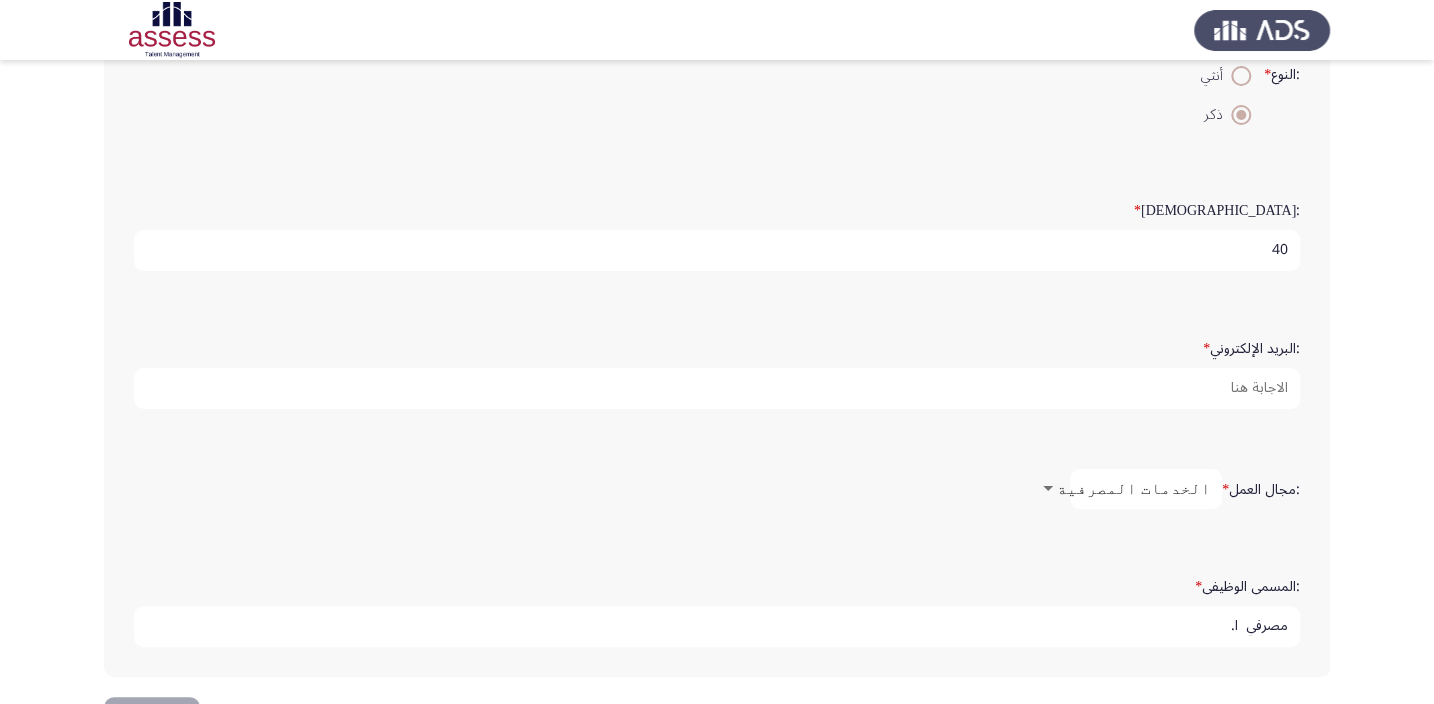 scroll, scrollTop: 454, scrollLeft: 0, axis: vertical 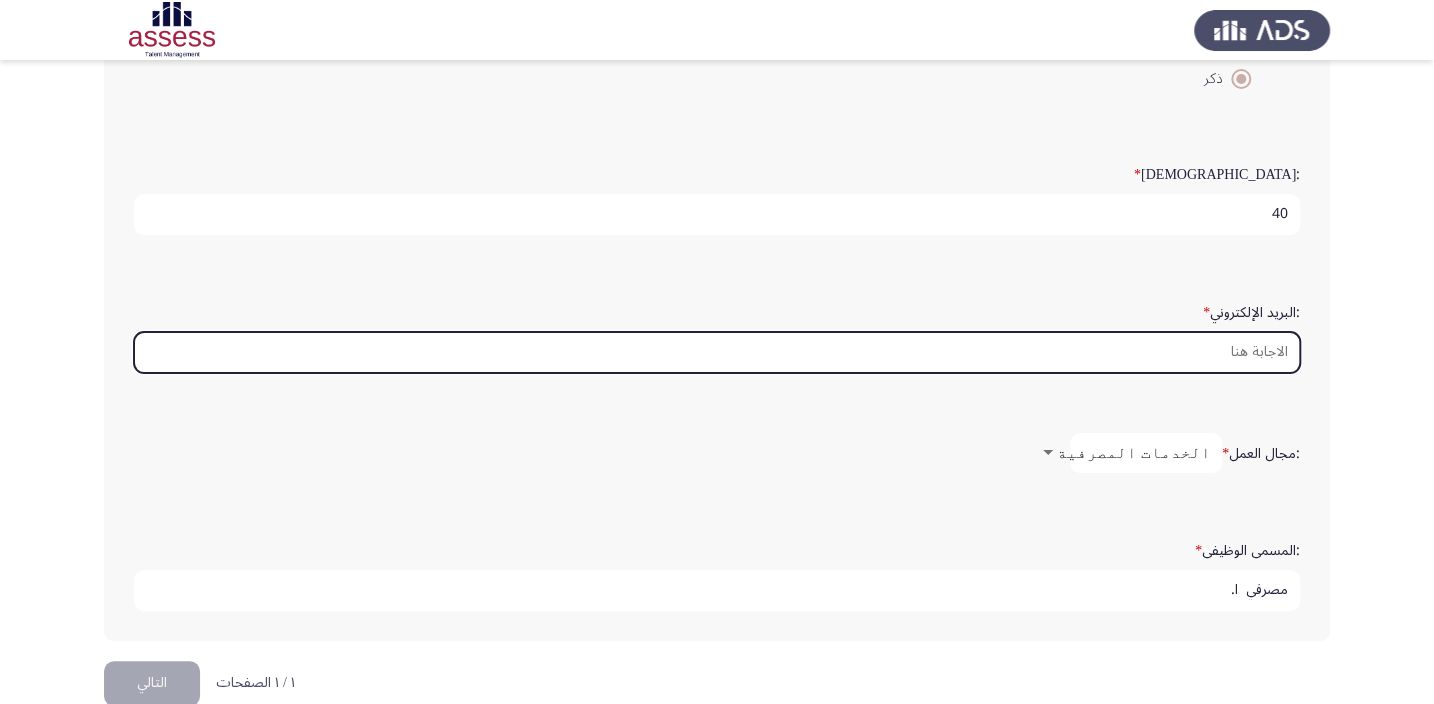 click on ":البريد الإلكتروني   *" at bounding box center [717, 352] 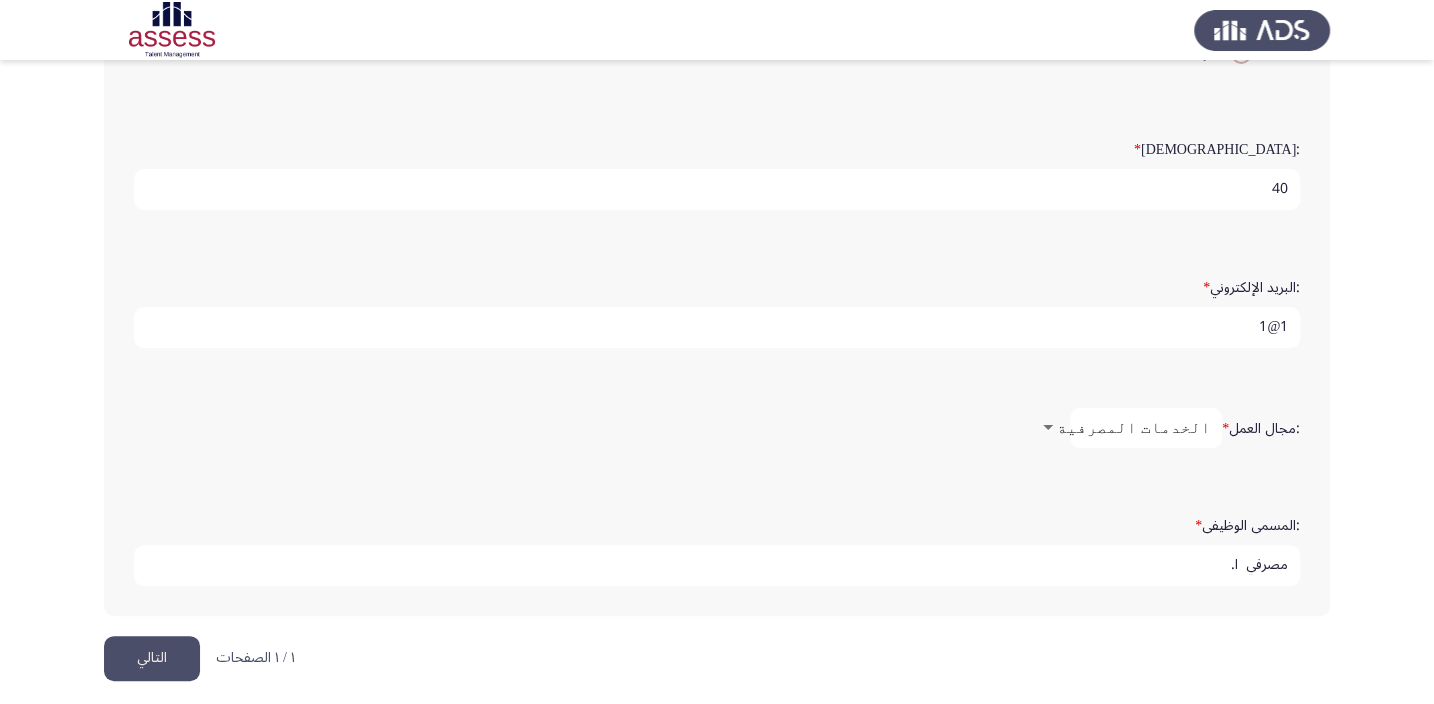 scroll, scrollTop: 484, scrollLeft: 0, axis: vertical 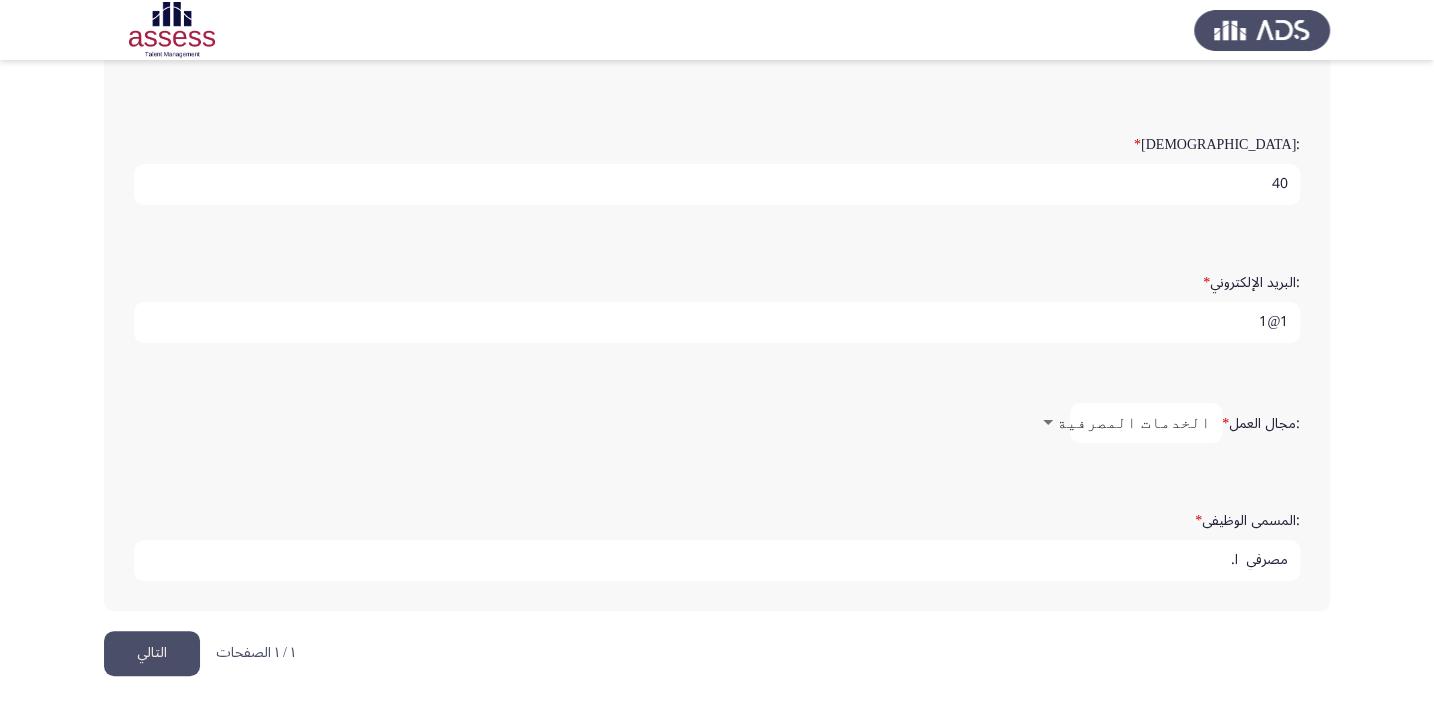 type on "1@1" 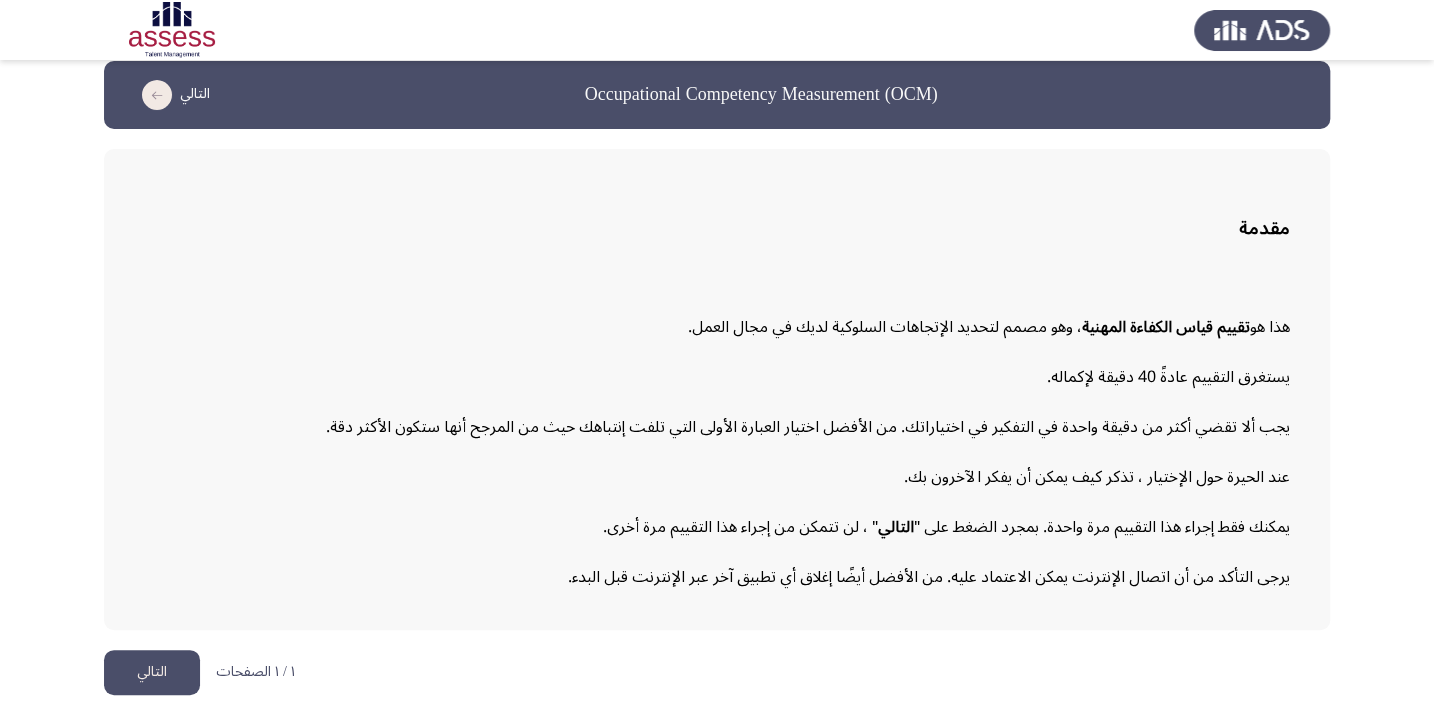 scroll, scrollTop: 27, scrollLeft: 0, axis: vertical 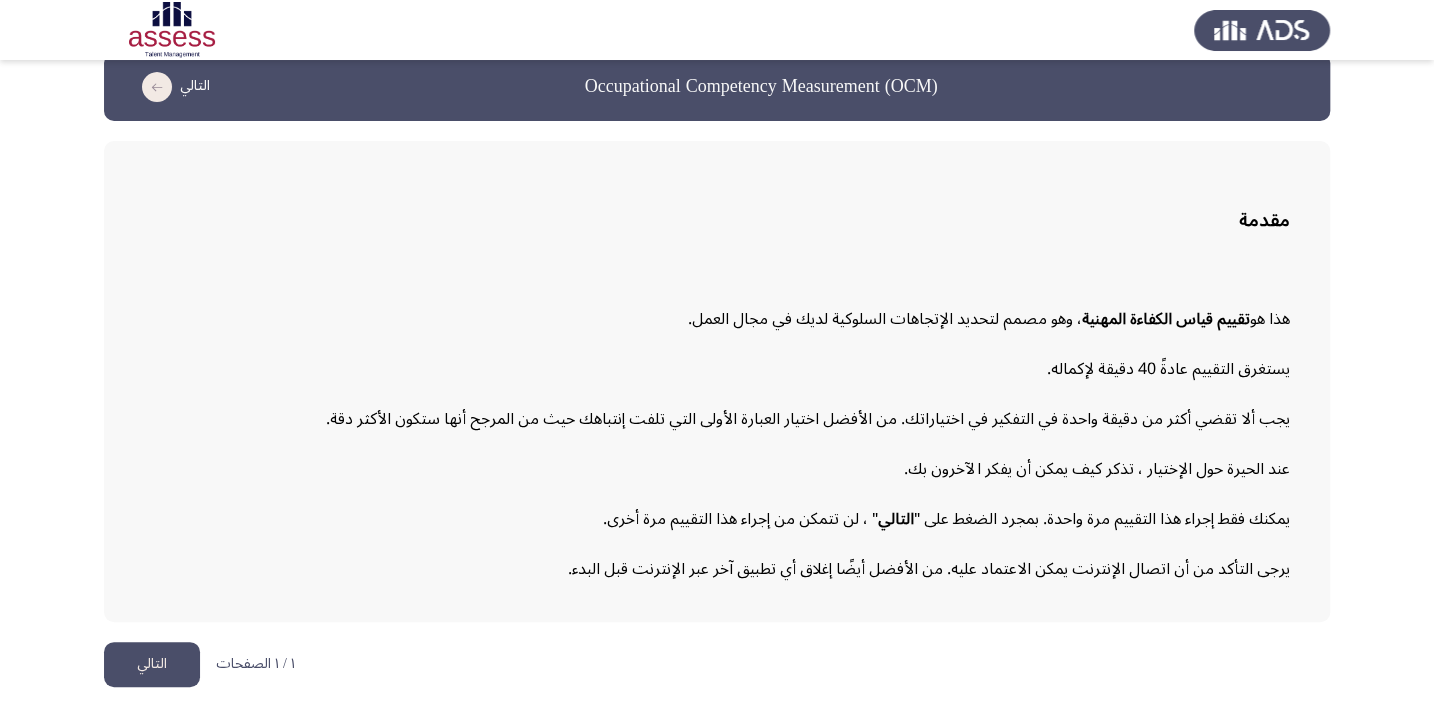 click on "التالي" 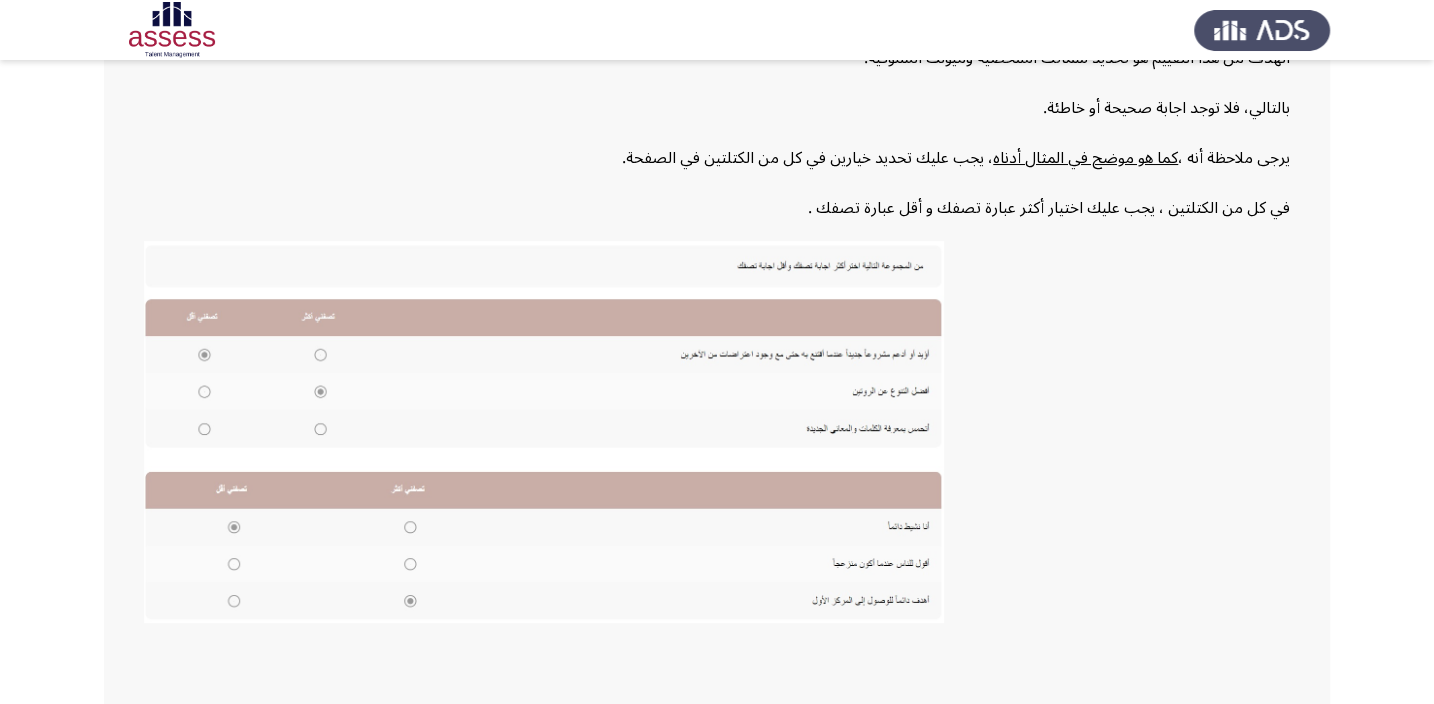 scroll, scrollTop: 272, scrollLeft: 0, axis: vertical 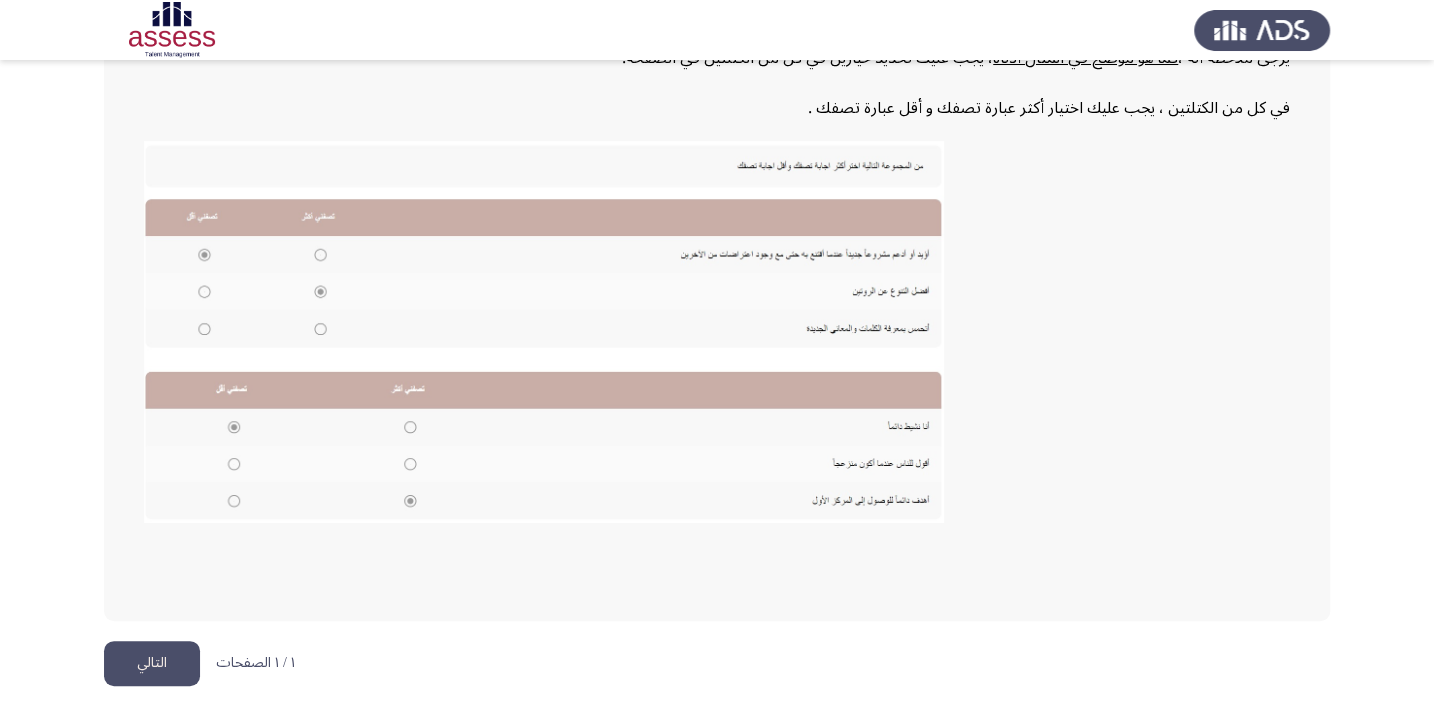 click on "التالي" 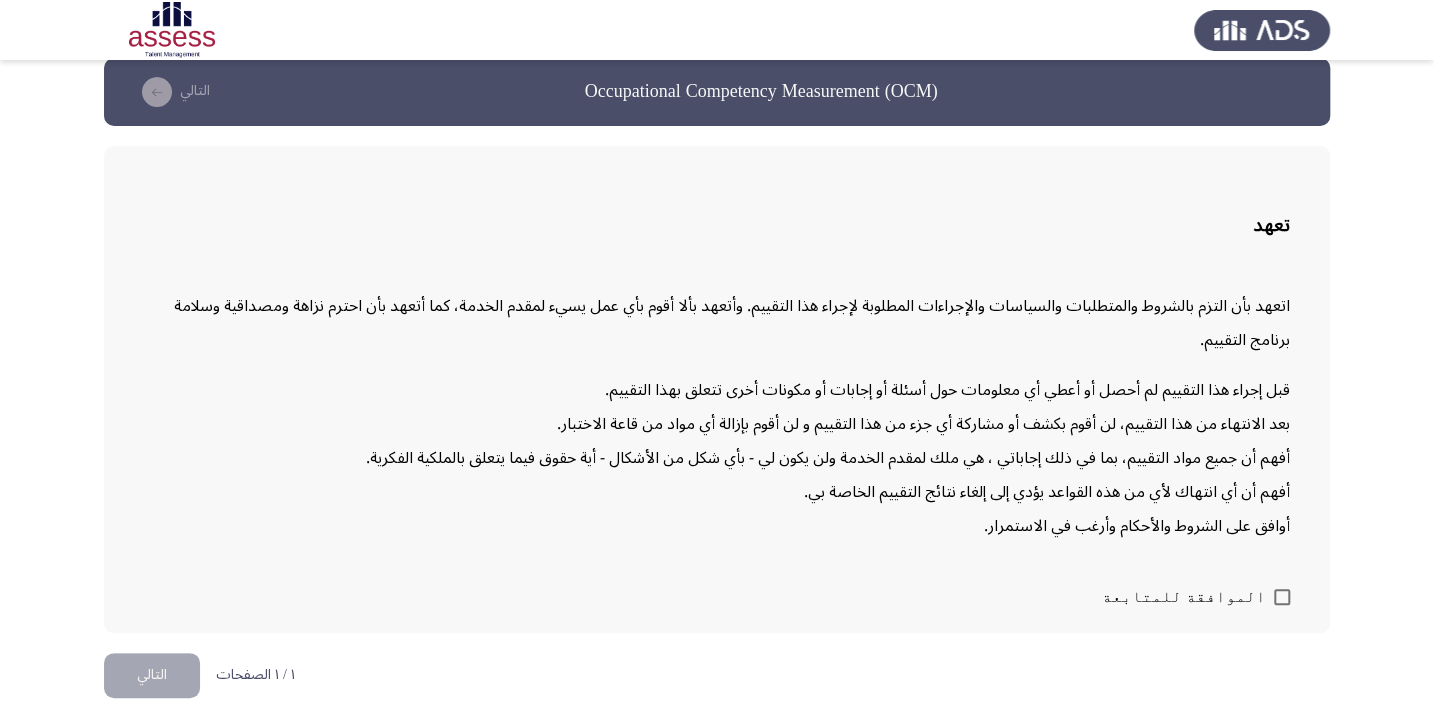 scroll, scrollTop: 32, scrollLeft: 0, axis: vertical 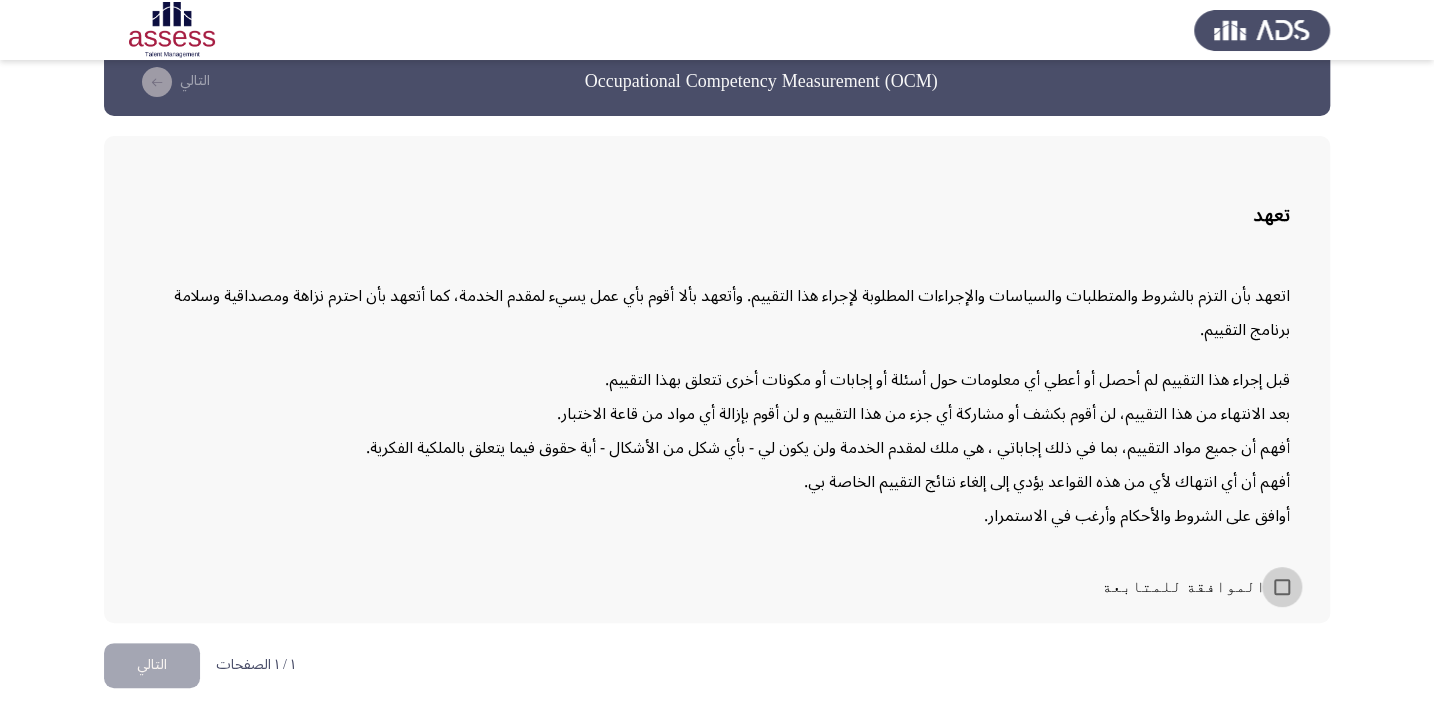 click at bounding box center (1282, 587) 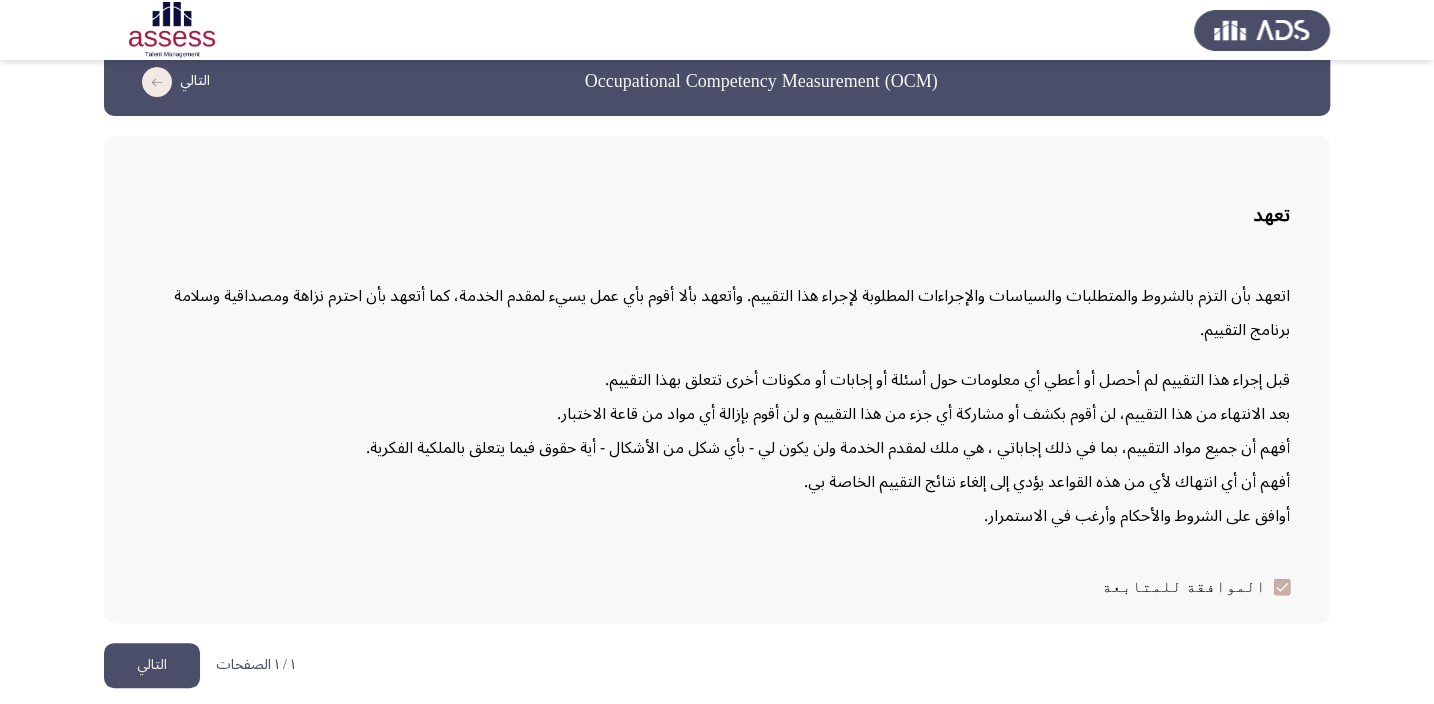 click on "التالي" 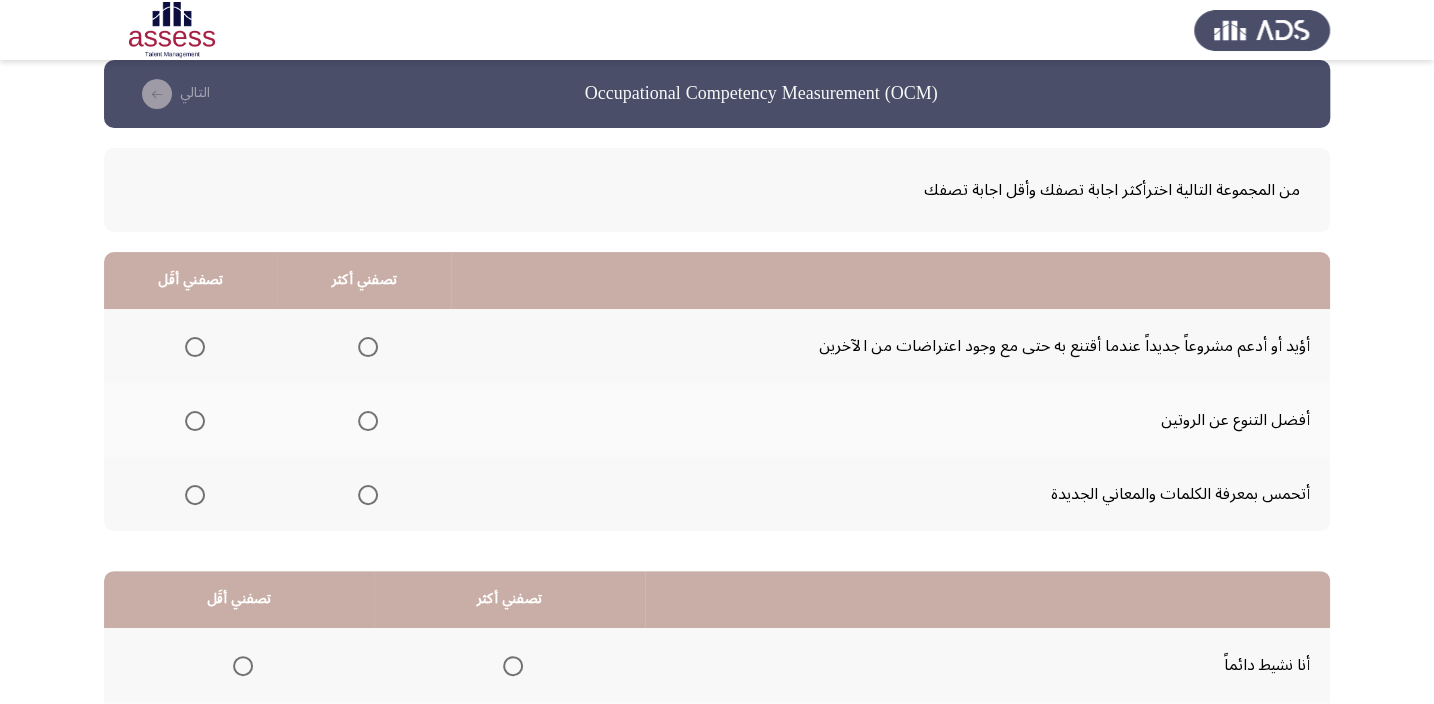 scroll, scrollTop: 0, scrollLeft: 0, axis: both 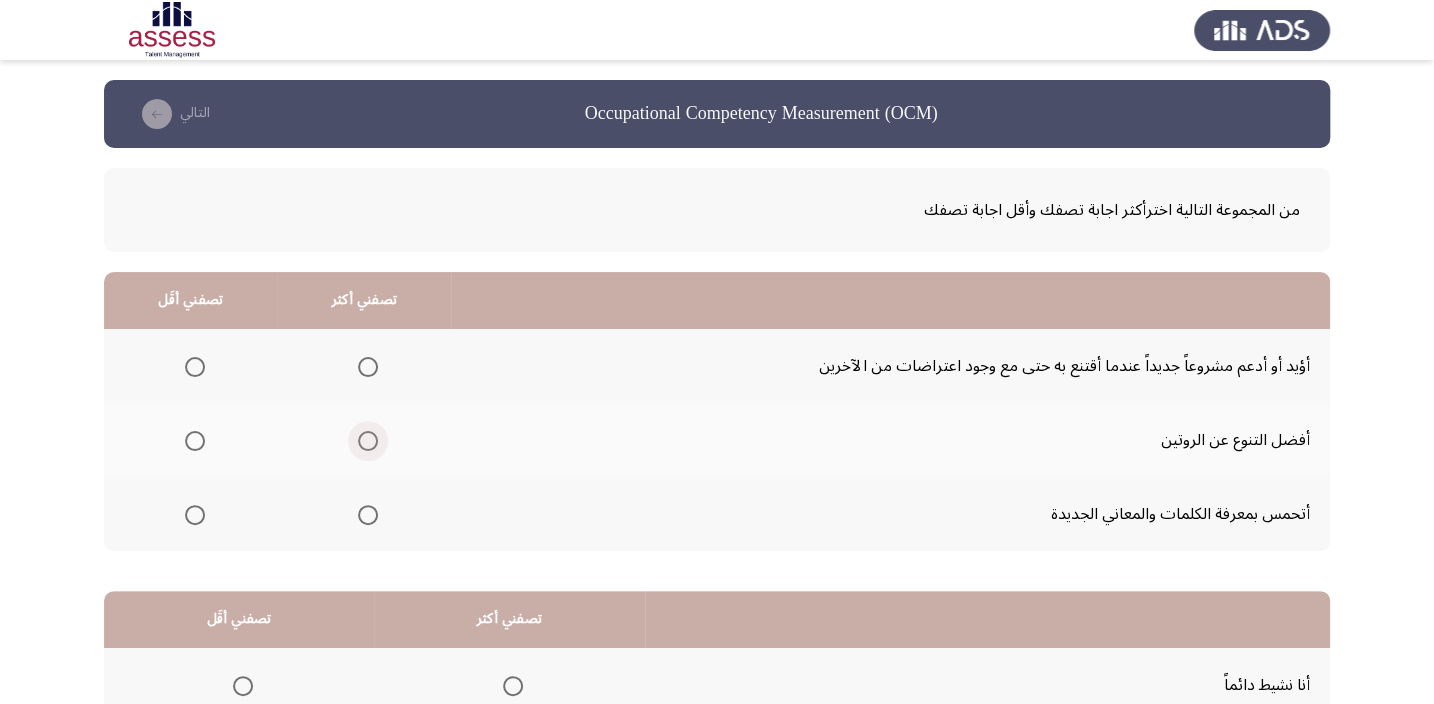 click at bounding box center [368, 441] 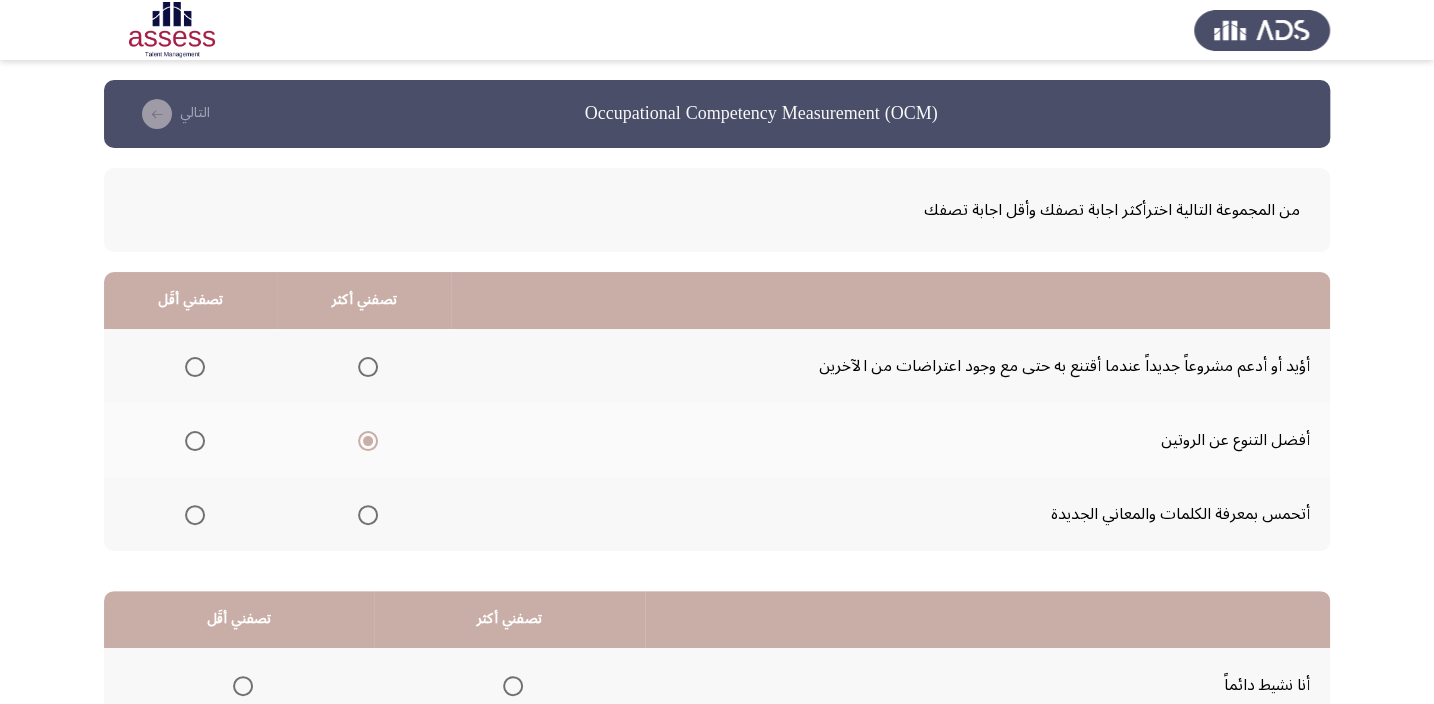 click at bounding box center [195, 515] 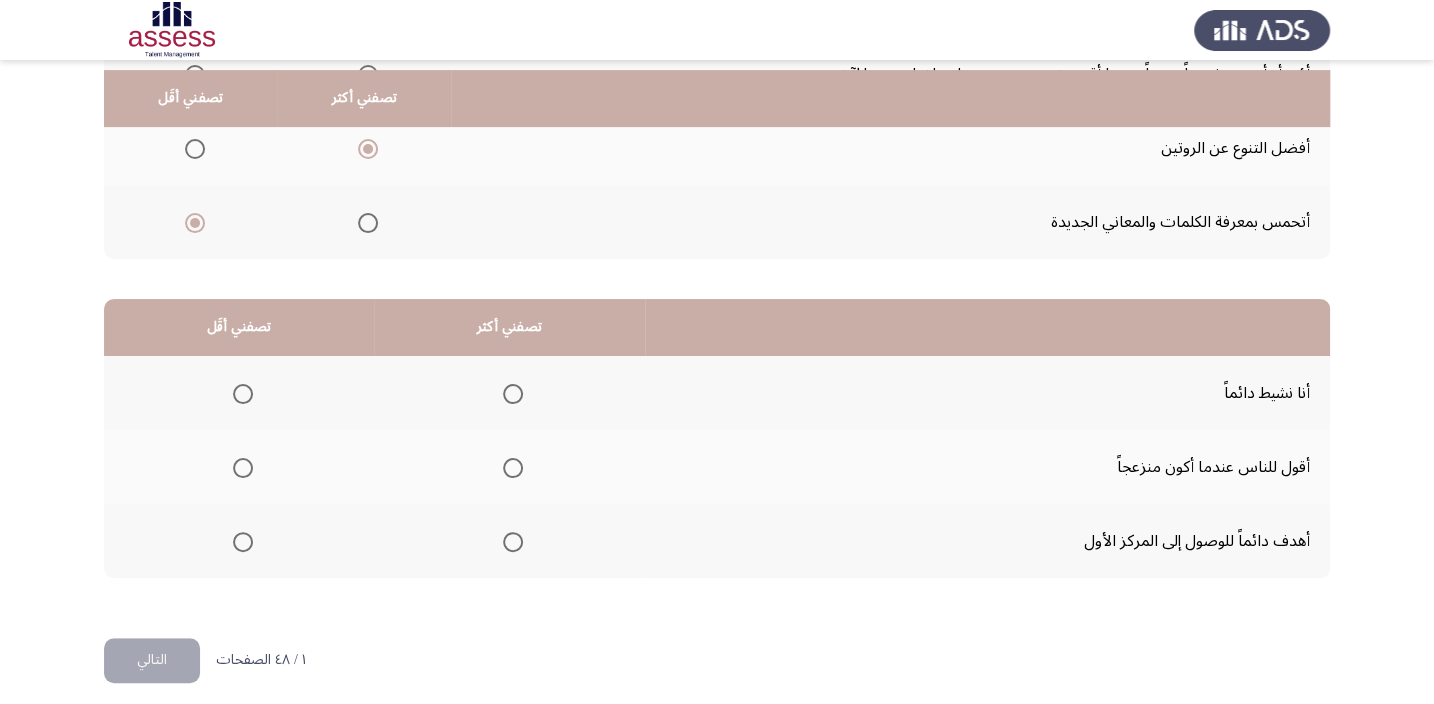 scroll, scrollTop: 303, scrollLeft: 0, axis: vertical 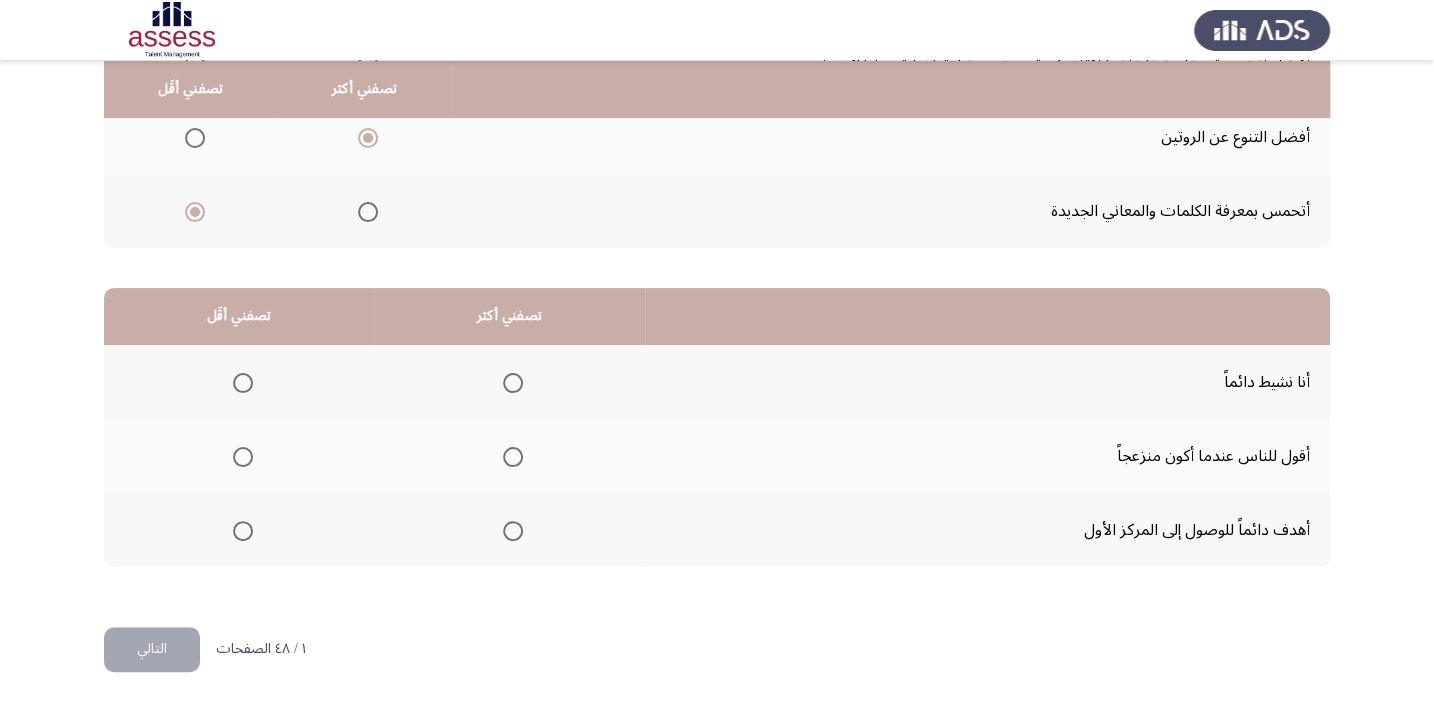 click at bounding box center (513, 383) 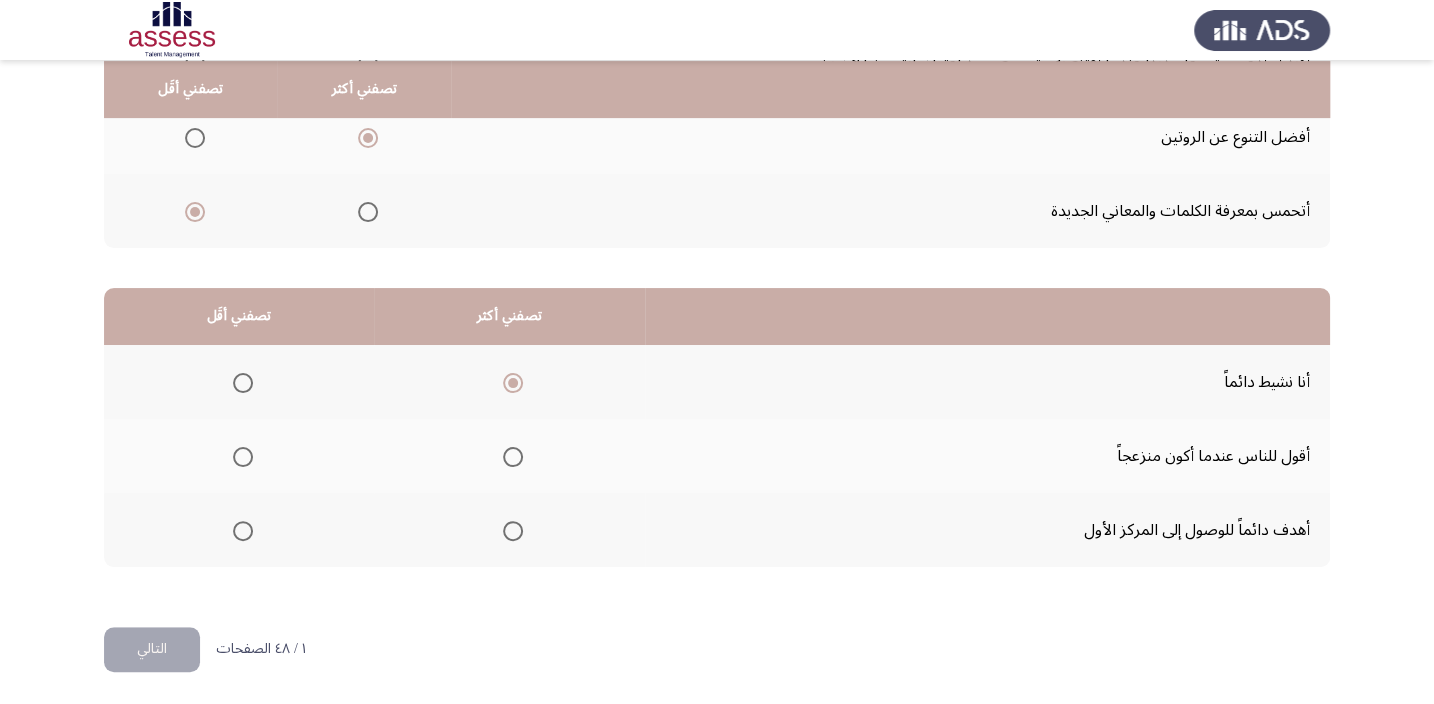 click at bounding box center [243, 457] 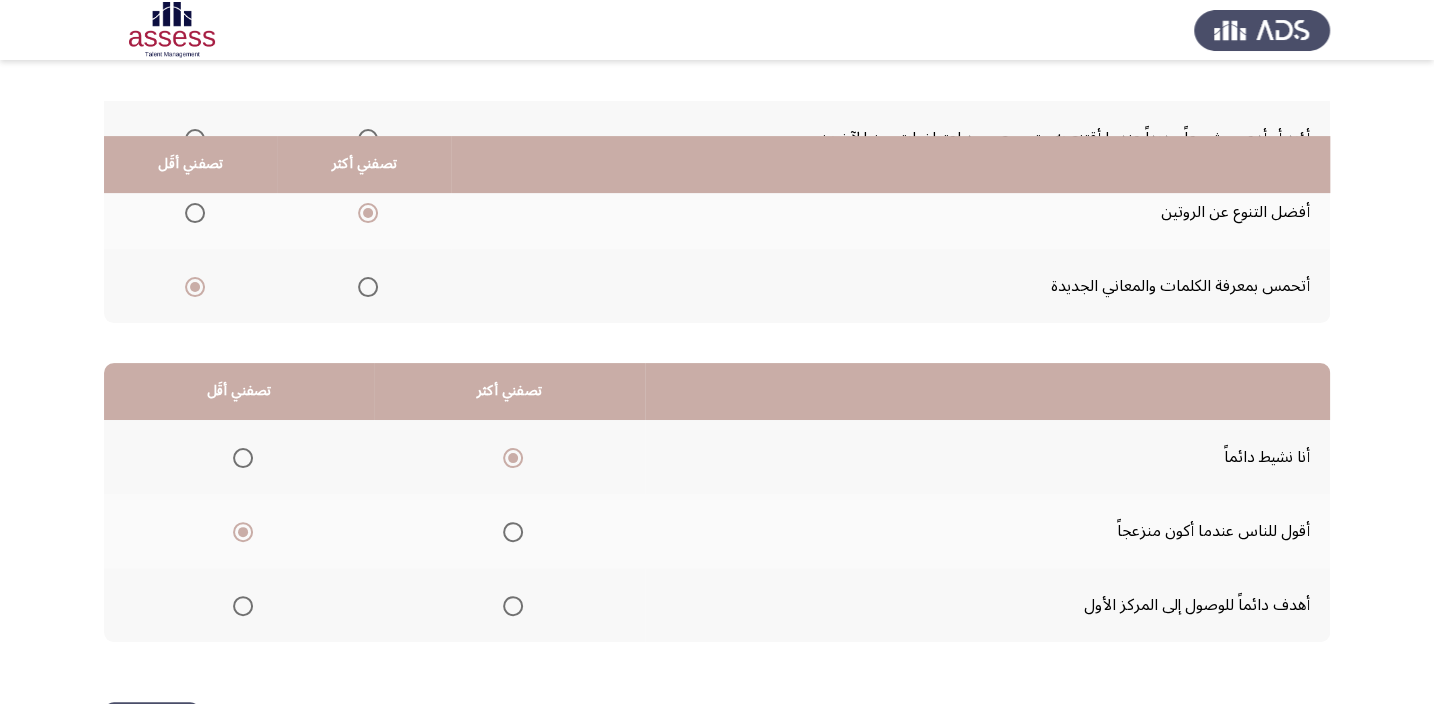 scroll, scrollTop: 303, scrollLeft: 0, axis: vertical 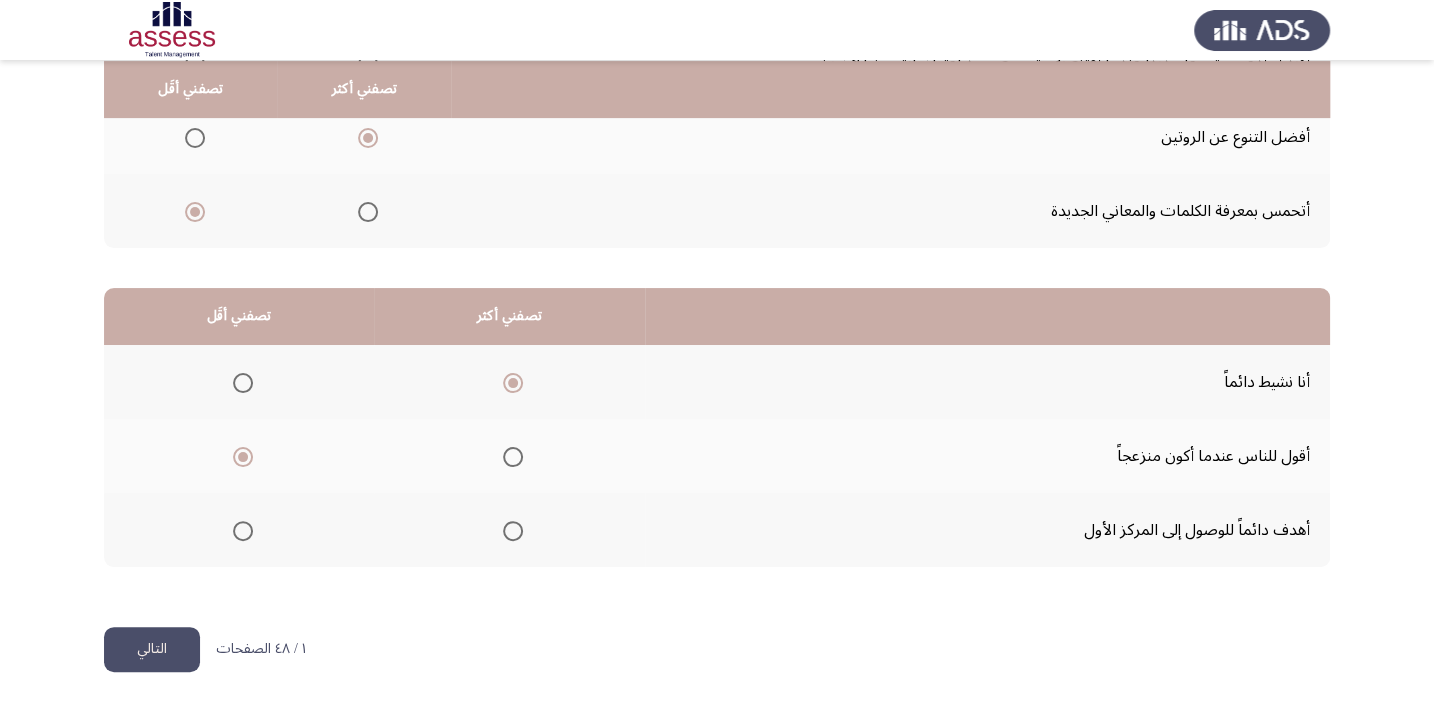 click on "التالي" 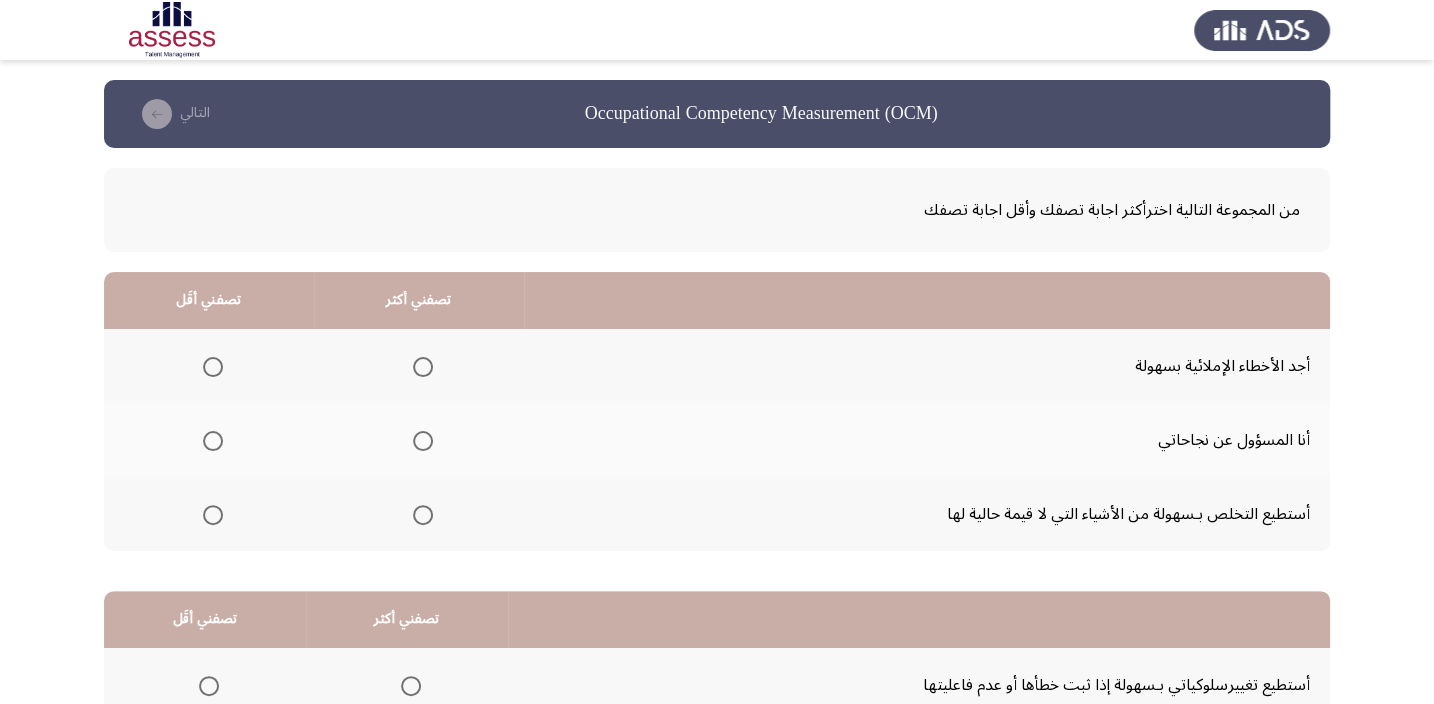 click at bounding box center (423, 515) 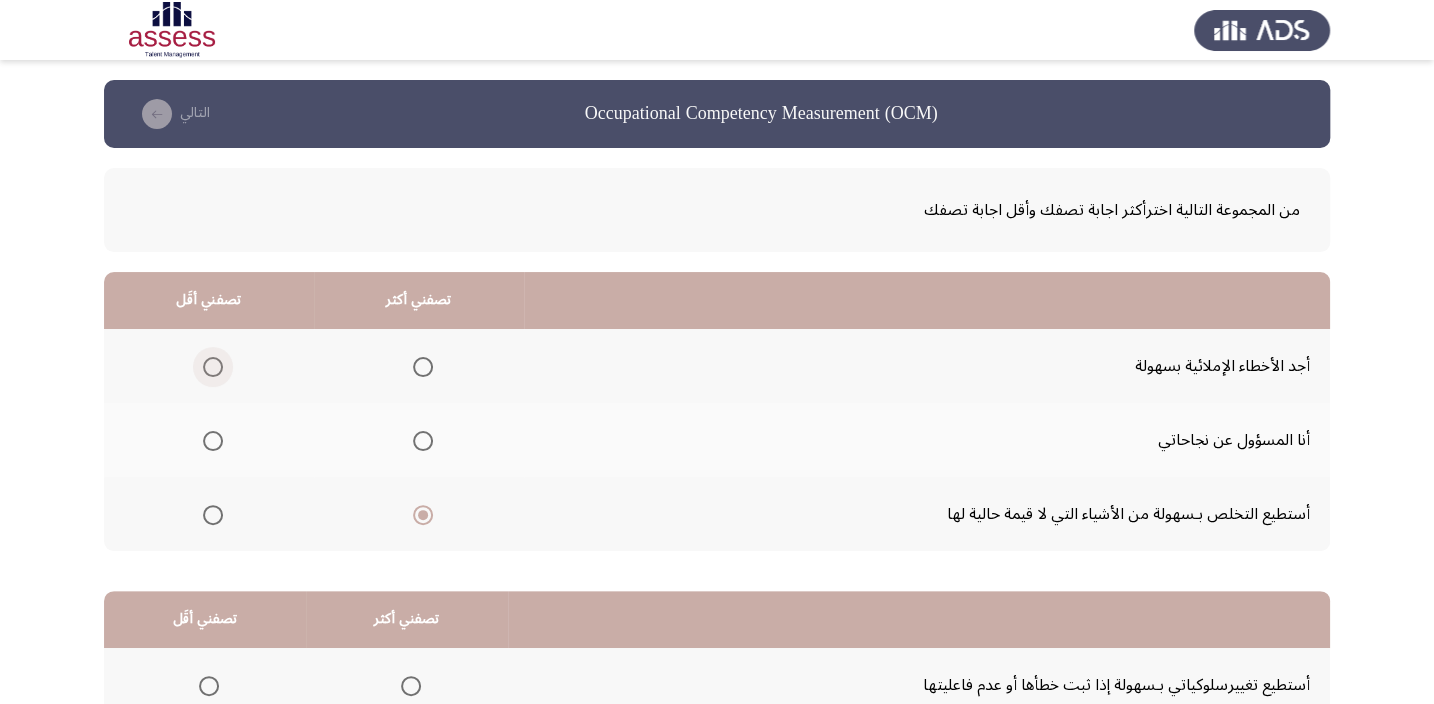 click at bounding box center [213, 367] 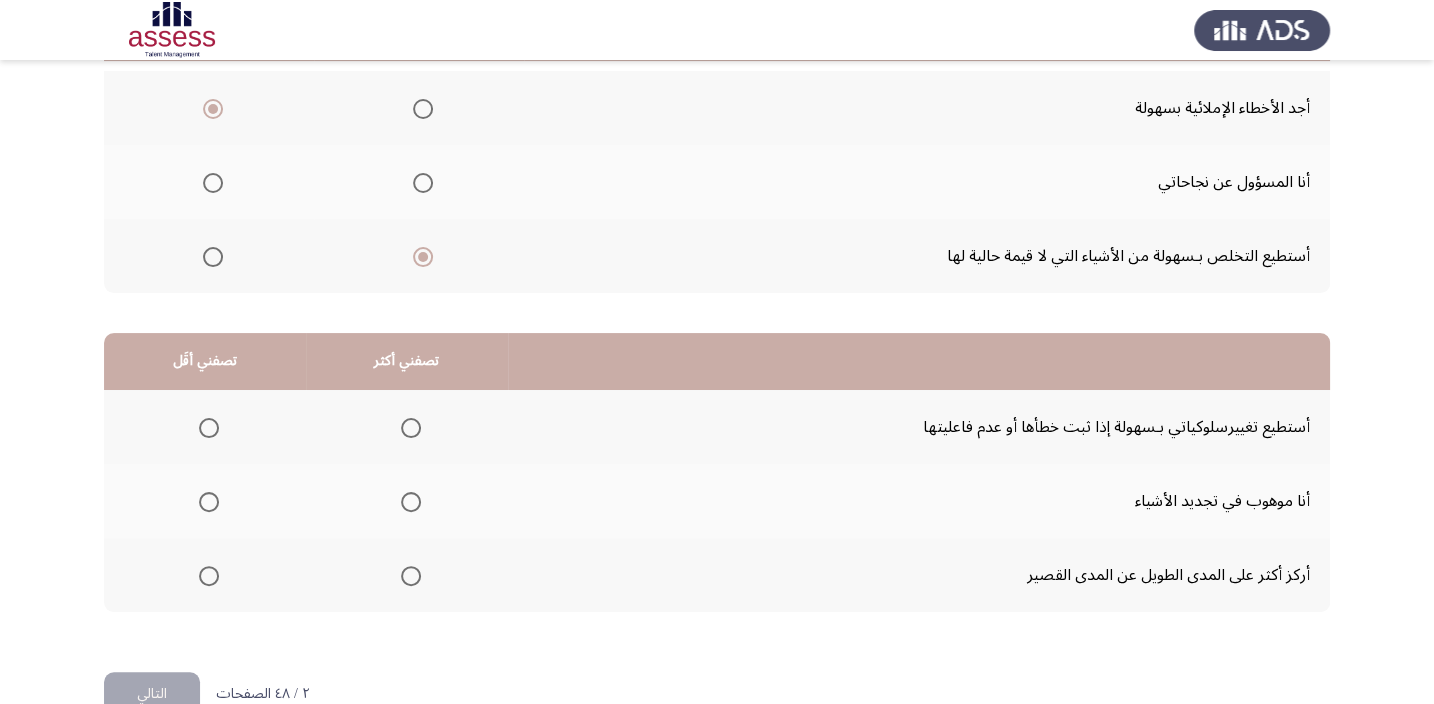 scroll, scrollTop: 303, scrollLeft: 0, axis: vertical 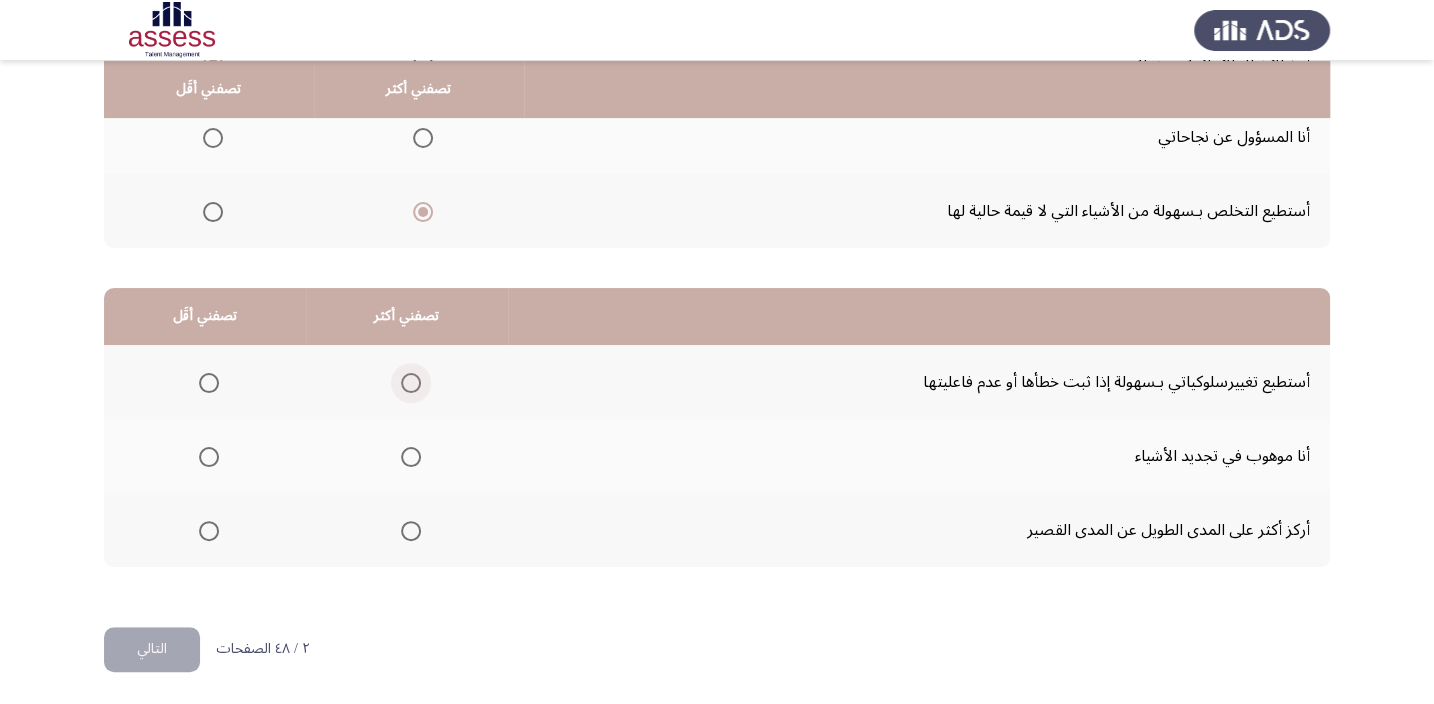click at bounding box center [411, 383] 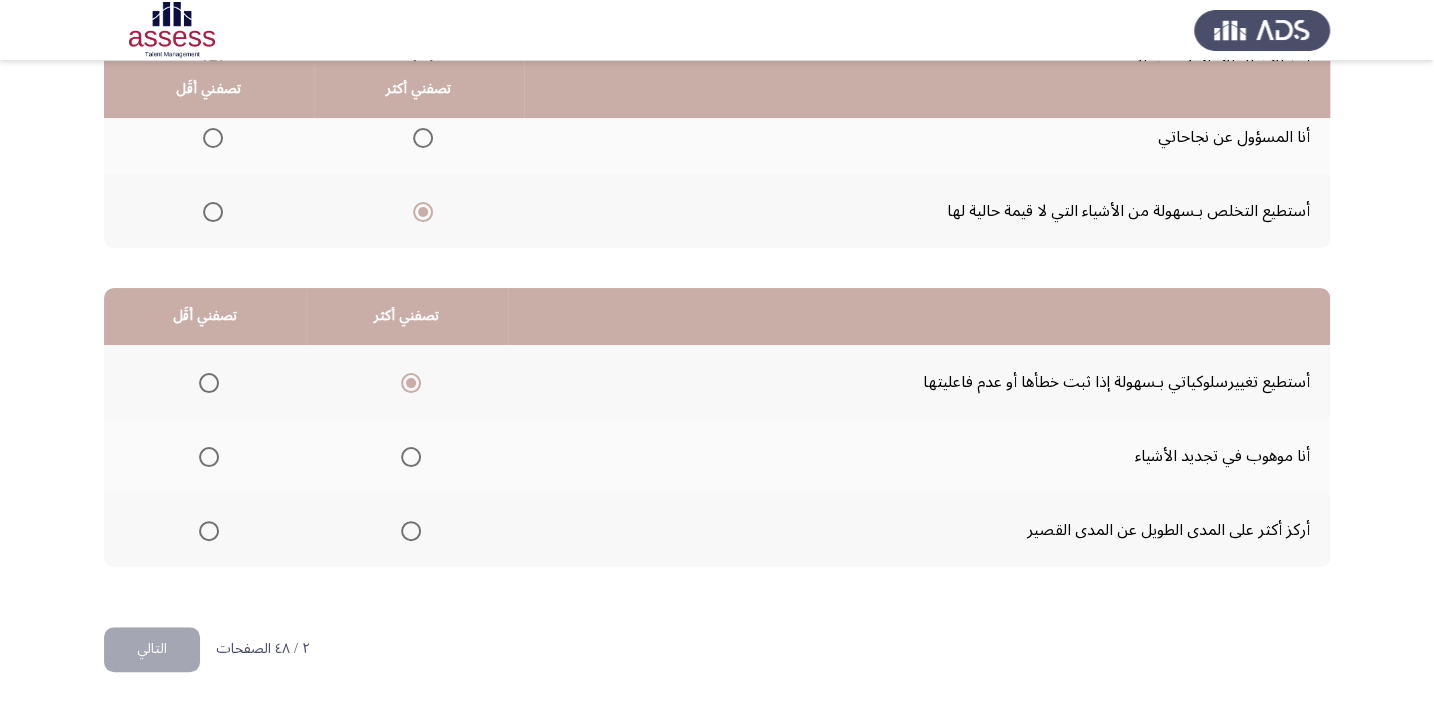click at bounding box center [209, 457] 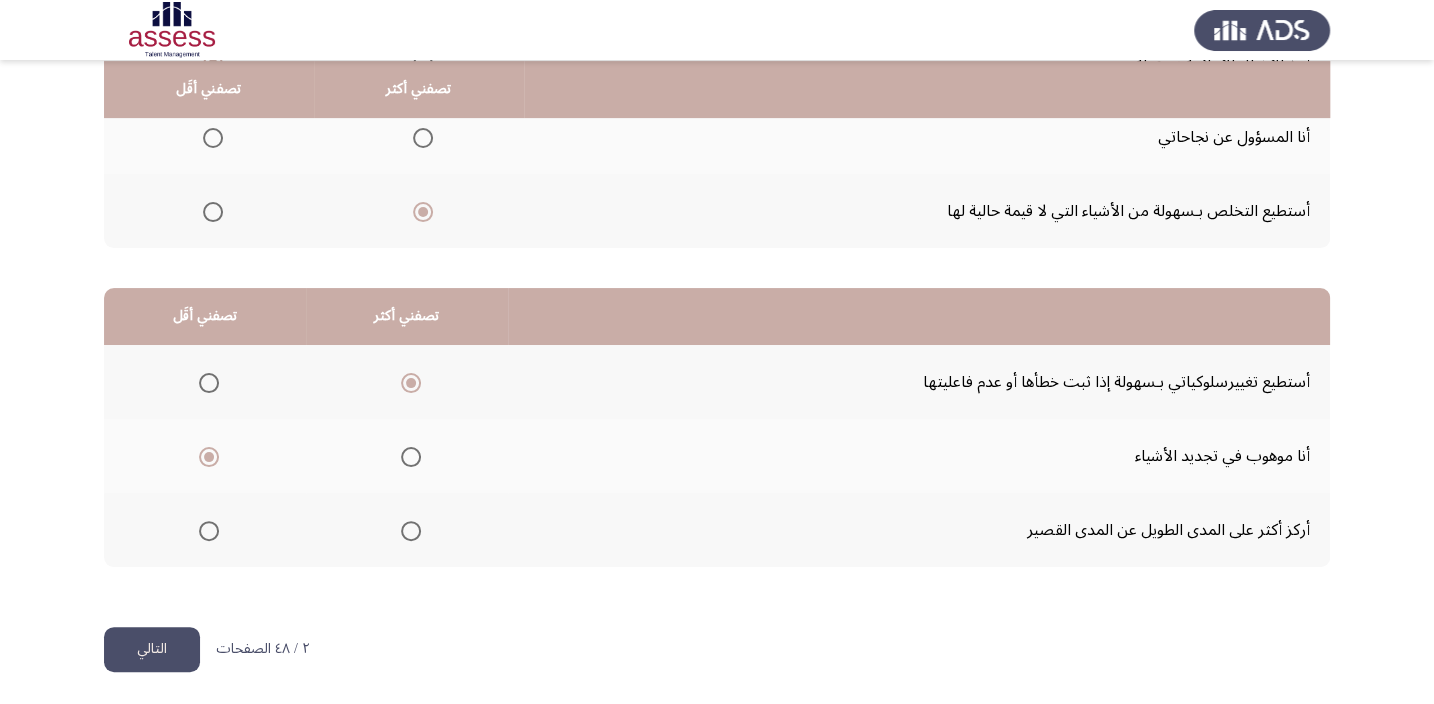 click on "التالي" 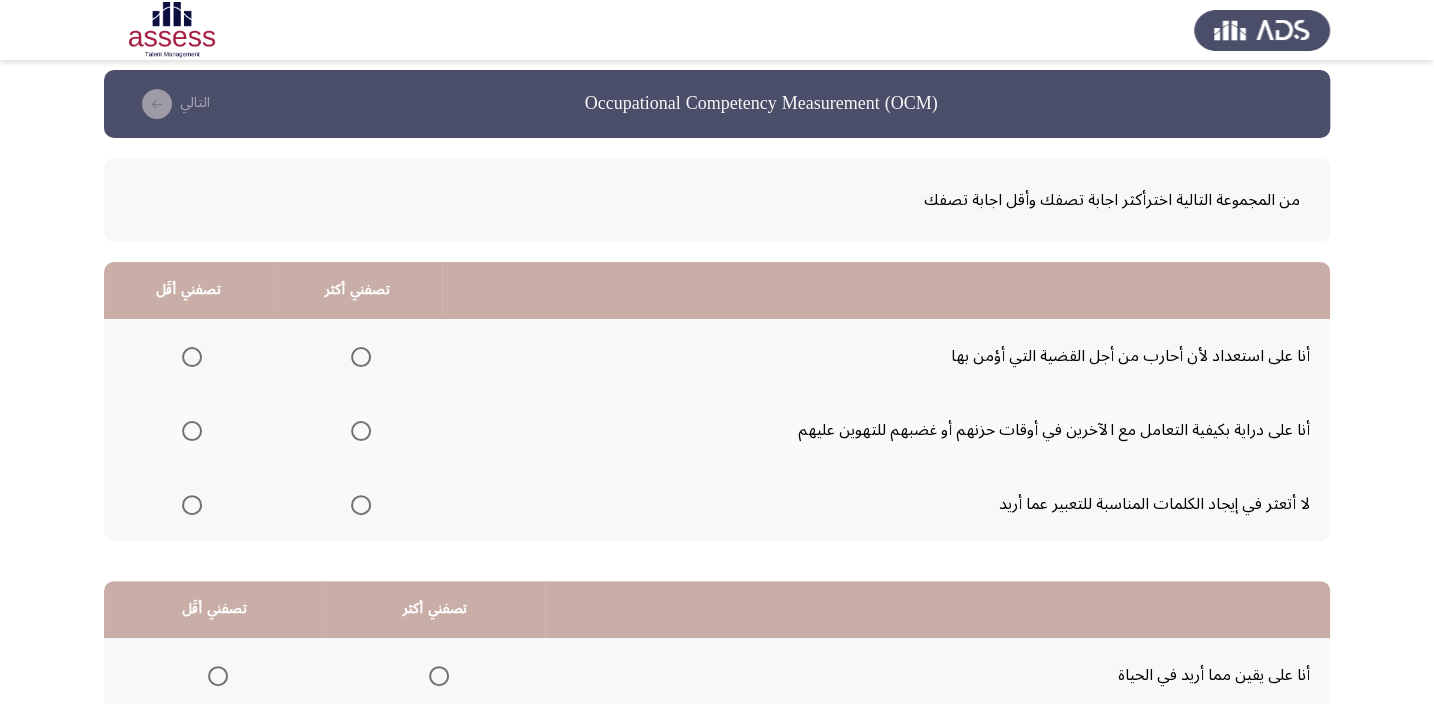 scroll, scrollTop: 0, scrollLeft: 0, axis: both 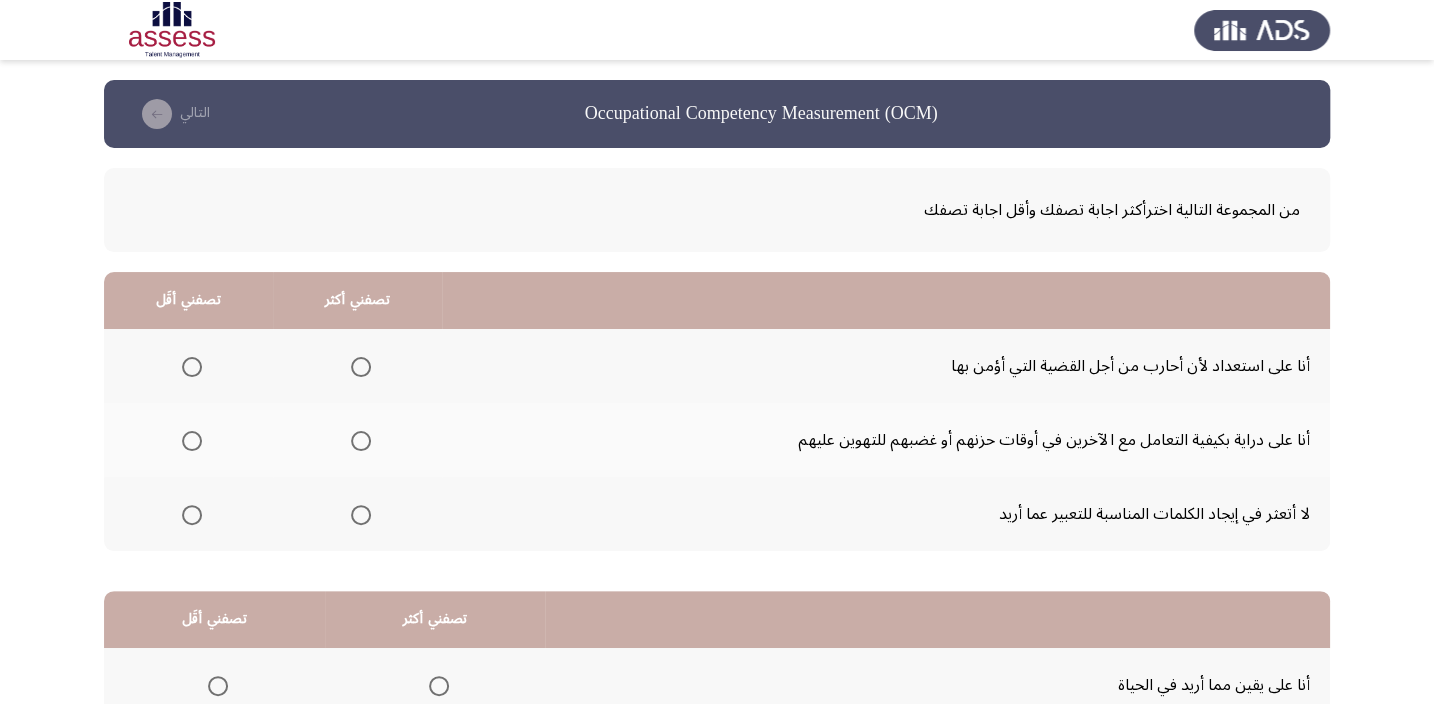click at bounding box center [361, 441] 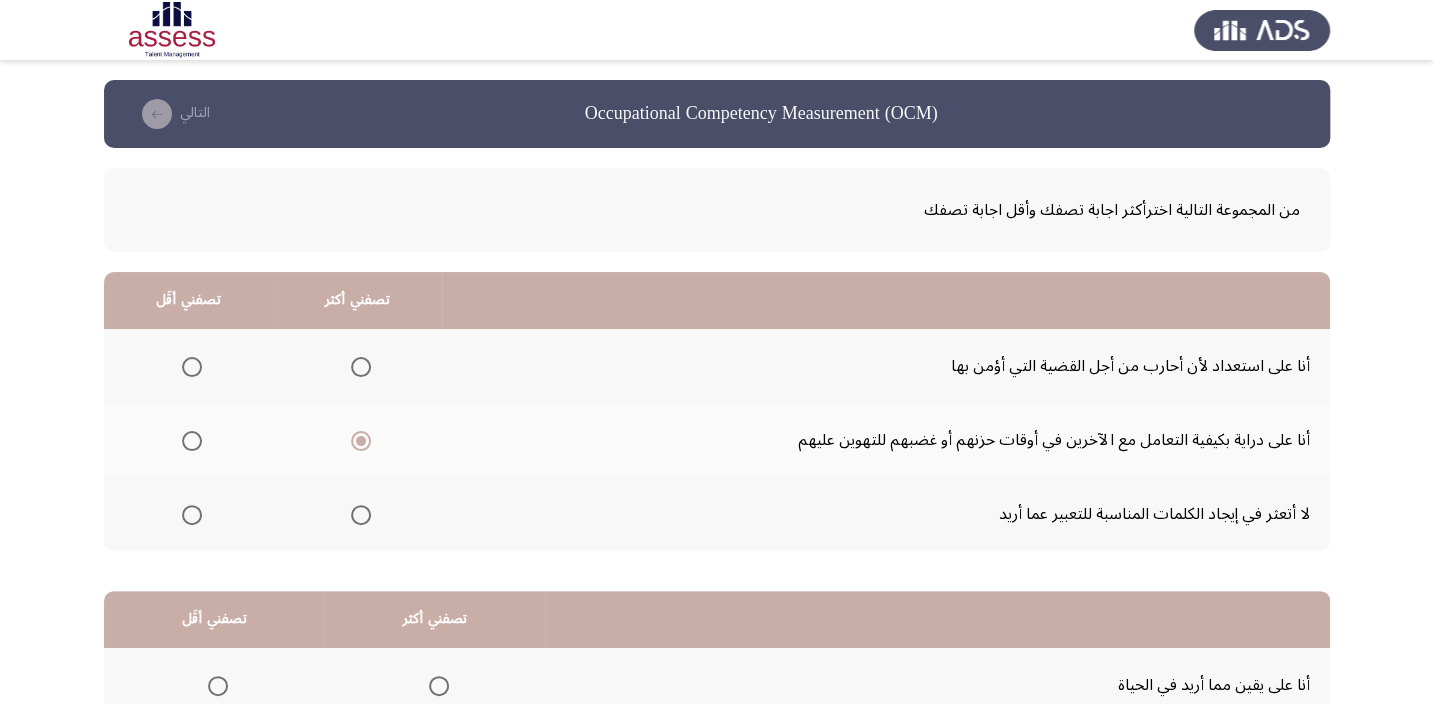 click at bounding box center [192, 367] 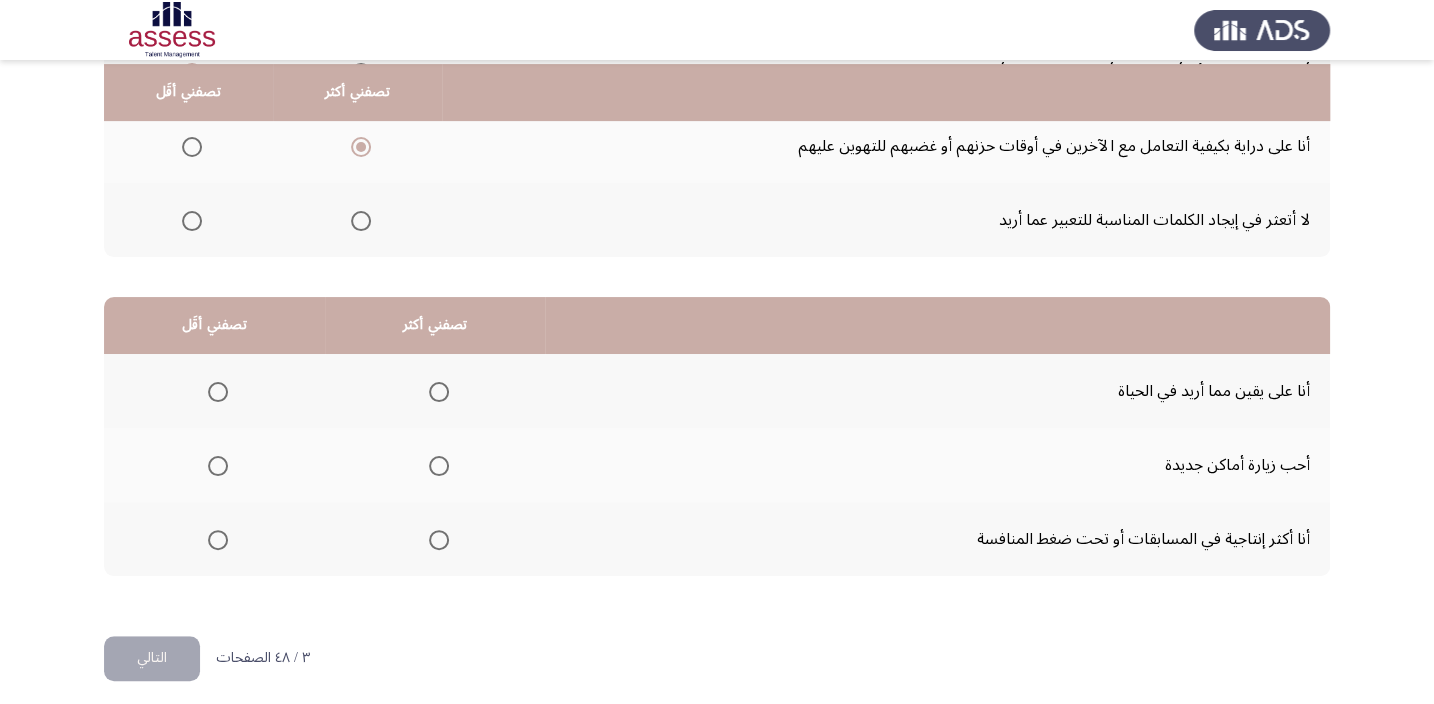 scroll, scrollTop: 303, scrollLeft: 0, axis: vertical 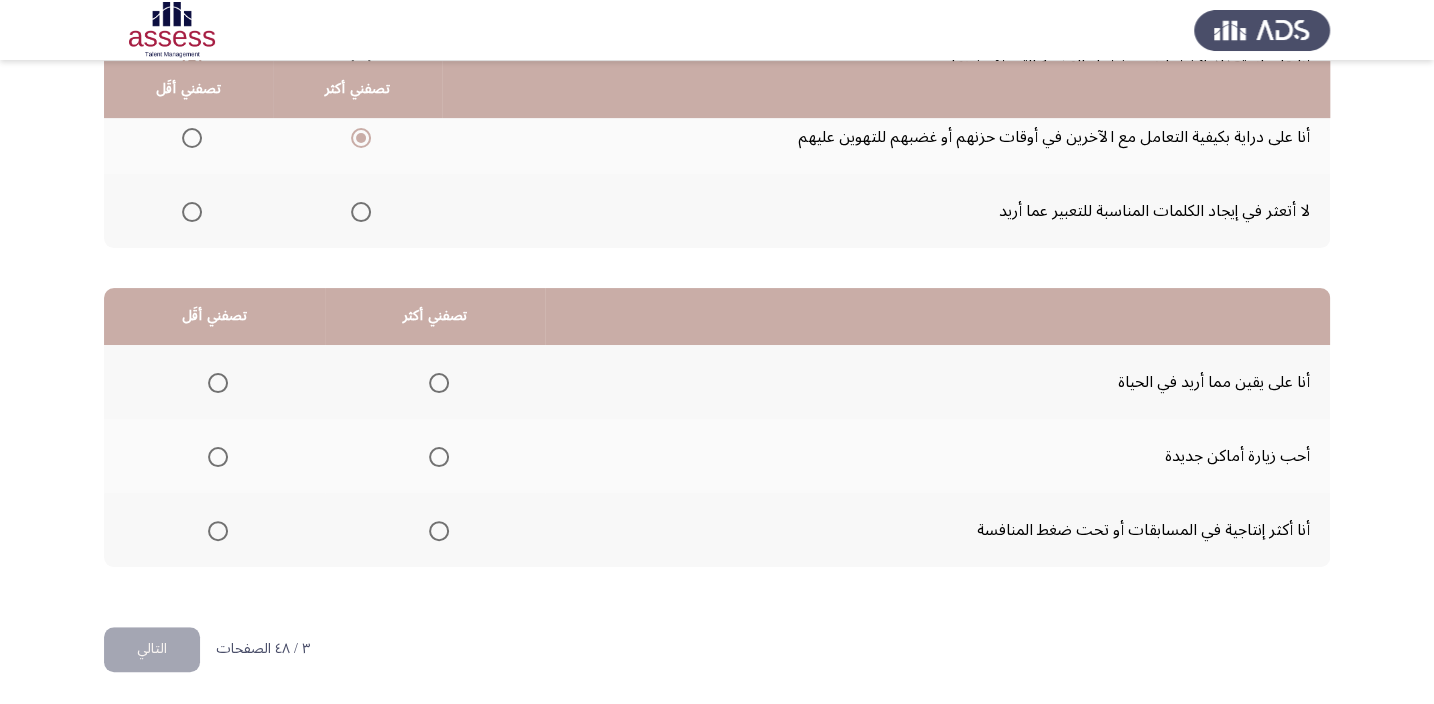 click at bounding box center (439, 383) 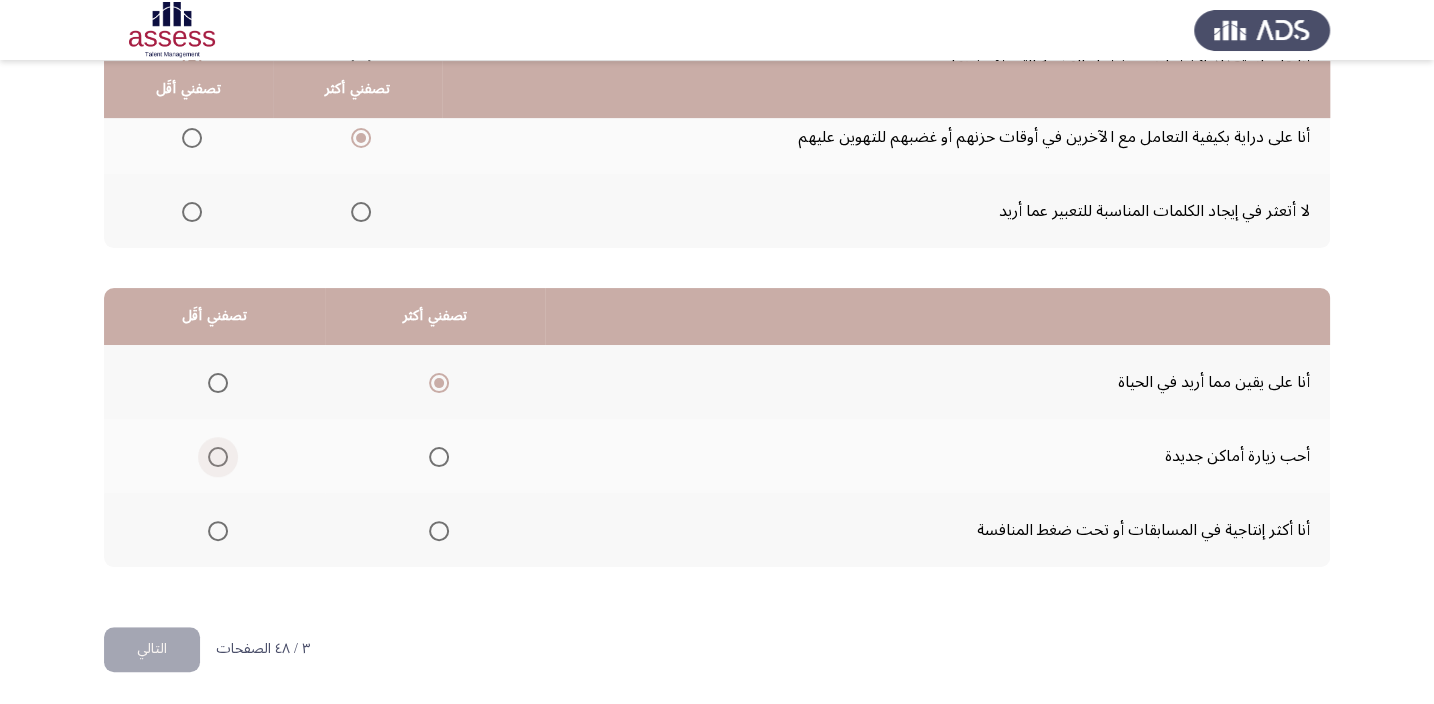click at bounding box center [218, 457] 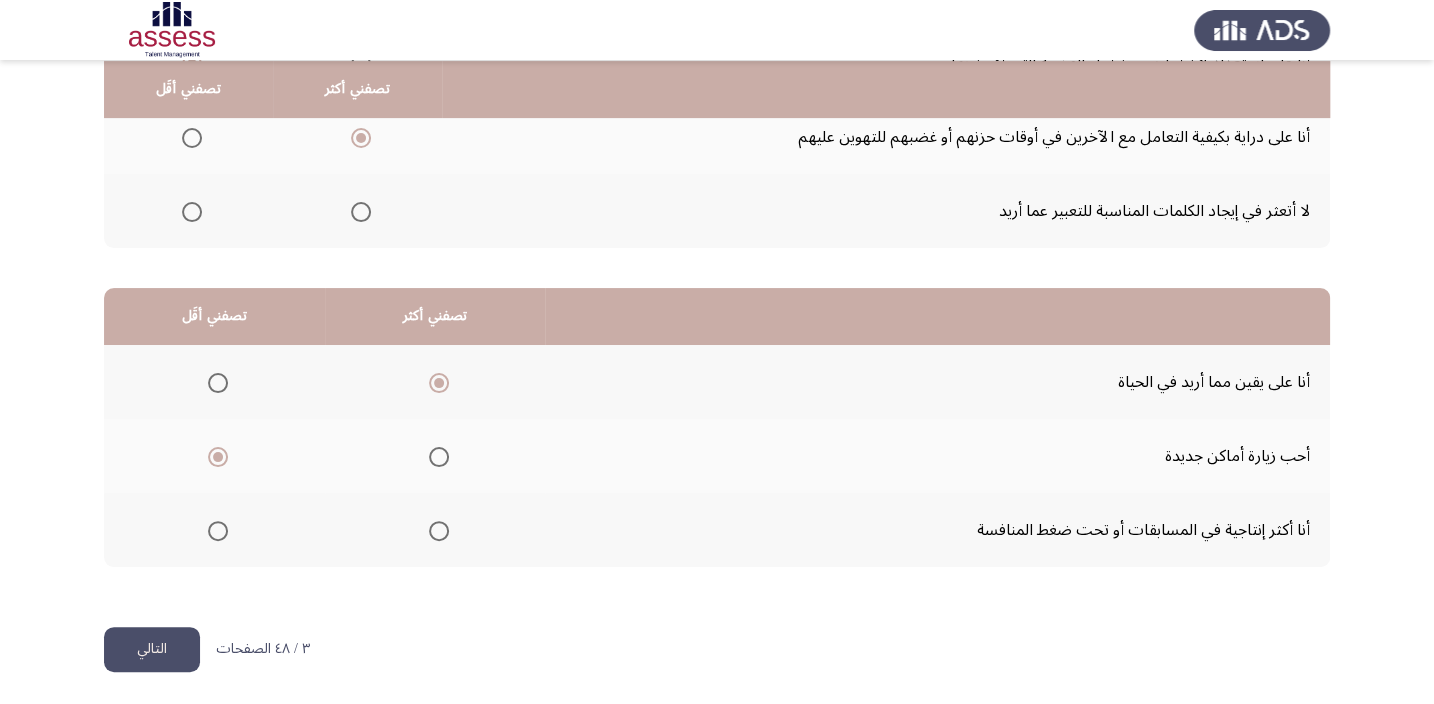 click on "التالي" 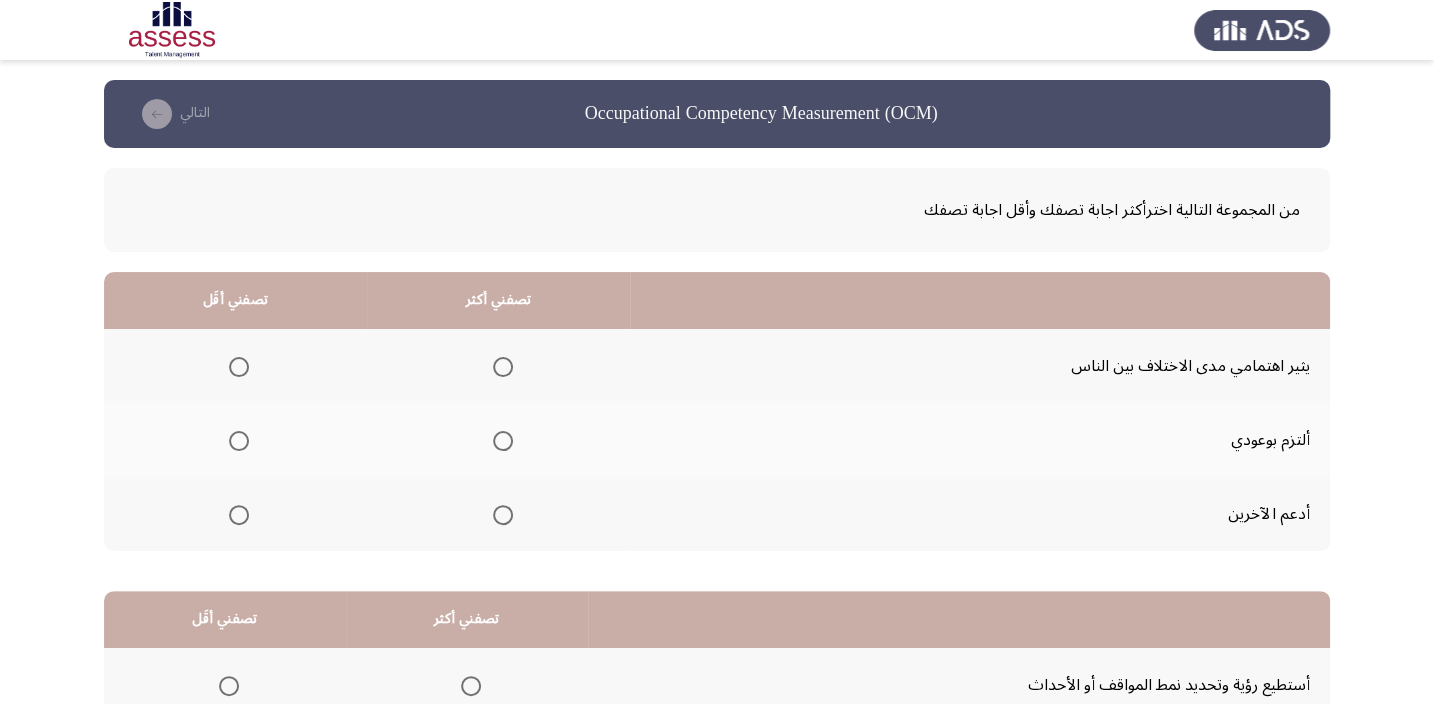 scroll, scrollTop: 0, scrollLeft: 0, axis: both 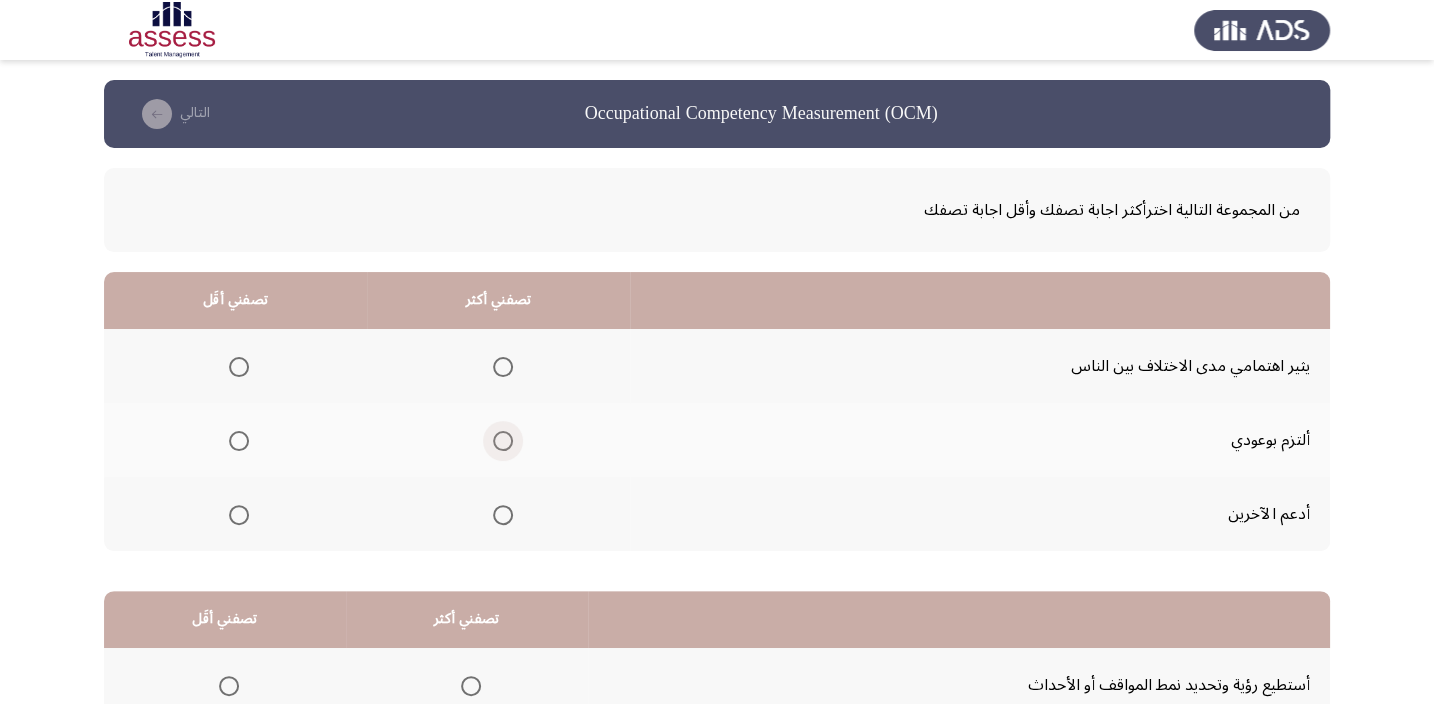 click at bounding box center [503, 441] 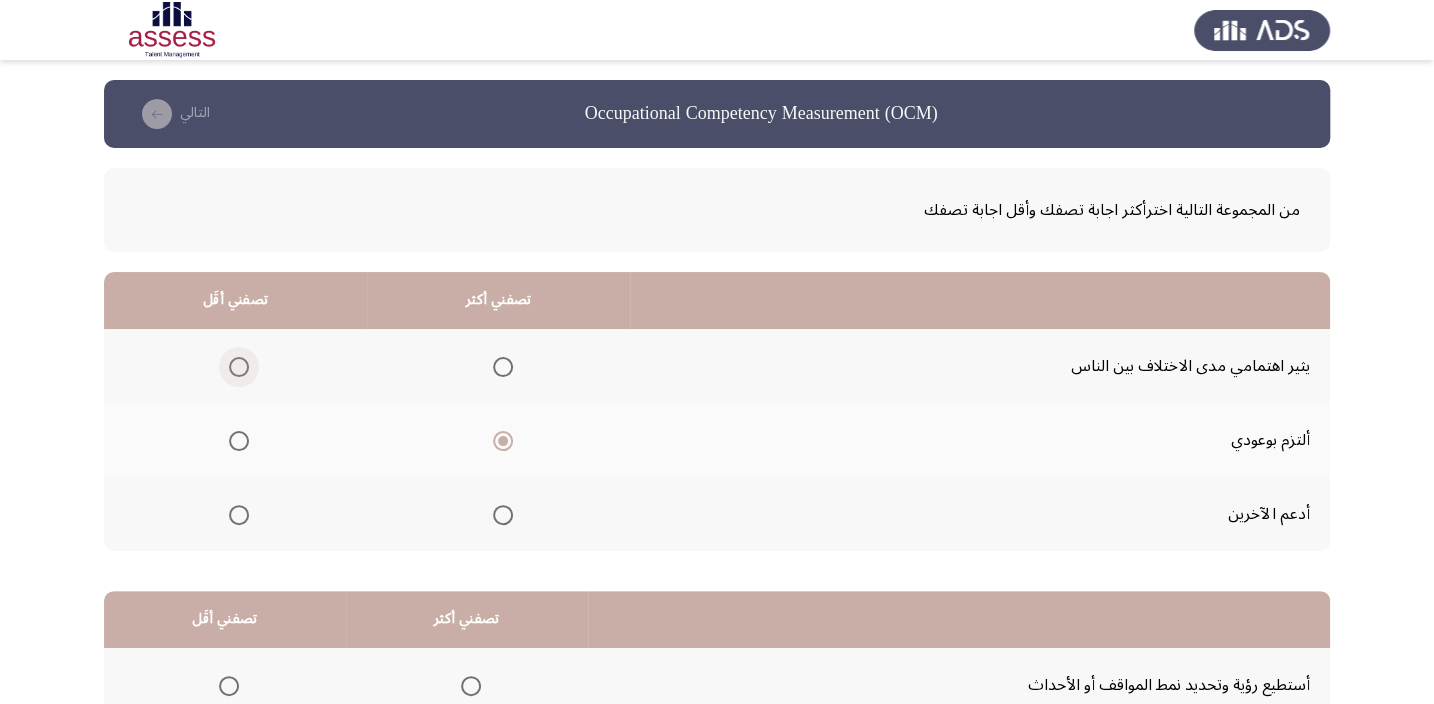 click at bounding box center [239, 367] 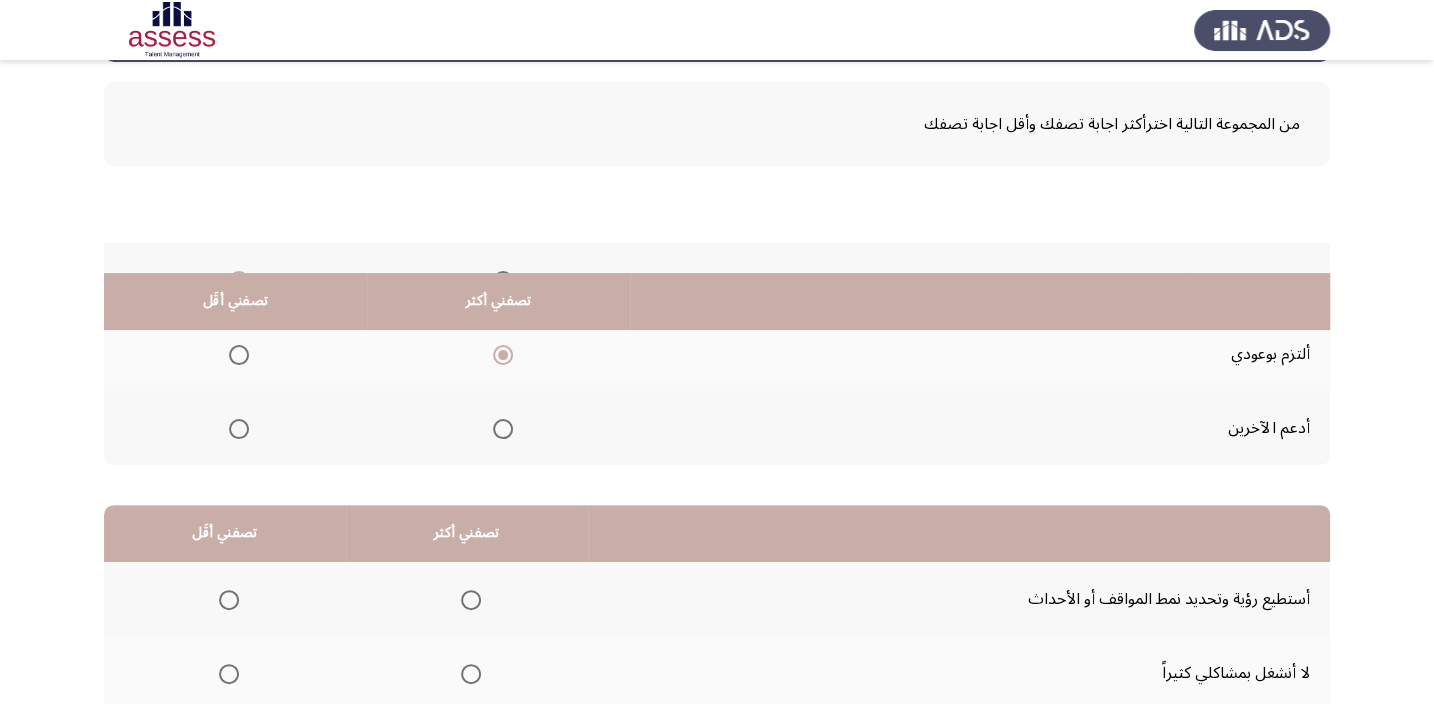 scroll, scrollTop: 303, scrollLeft: 0, axis: vertical 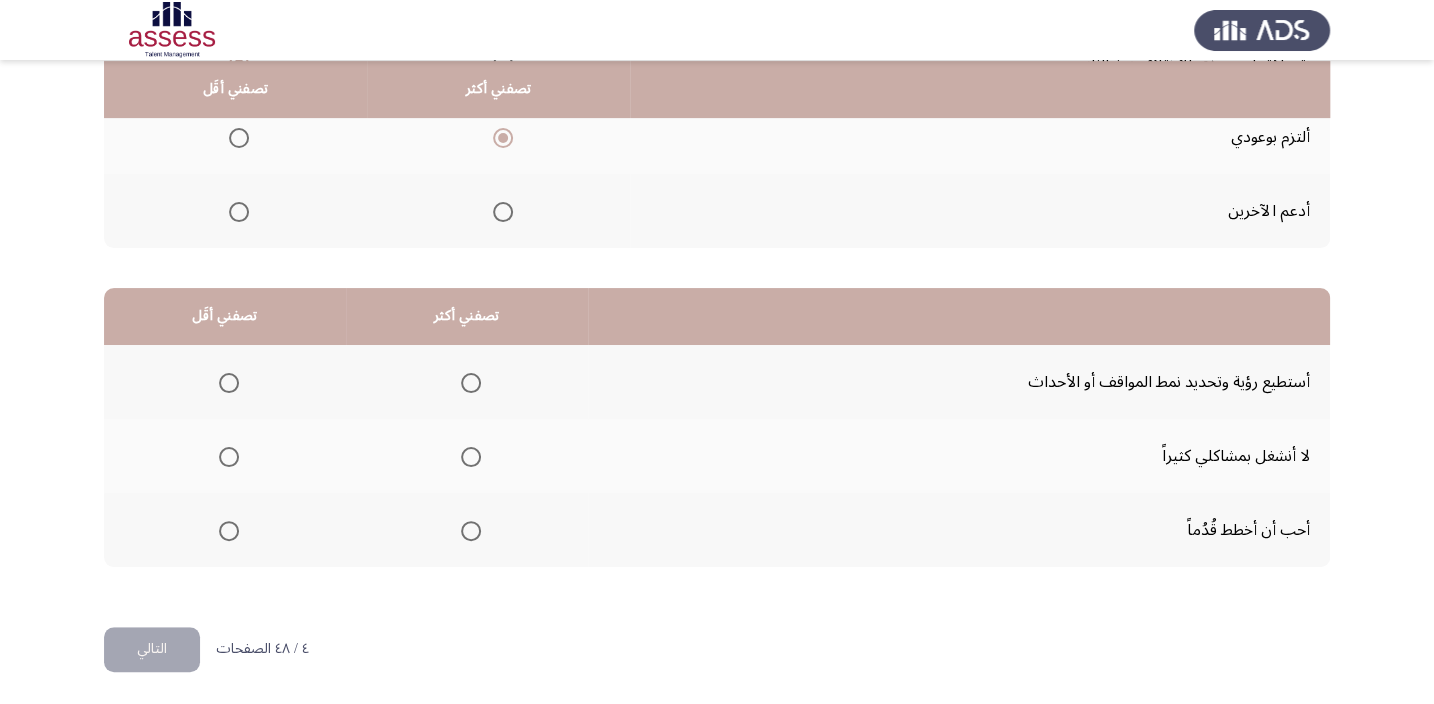 click at bounding box center [471, 457] 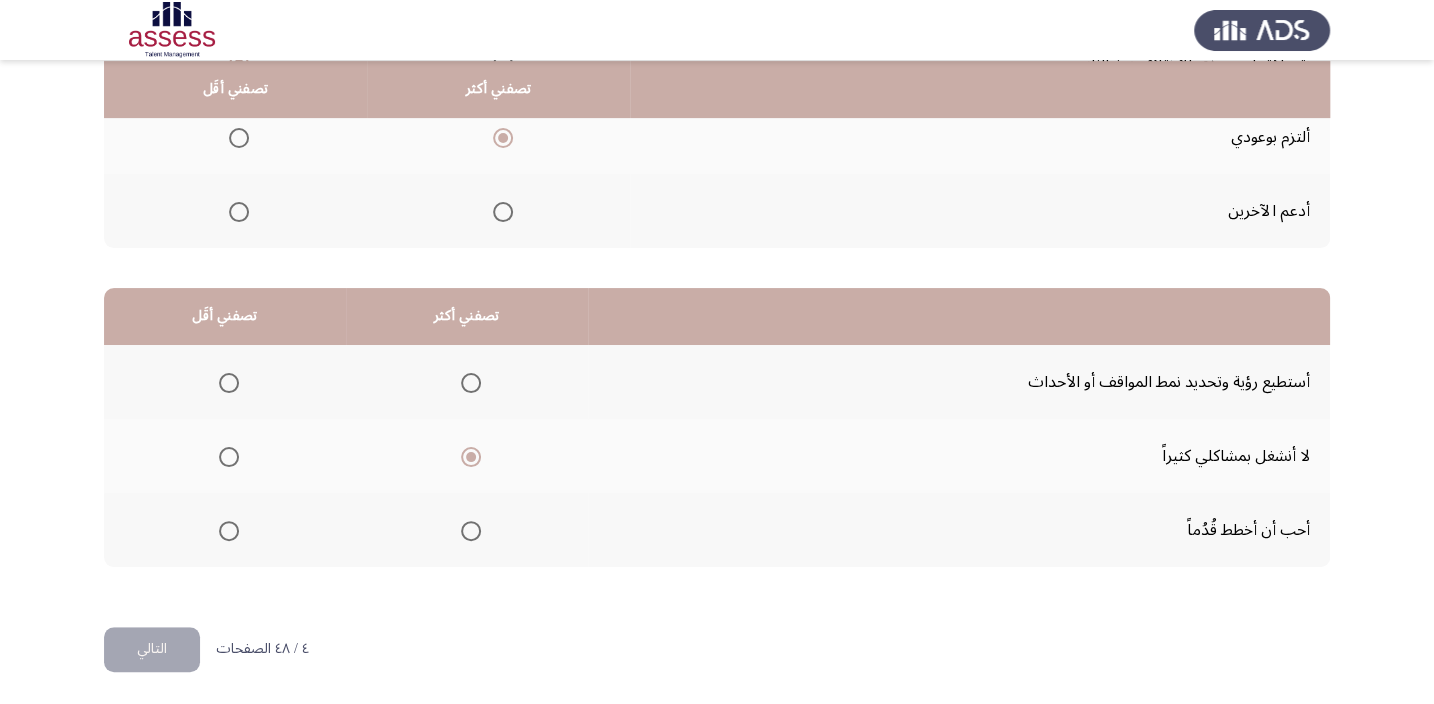 click at bounding box center (229, 383) 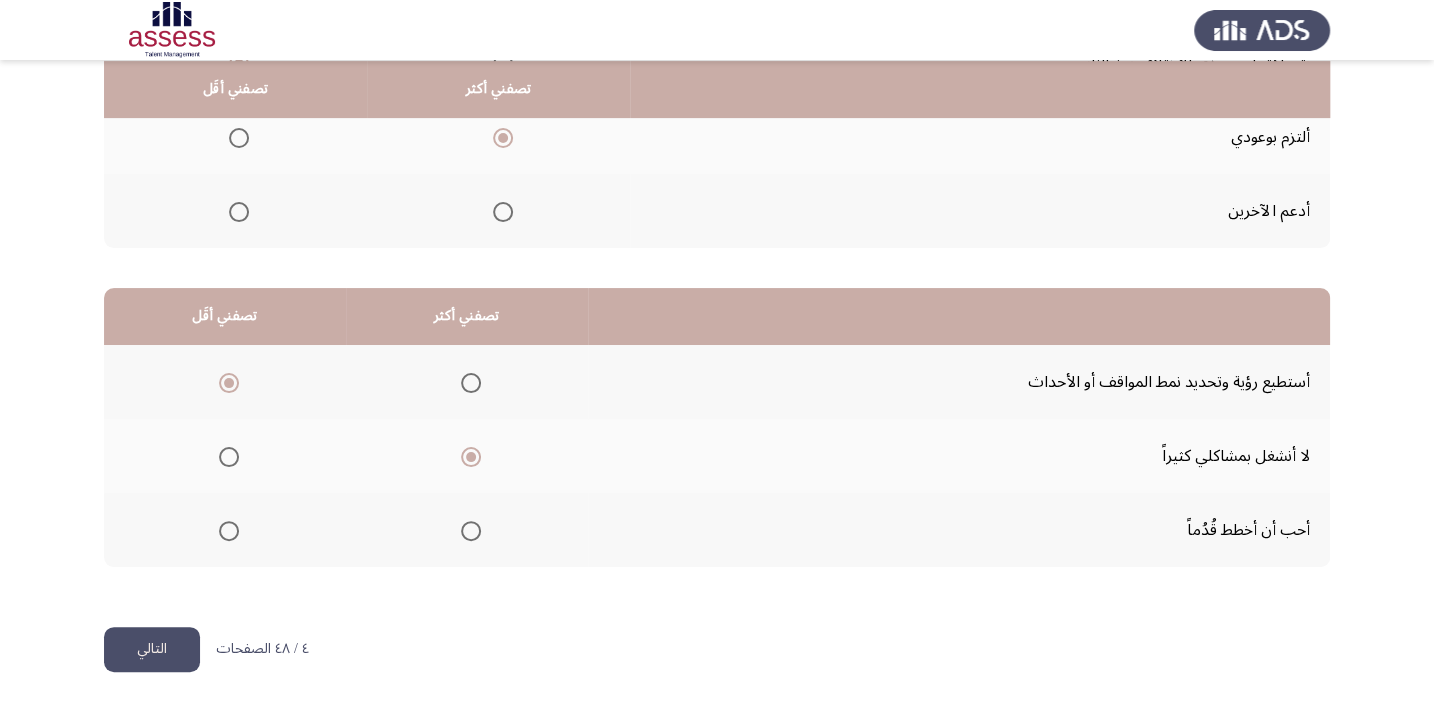 click on "التالي" 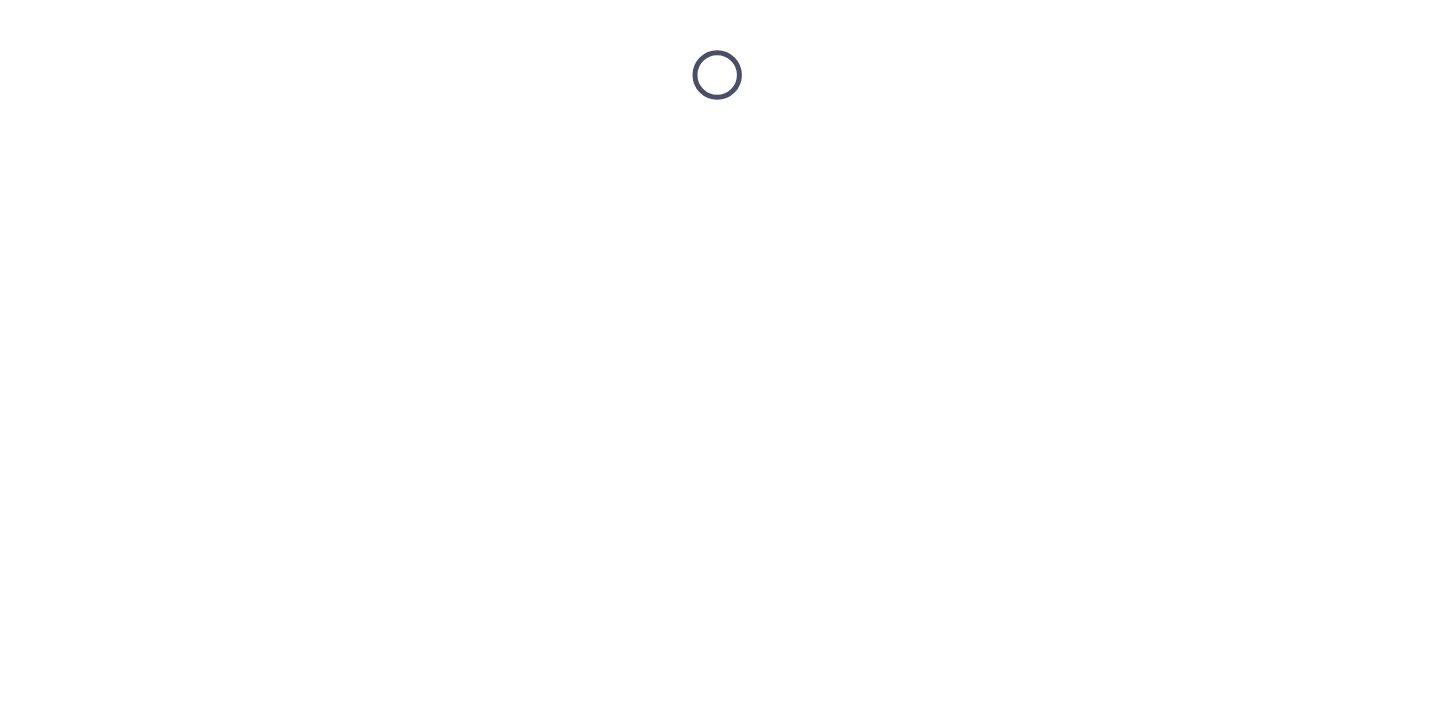 scroll, scrollTop: 0, scrollLeft: 0, axis: both 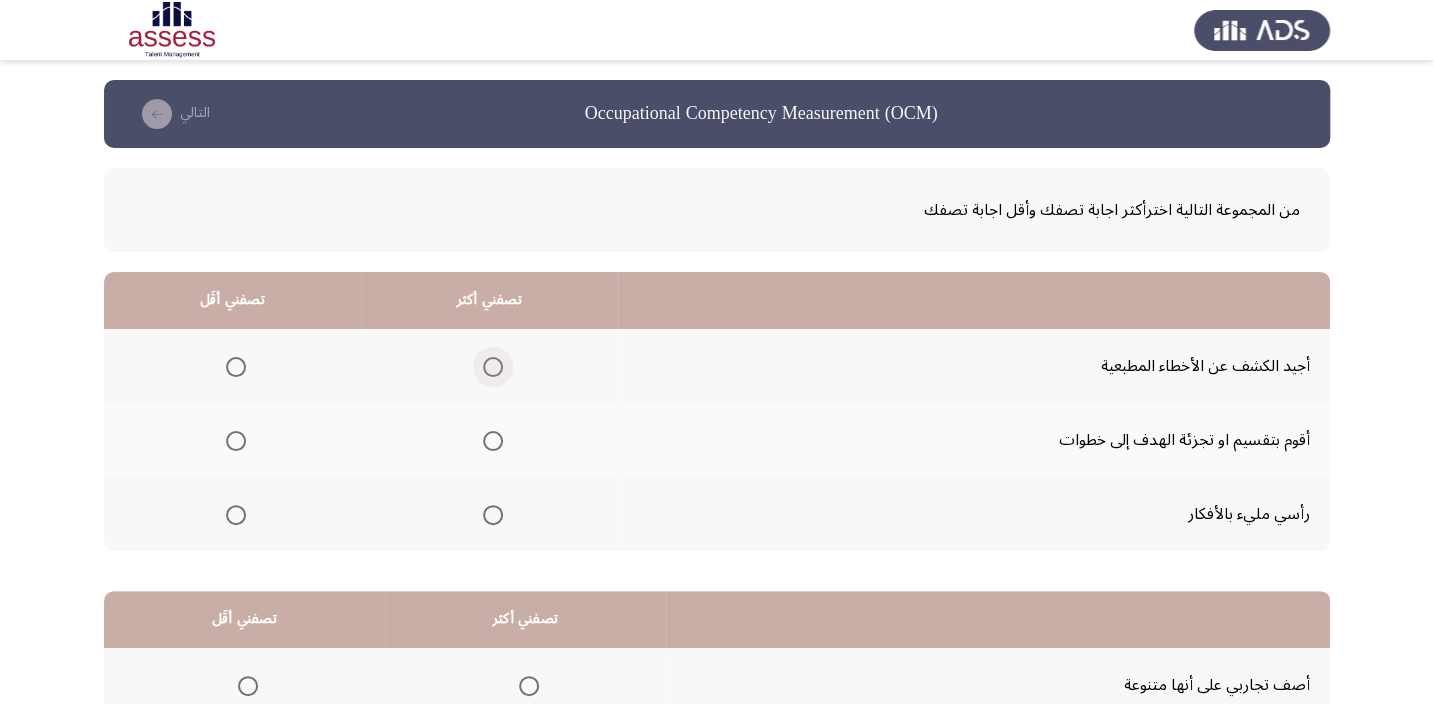 click at bounding box center [493, 367] 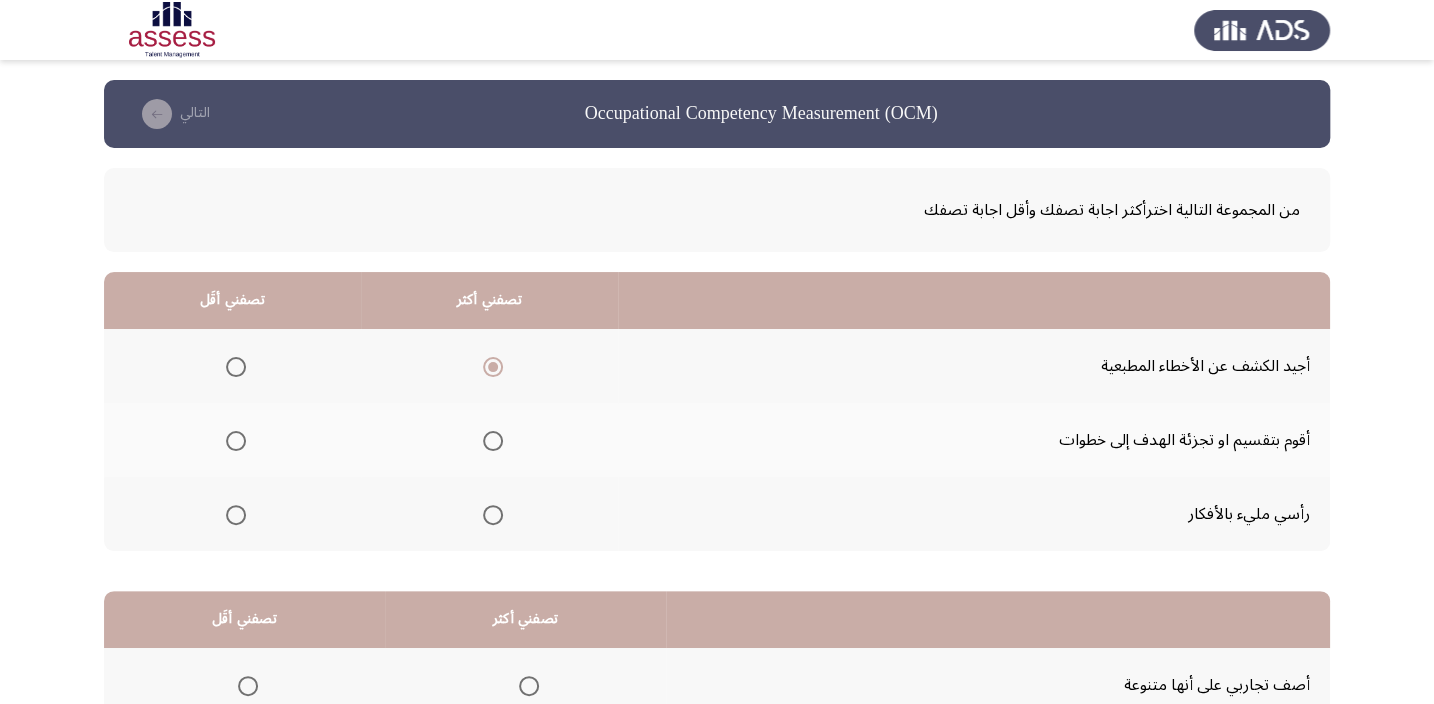 click at bounding box center [236, 441] 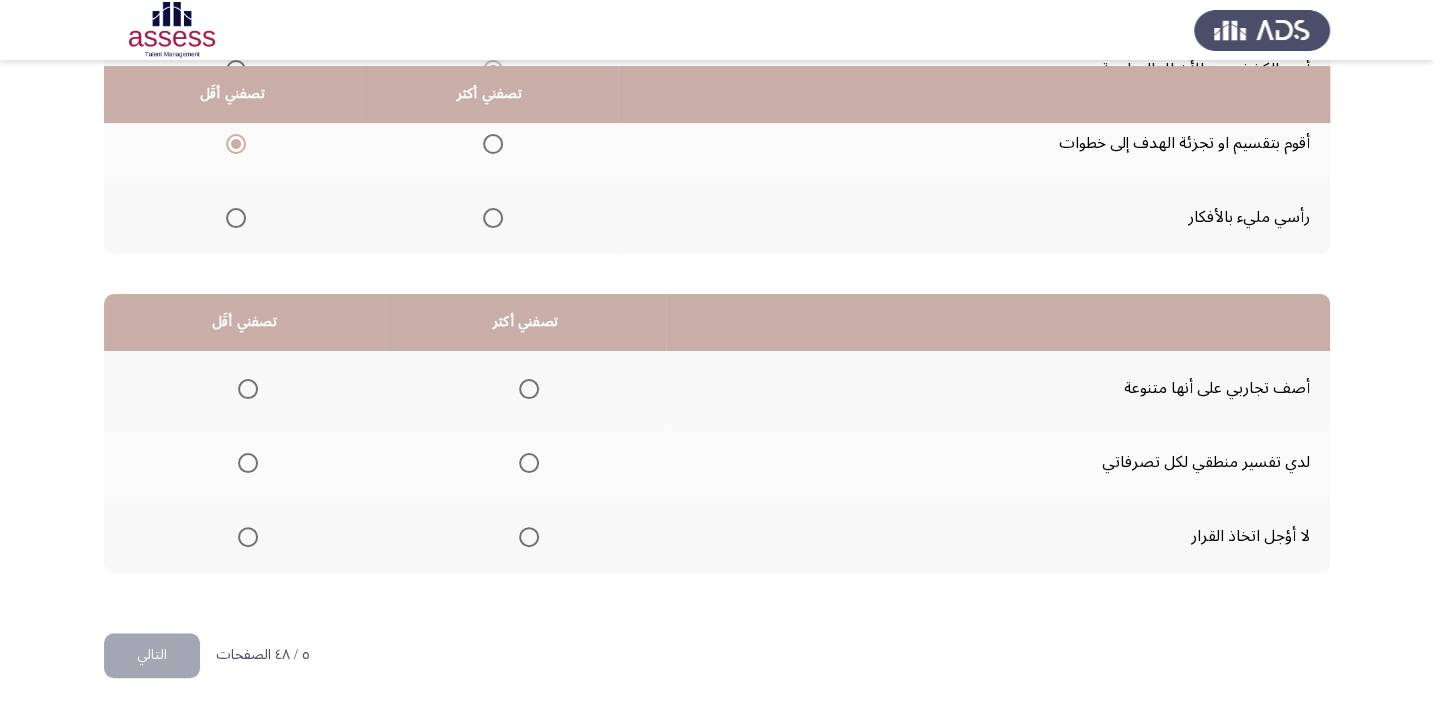 scroll, scrollTop: 303, scrollLeft: 0, axis: vertical 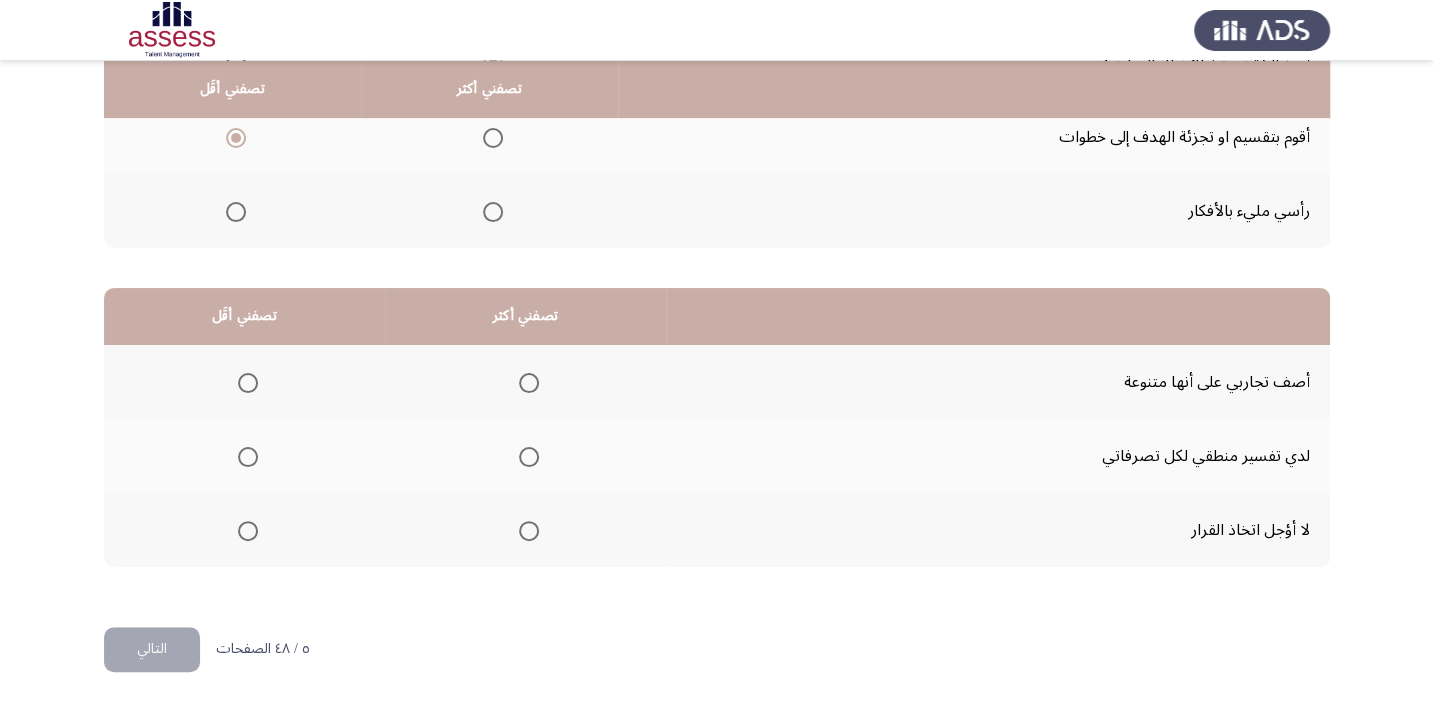 click at bounding box center [529, 383] 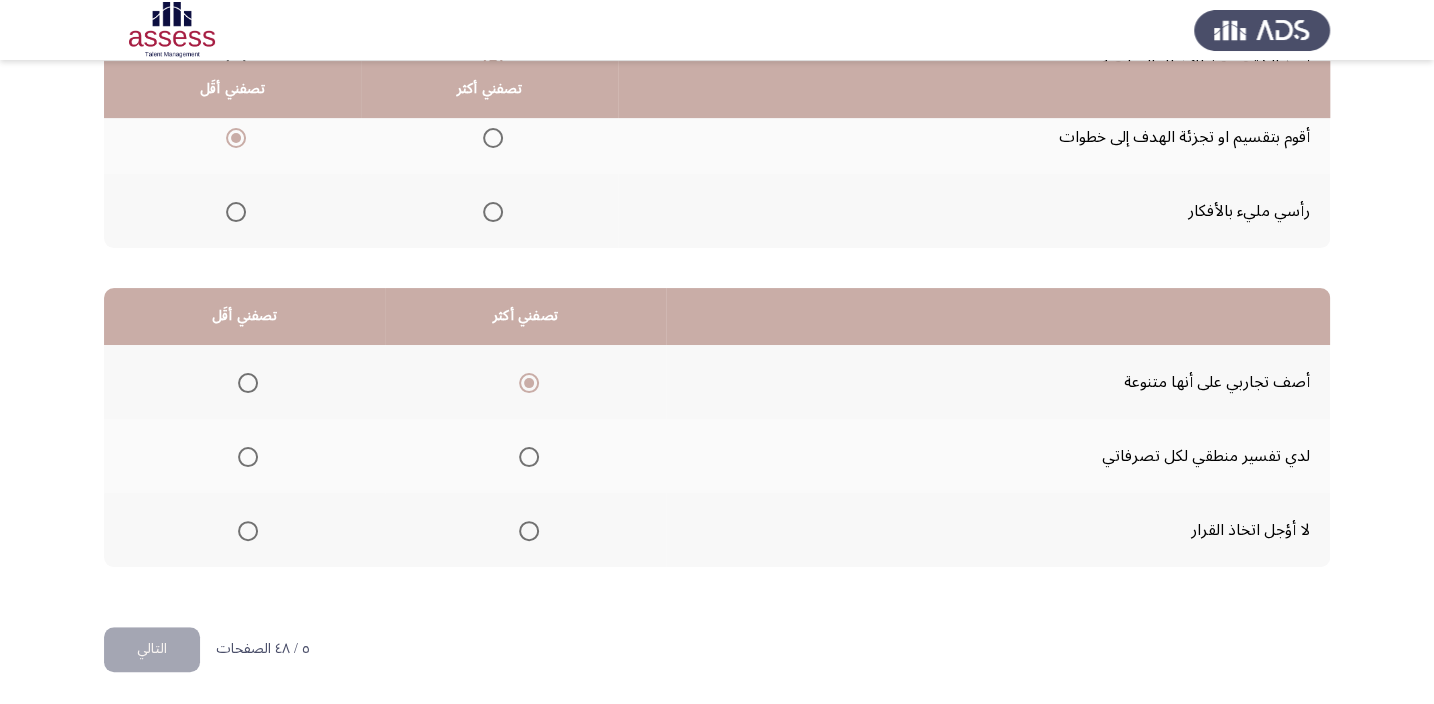 click at bounding box center (248, 457) 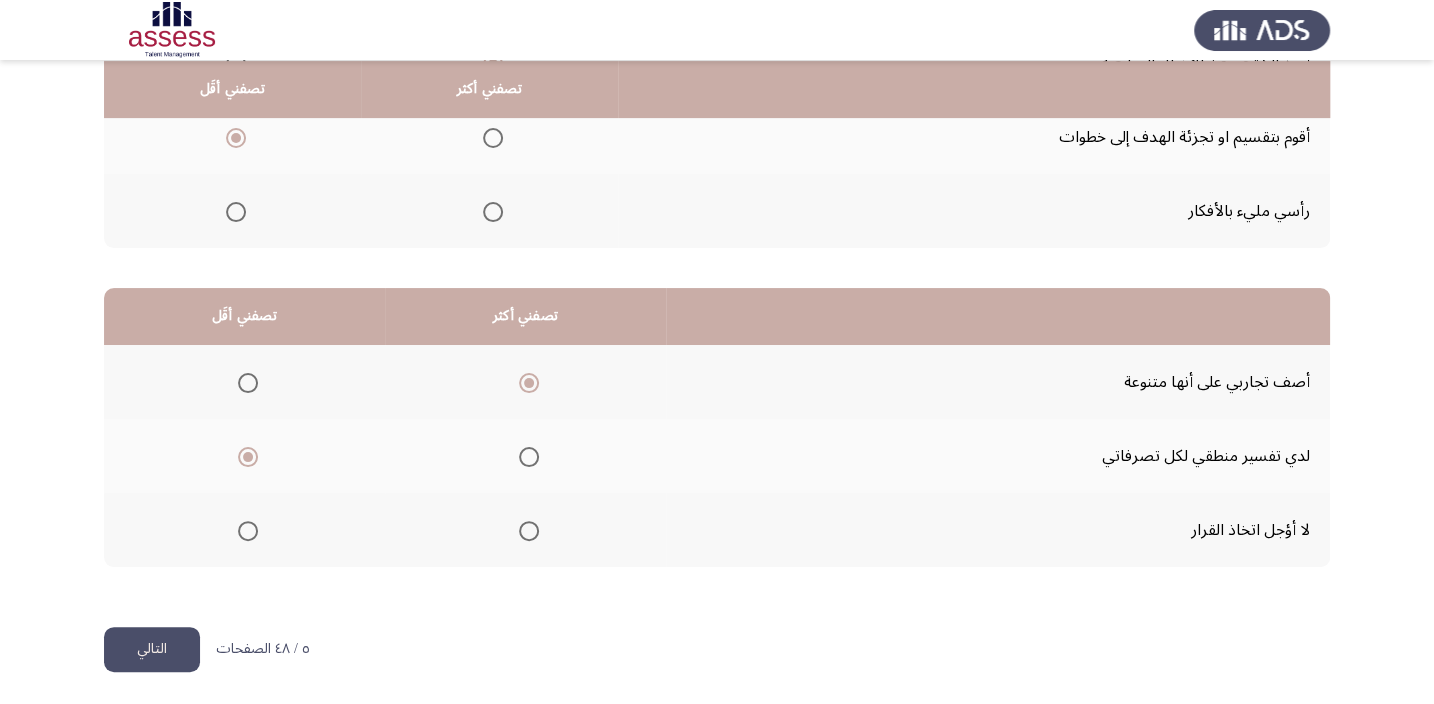 click on "التالي" 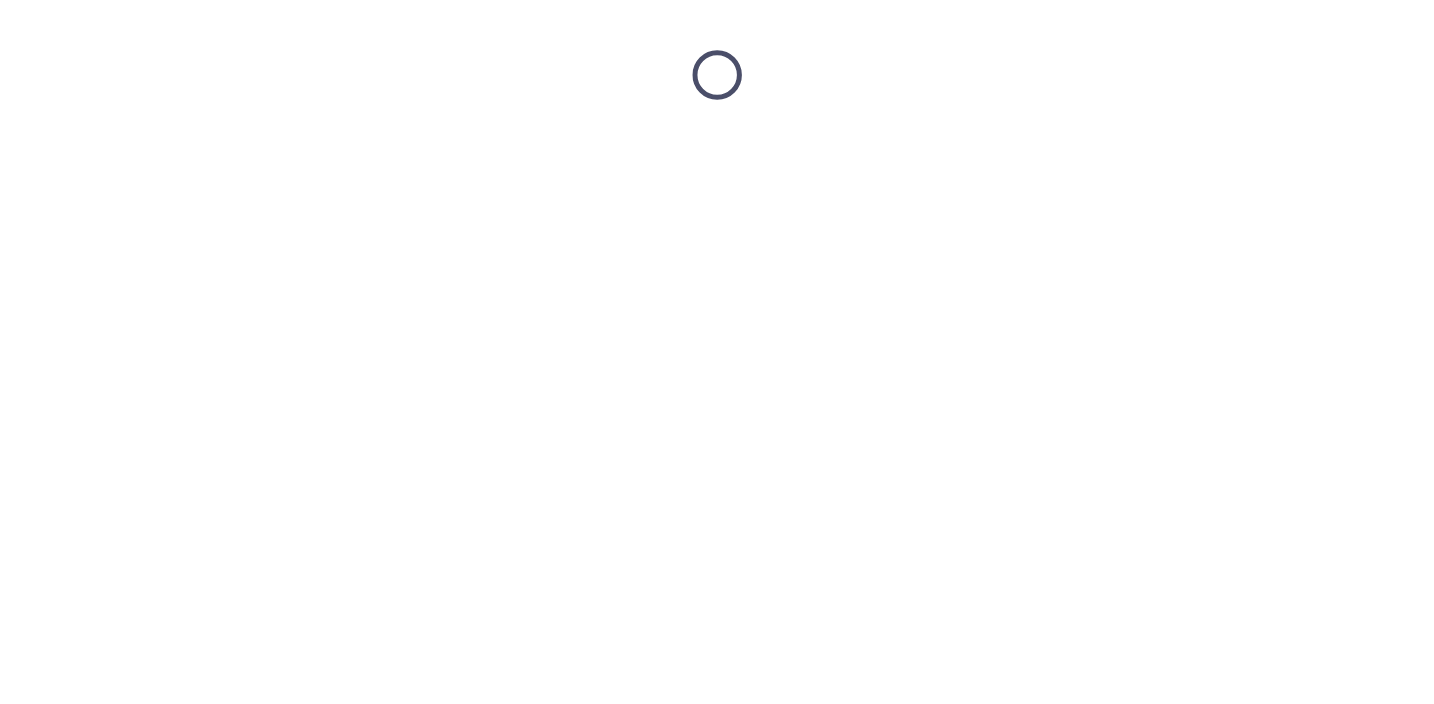 scroll, scrollTop: 0, scrollLeft: 0, axis: both 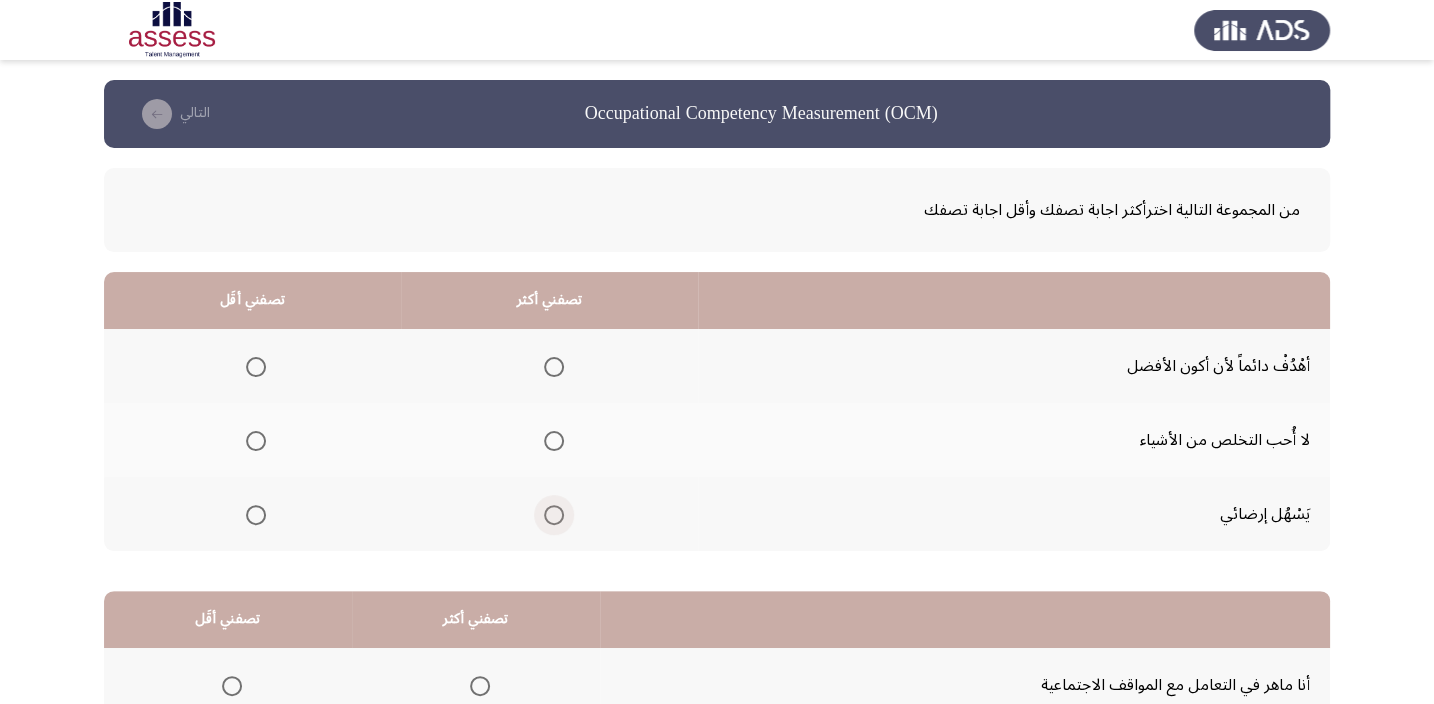 click at bounding box center [554, 515] 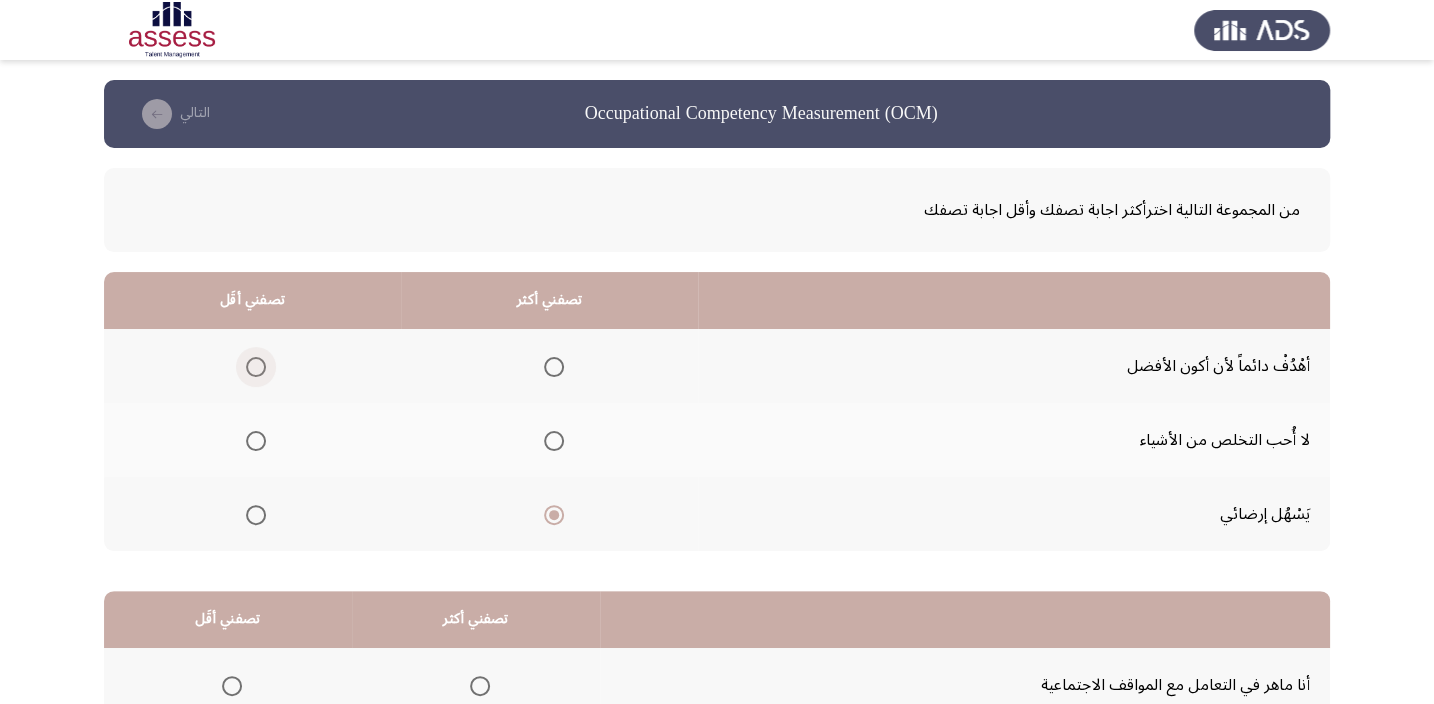 click at bounding box center [256, 367] 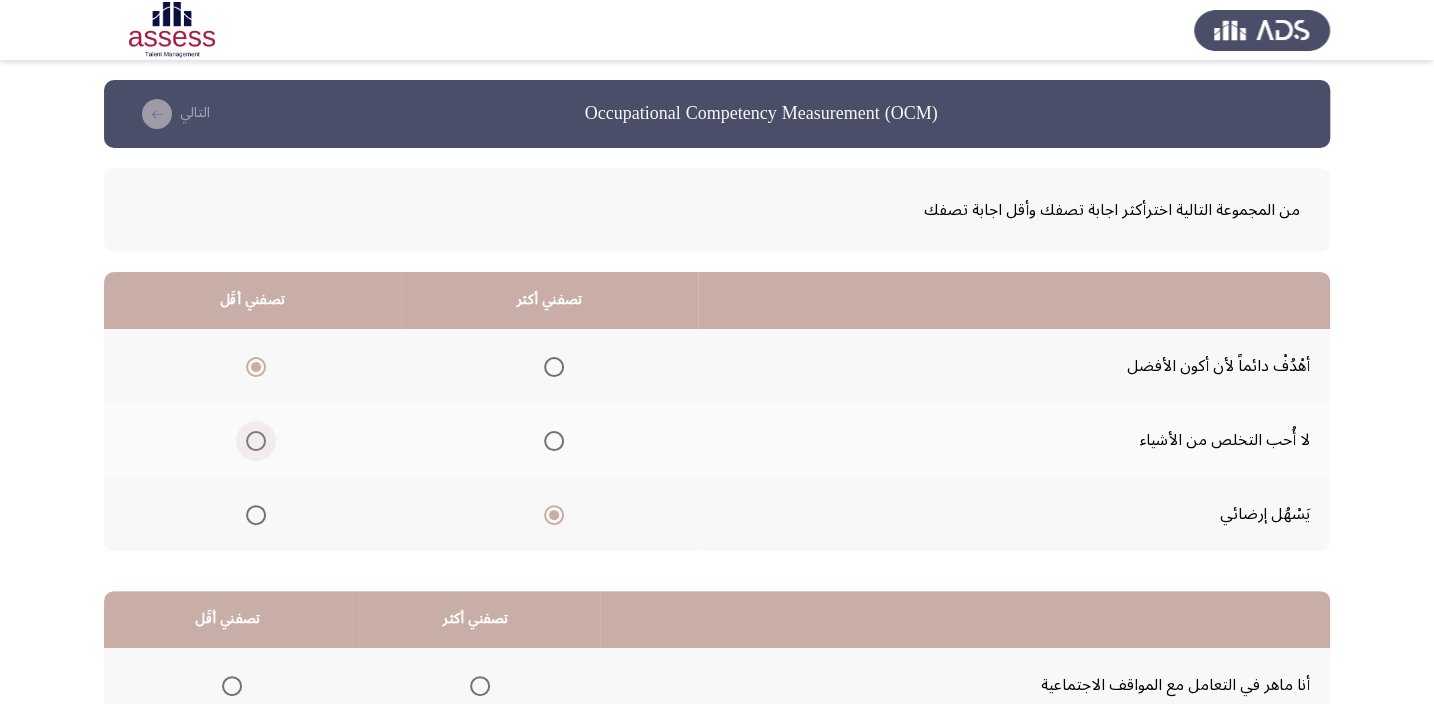 click at bounding box center (256, 441) 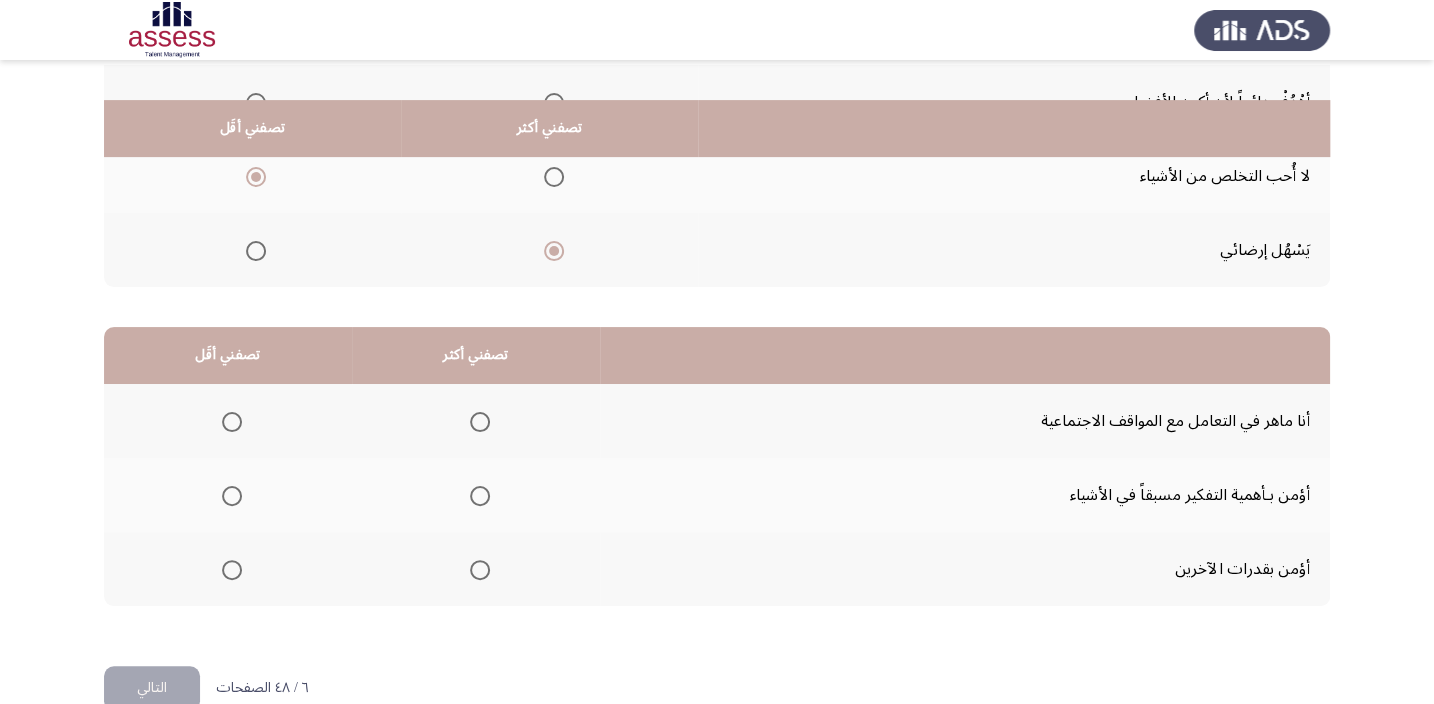 scroll, scrollTop: 303, scrollLeft: 0, axis: vertical 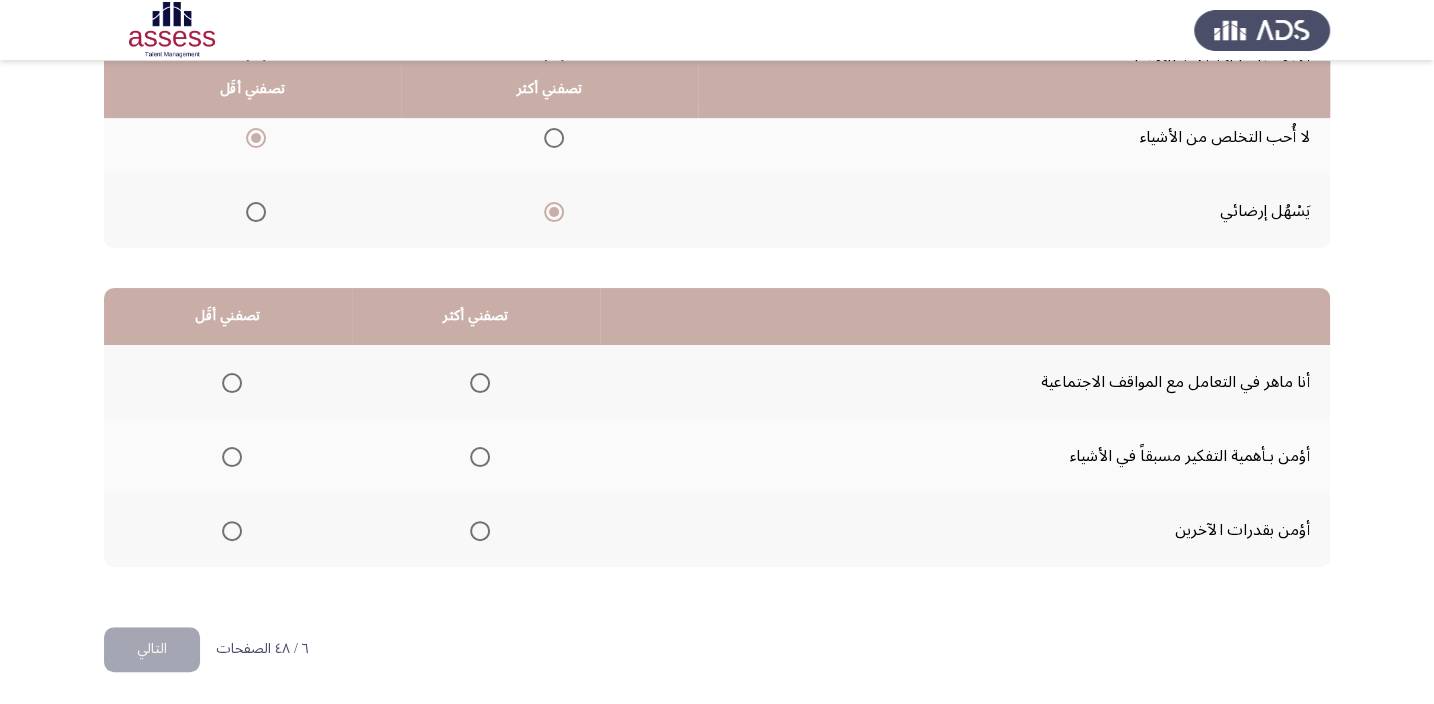 click at bounding box center [480, 383] 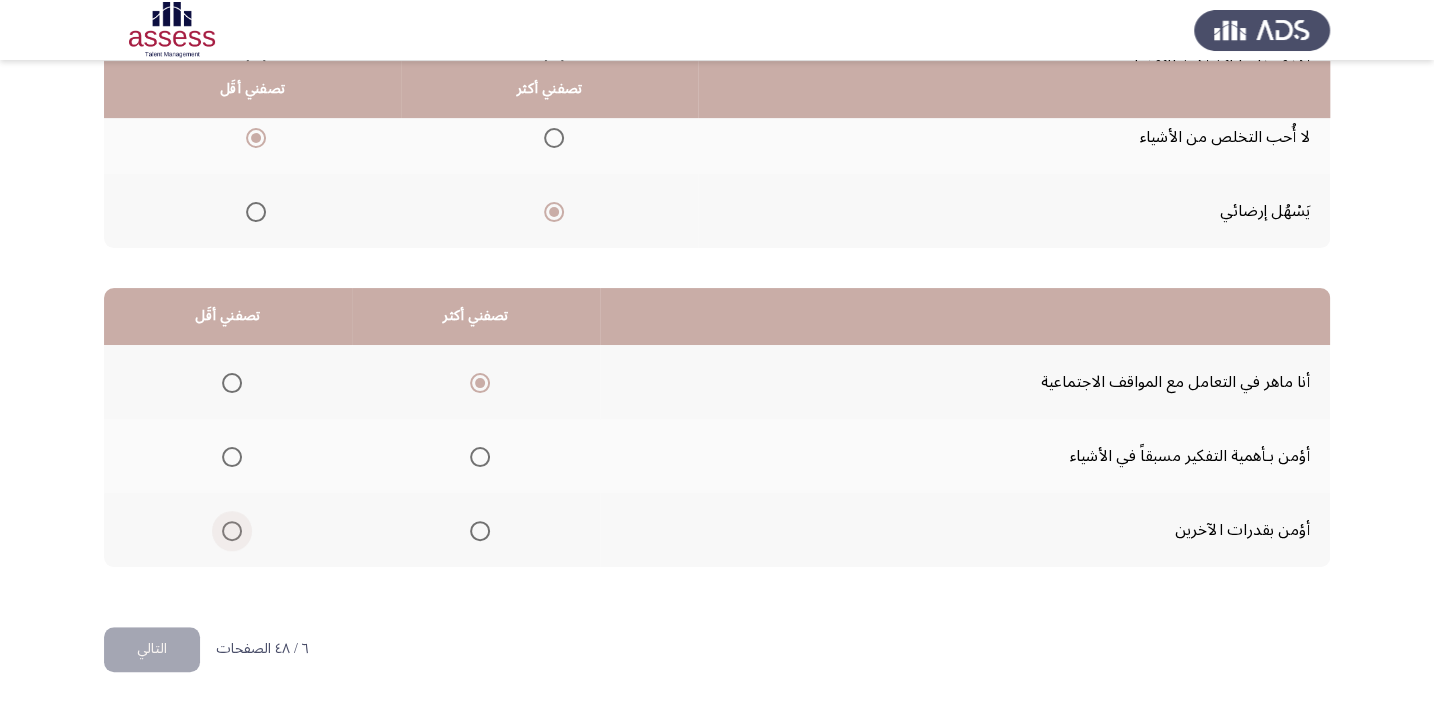 click at bounding box center [232, 531] 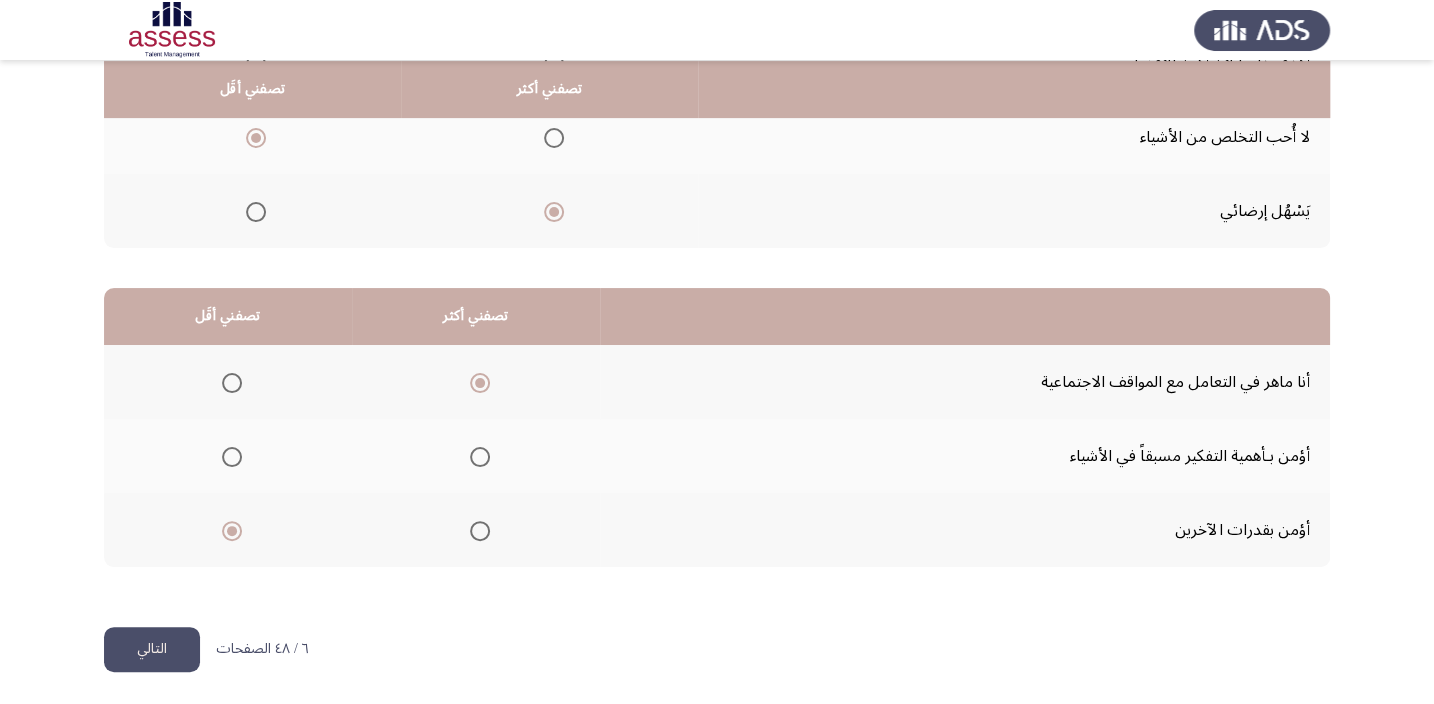 click on "التالي" 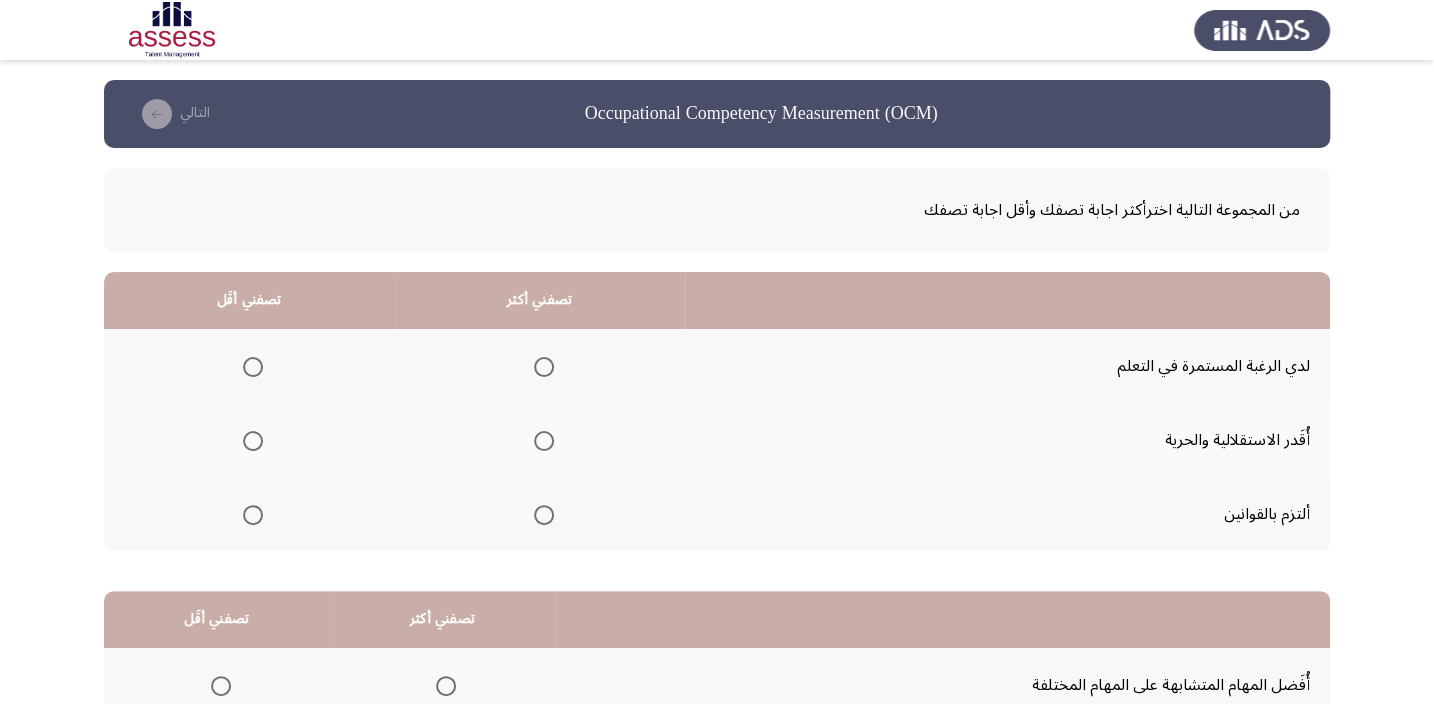 click at bounding box center [544, 441] 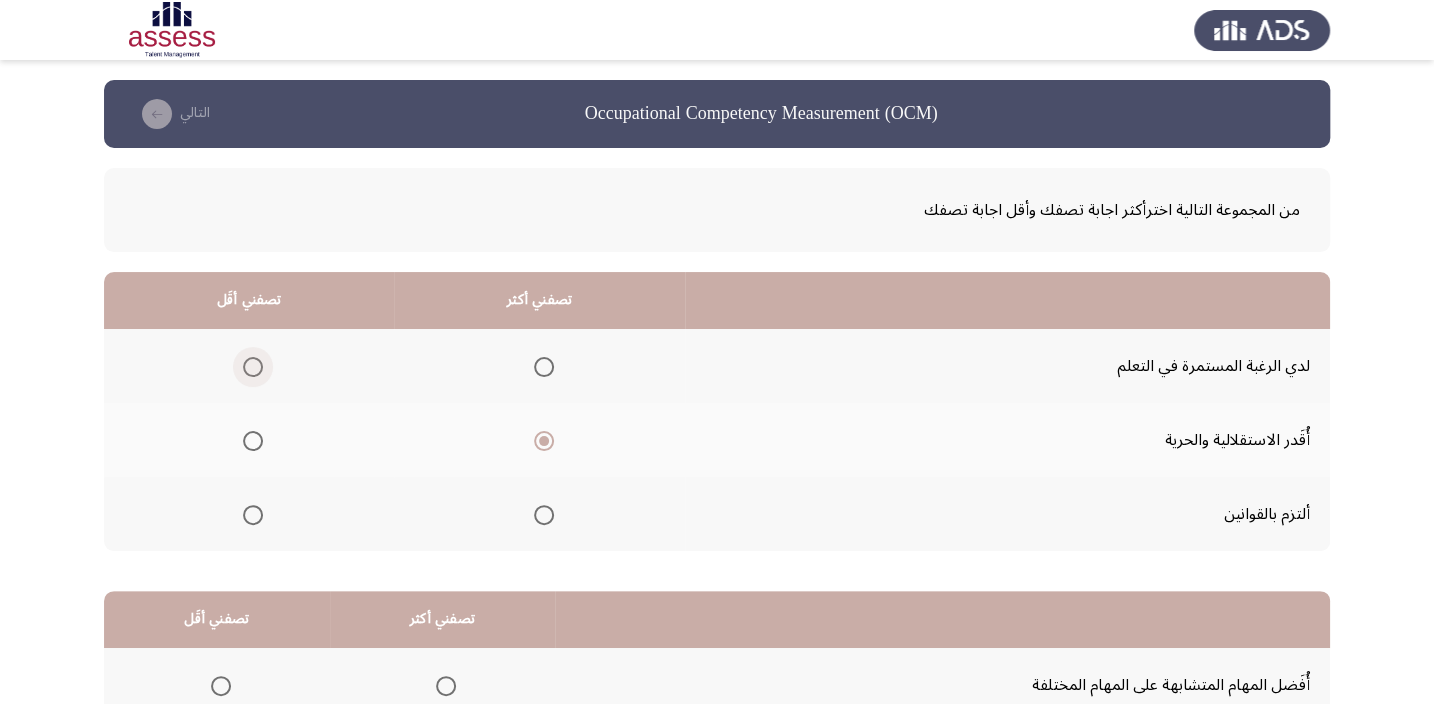 click at bounding box center (253, 367) 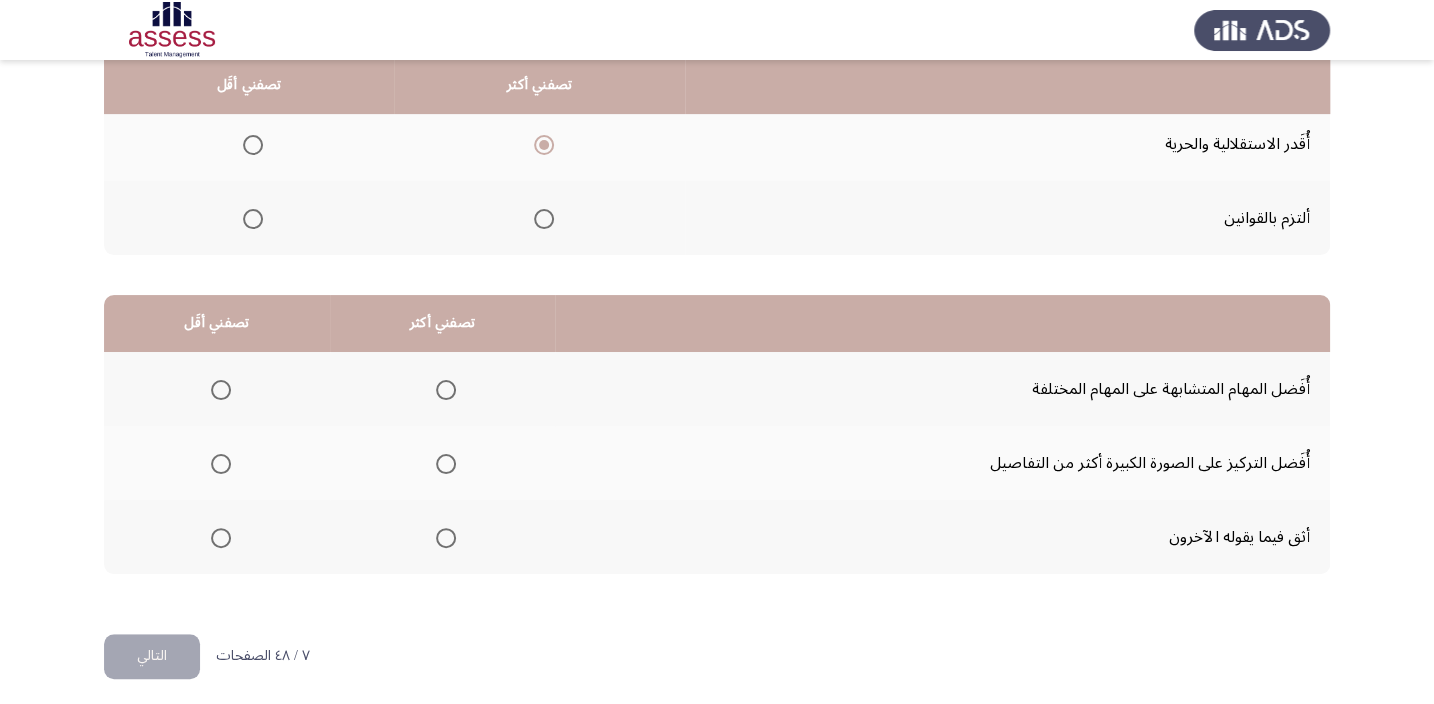scroll, scrollTop: 303, scrollLeft: 0, axis: vertical 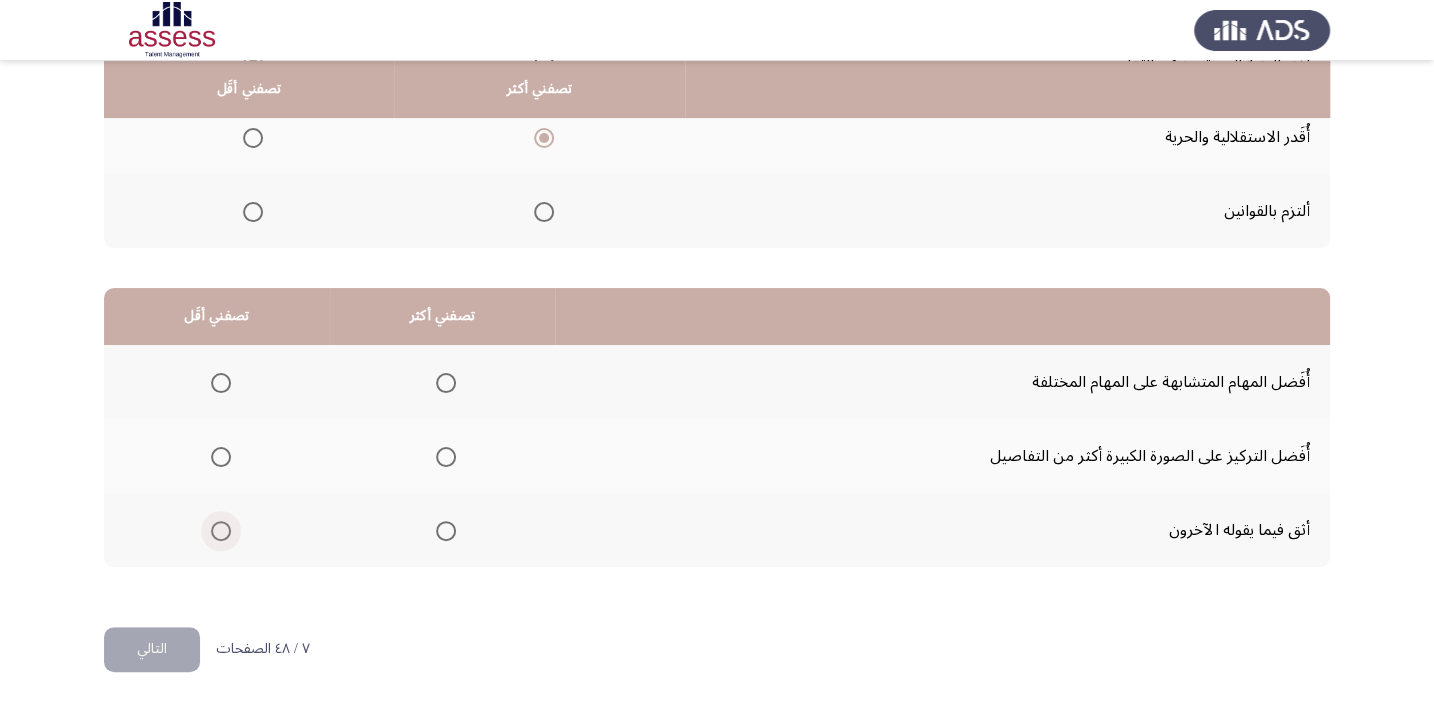 click at bounding box center [221, 531] 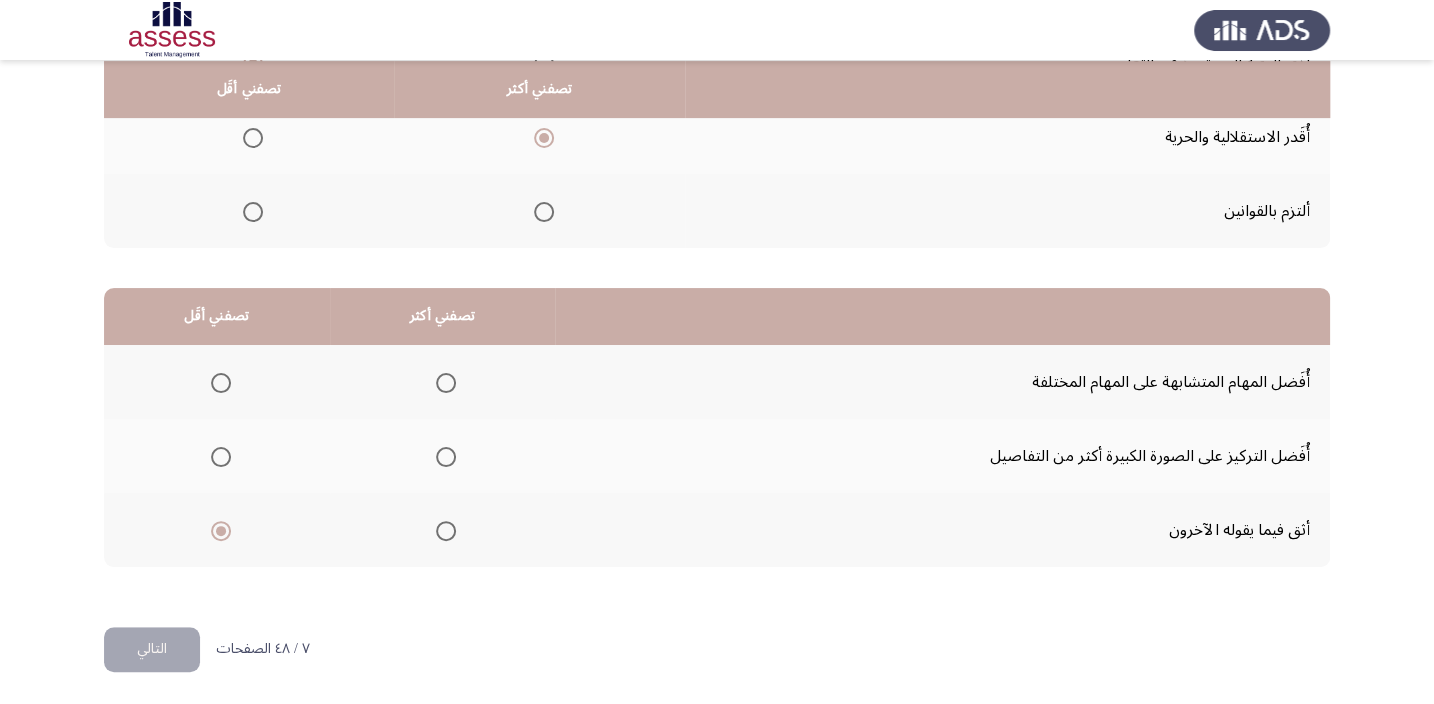 click at bounding box center (446, 457) 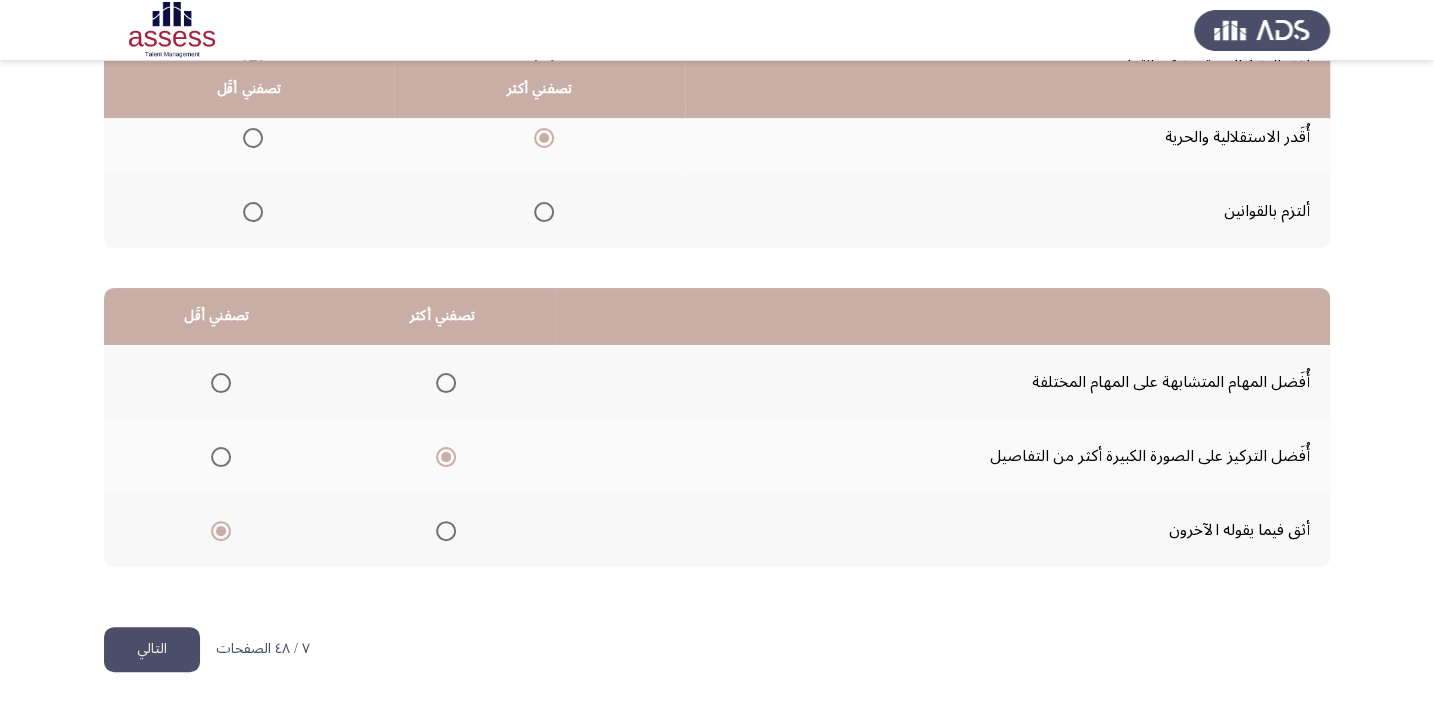 click on "التالي" 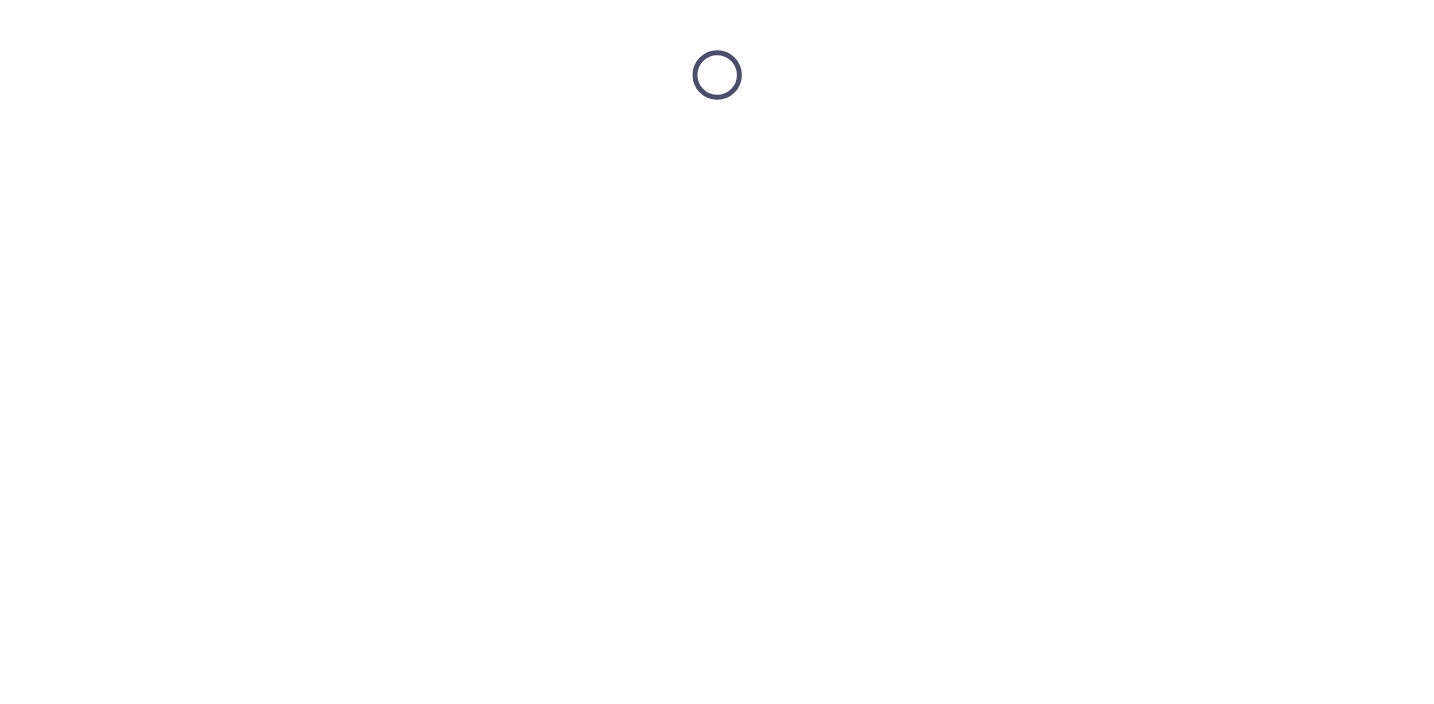 scroll, scrollTop: 0, scrollLeft: 0, axis: both 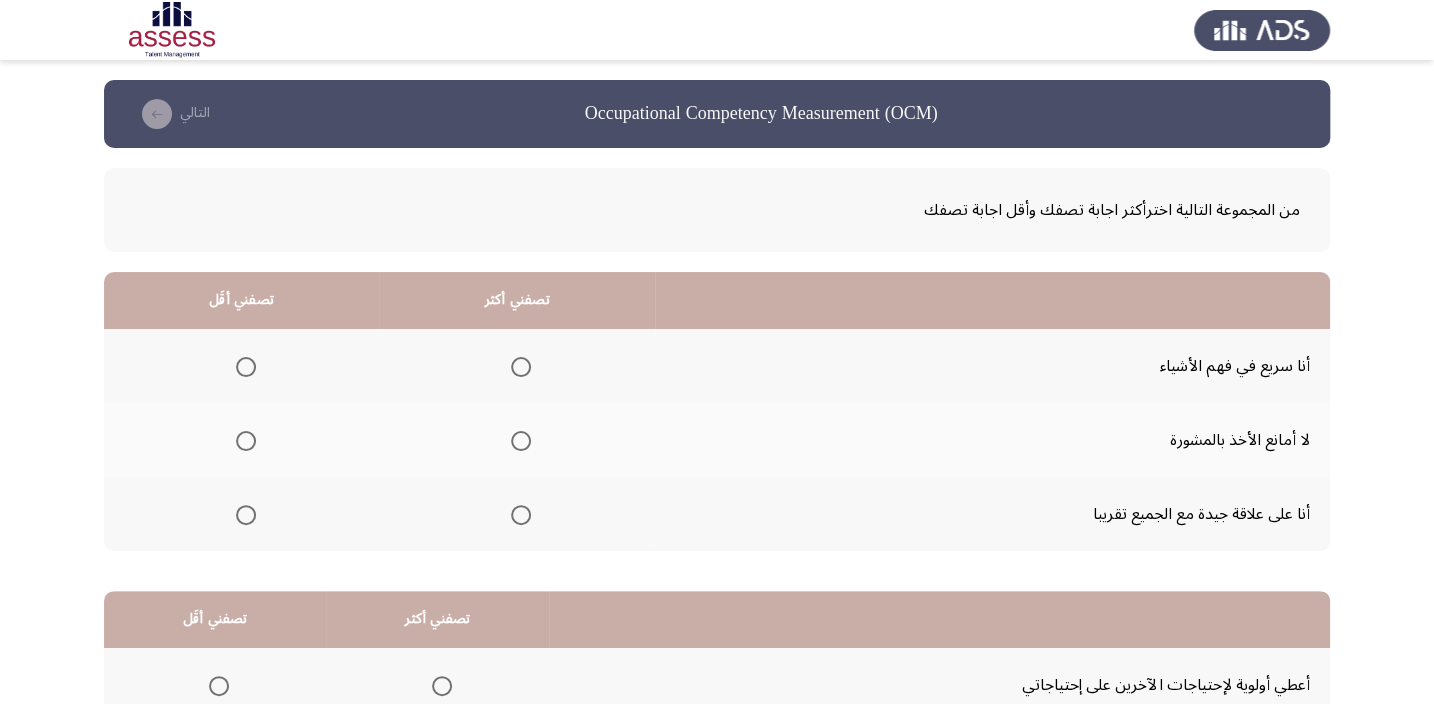 click at bounding box center (521, 441) 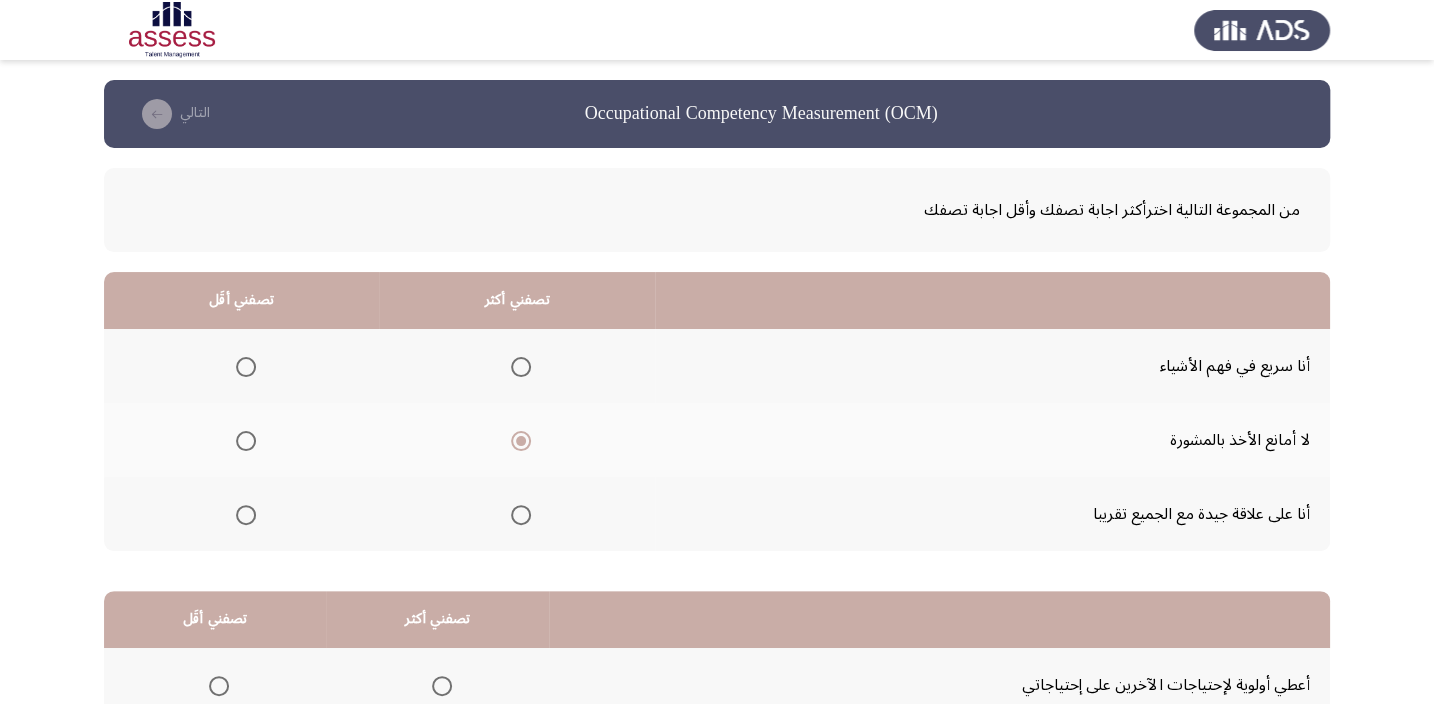 click at bounding box center [246, 515] 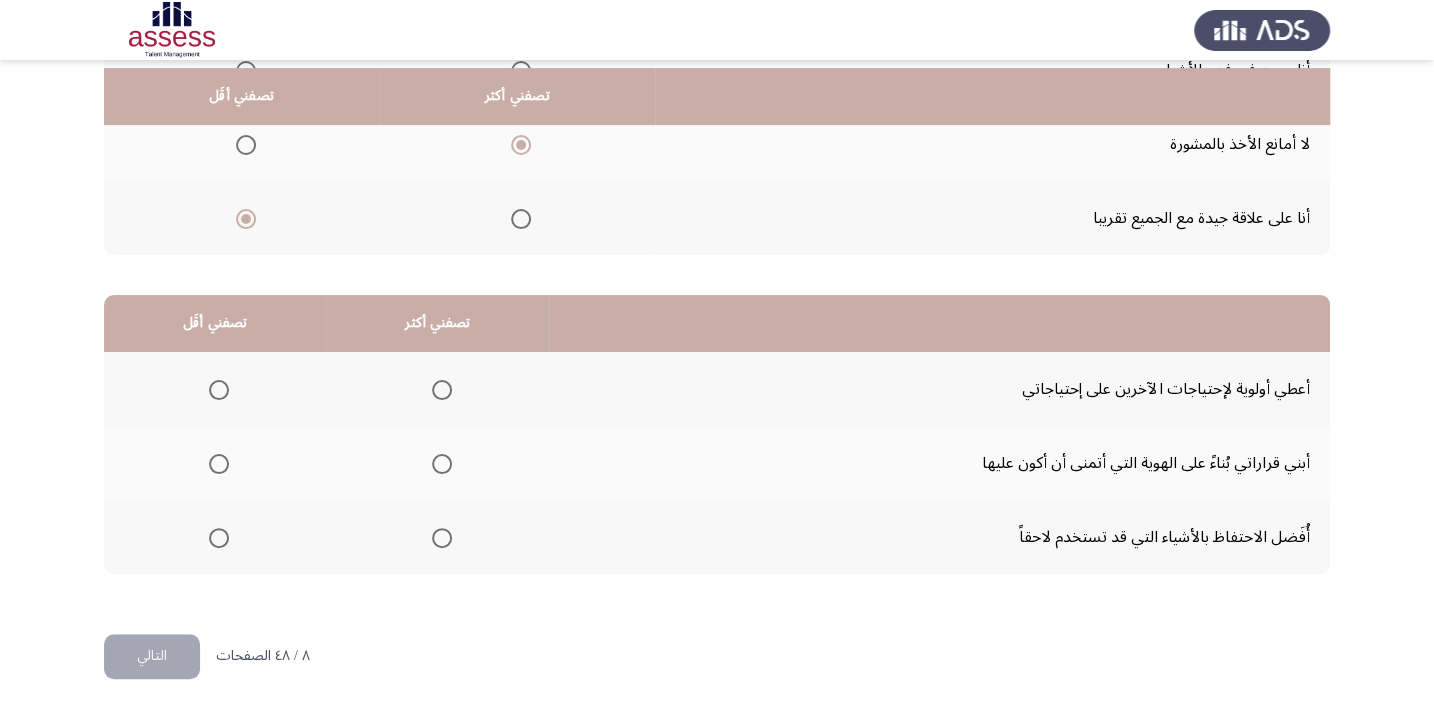scroll, scrollTop: 303, scrollLeft: 0, axis: vertical 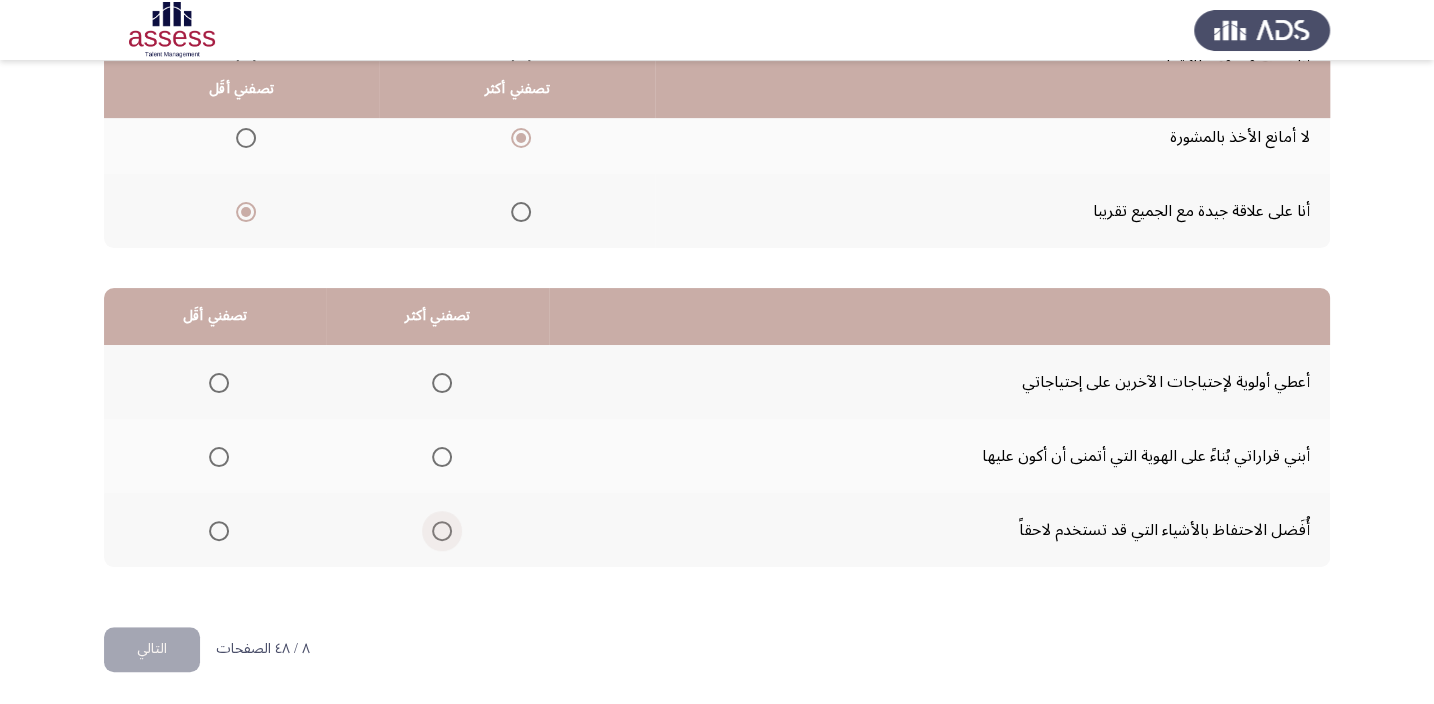 click at bounding box center [442, 531] 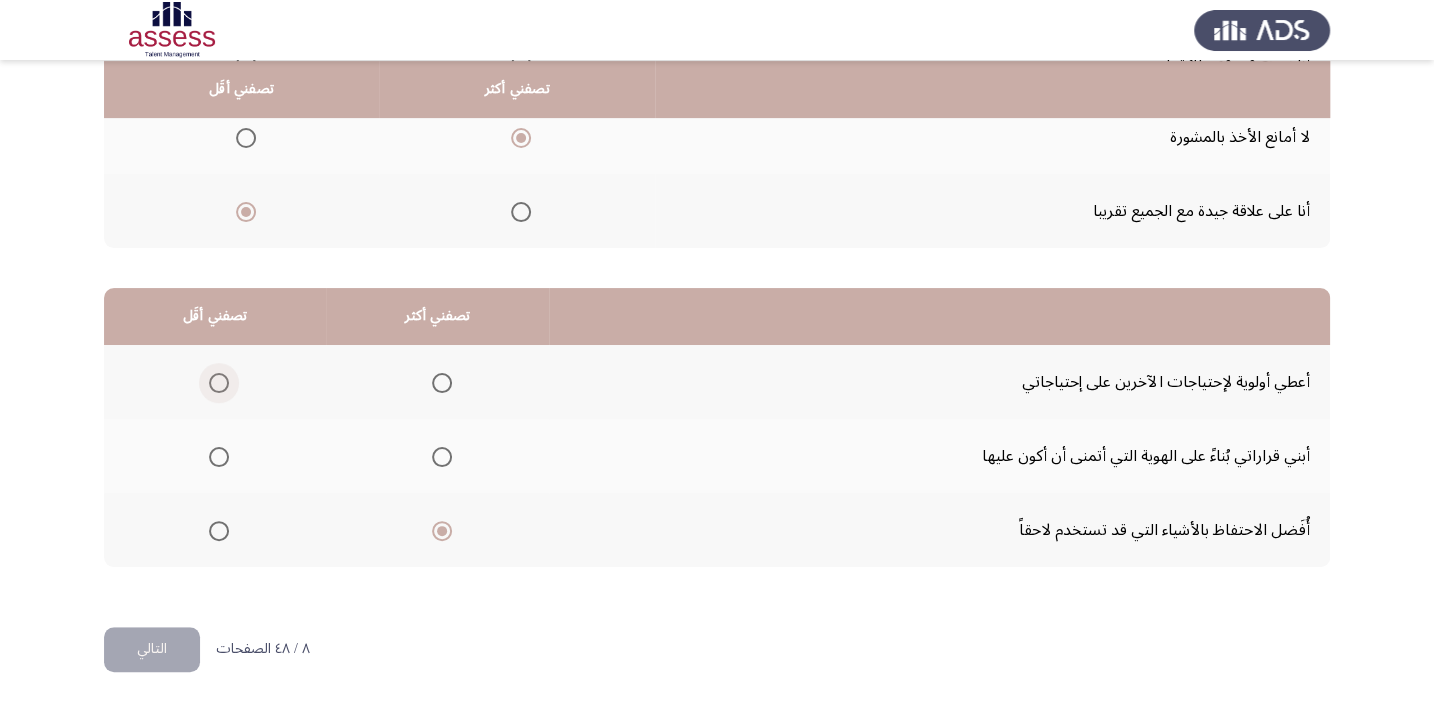 click at bounding box center [219, 383] 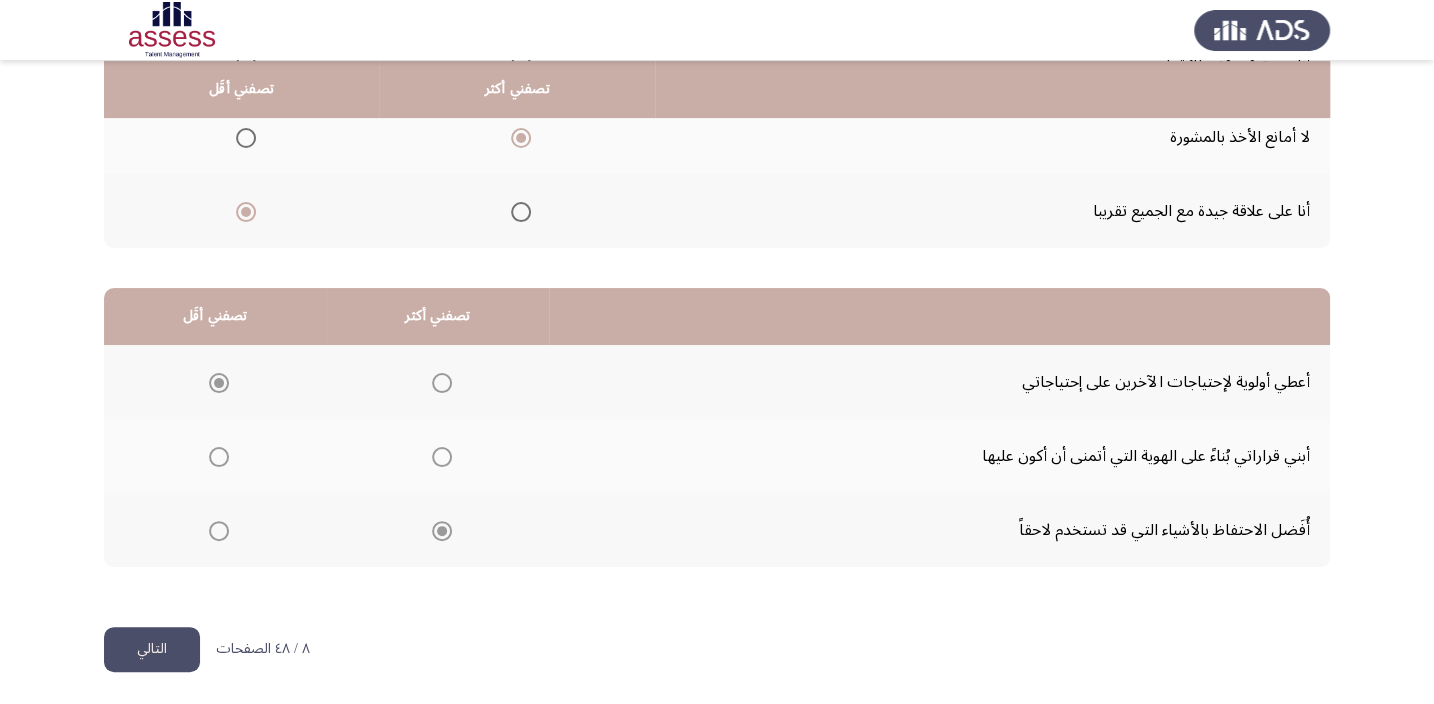 click on "التالي" 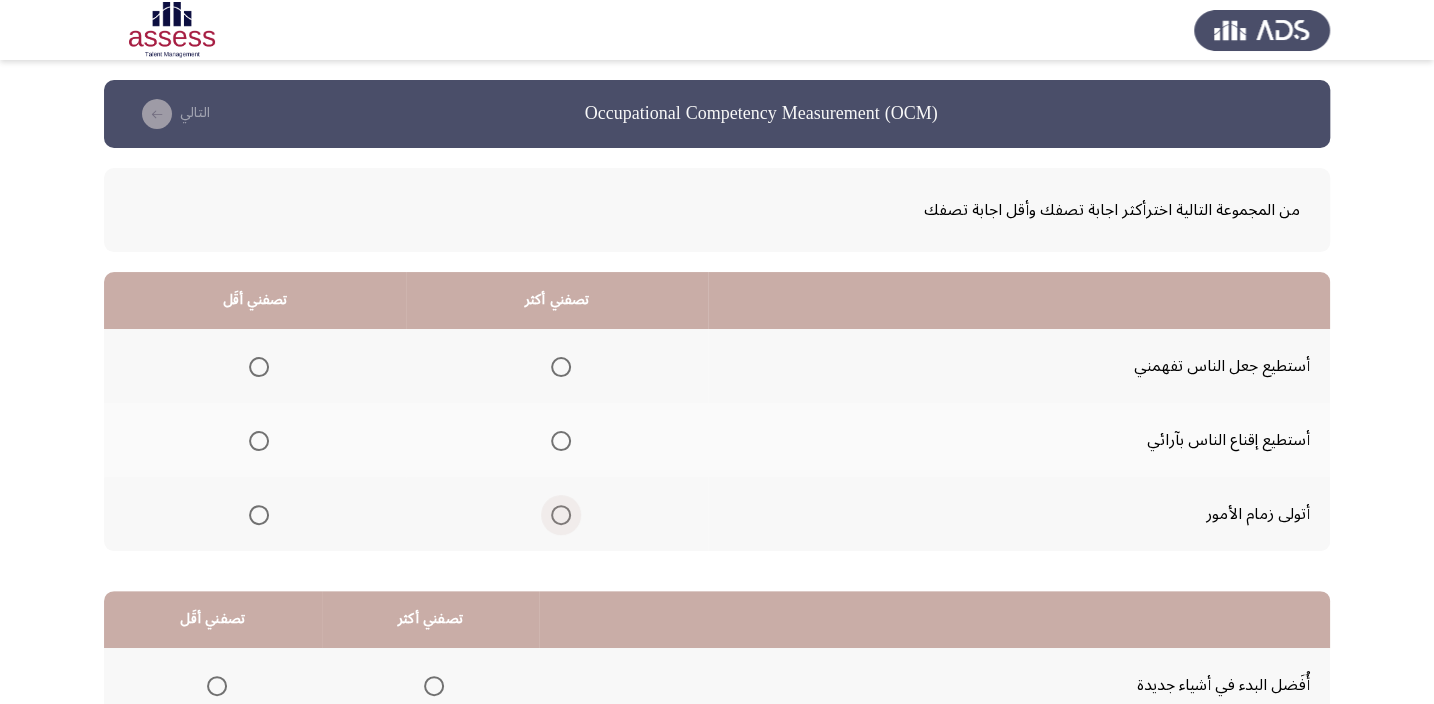 click at bounding box center (561, 515) 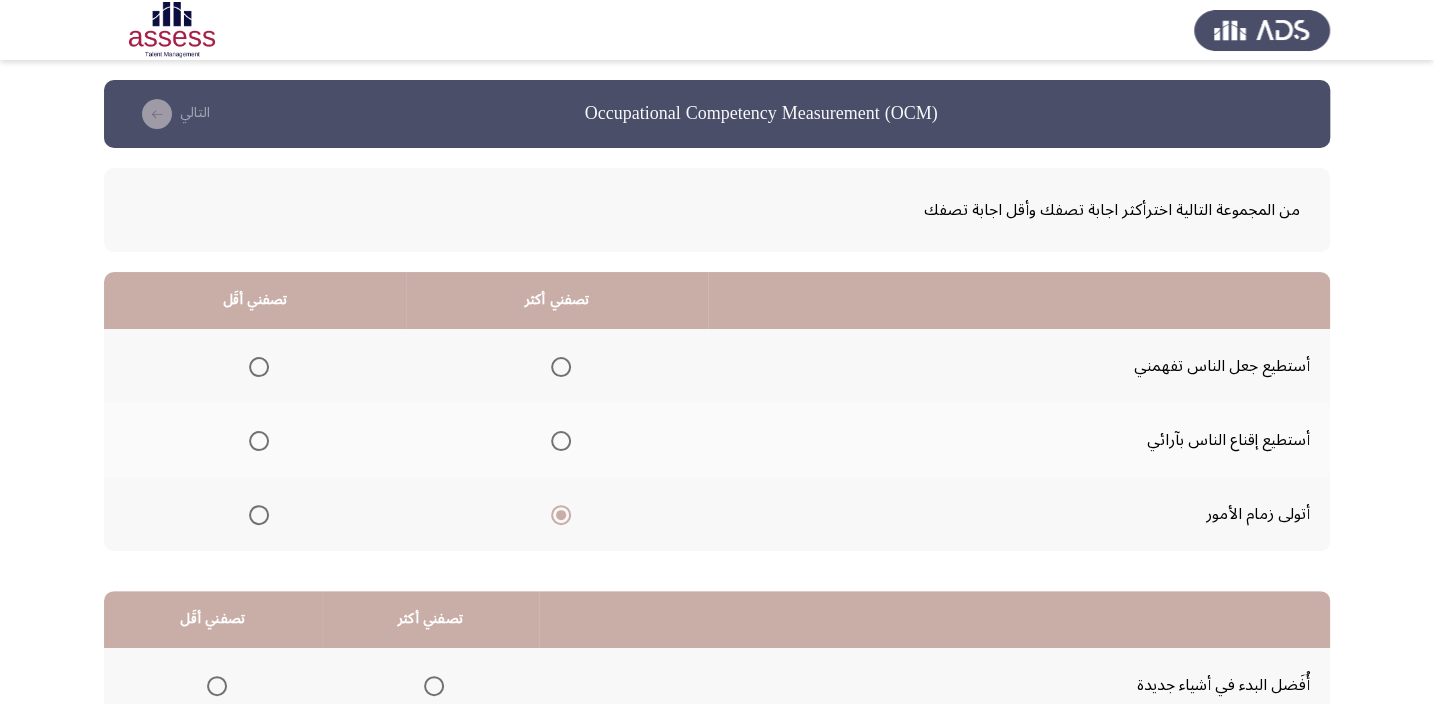 click at bounding box center [259, 515] 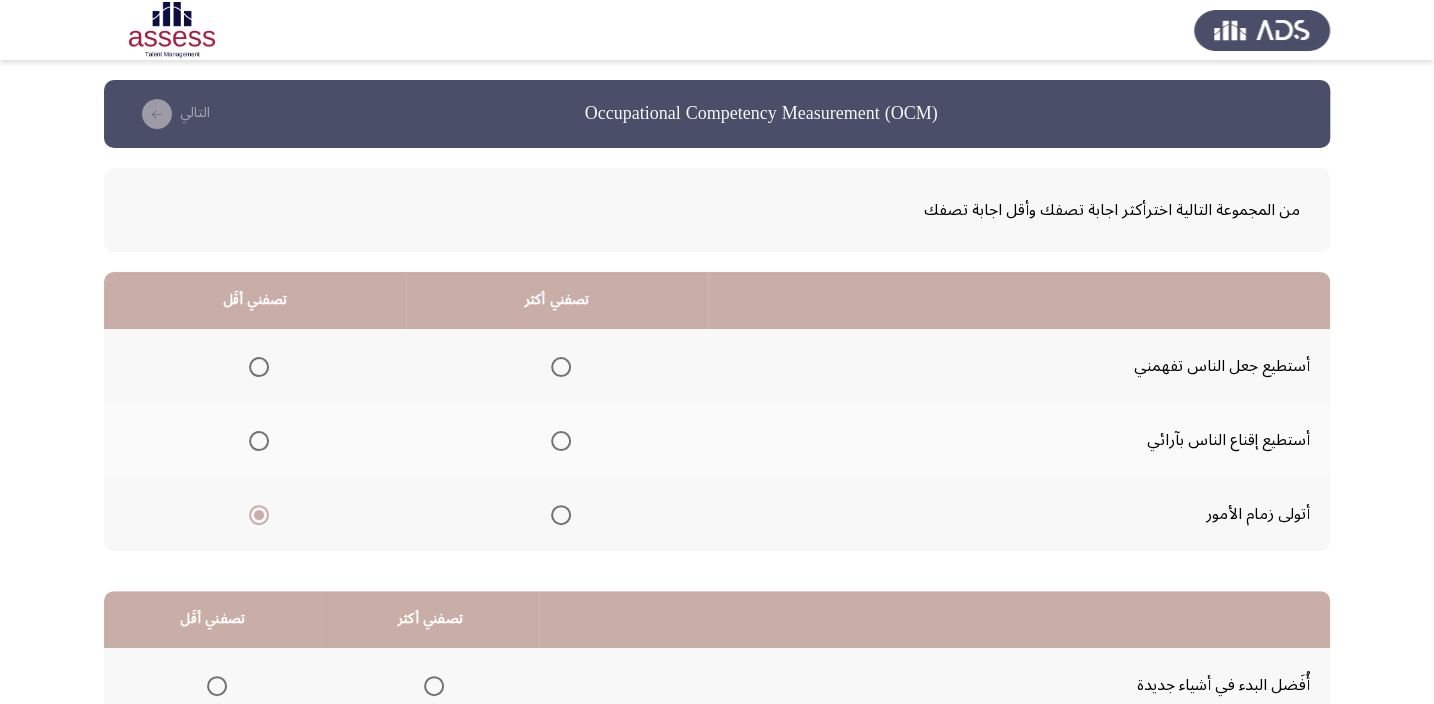 click at bounding box center (561, 441) 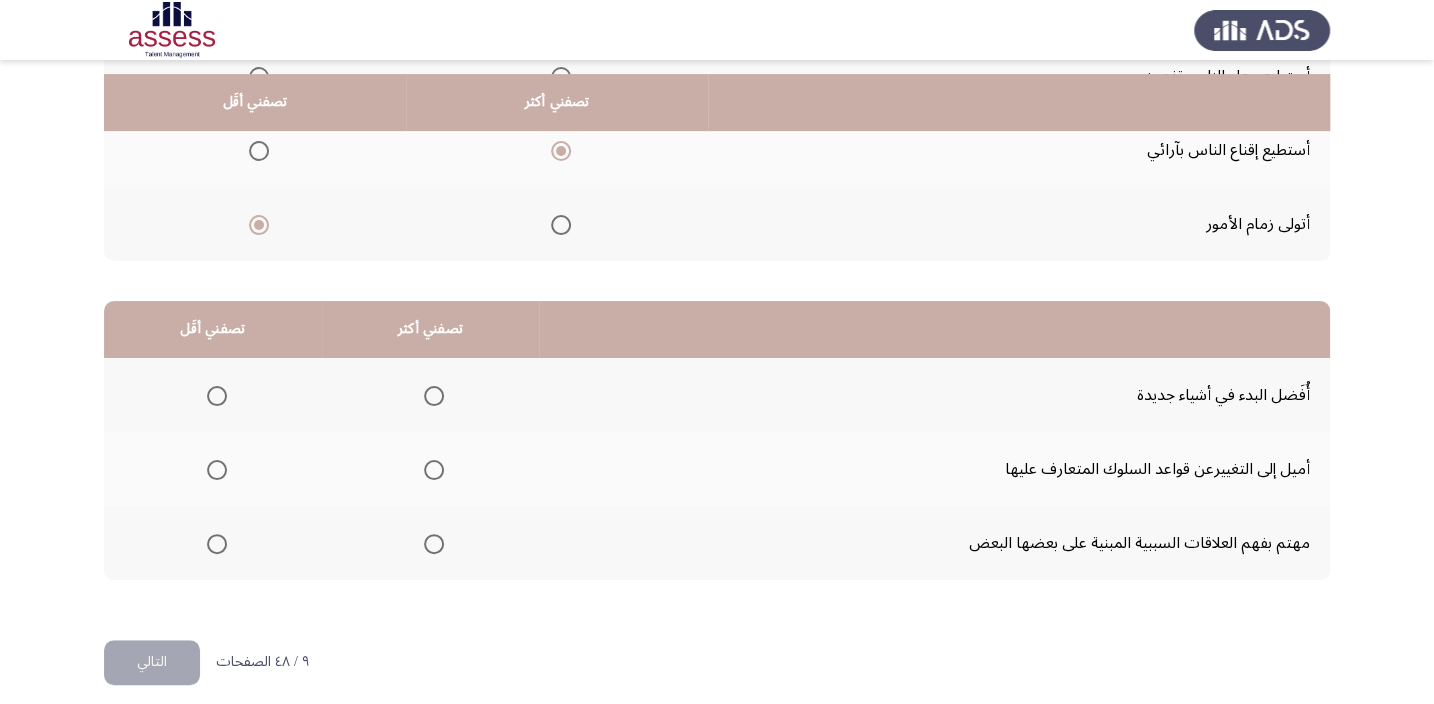 scroll, scrollTop: 303, scrollLeft: 0, axis: vertical 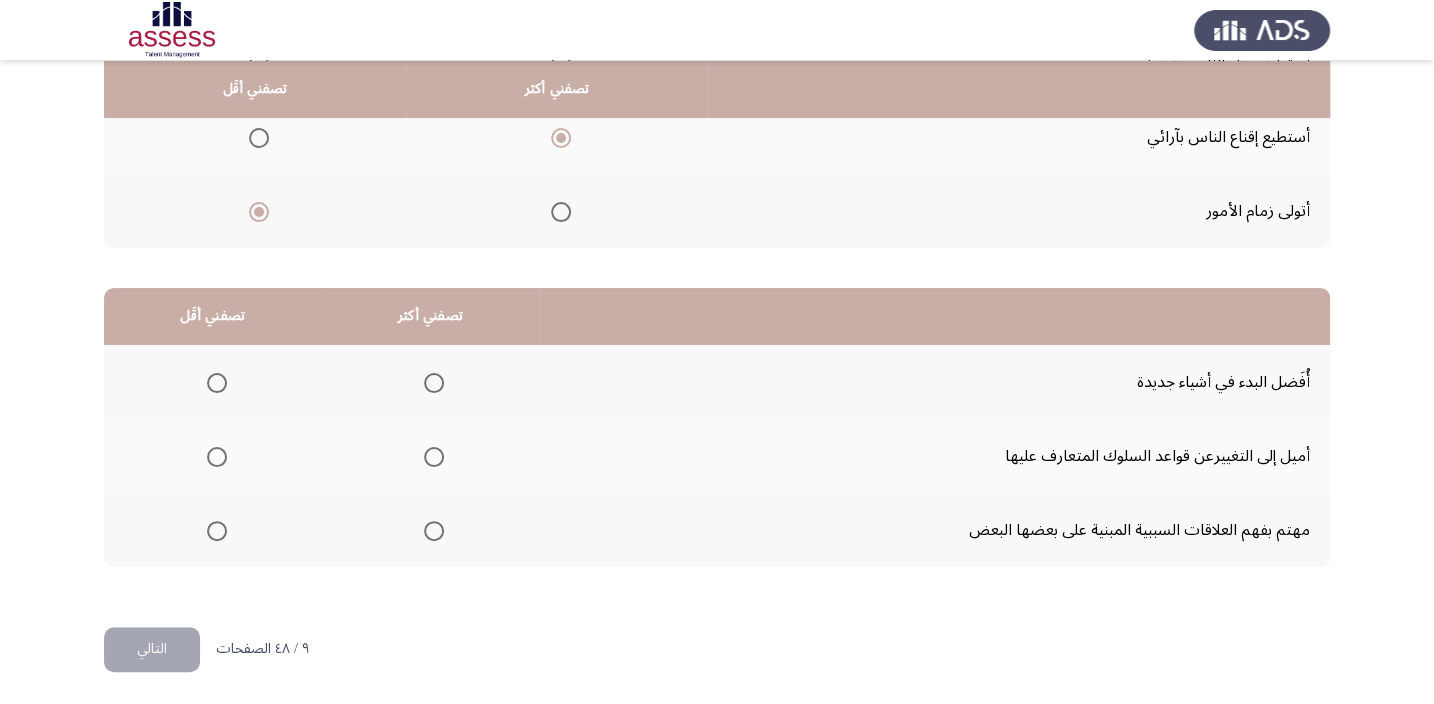 click at bounding box center [434, 457] 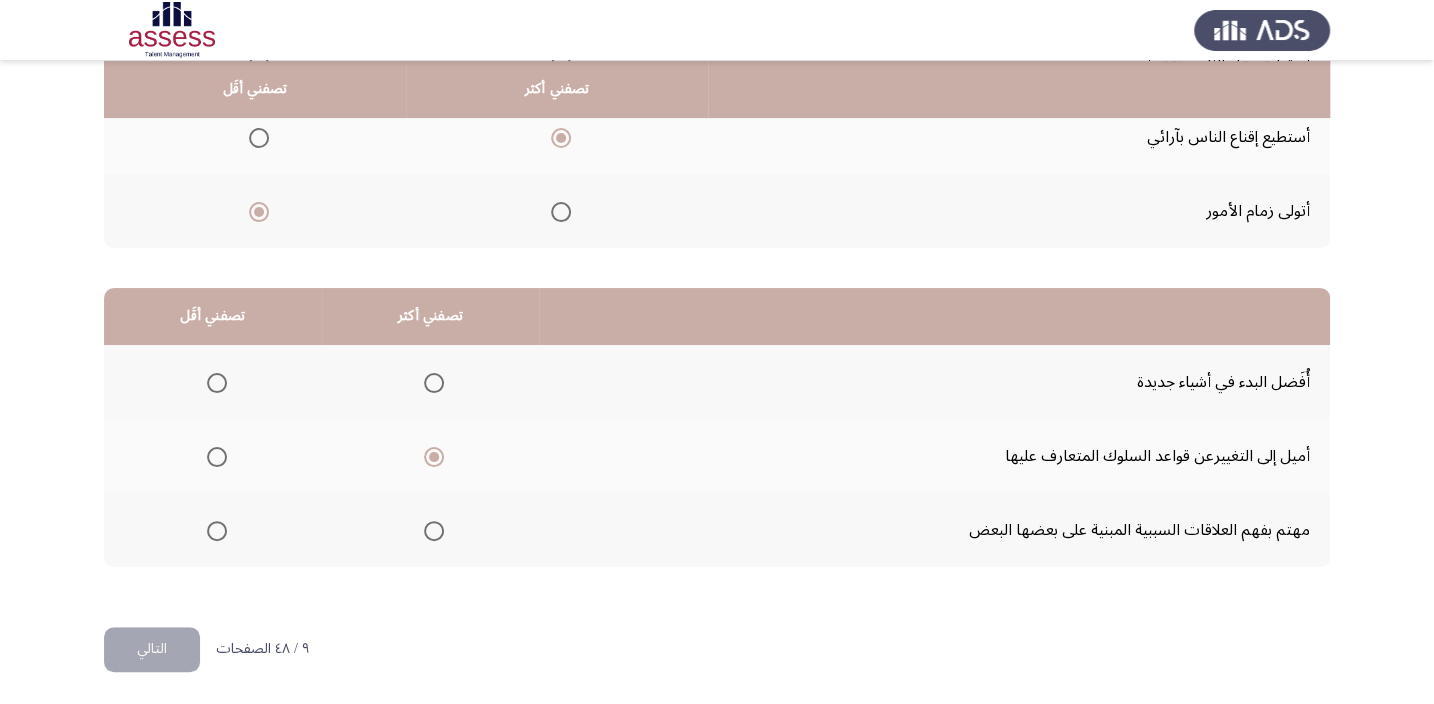 click at bounding box center [217, 531] 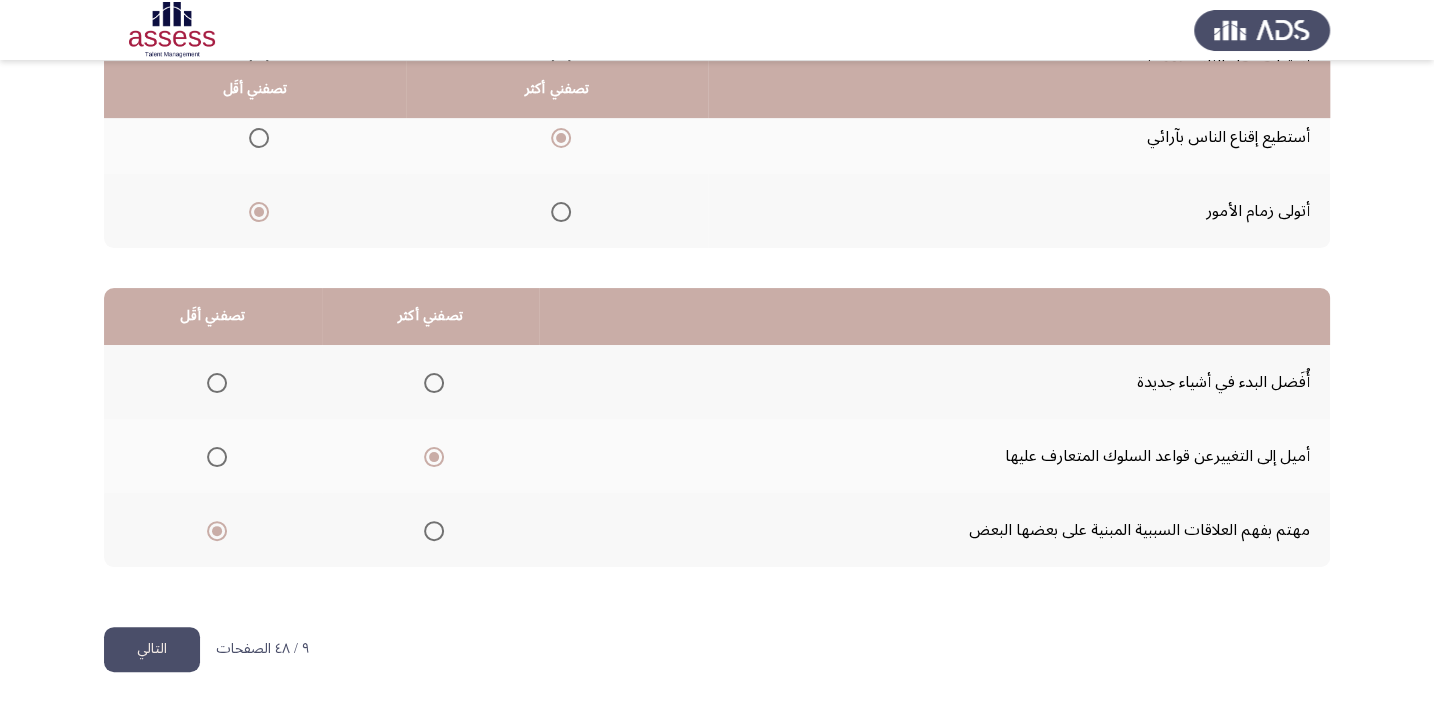 click on "التالي" 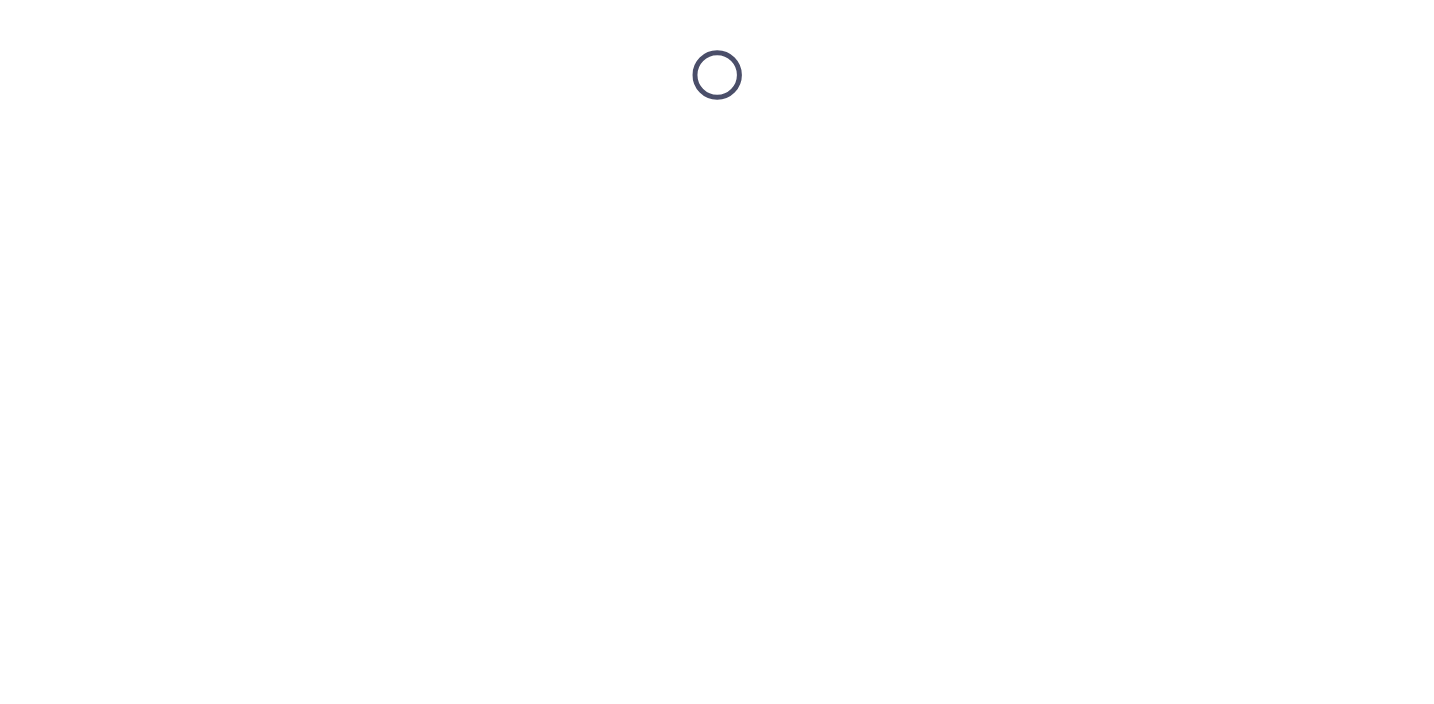 scroll, scrollTop: 0, scrollLeft: 0, axis: both 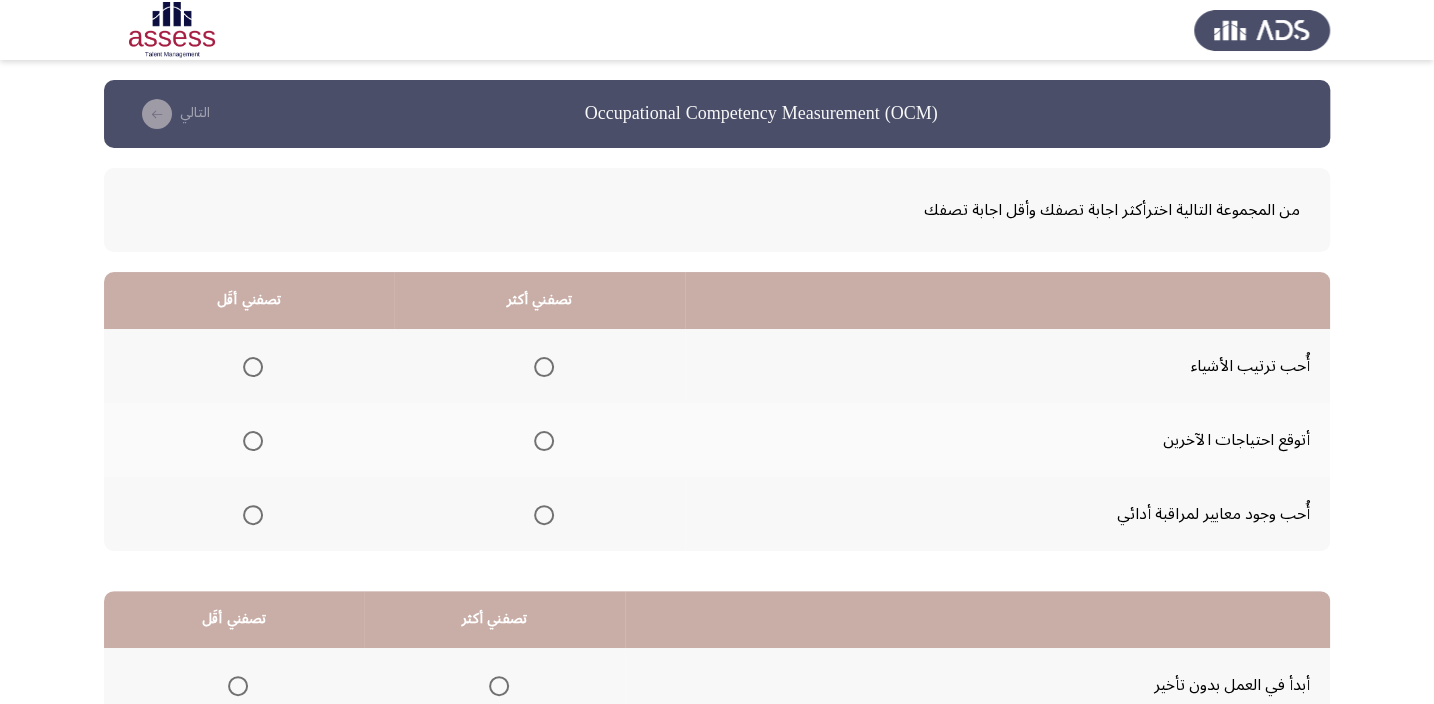 click at bounding box center (253, 515) 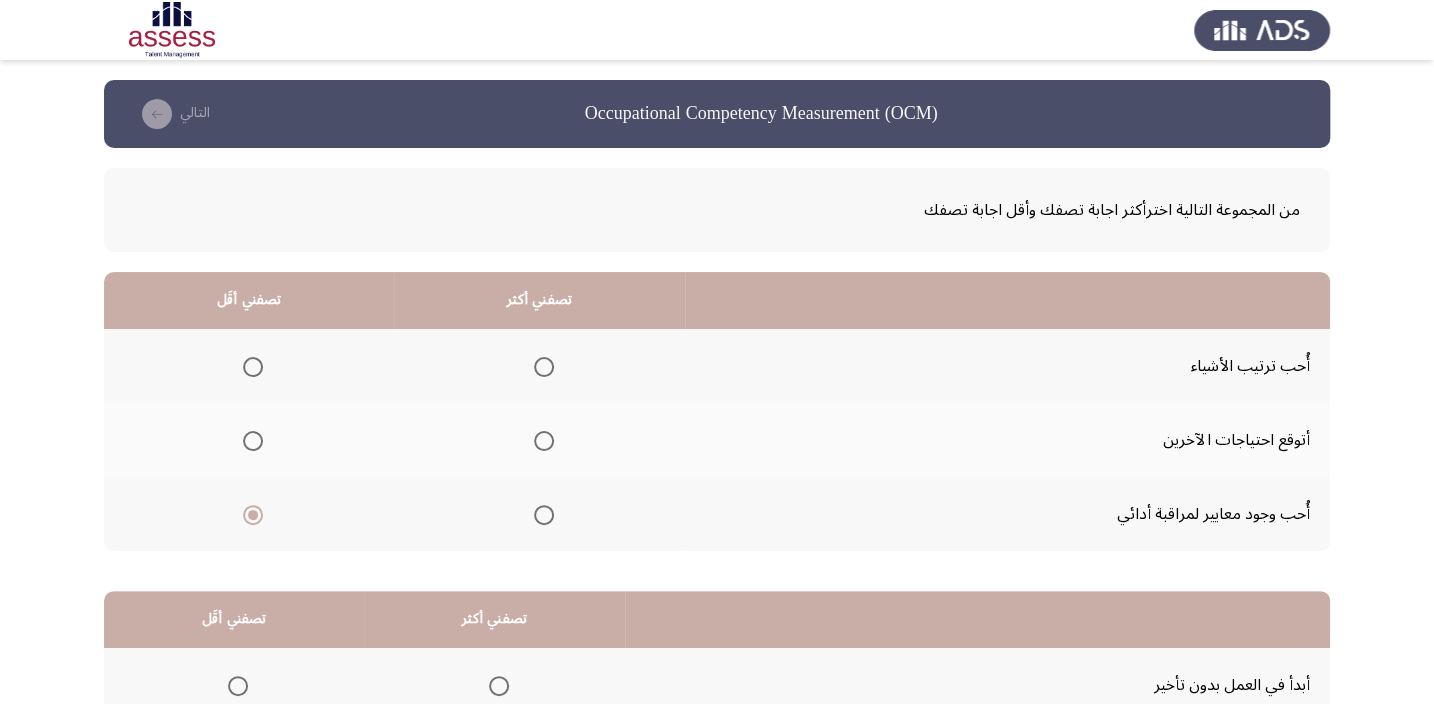 click at bounding box center [544, 441] 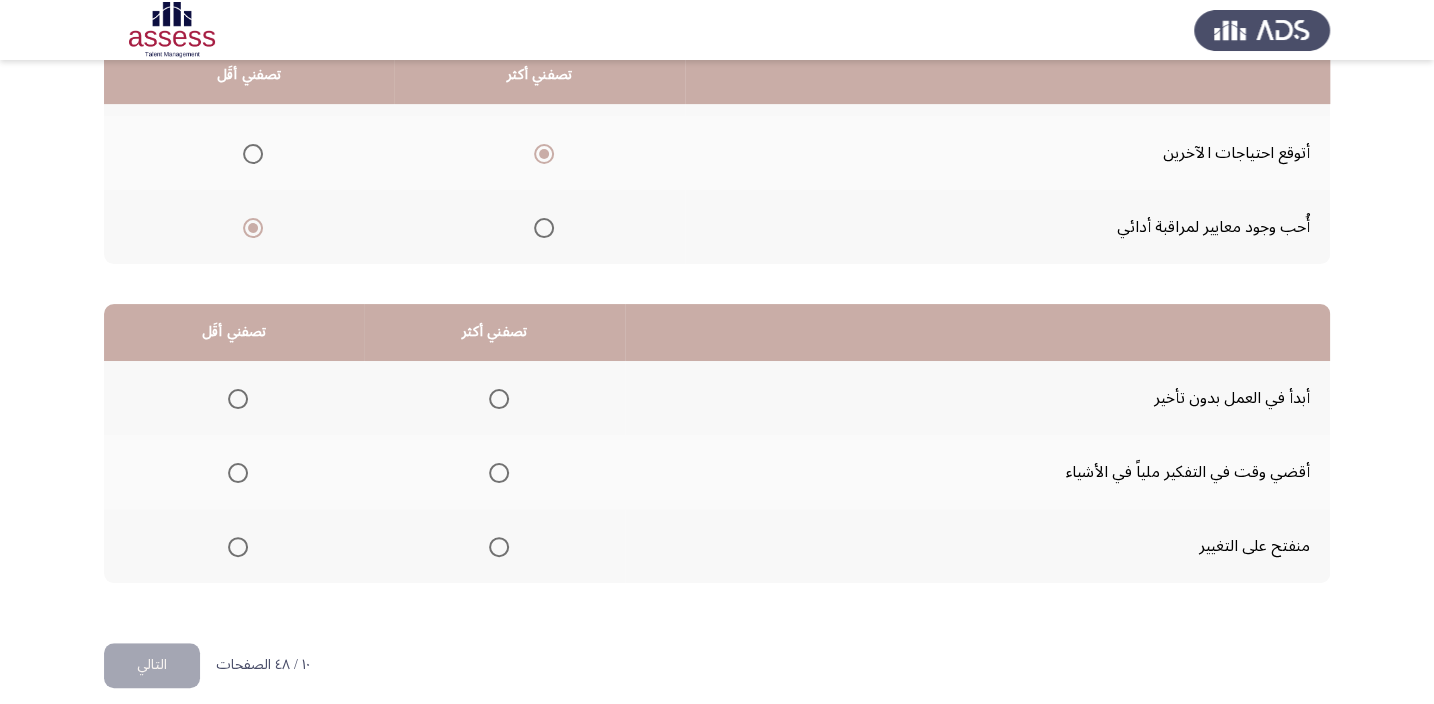 scroll, scrollTop: 303, scrollLeft: 0, axis: vertical 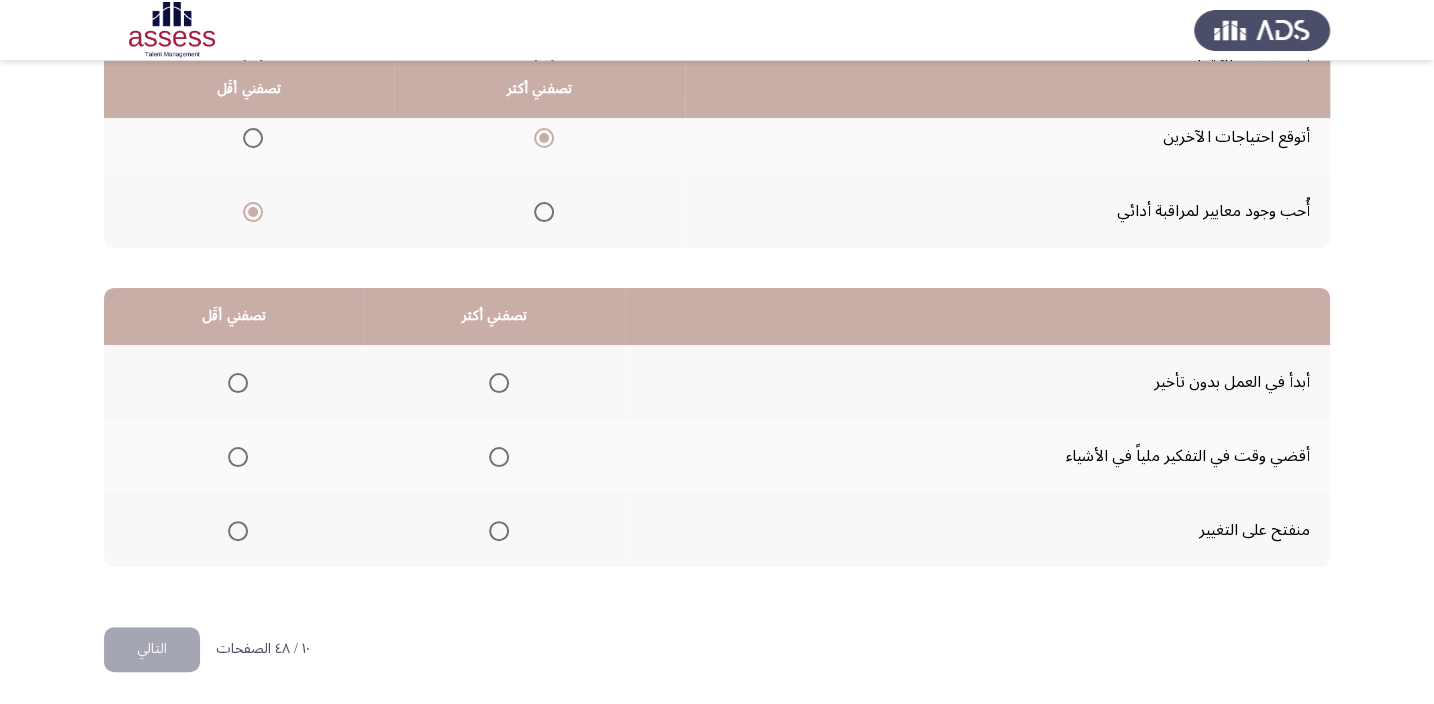 click at bounding box center [499, 531] 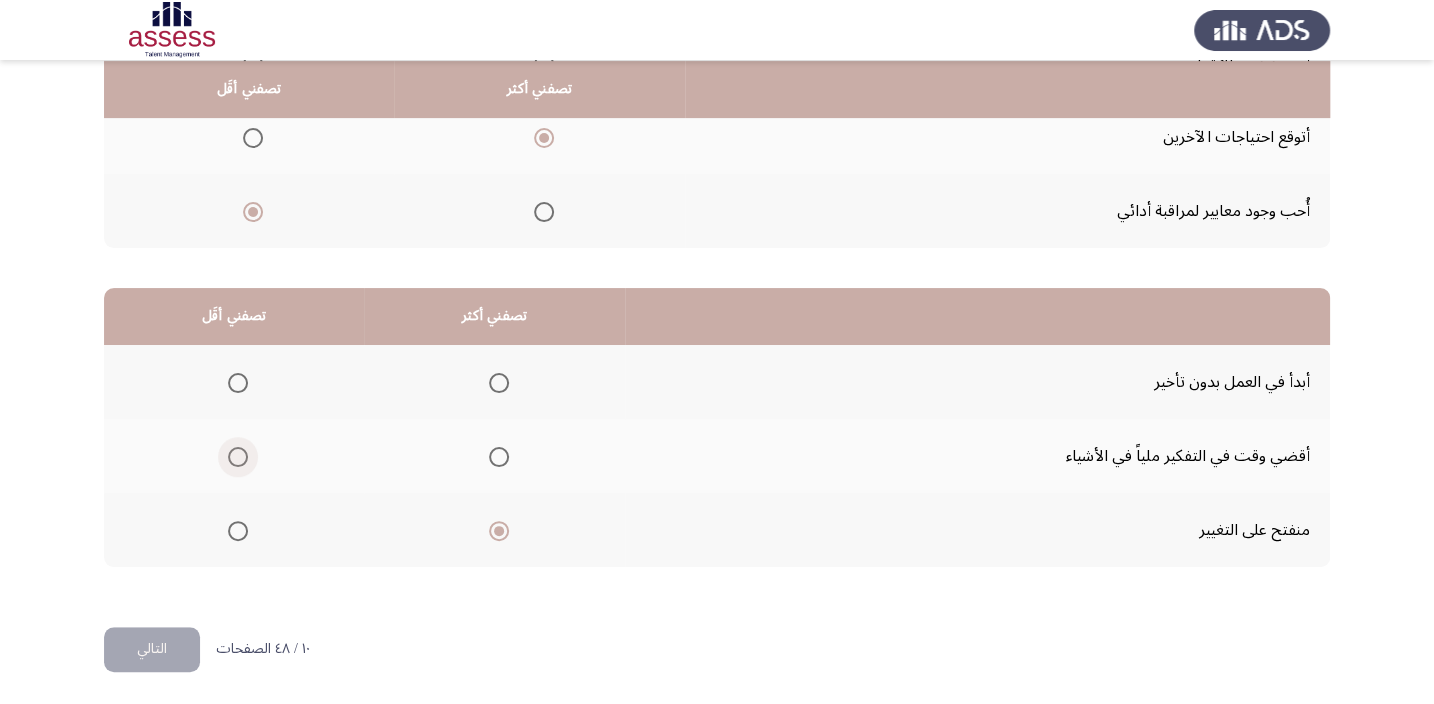 click at bounding box center (238, 457) 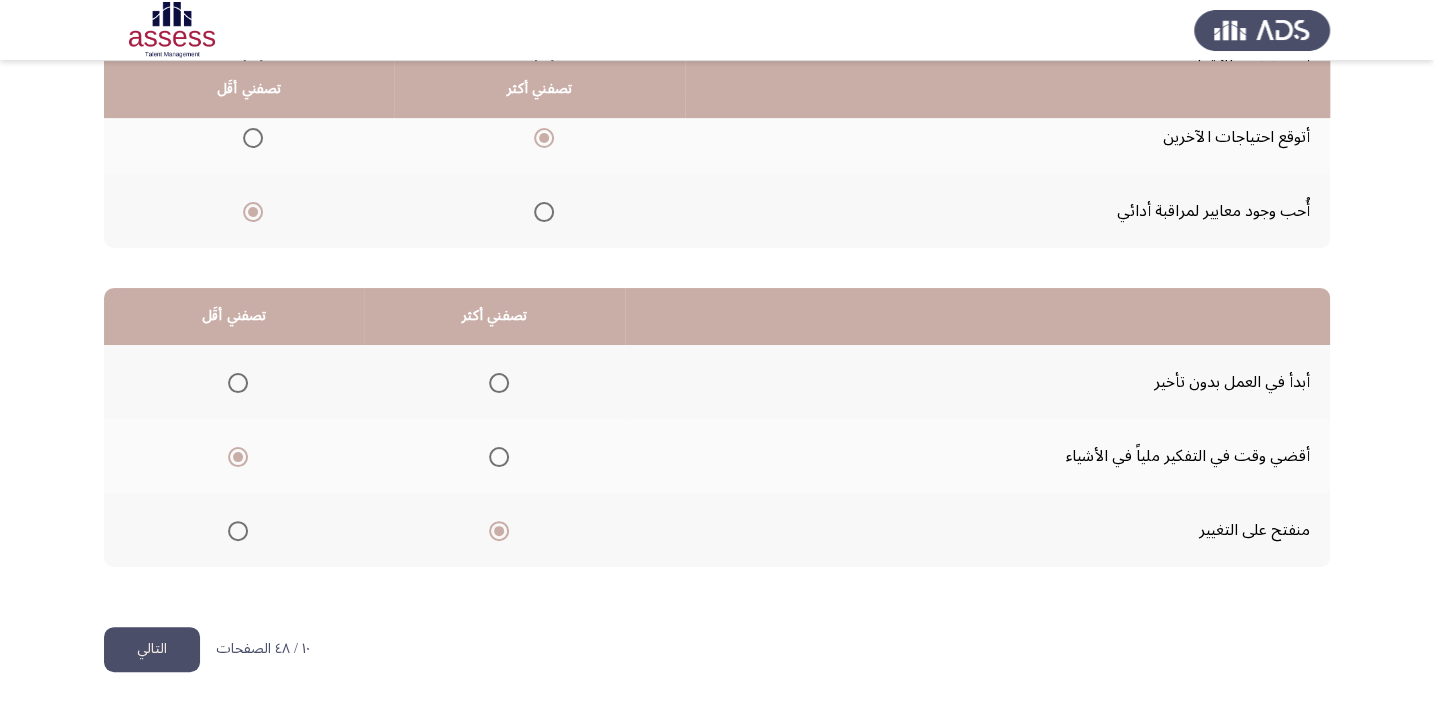 click on "التالي" 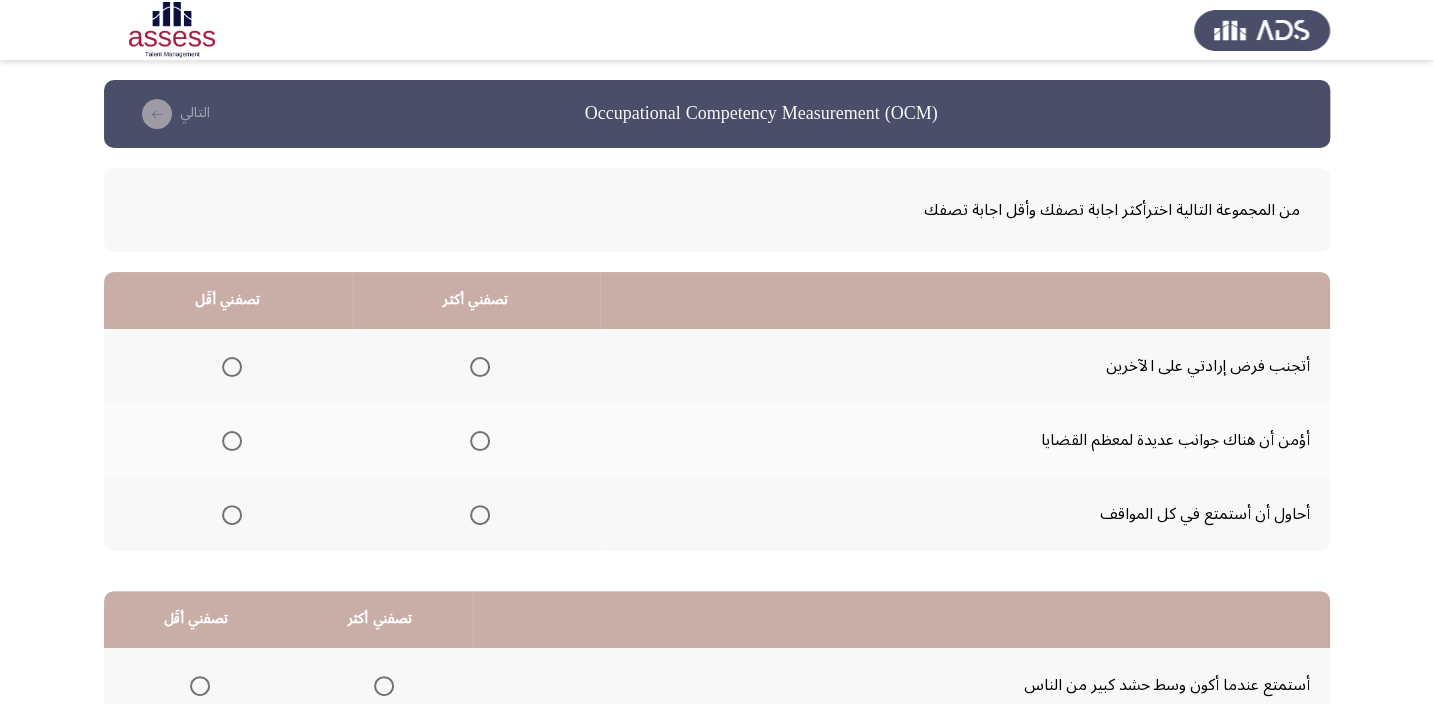 scroll, scrollTop: 0, scrollLeft: 0, axis: both 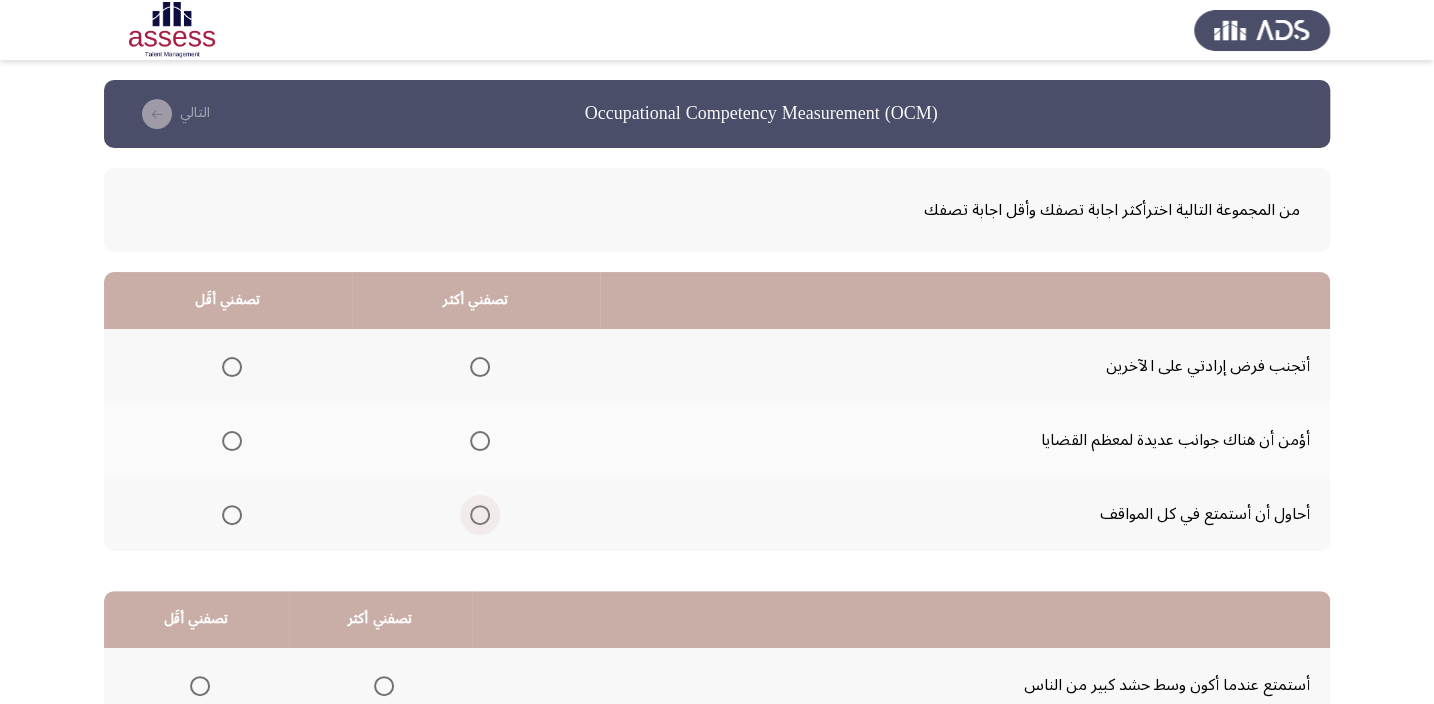 click at bounding box center (480, 515) 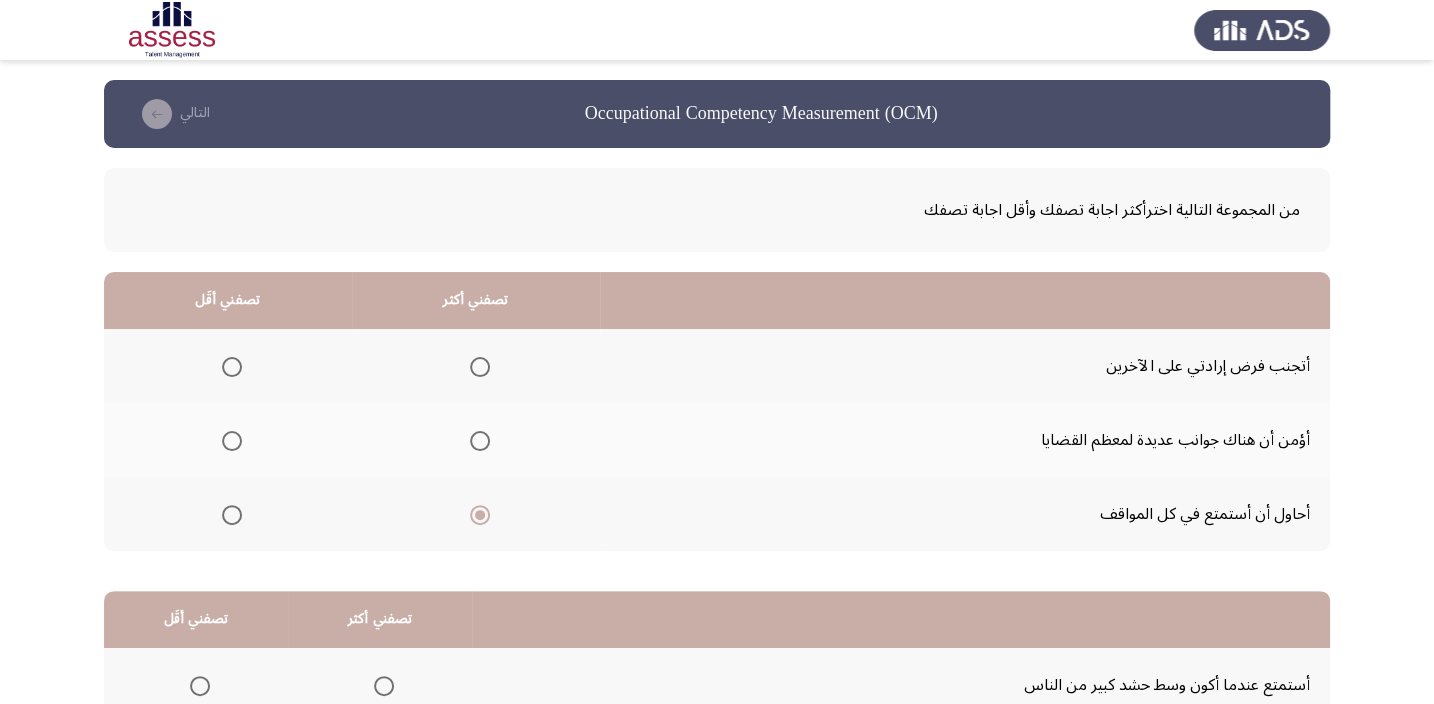 click at bounding box center [232, 441] 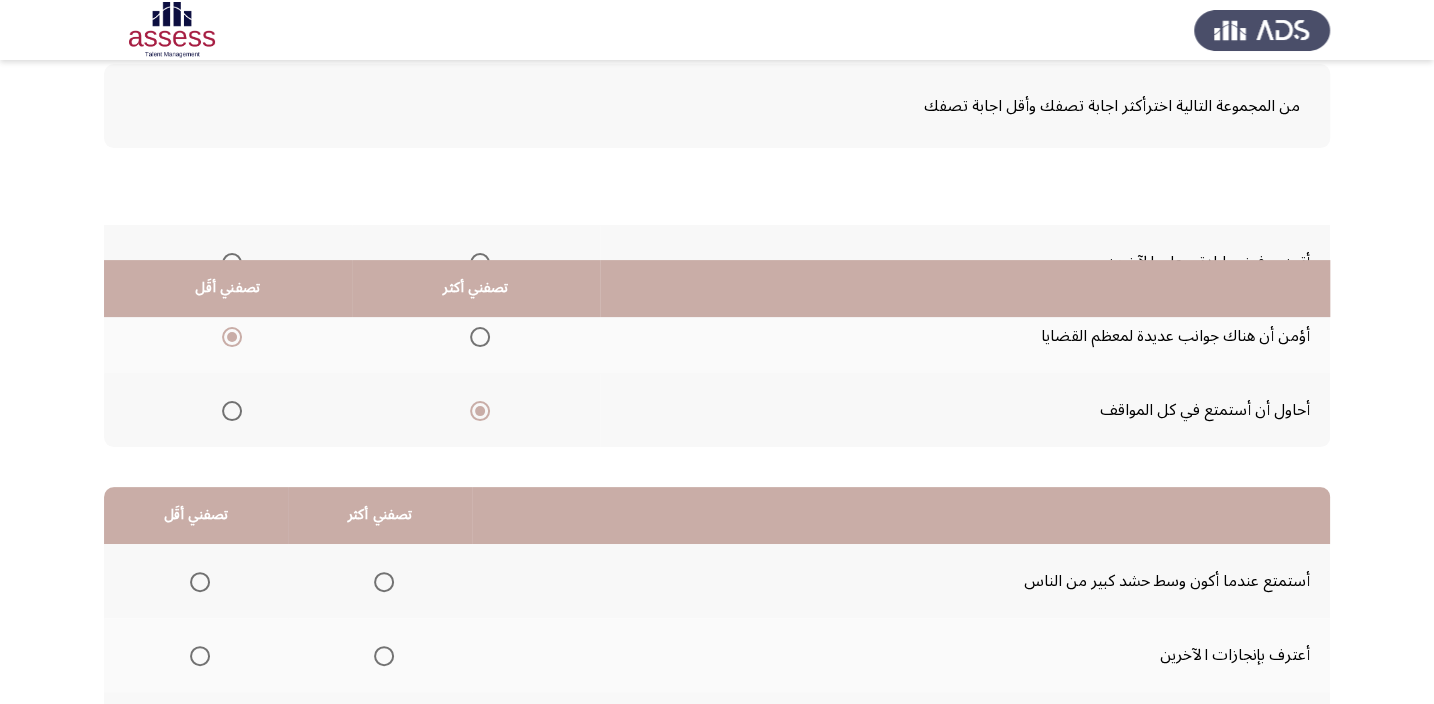 scroll, scrollTop: 303, scrollLeft: 0, axis: vertical 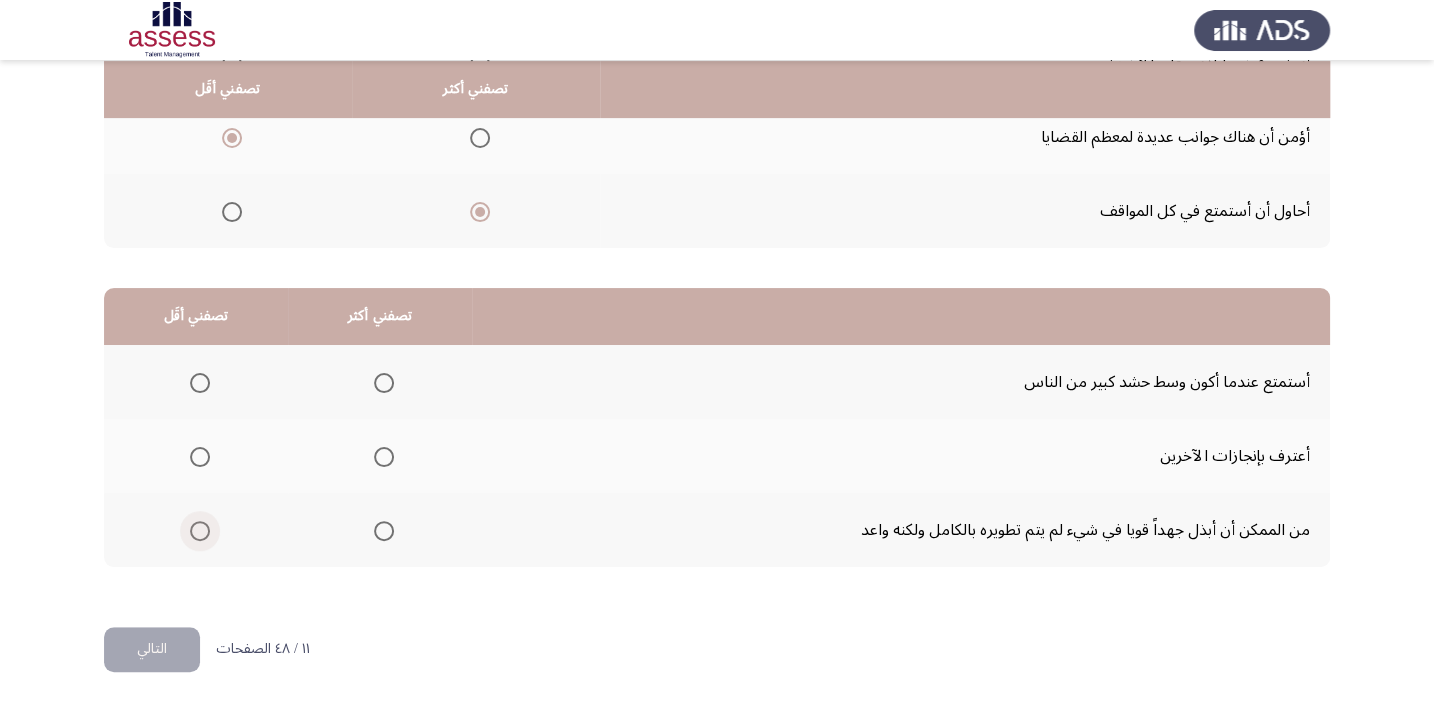 click at bounding box center (200, 531) 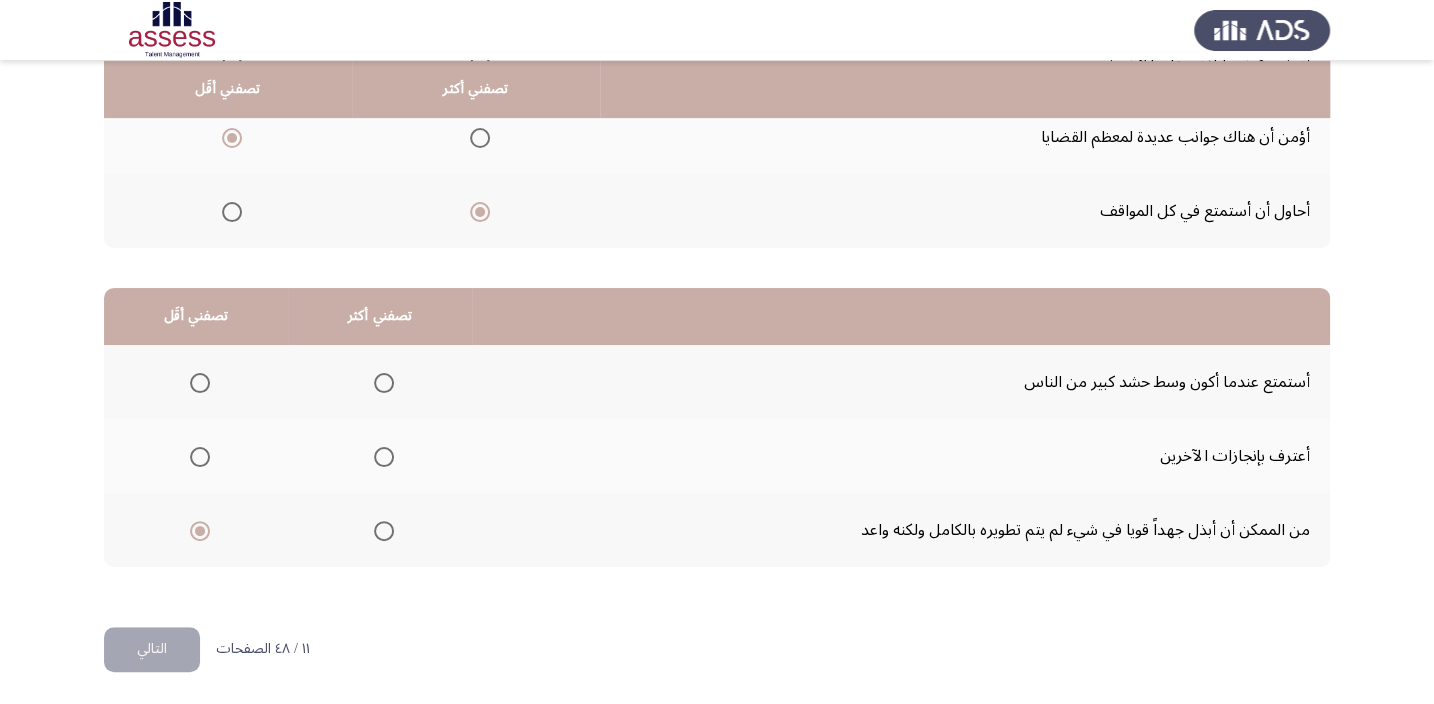 click at bounding box center [200, 531] 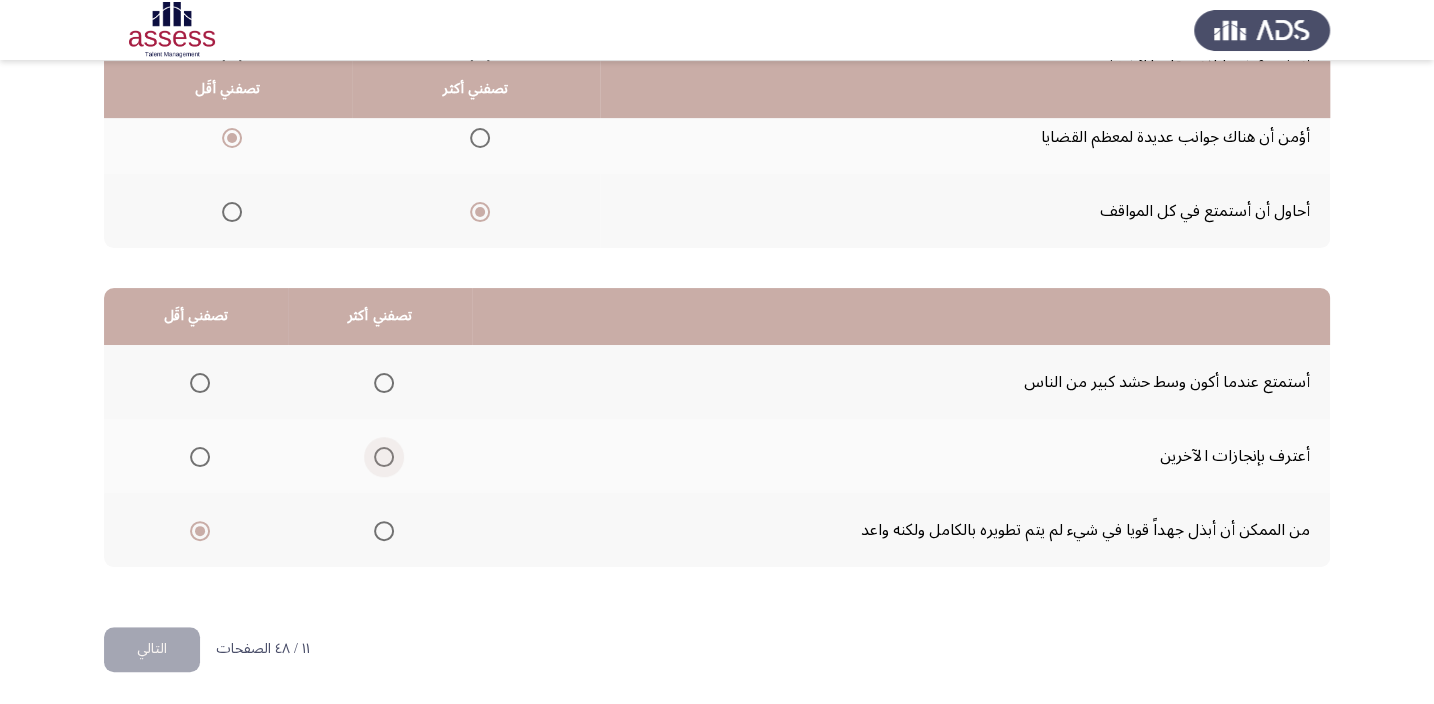 click at bounding box center [384, 457] 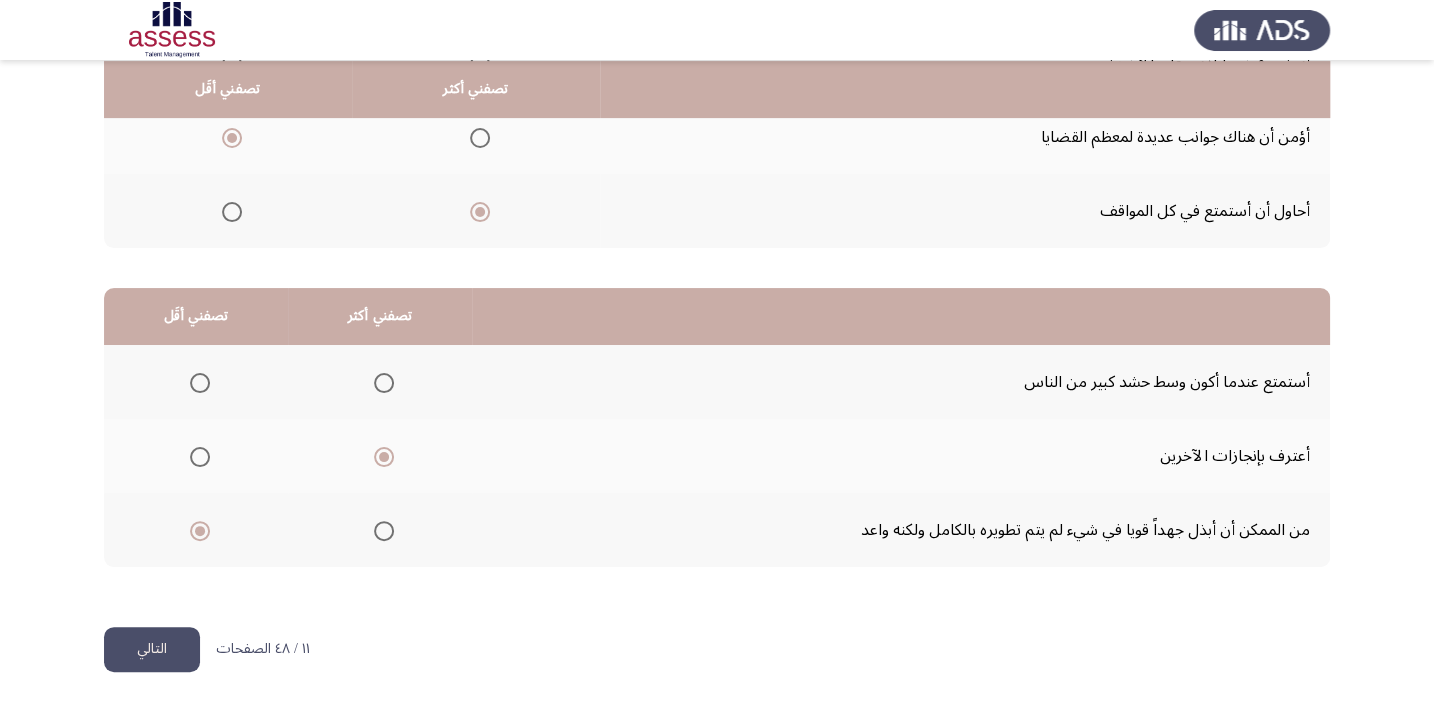click on "التالي" 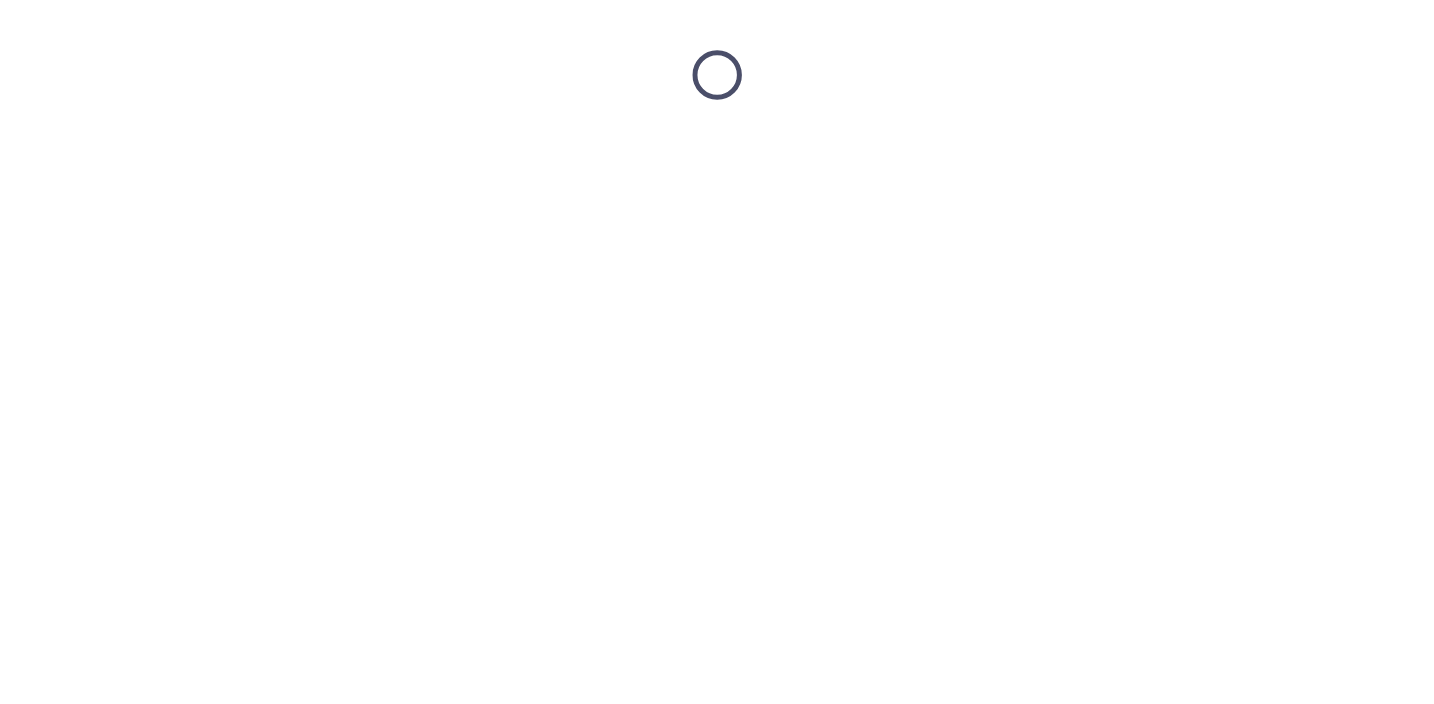 scroll, scrollTop: 0, scrollLeft: 0, axis: both 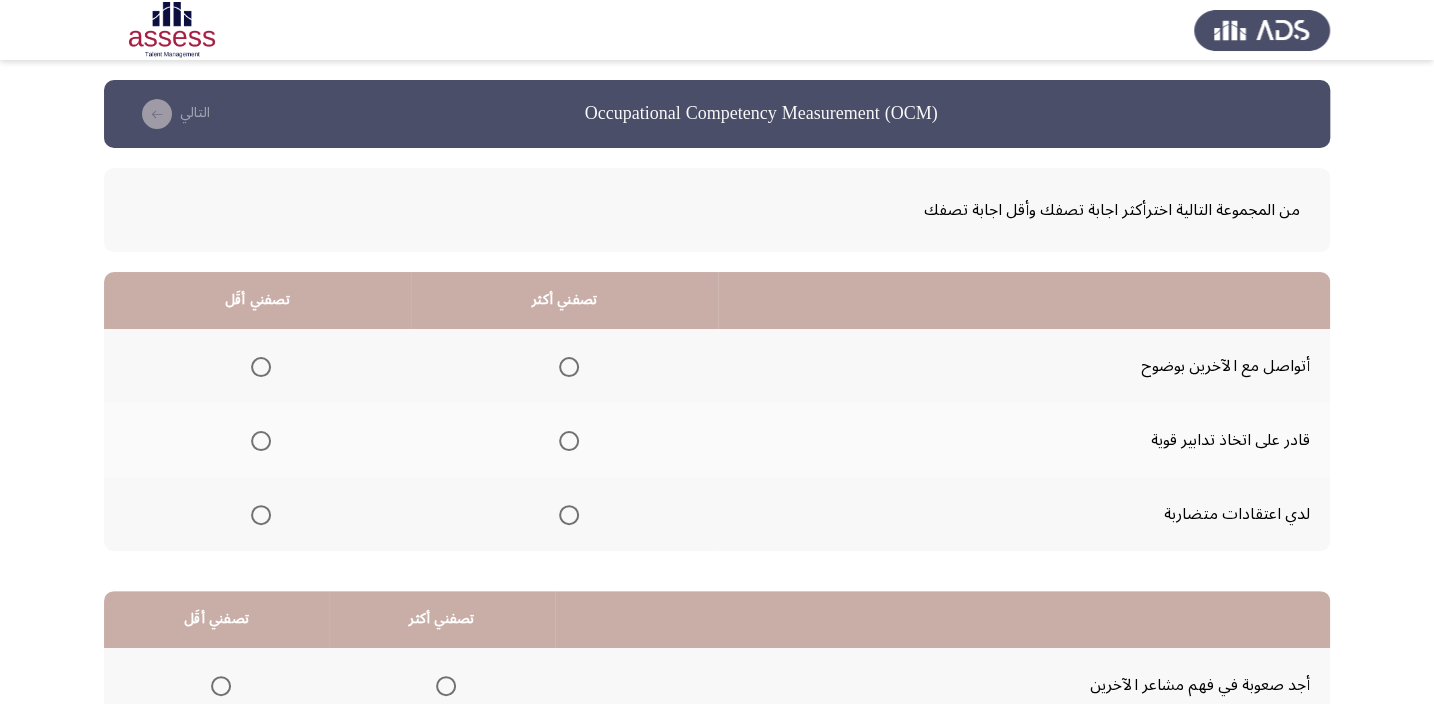 click at bounding box center (569, 441) 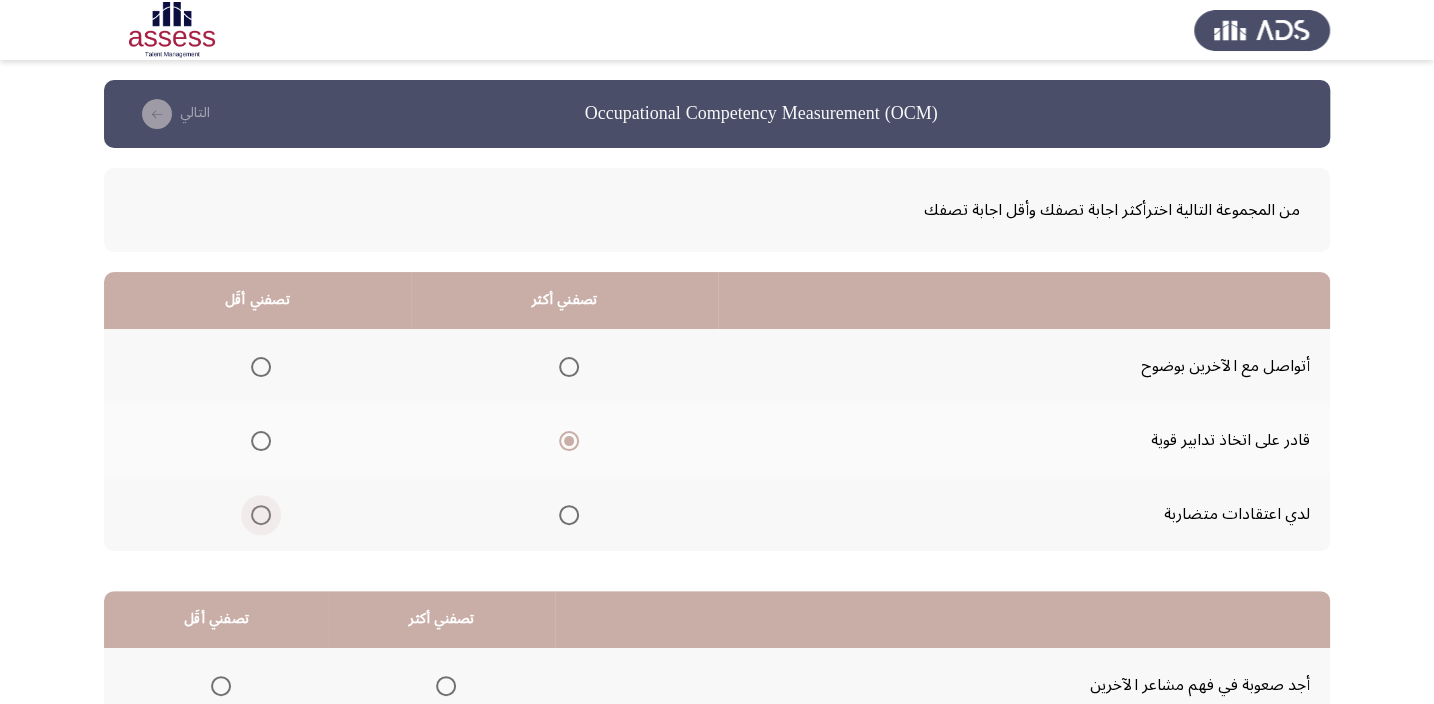 click at bounding box center [261, 515] 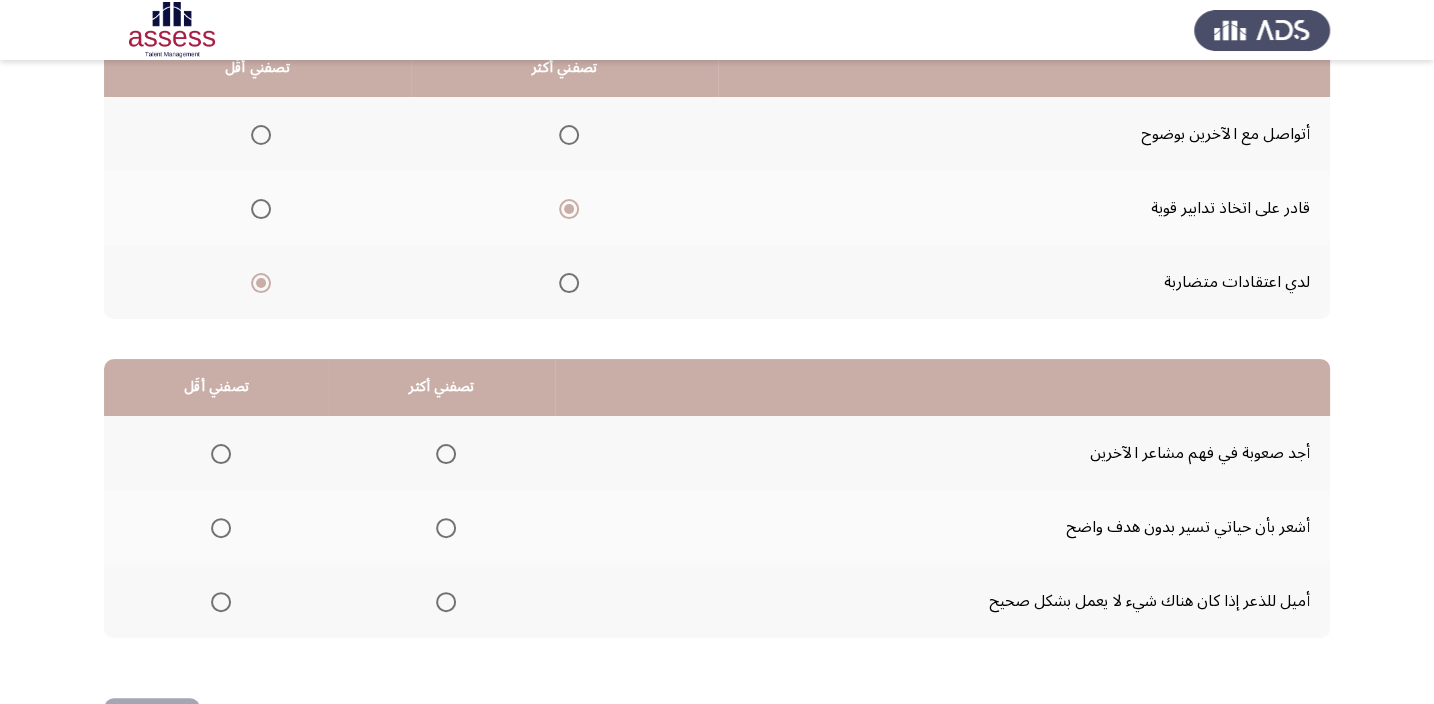 scroll, scrollTop: 303, scrollLeft: 0, axis: vertical 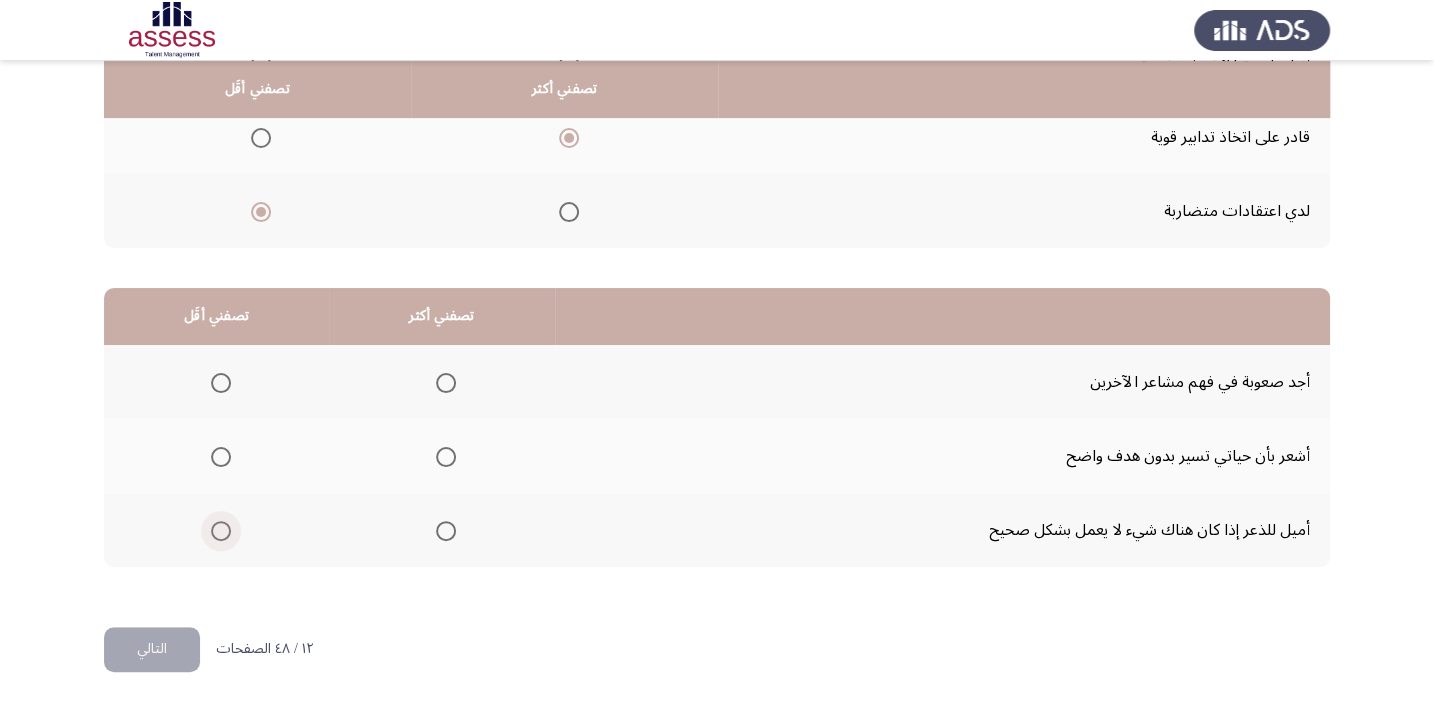 click at bounding box center [221, 531] 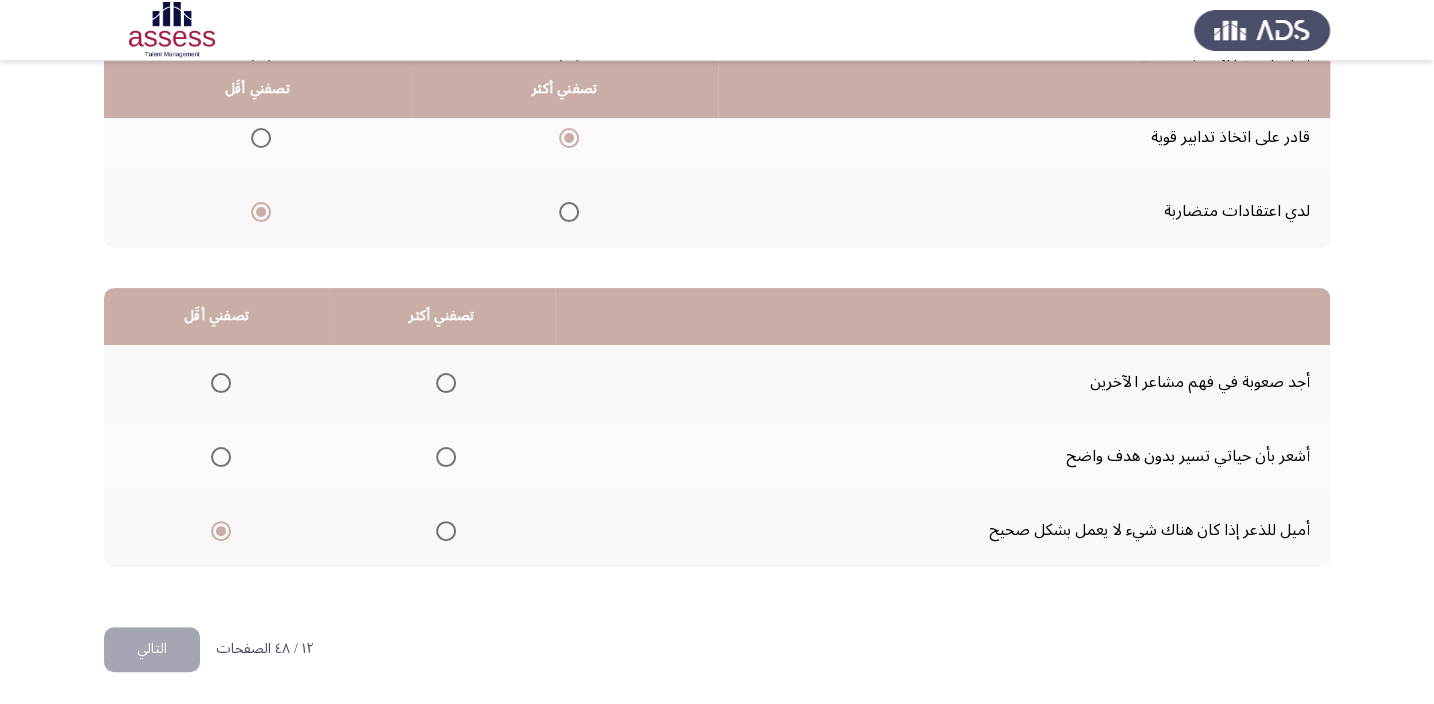 click at bounding box center [446, 457] 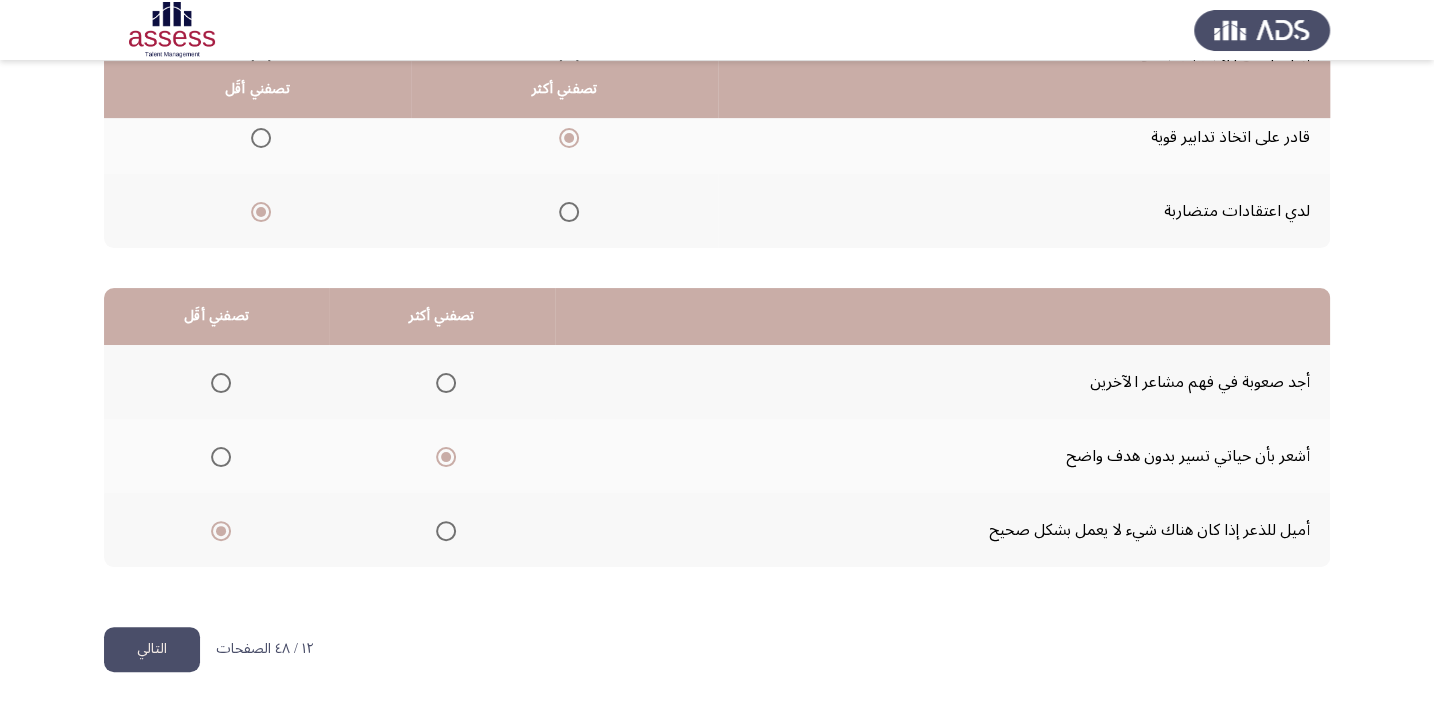 click on "التالي" 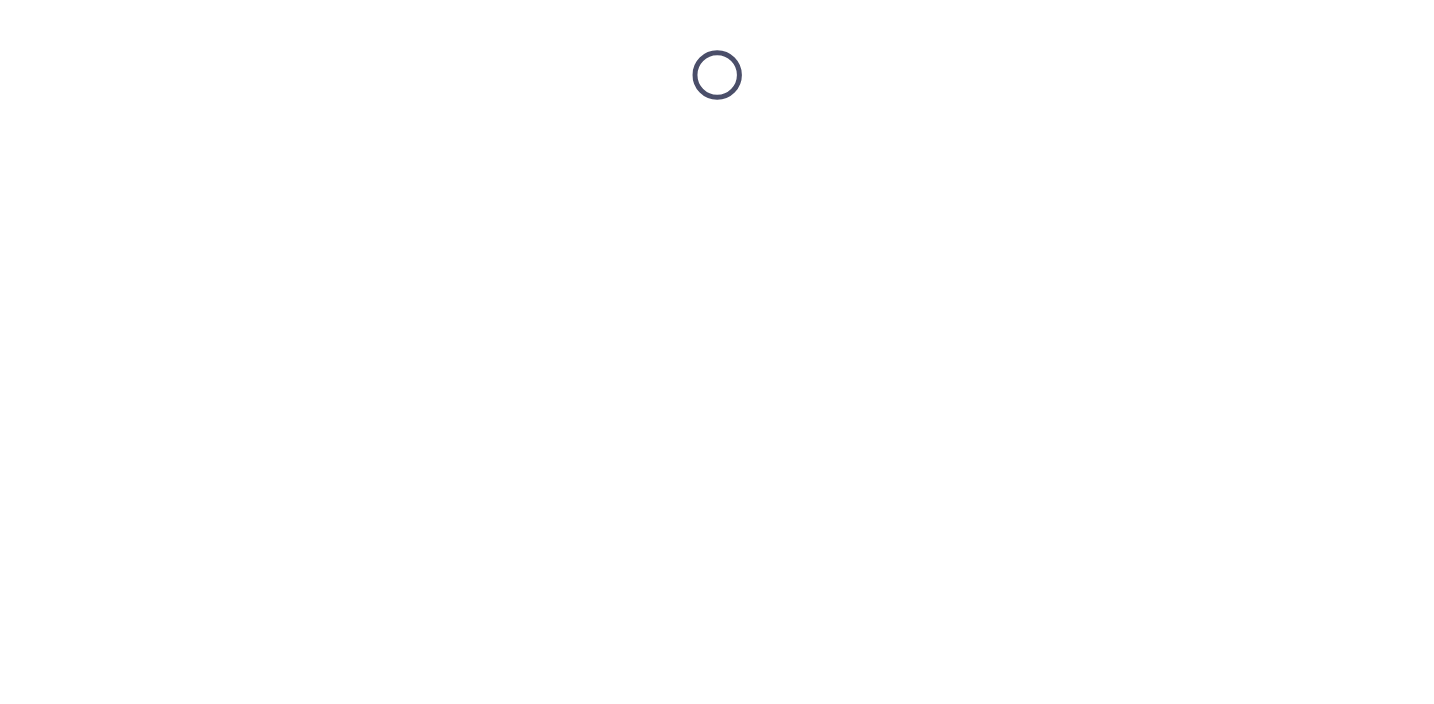 scroll, scrollTop: 0, scrollLeft: 0, axis: both 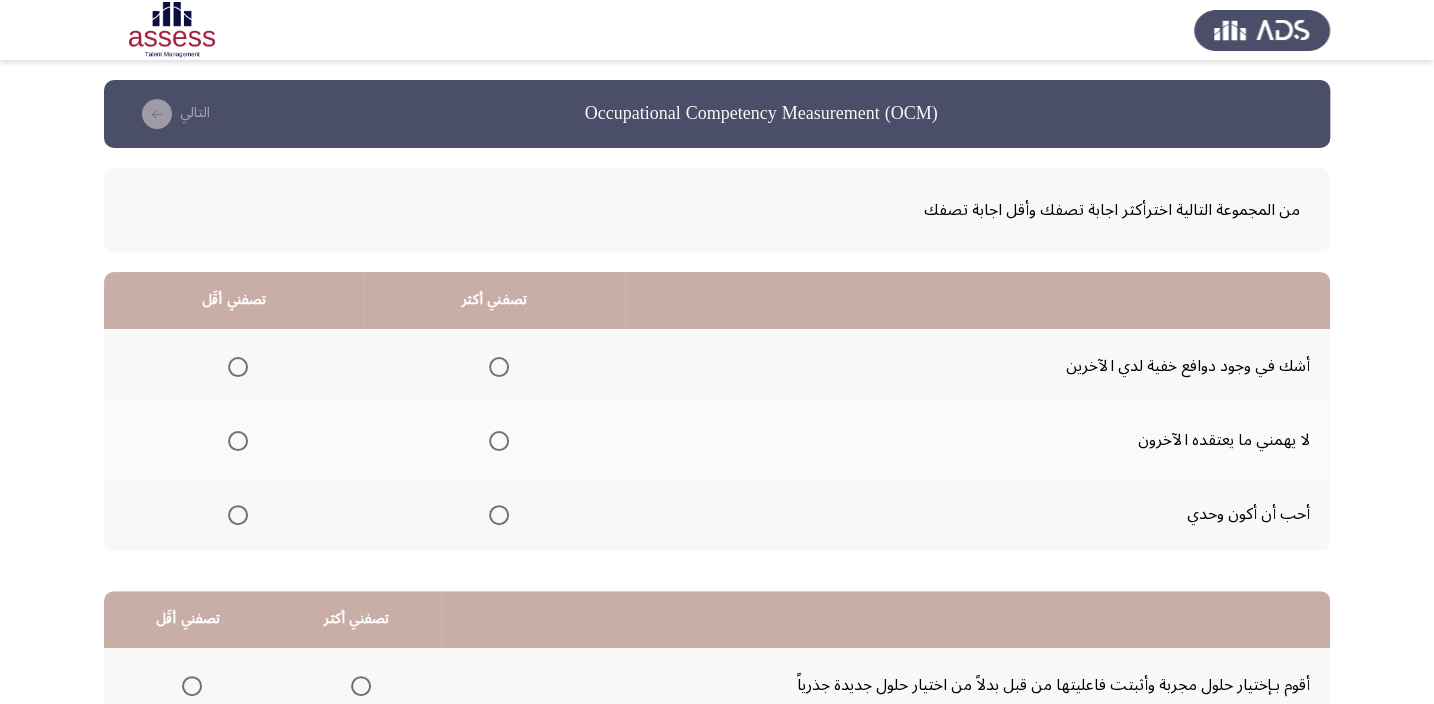 click at bounding box center [238, 515] 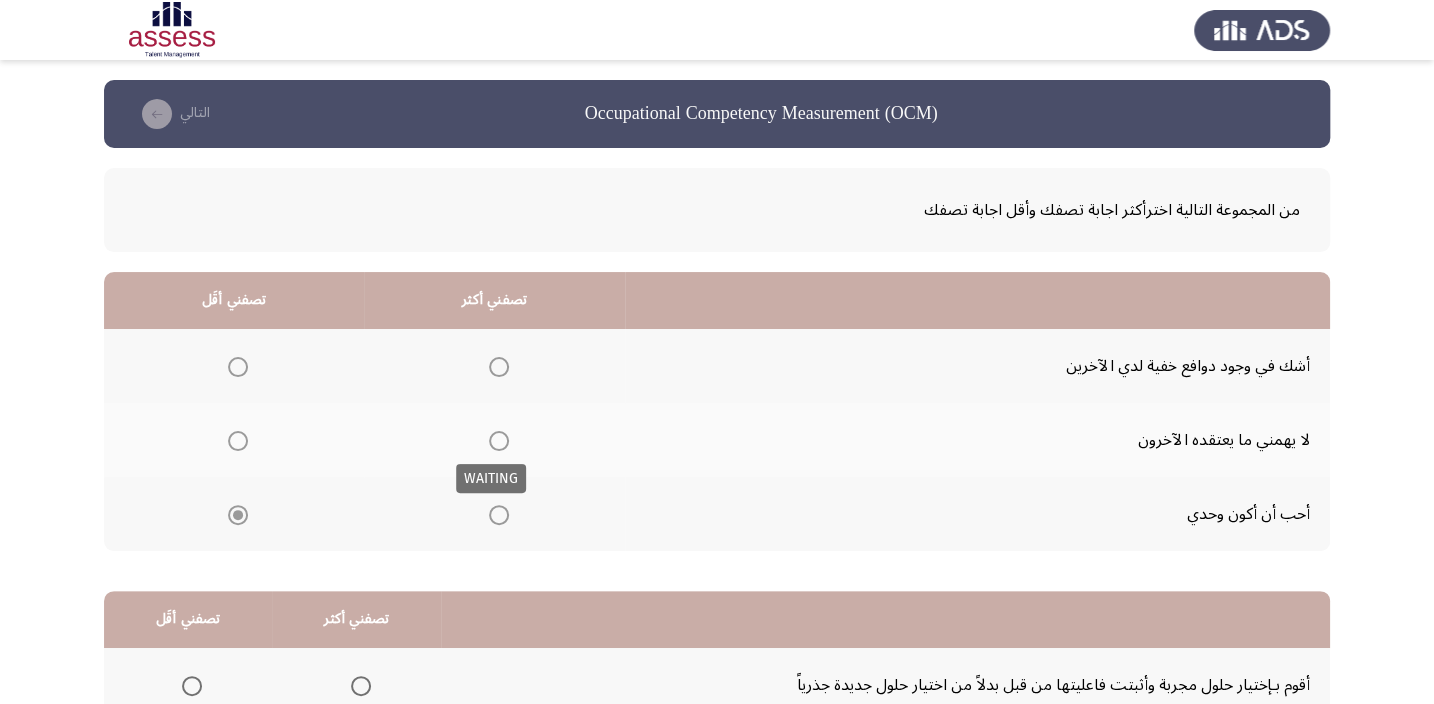 click at bounding box center [499, 441] 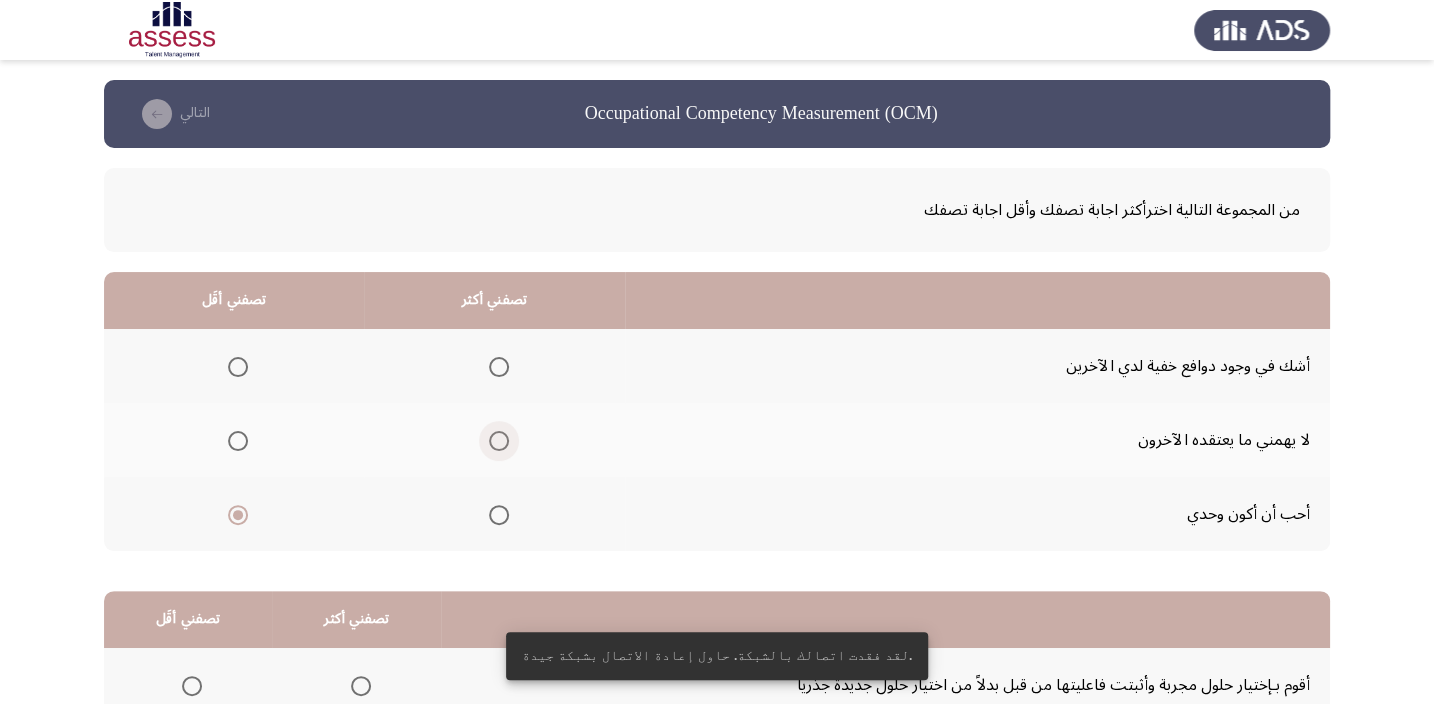 click at bounding box center [499, 441] 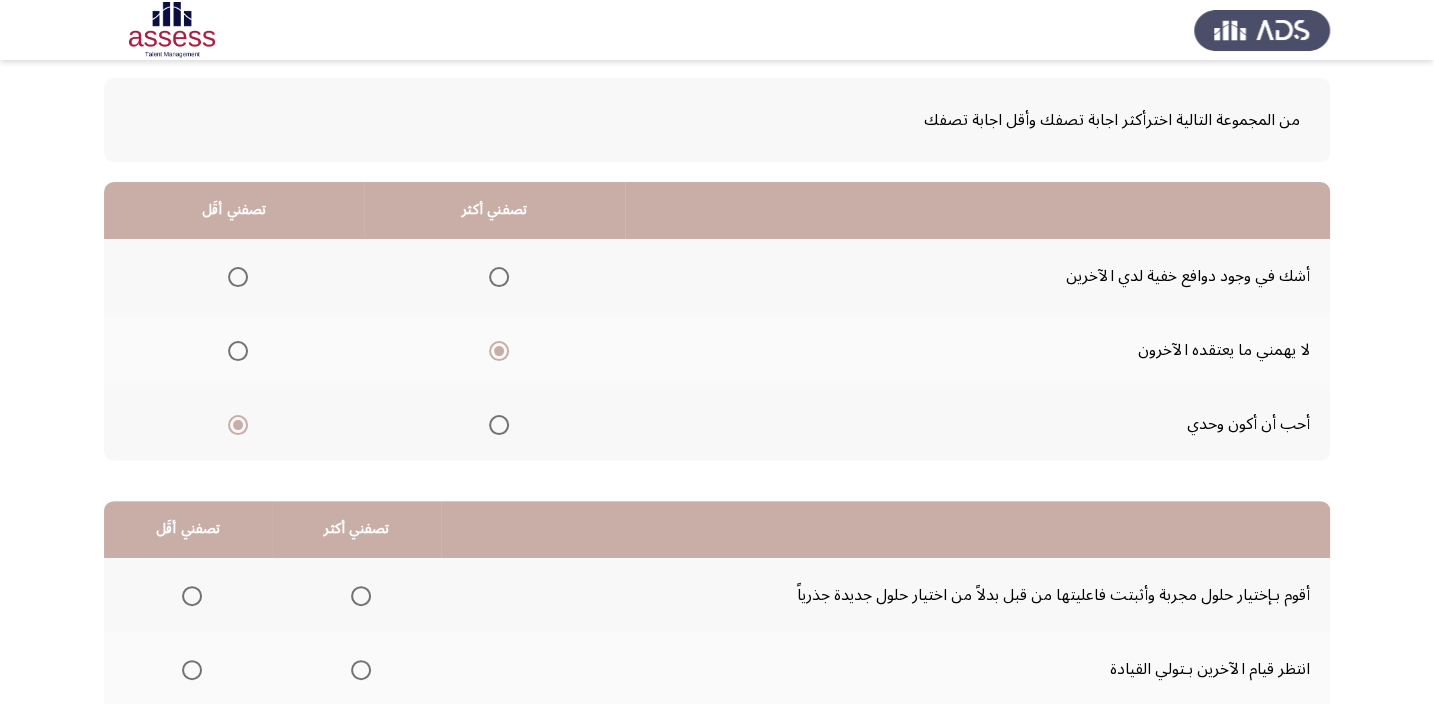 scroll, scrollTop: 303, scrollLeft: 0, axis: vertical 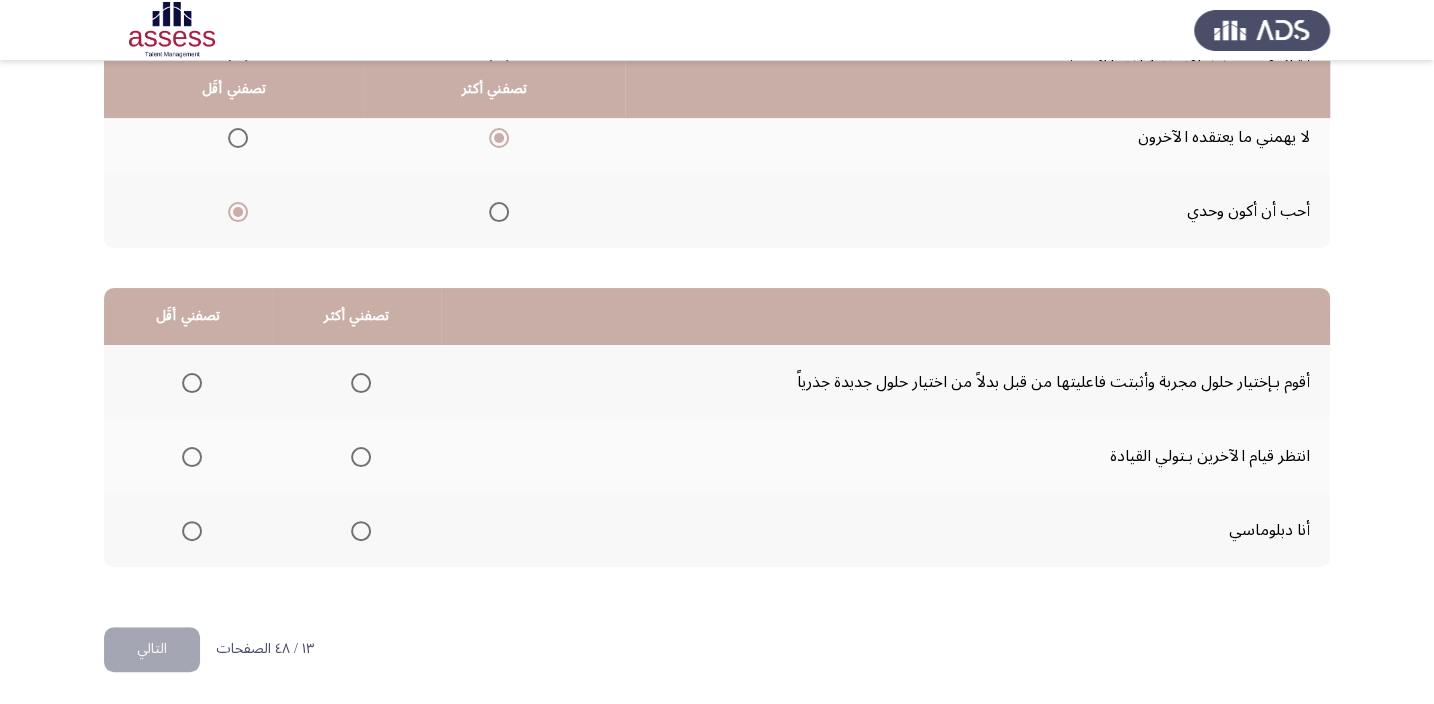 click at bounding box center [361, 383] 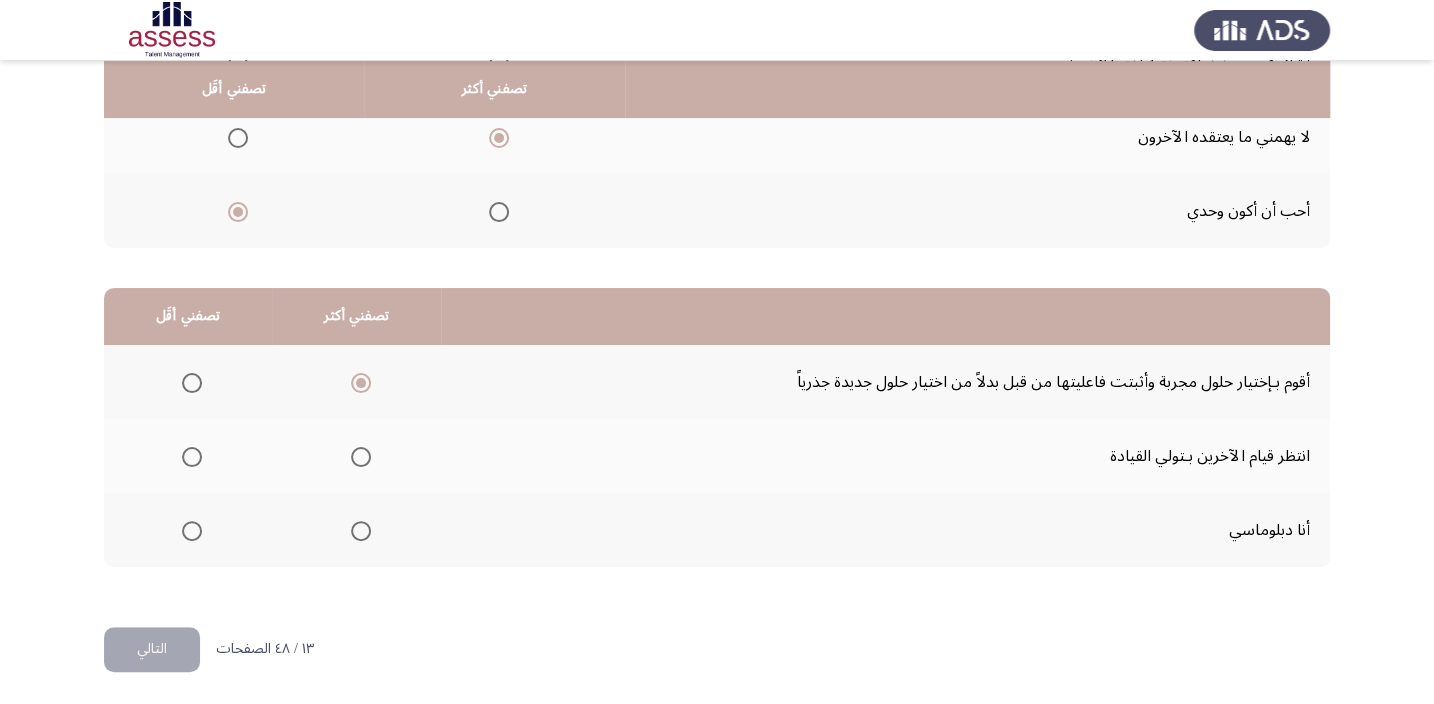 click at bounding box center [192, 457] 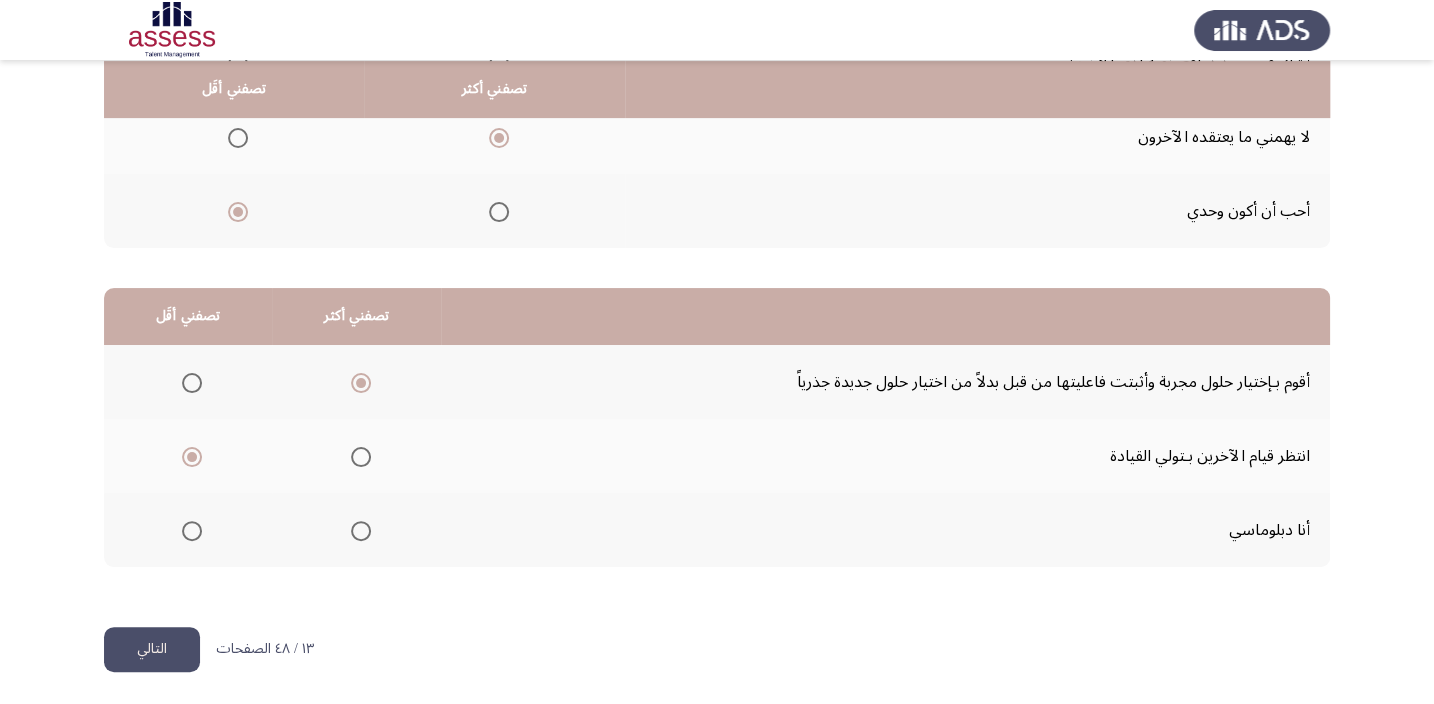 click on "التالي" 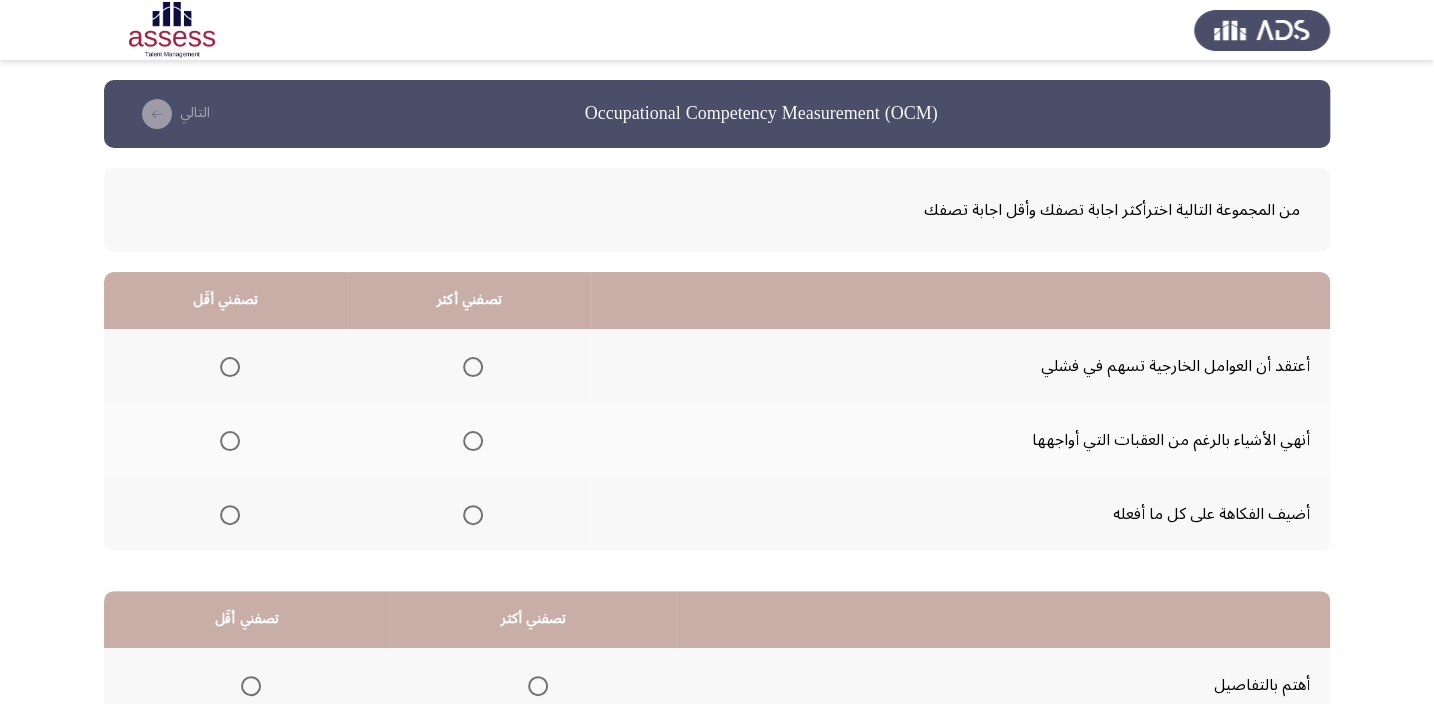 click at bounding box center (473, 515) 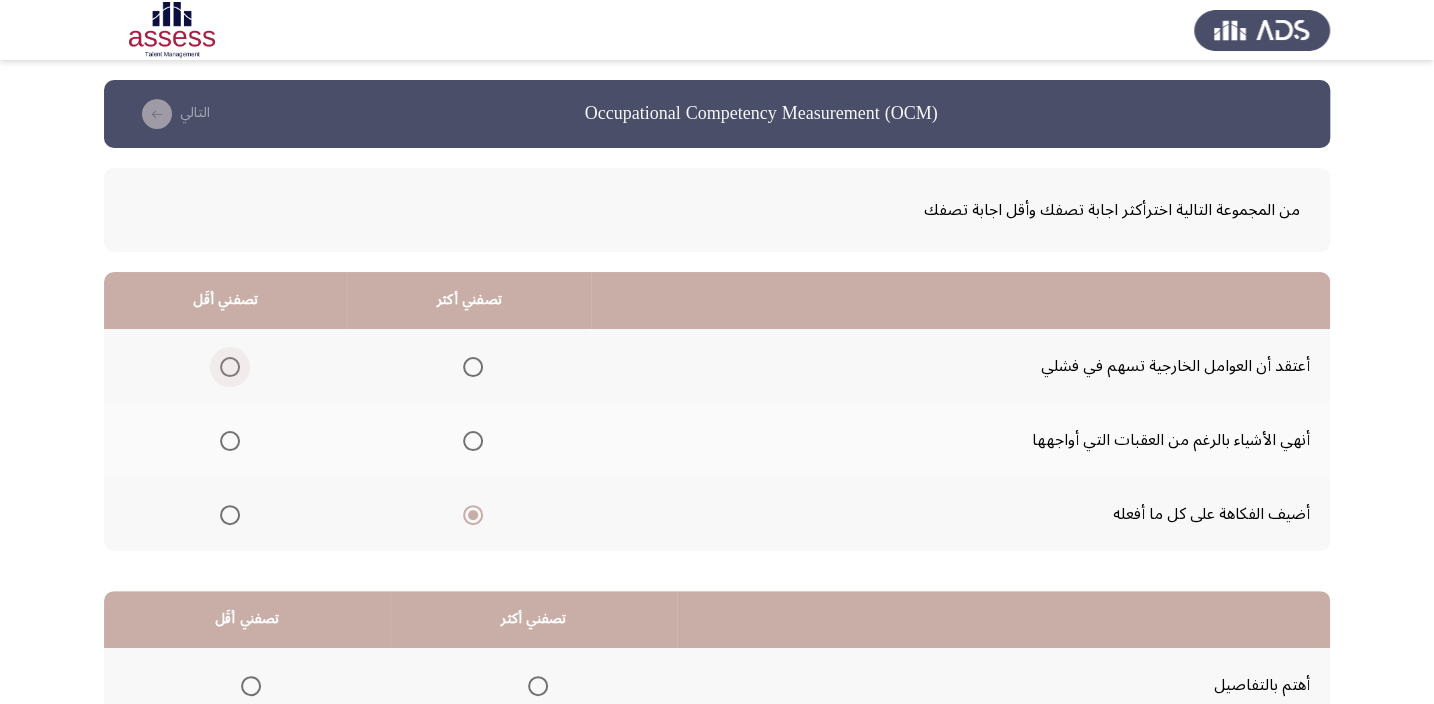 click at bounding box center (230, 367) 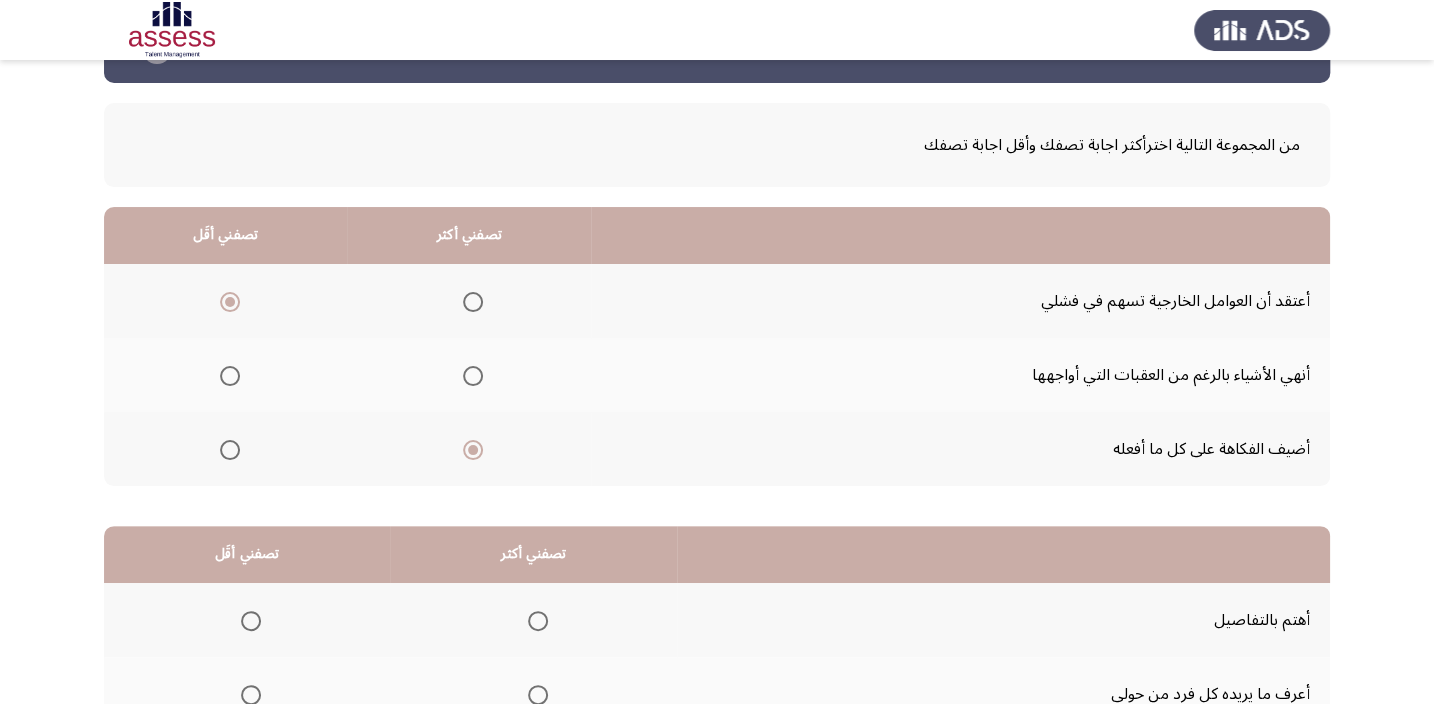 scroll, scrollTop: 303, scrollLeft: 0, axis: vertical 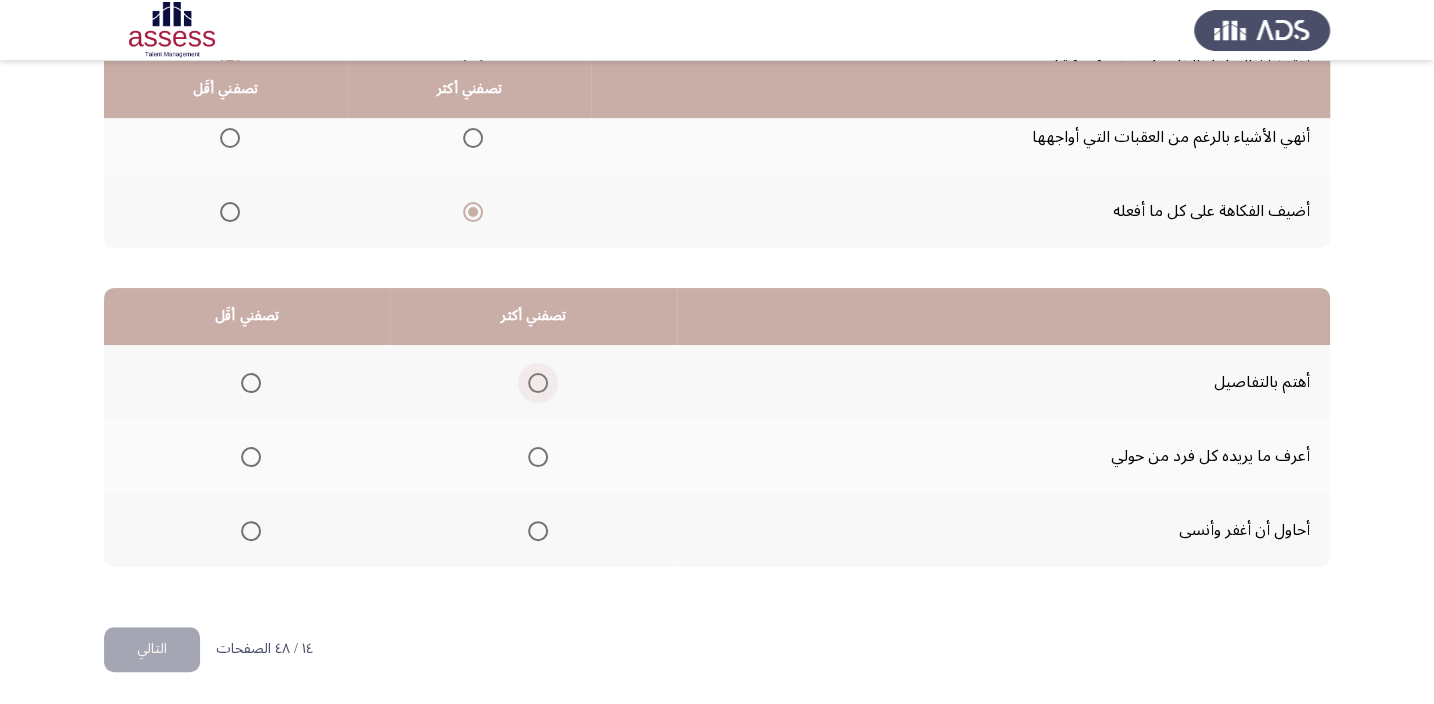 click at bounding box center [538, 383] 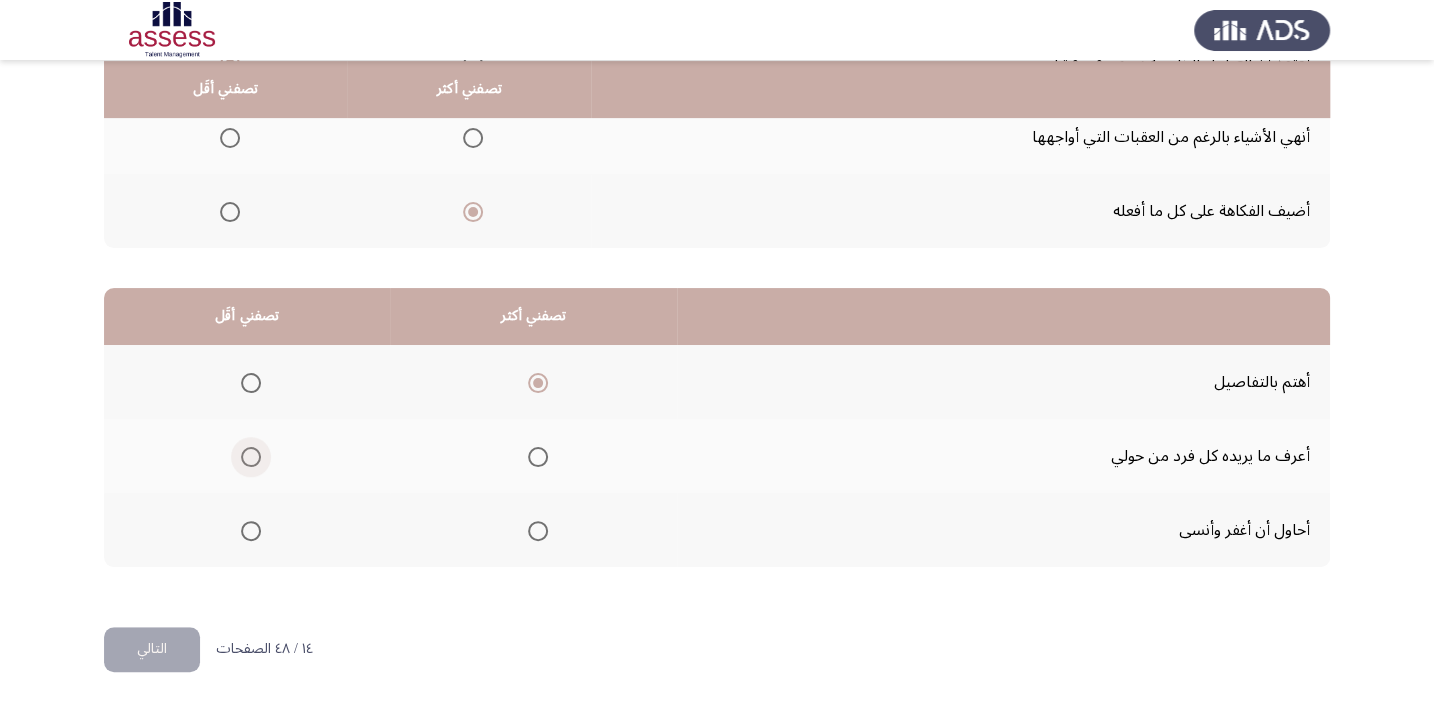 click at bounding box center [251, 457] 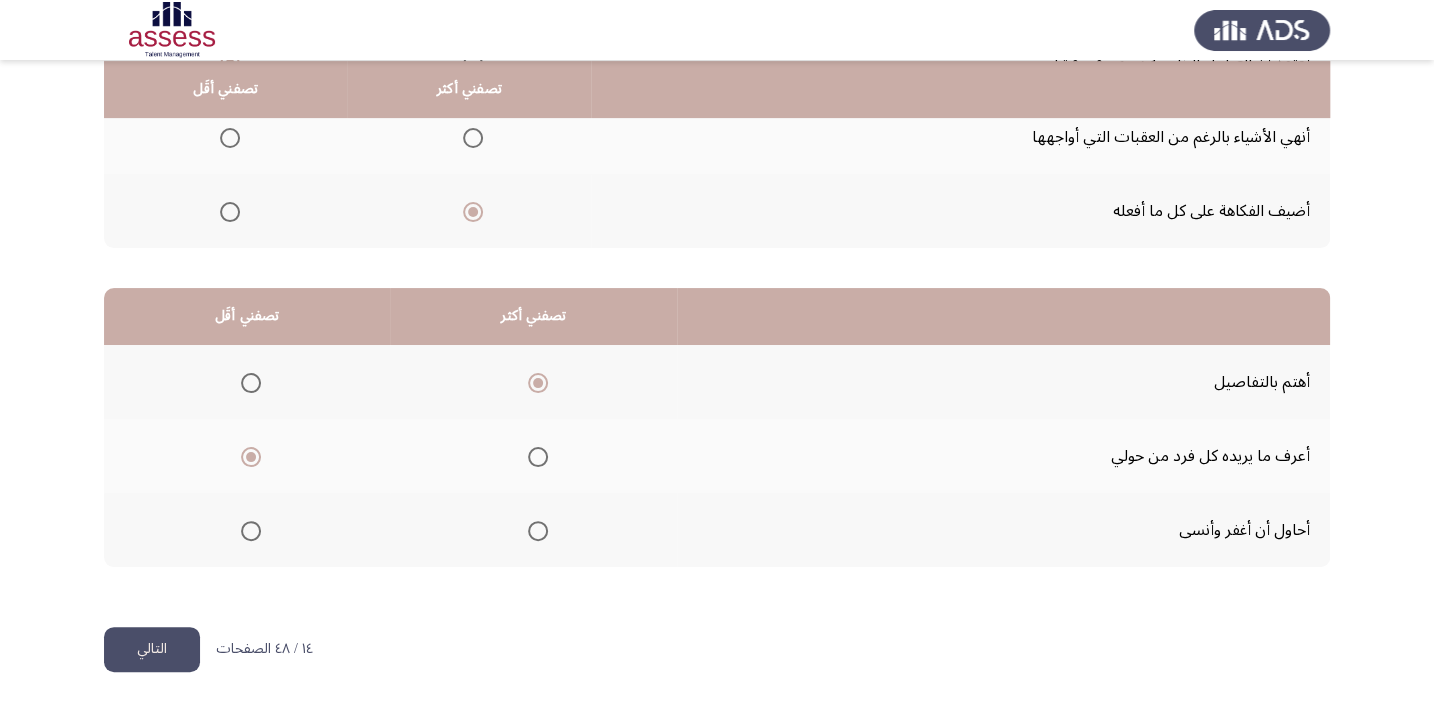 drag, startPoint x: 117, startPoint y: 661, endPoint x: 197, endPoint y: 638, distance: 83.240616 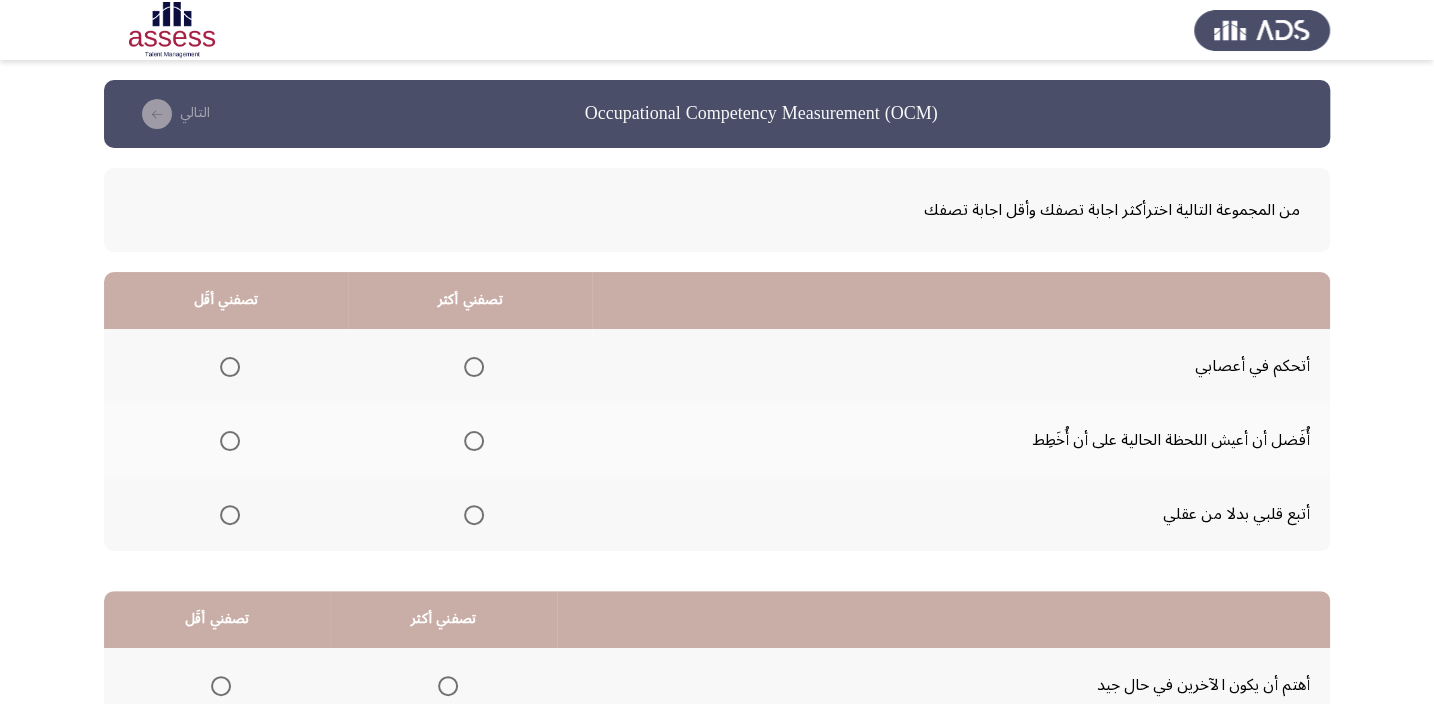 click at bounding box center [474, 515] 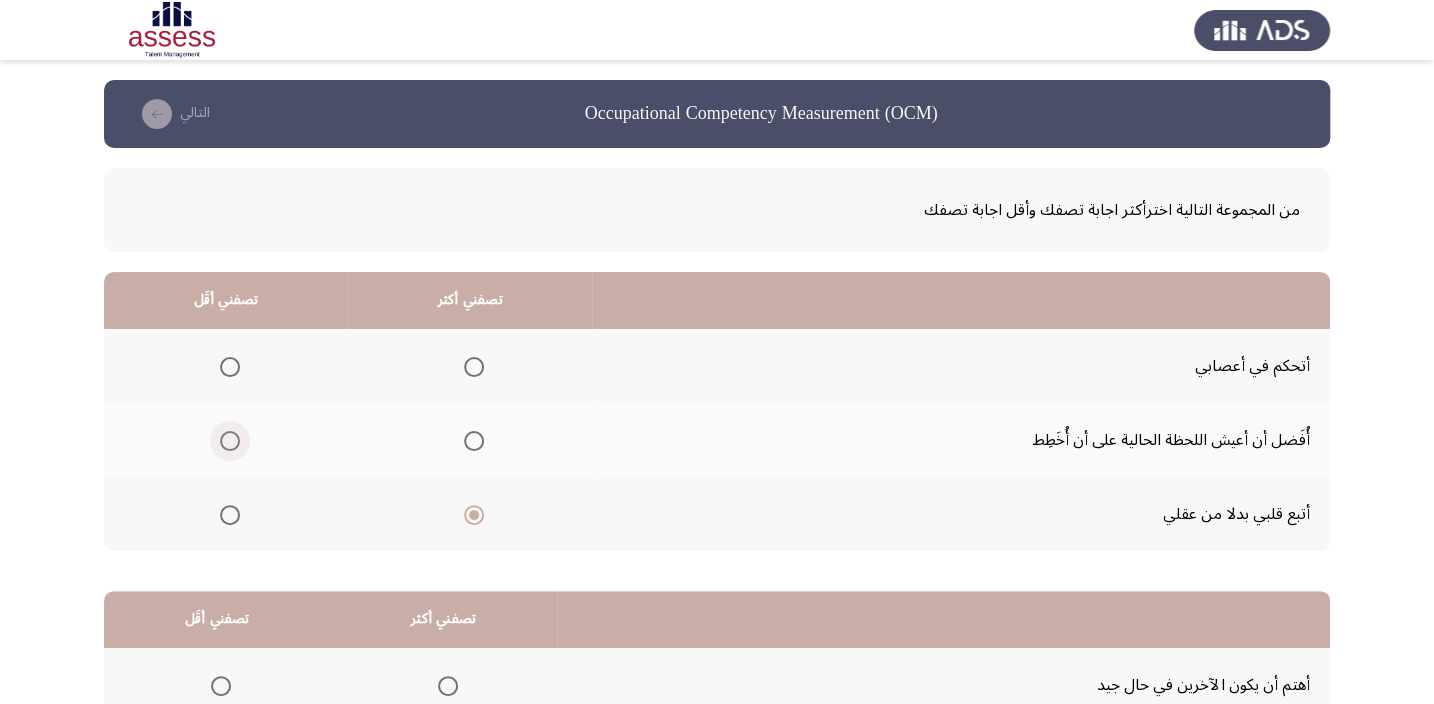 click at bounding box center [230, 441] 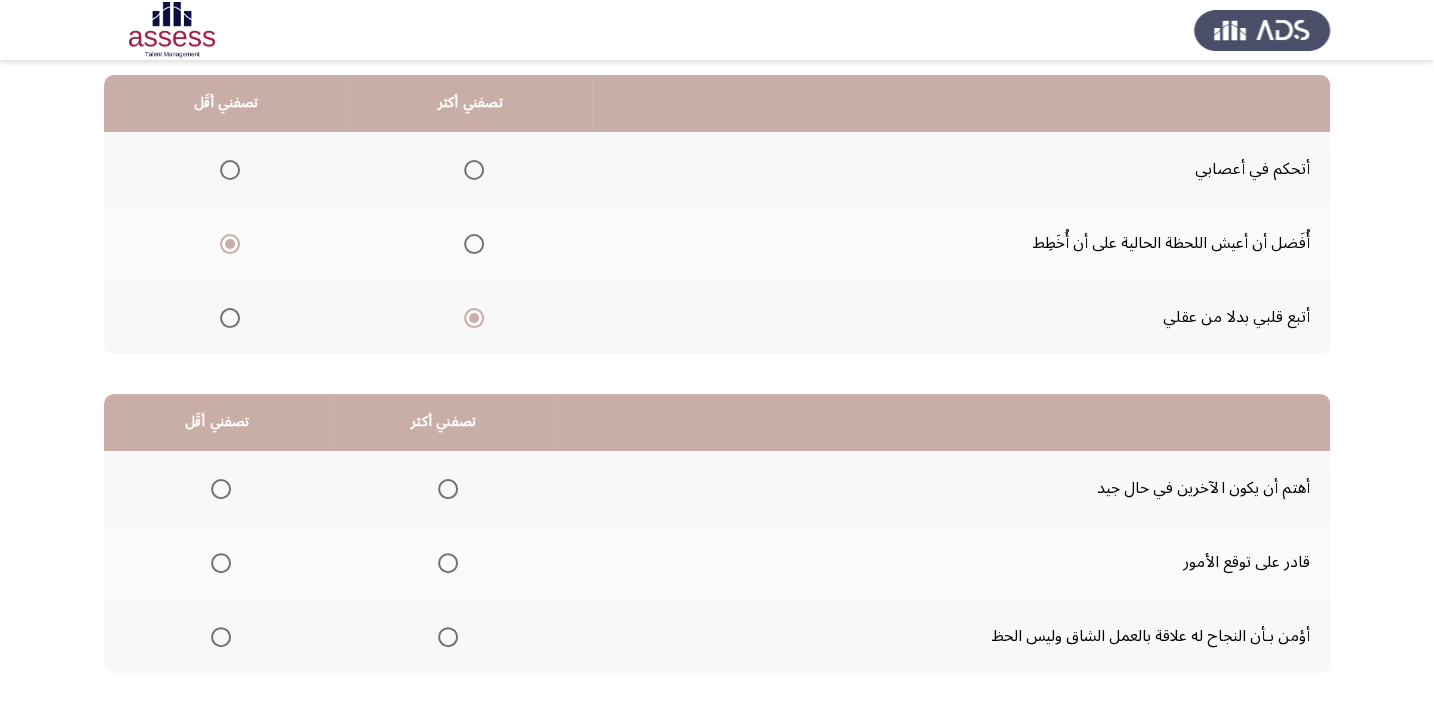 scroll, scrollTop: 303, scrollLeft: 0, axis: vertical 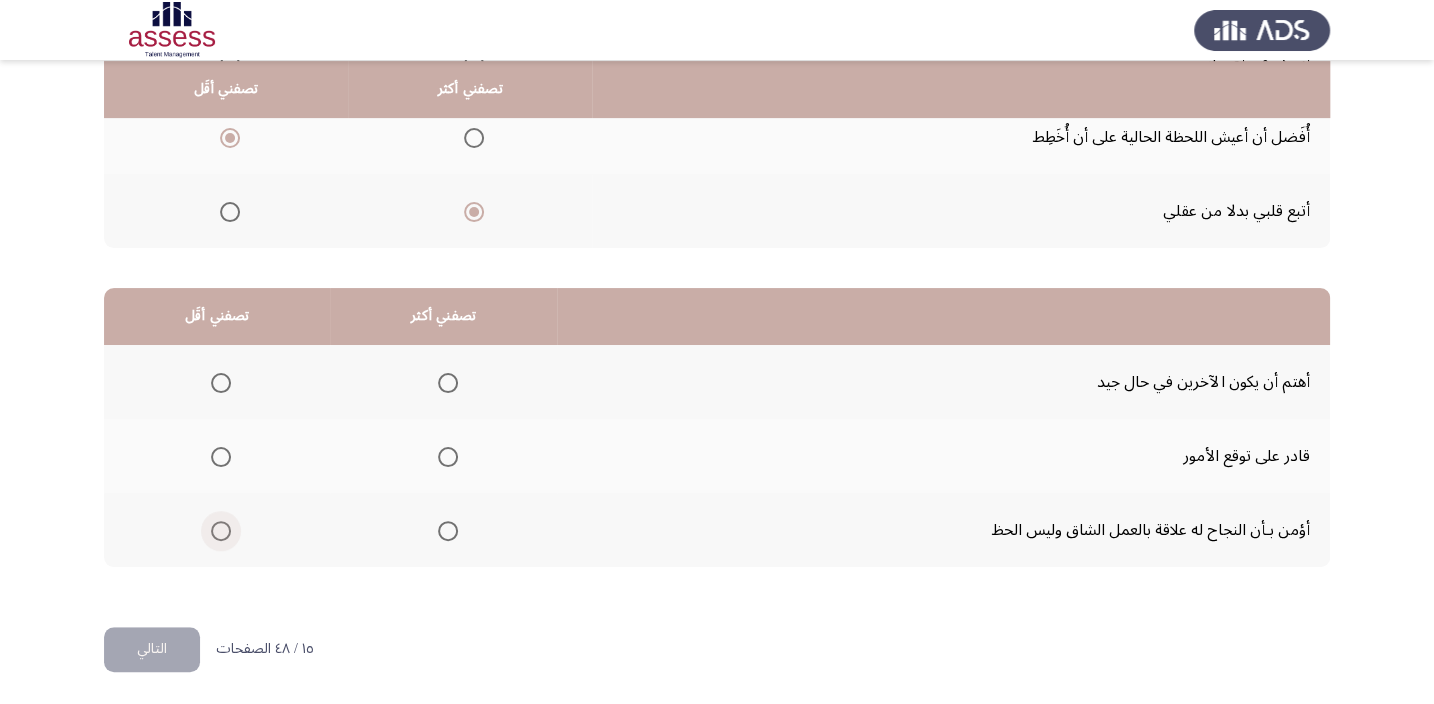 click at bounding box center (221, 531) 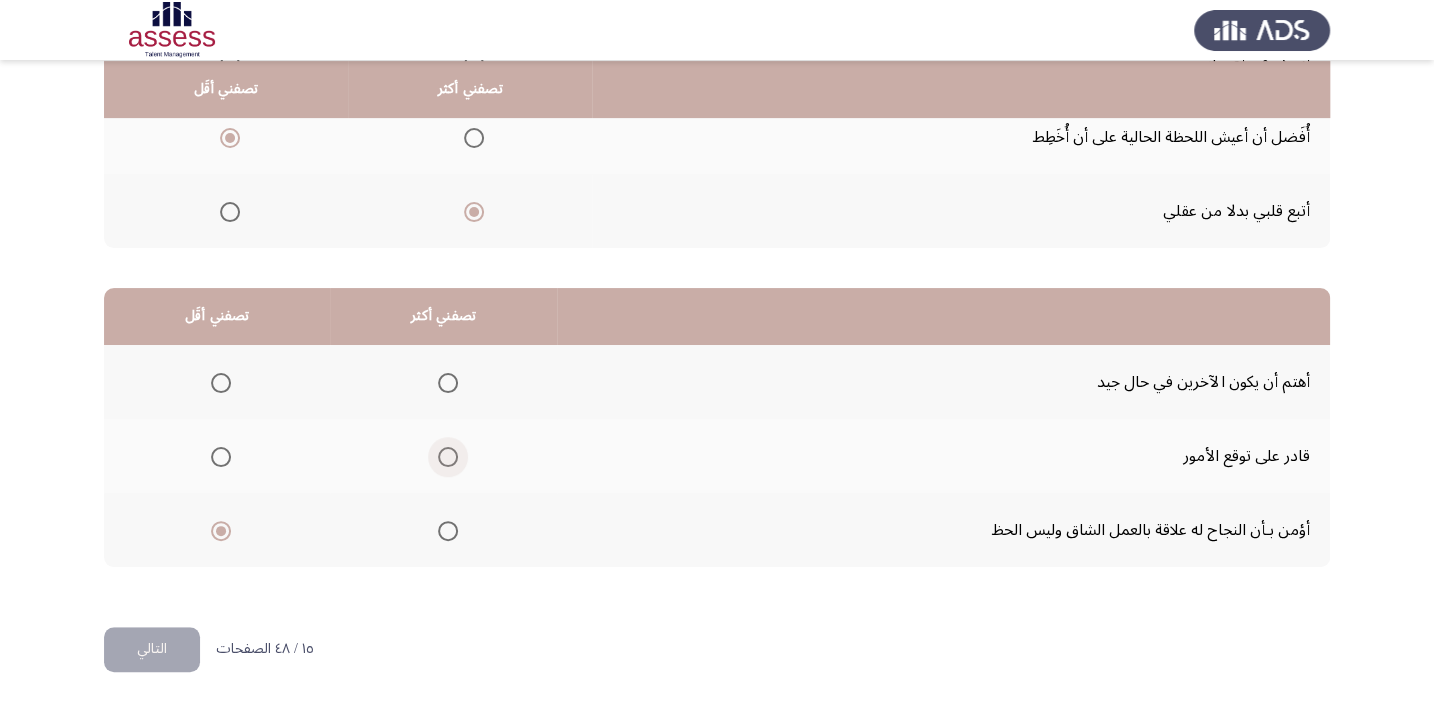 click at bounding box center (448, 457) 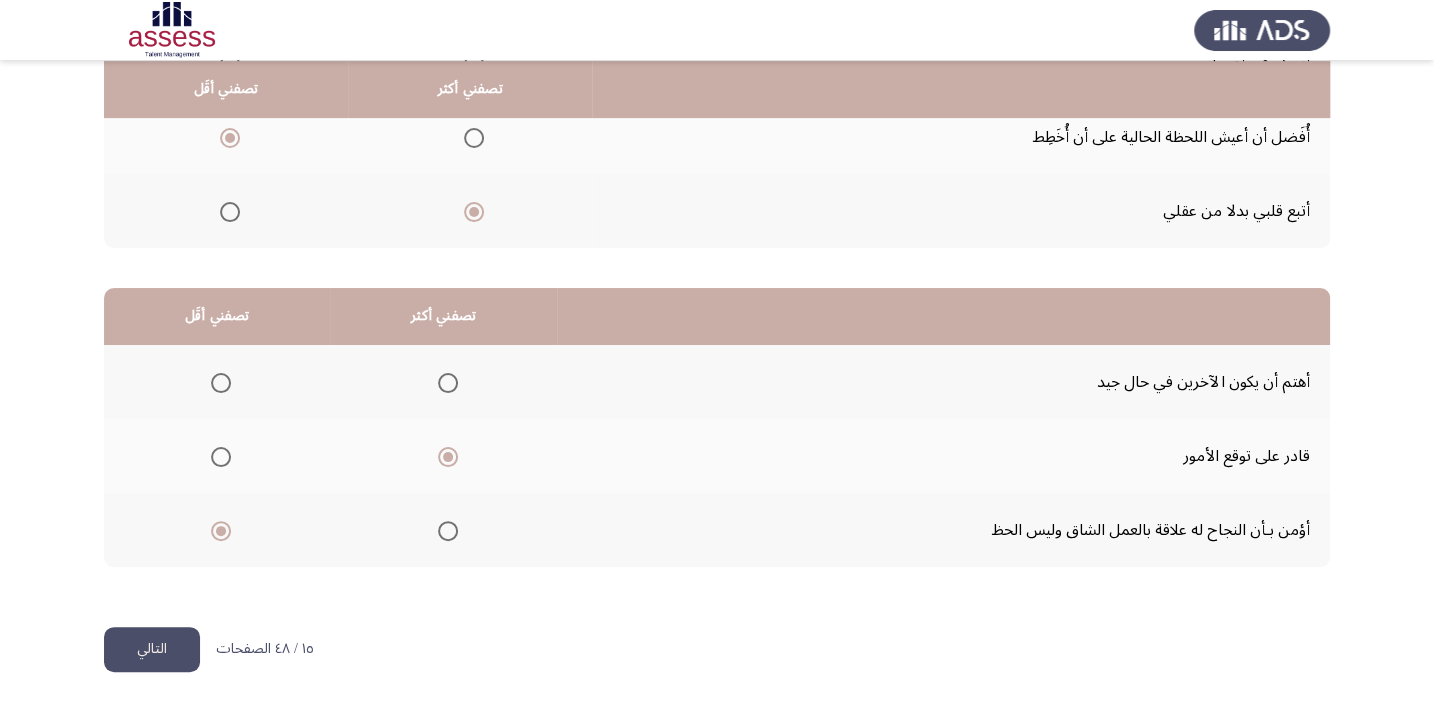 click on "التالي" 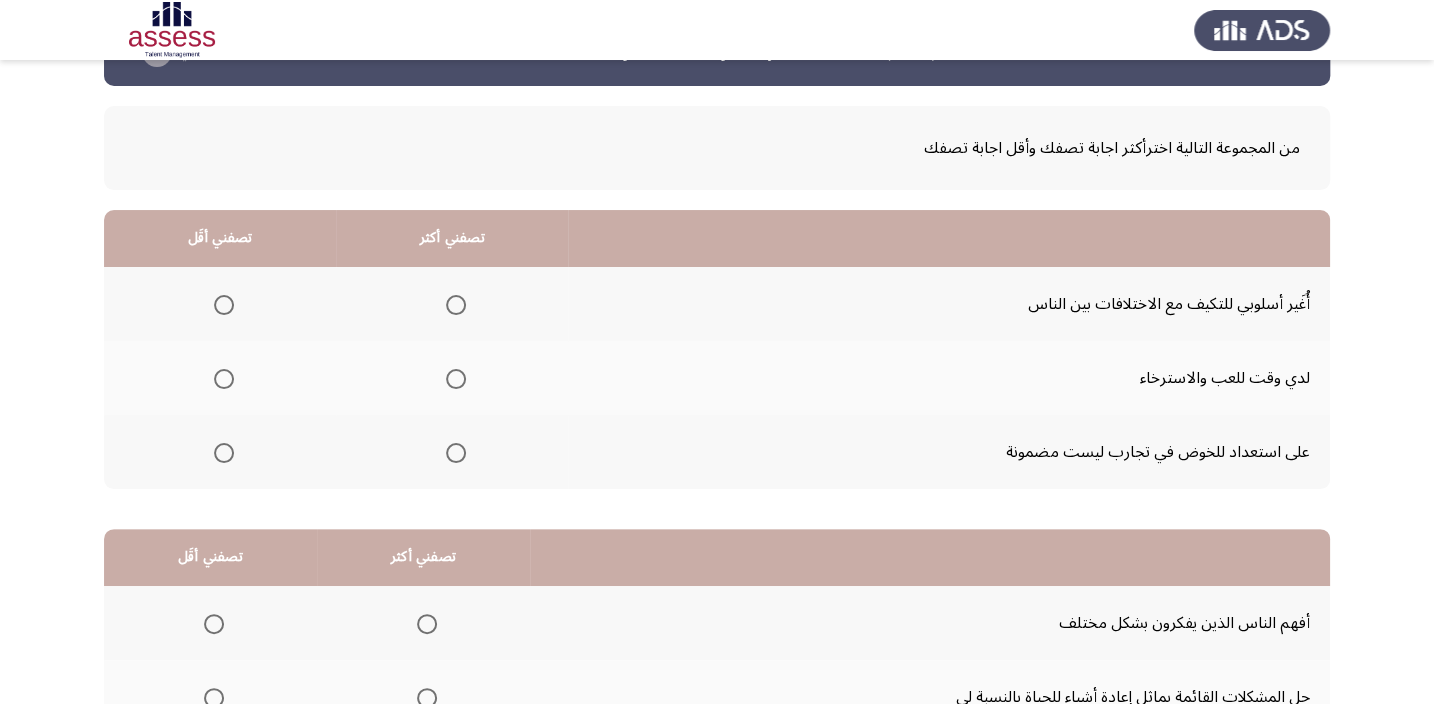 scroll, scrollTop: 30, scrollLeft: 0, axis: vertical 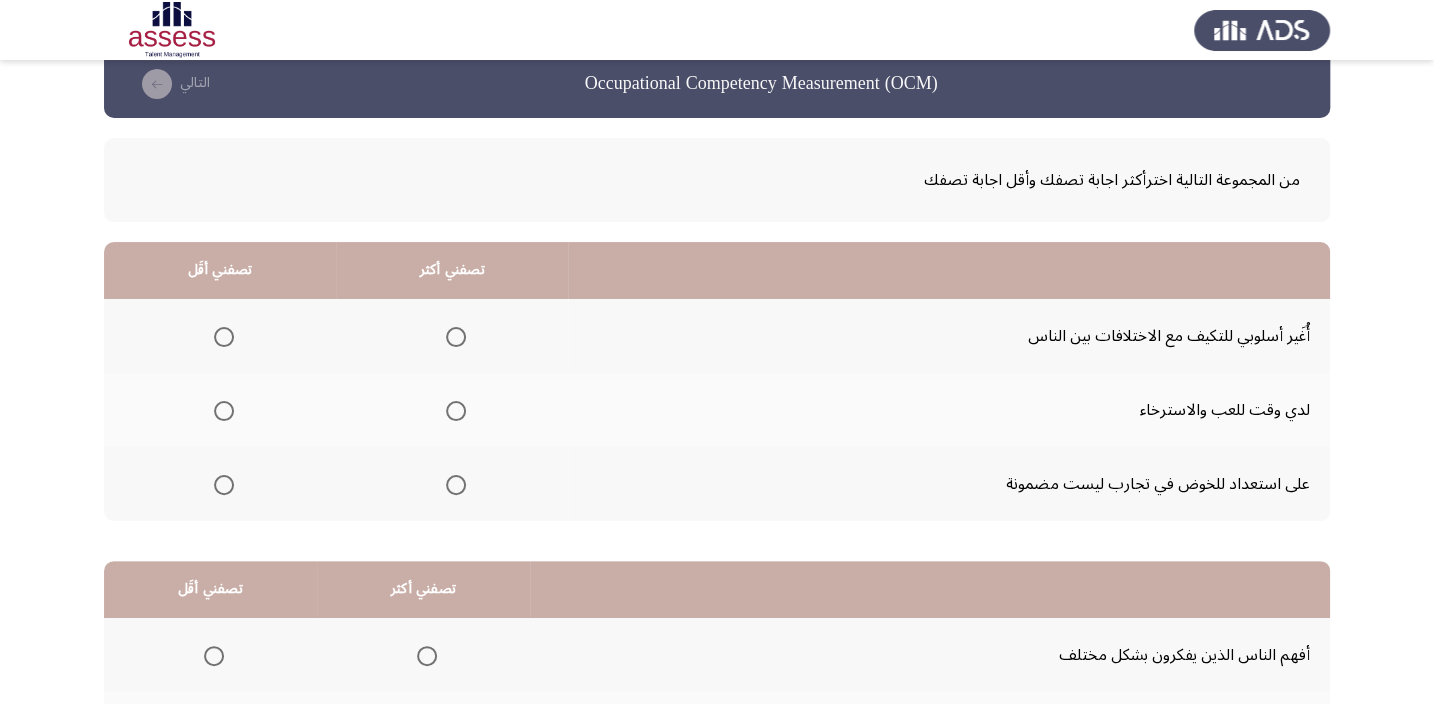 click at bounding box center (224, 485) 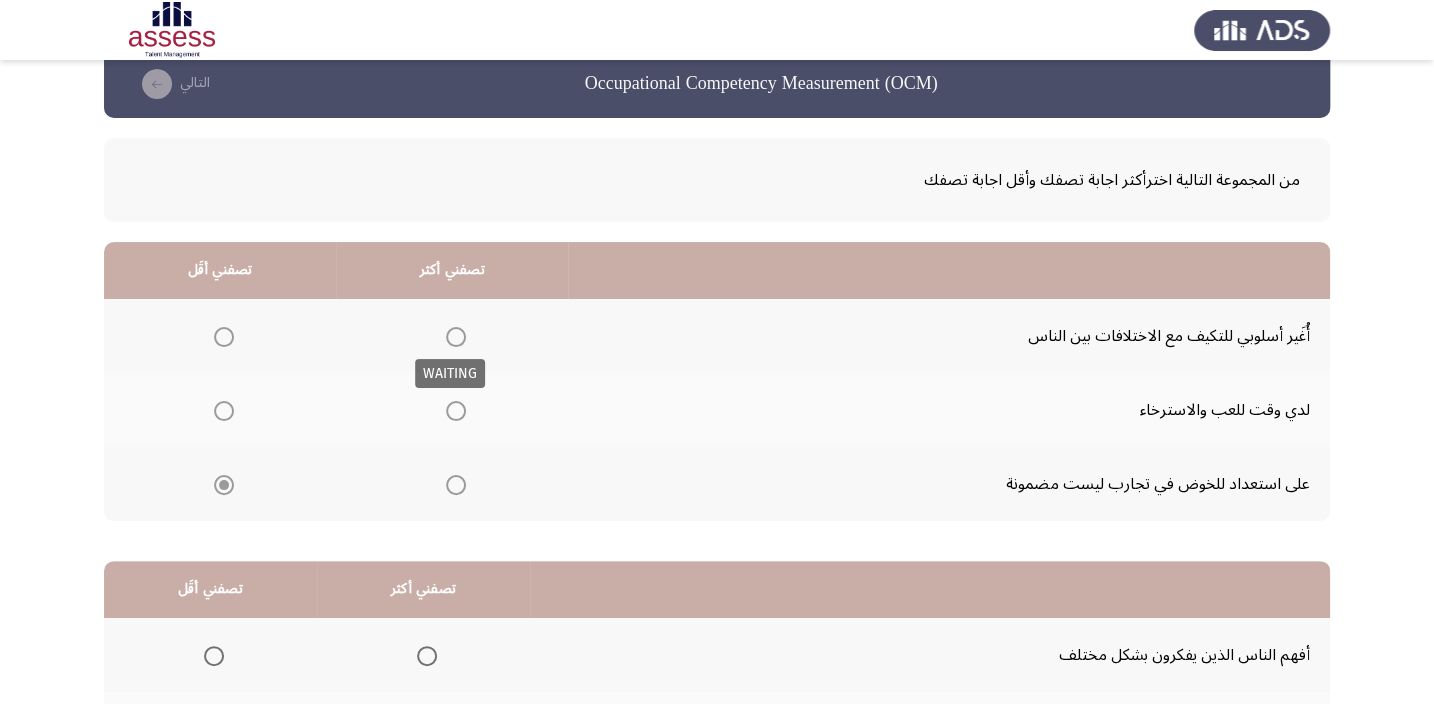 click at bounding box center [456, 337] 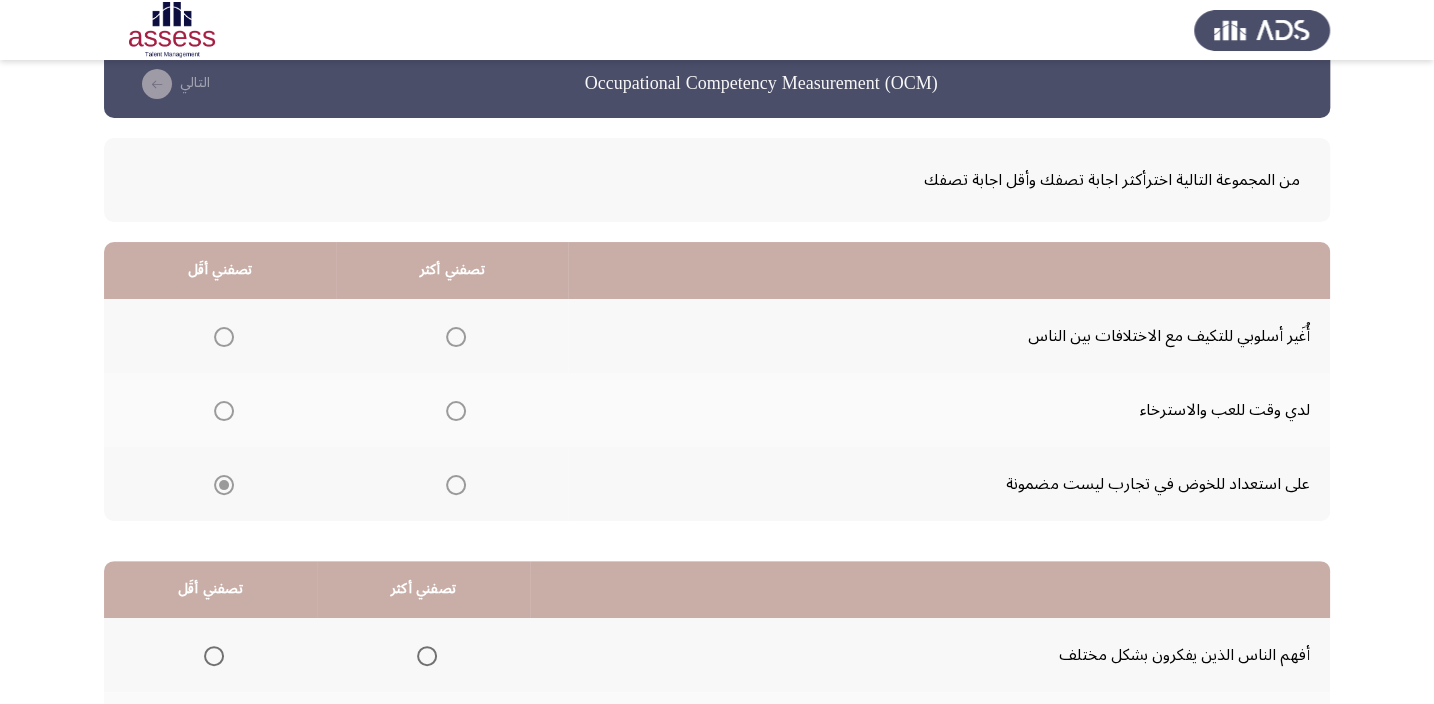 click at bounding box center [456, 337] 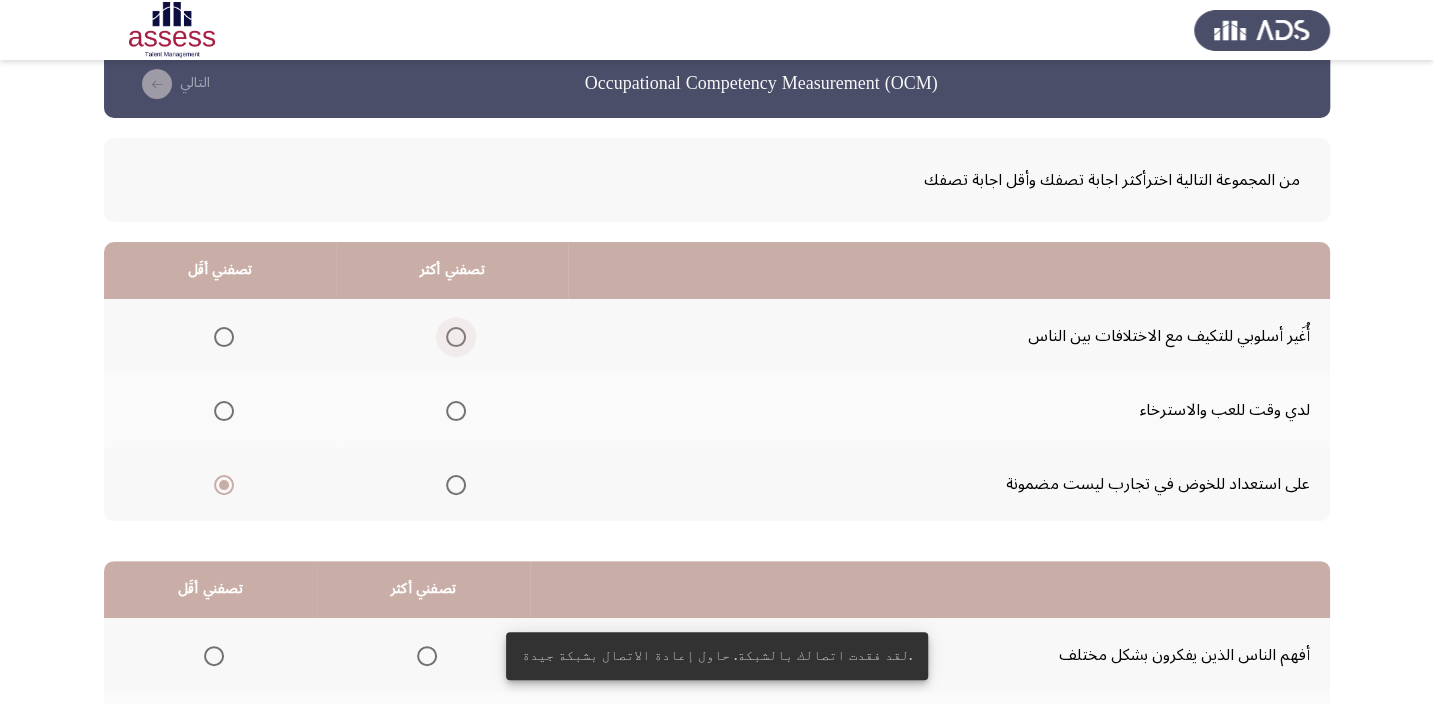 click at bounding box center (456, 337) 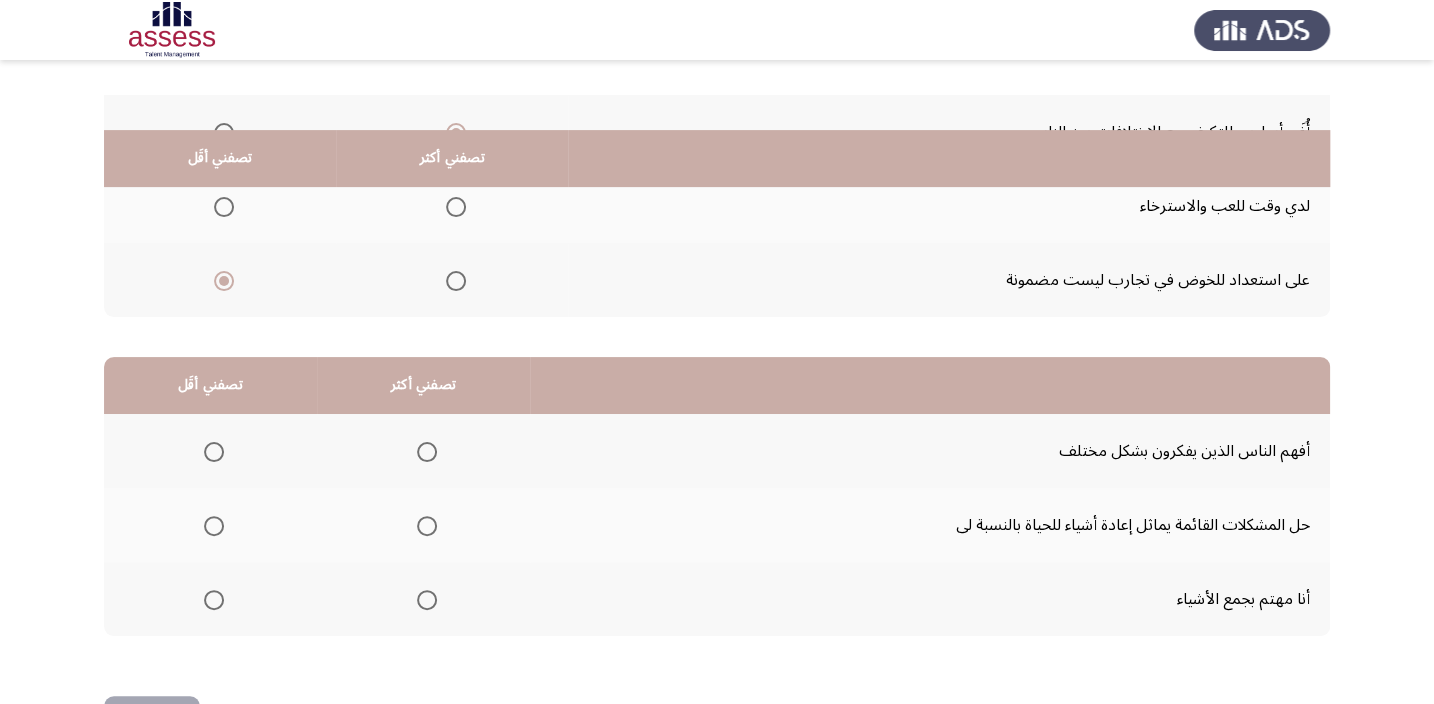 scroll, scrollTop: 303, scrollLeft: 0, axis: vertical 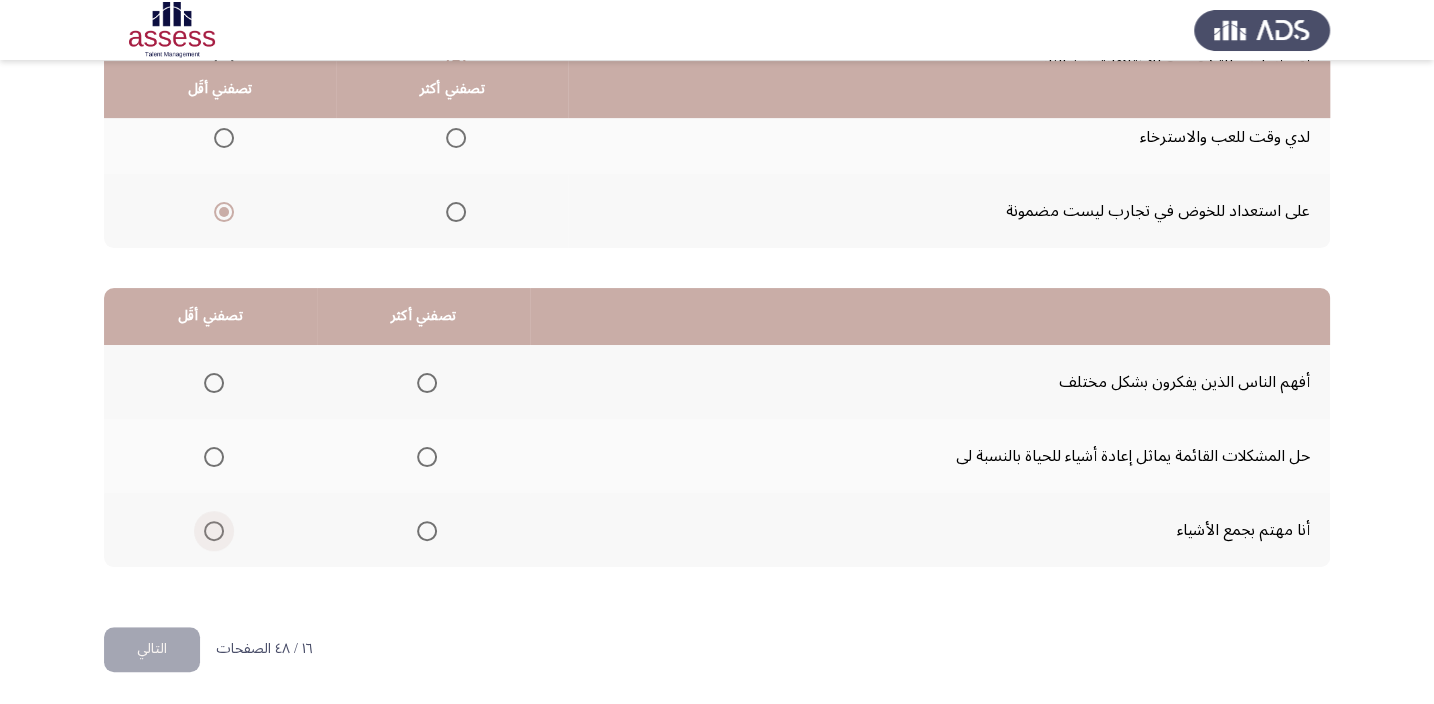 click at bounding box center (214, 531) 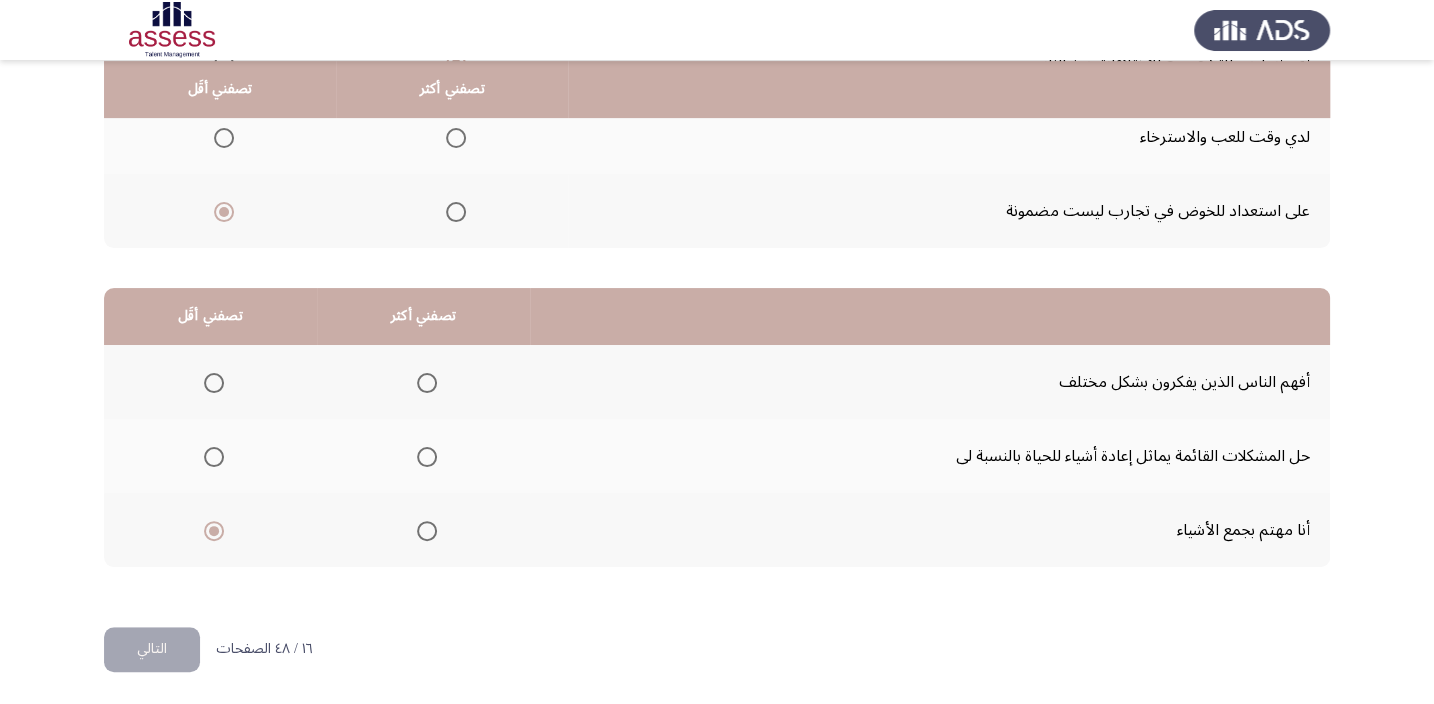 click at bounding box center (214, 531) 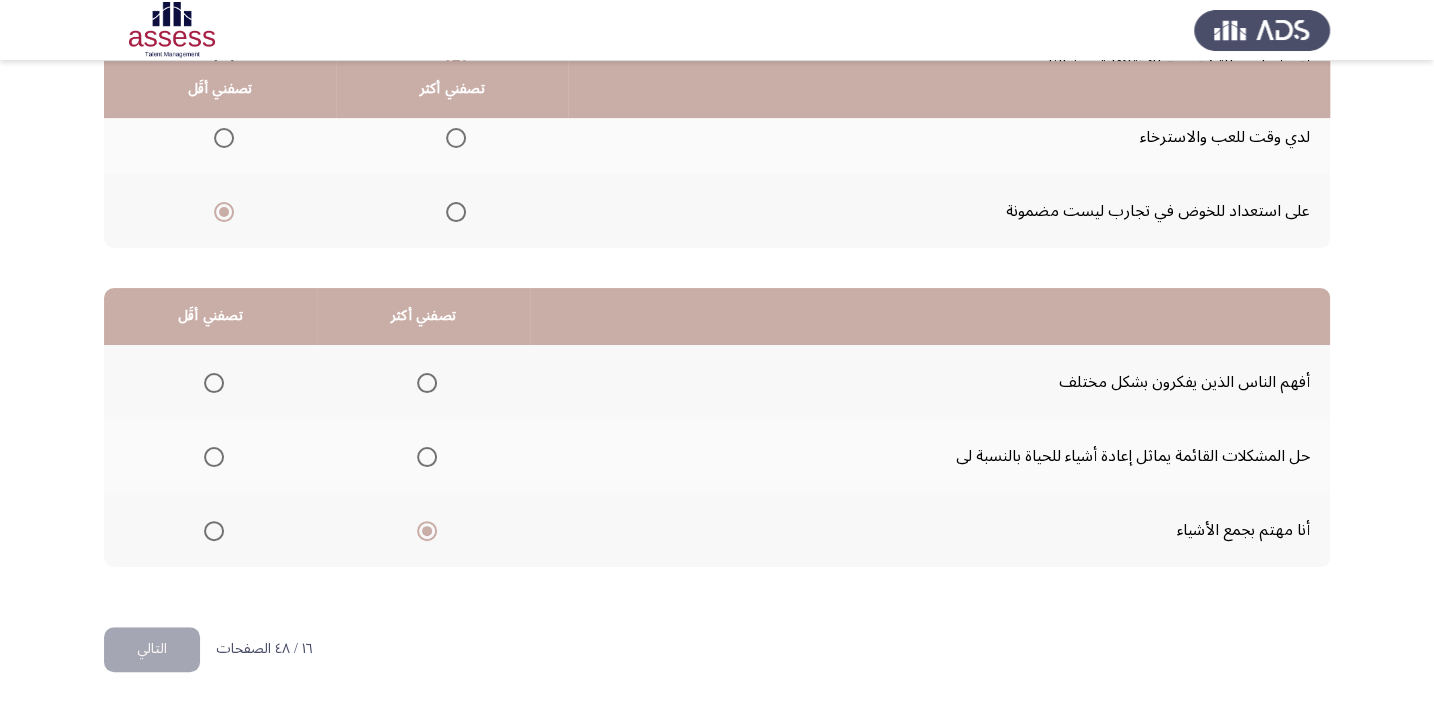 click at bounding box center [214, 457] 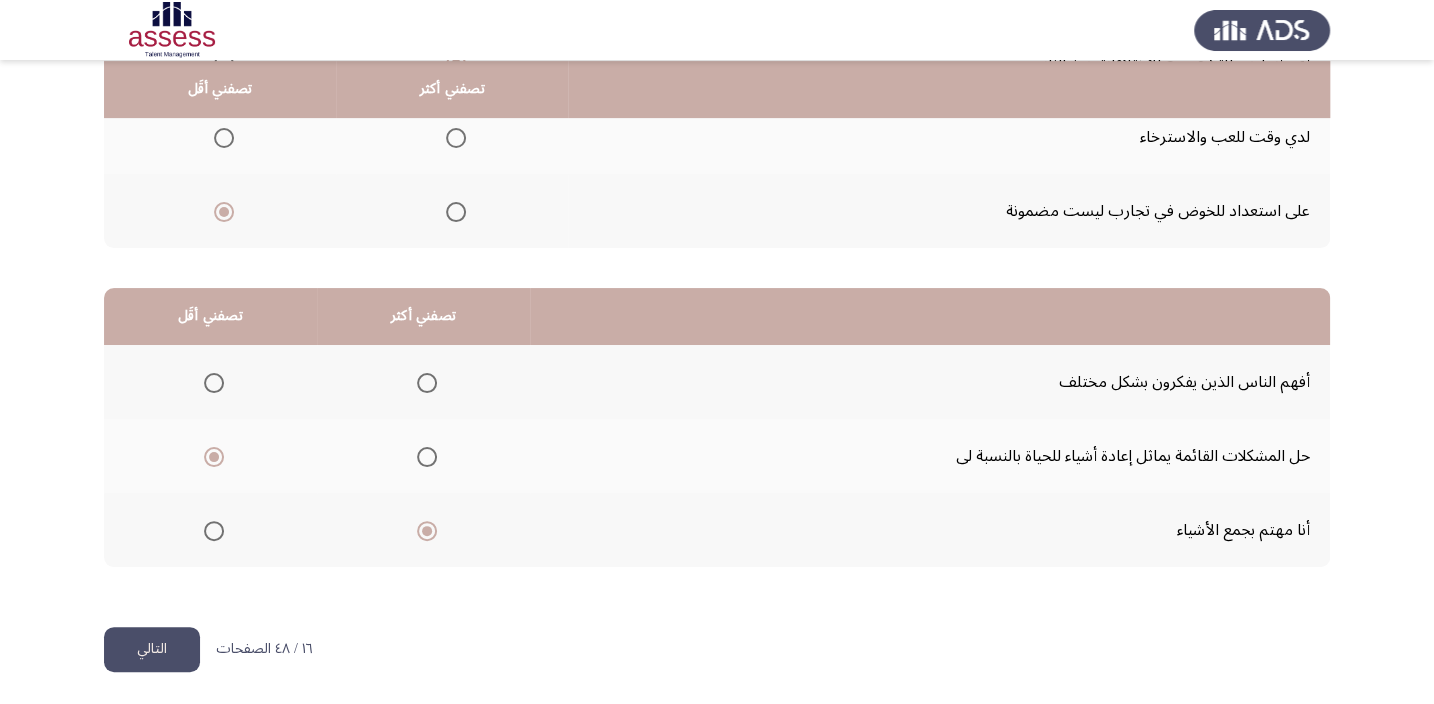 click on "التالي" 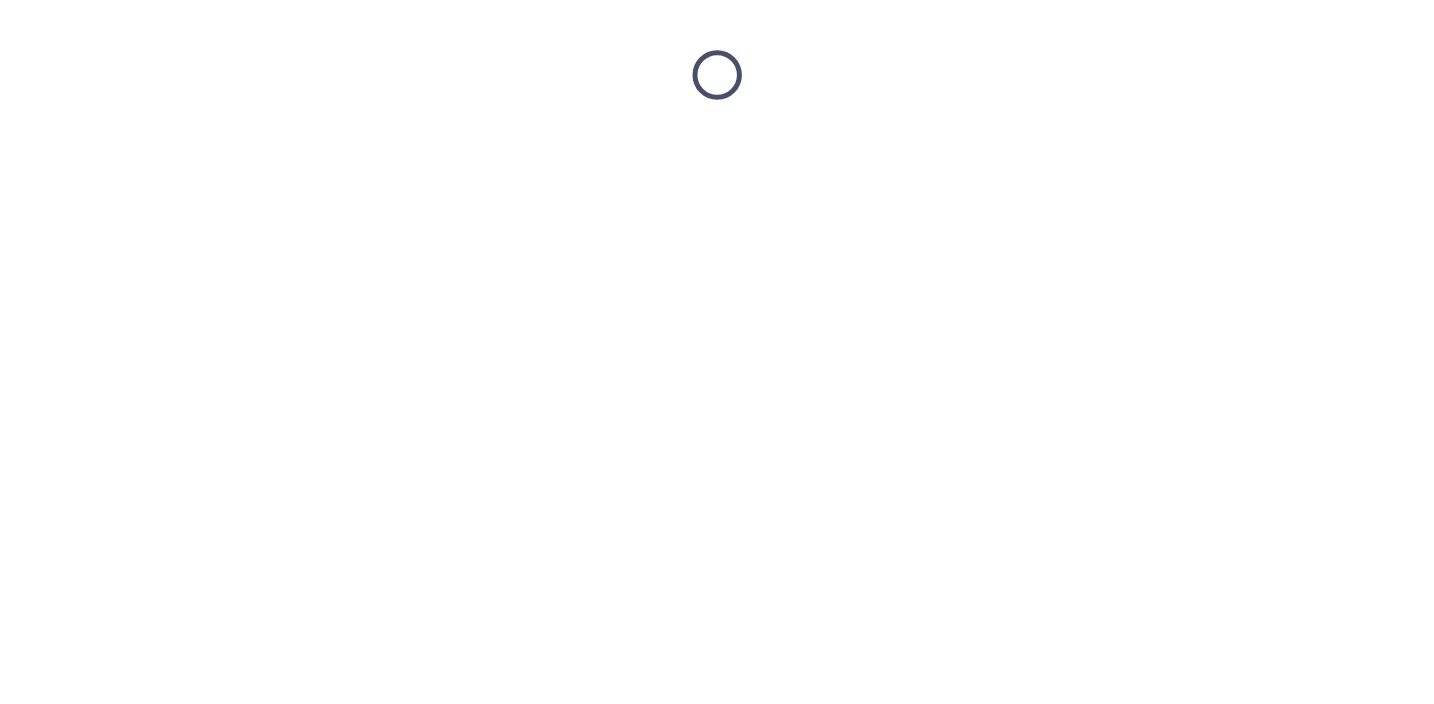 scroll, scrollTop: 0, scrollLeft: 0, axis: both 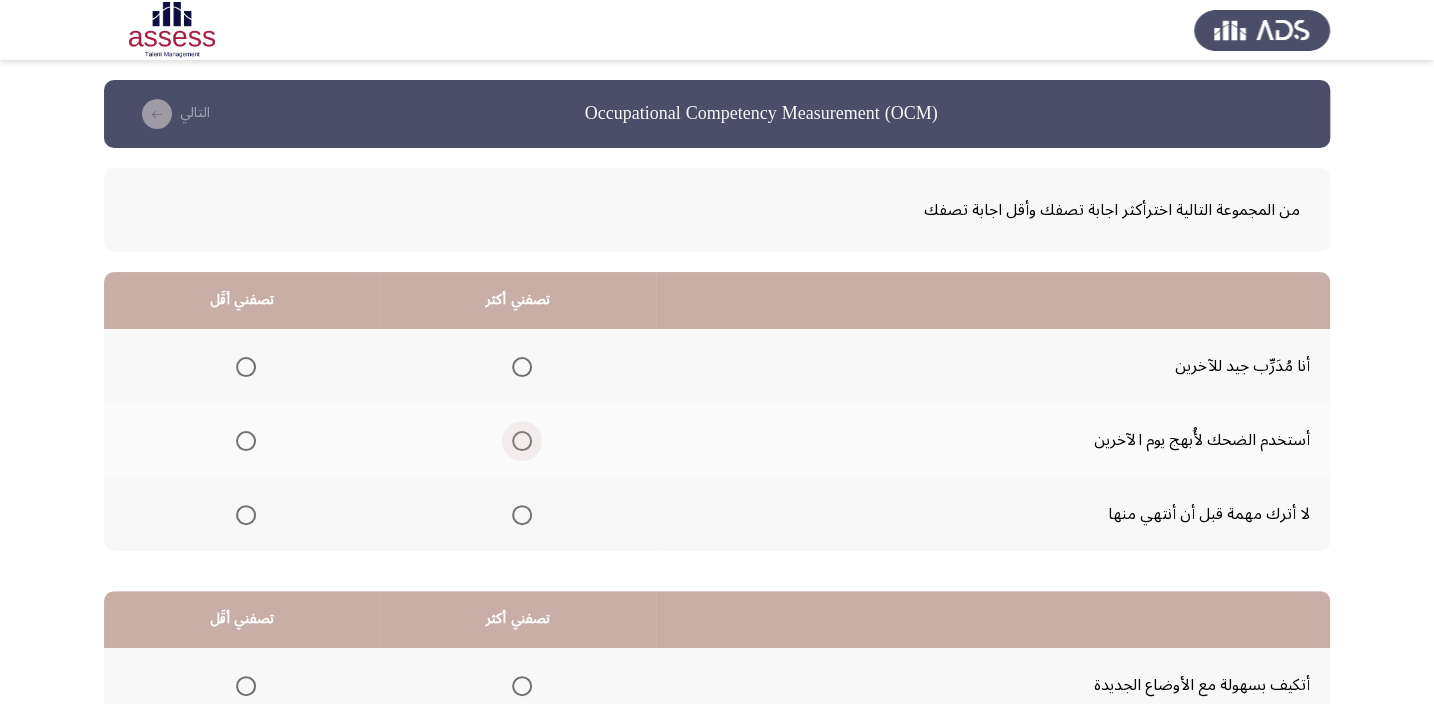 click at bounding box center (522, 441) 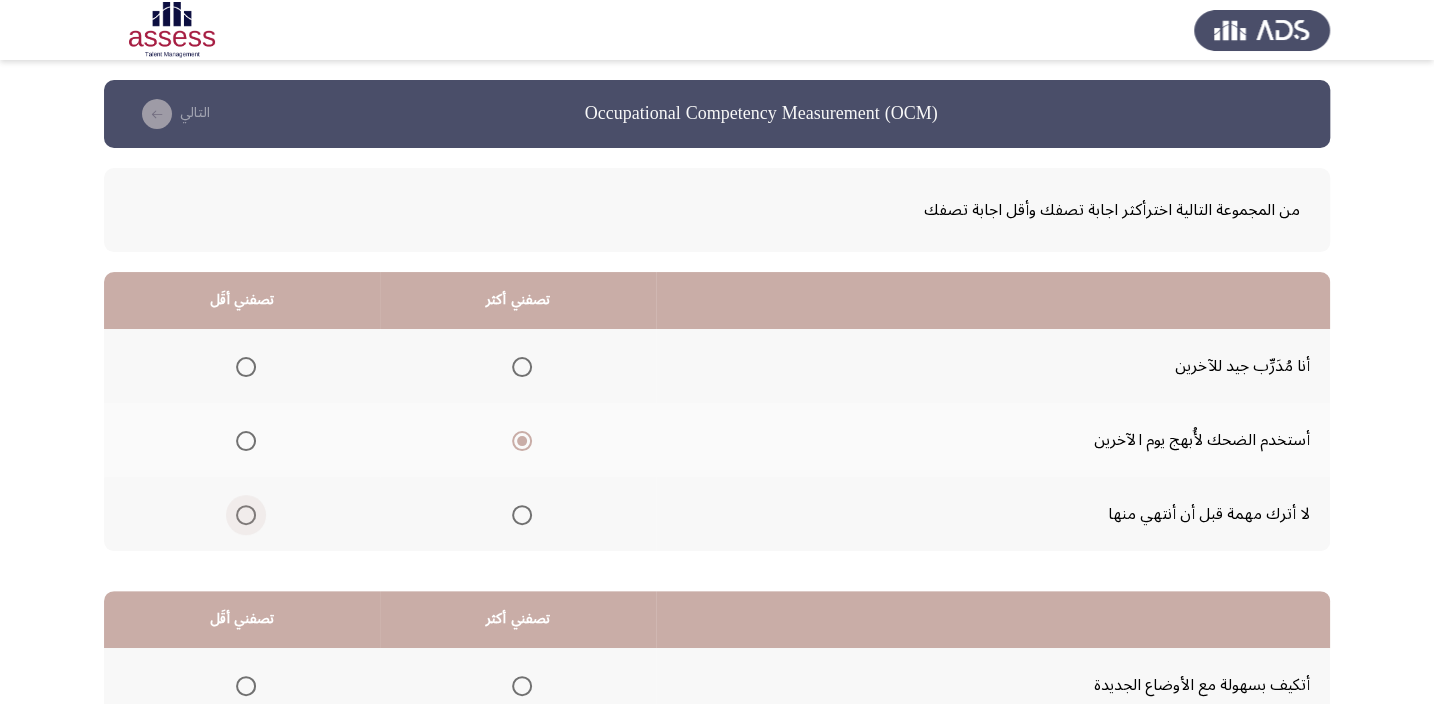 click at bounding box center (246, 515) 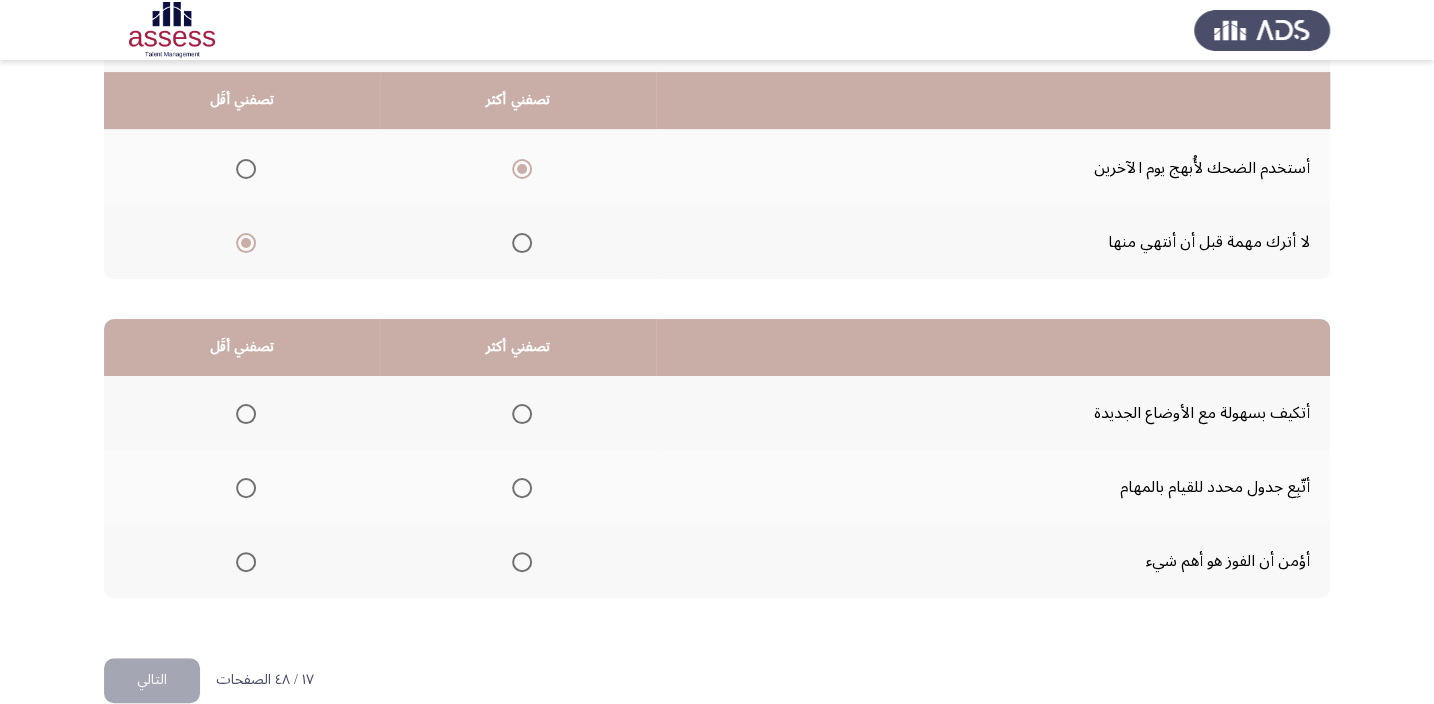 scroll, scrollTop: 303, scrollLeft: 0, axis: vertical 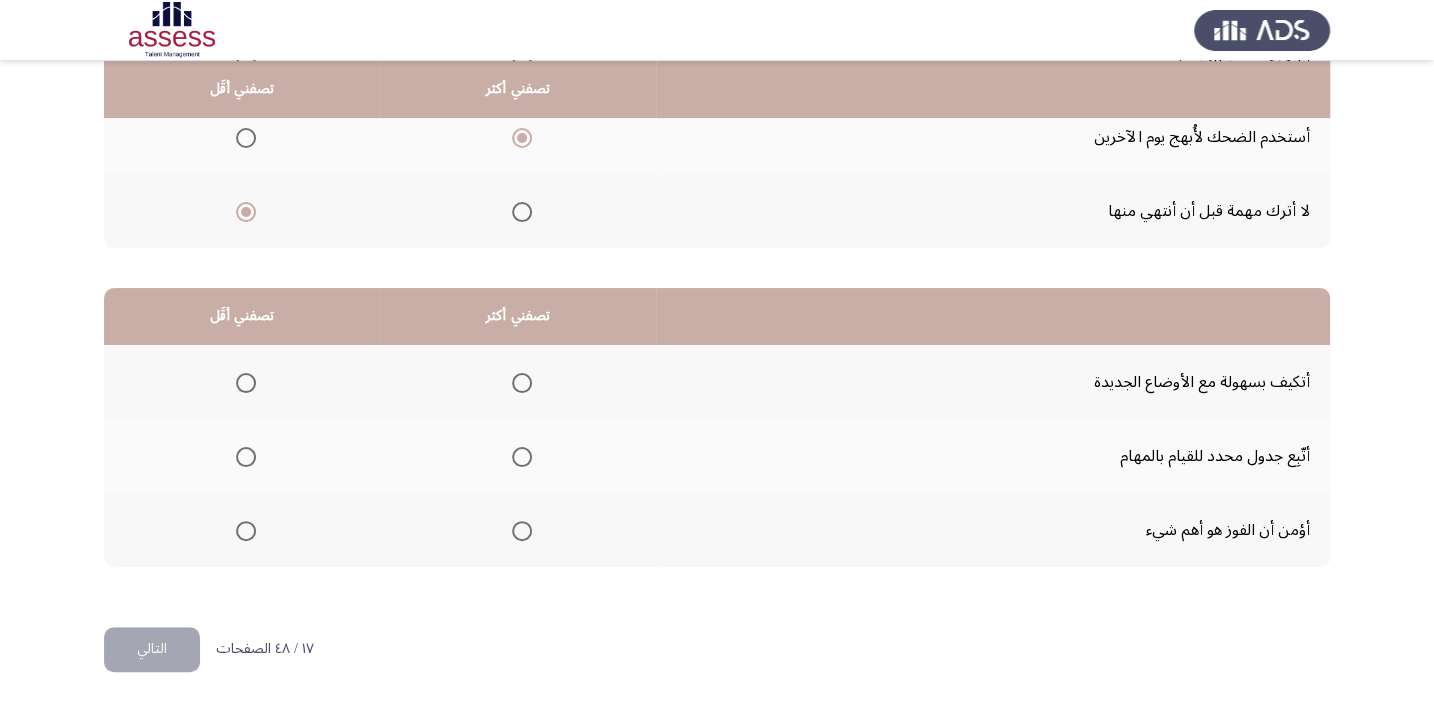 click at bounding box center [246, 457] 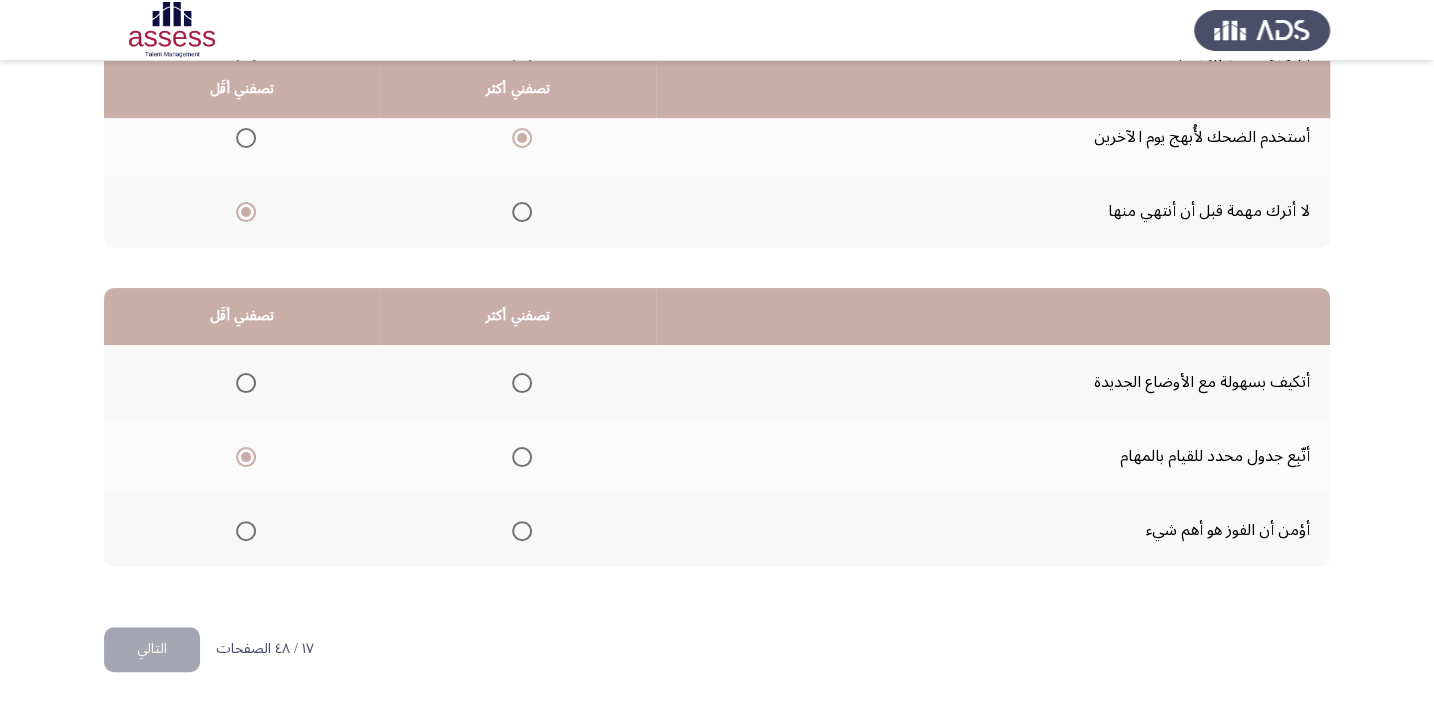 click at bounding box center (522, 383) 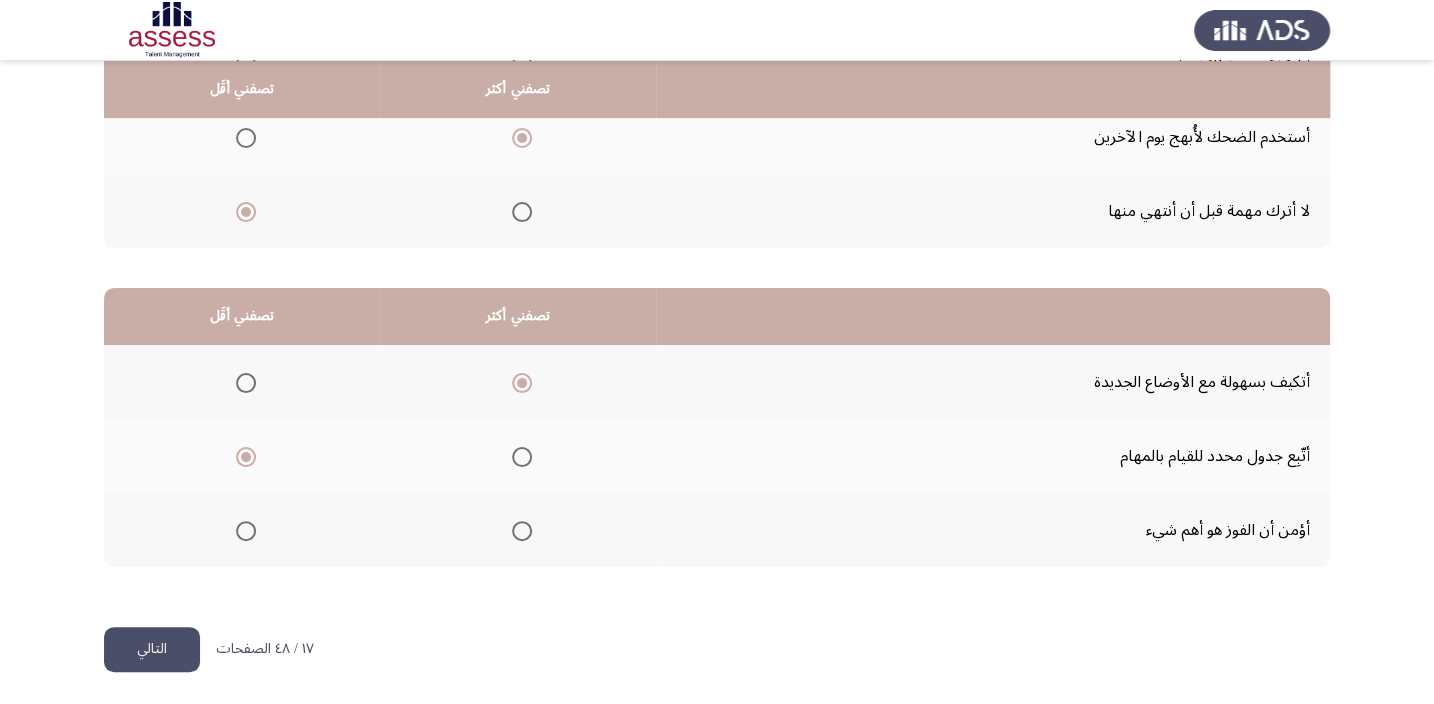 click on "التالي" 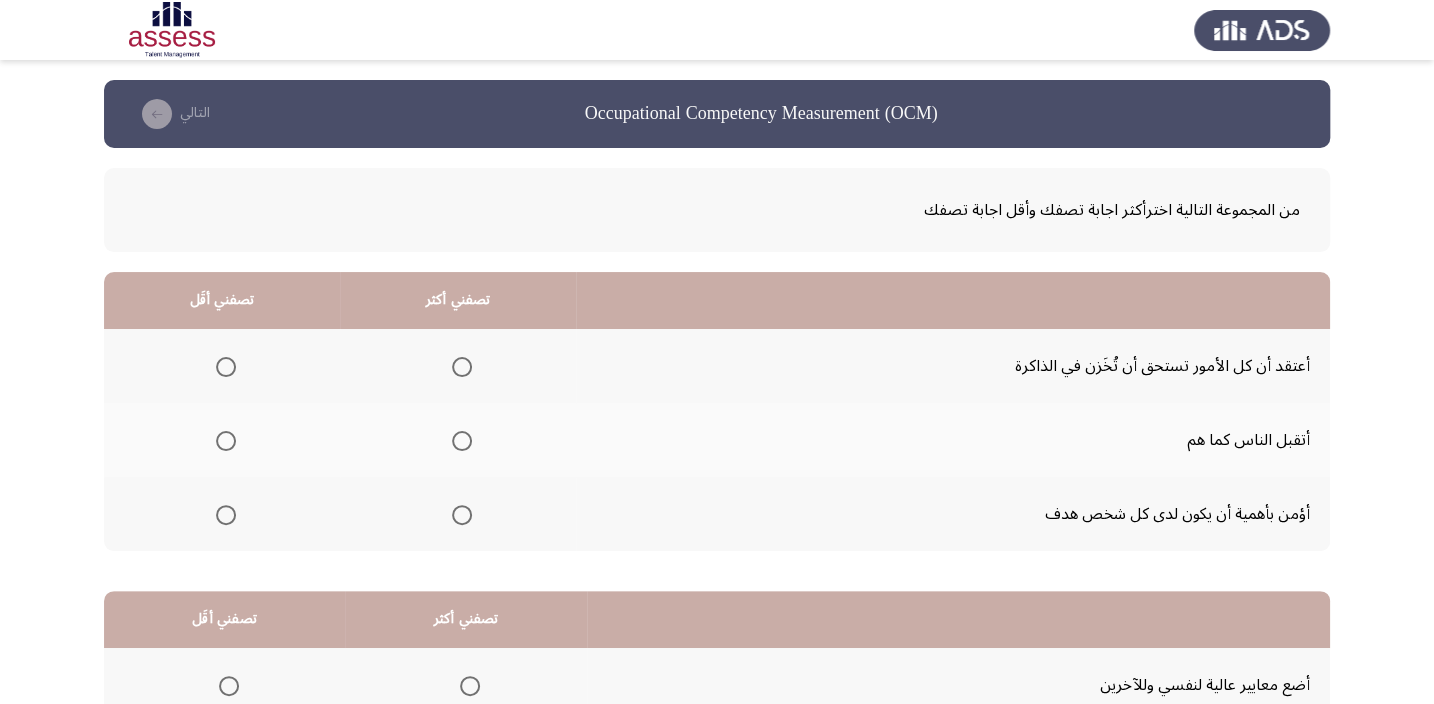 click at bounding box center (226, 441) 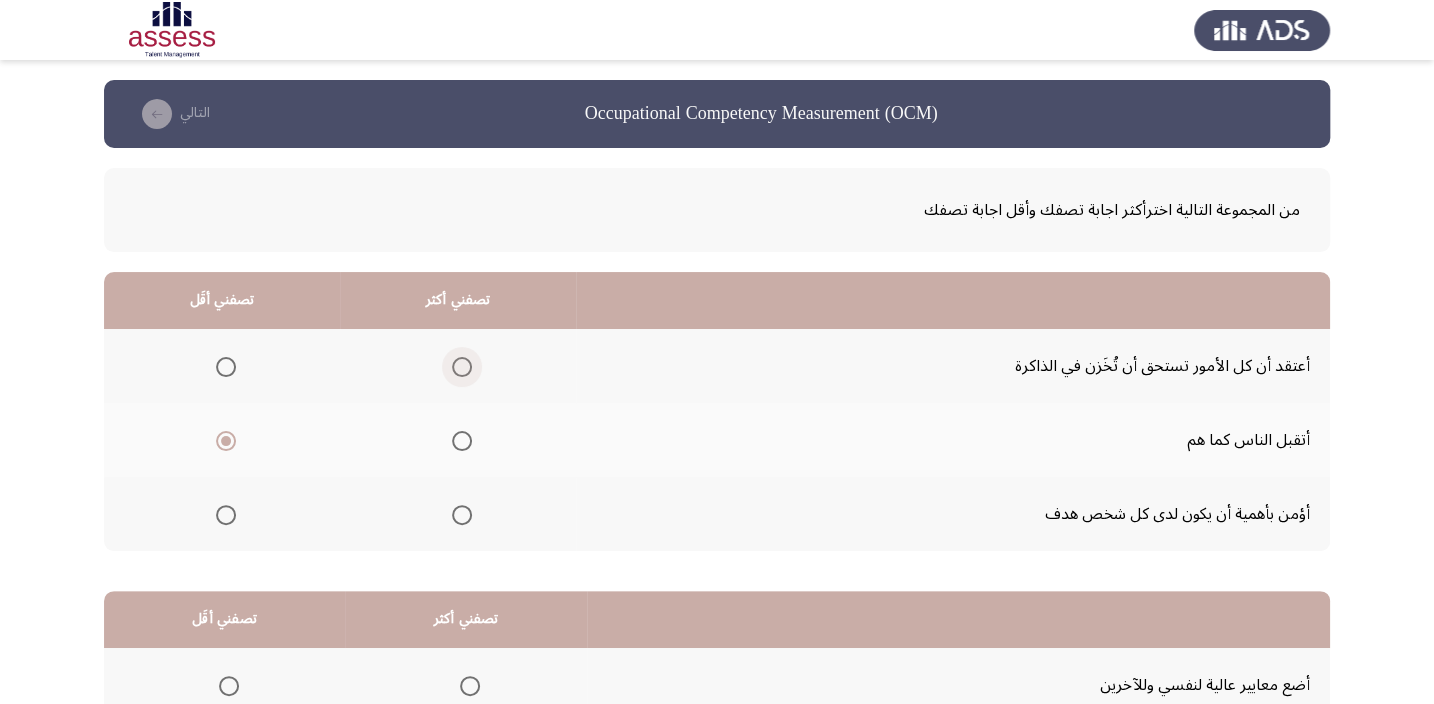 click at bounding box center (462, 367) 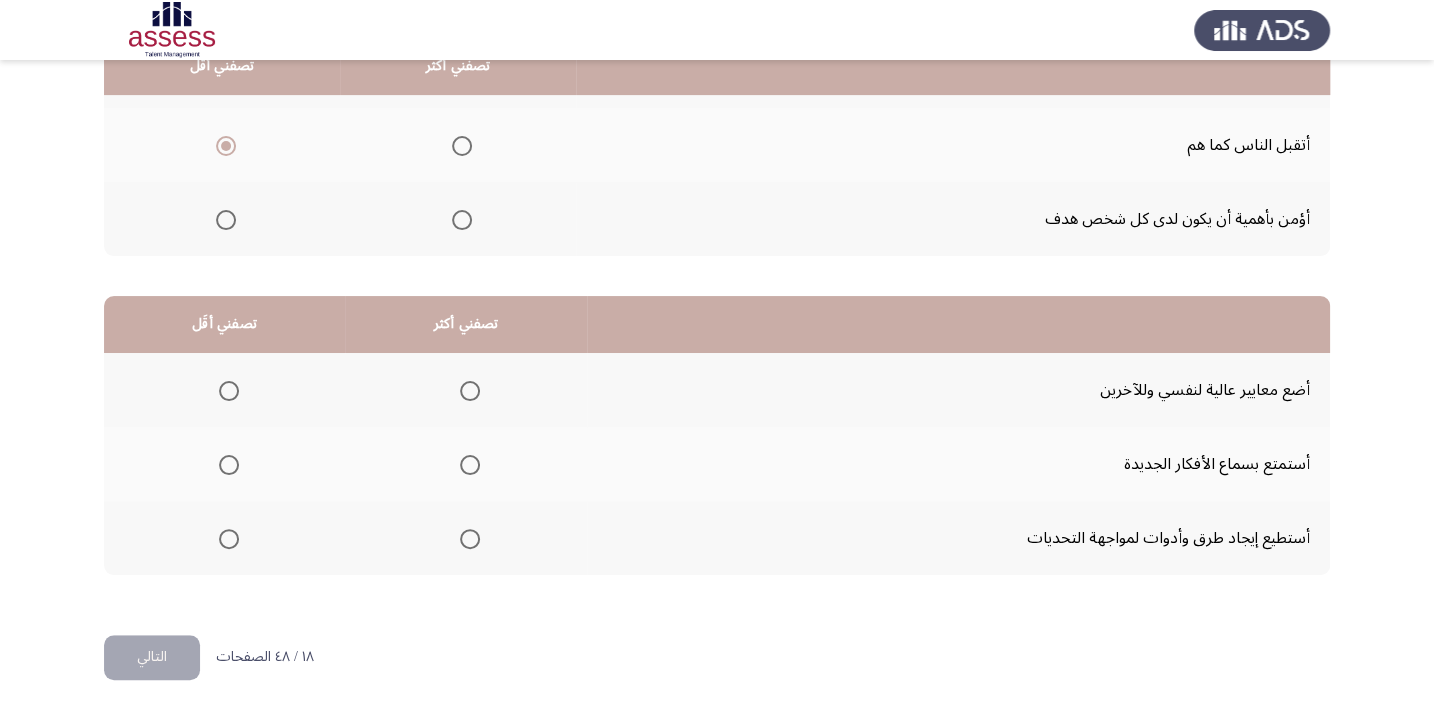 scroll, scrollTop: 303, scrollLeft: 0, axis: vertical 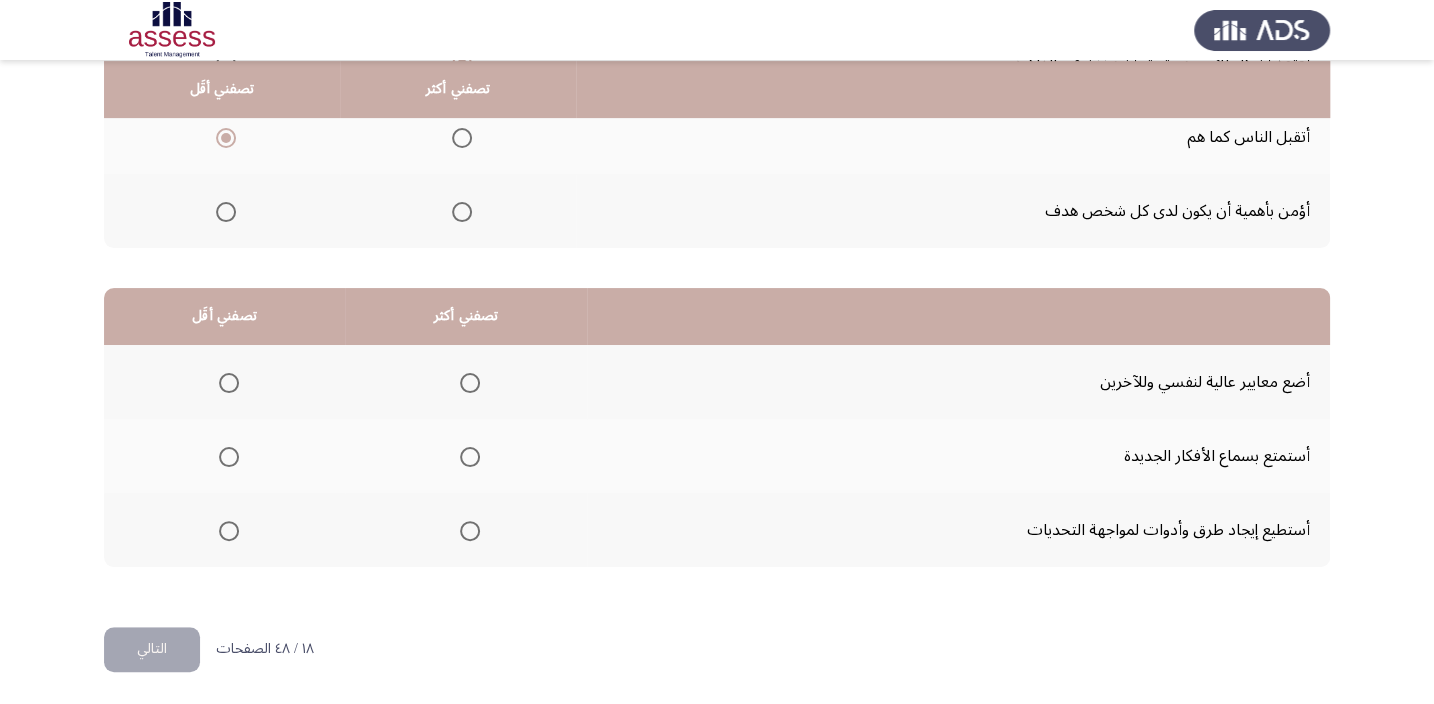 click at bounding box center [470, 531] 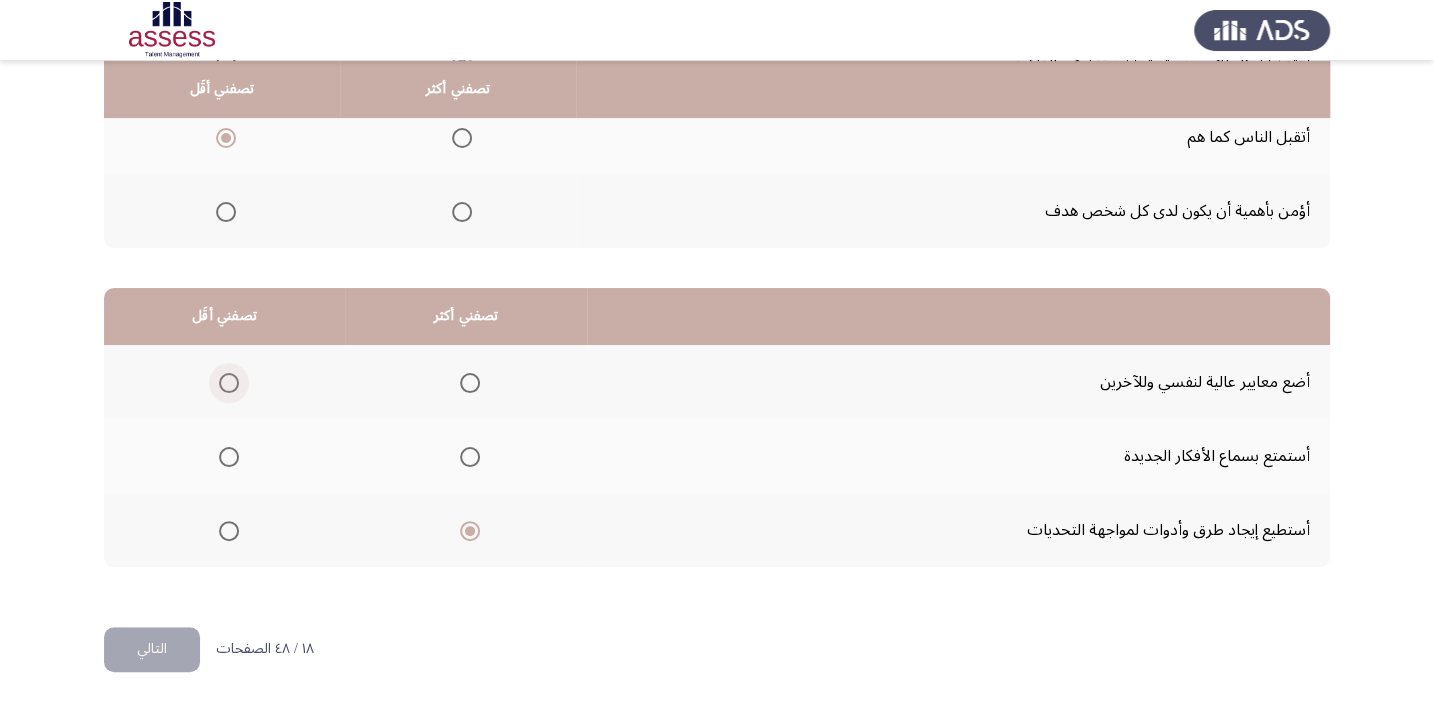 click at bounding box center [229, 383] 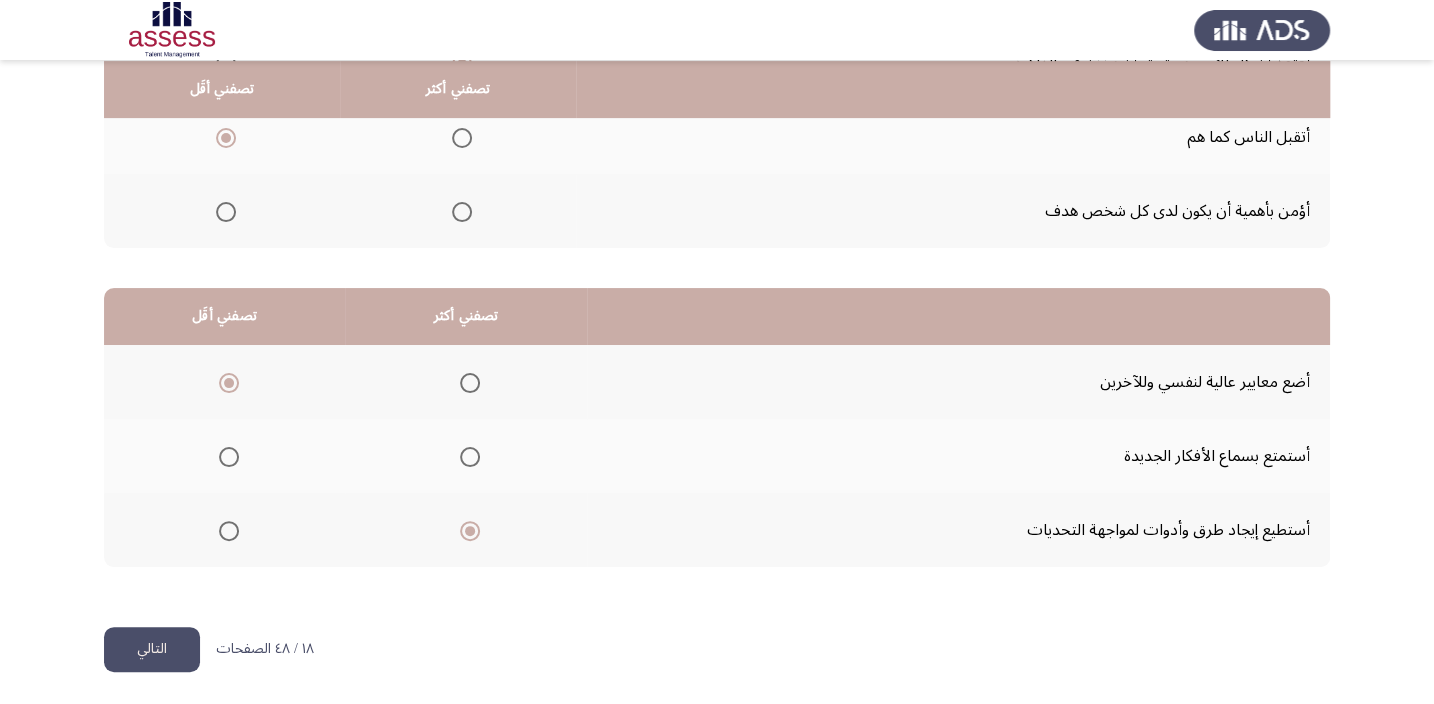 click on "التالي" 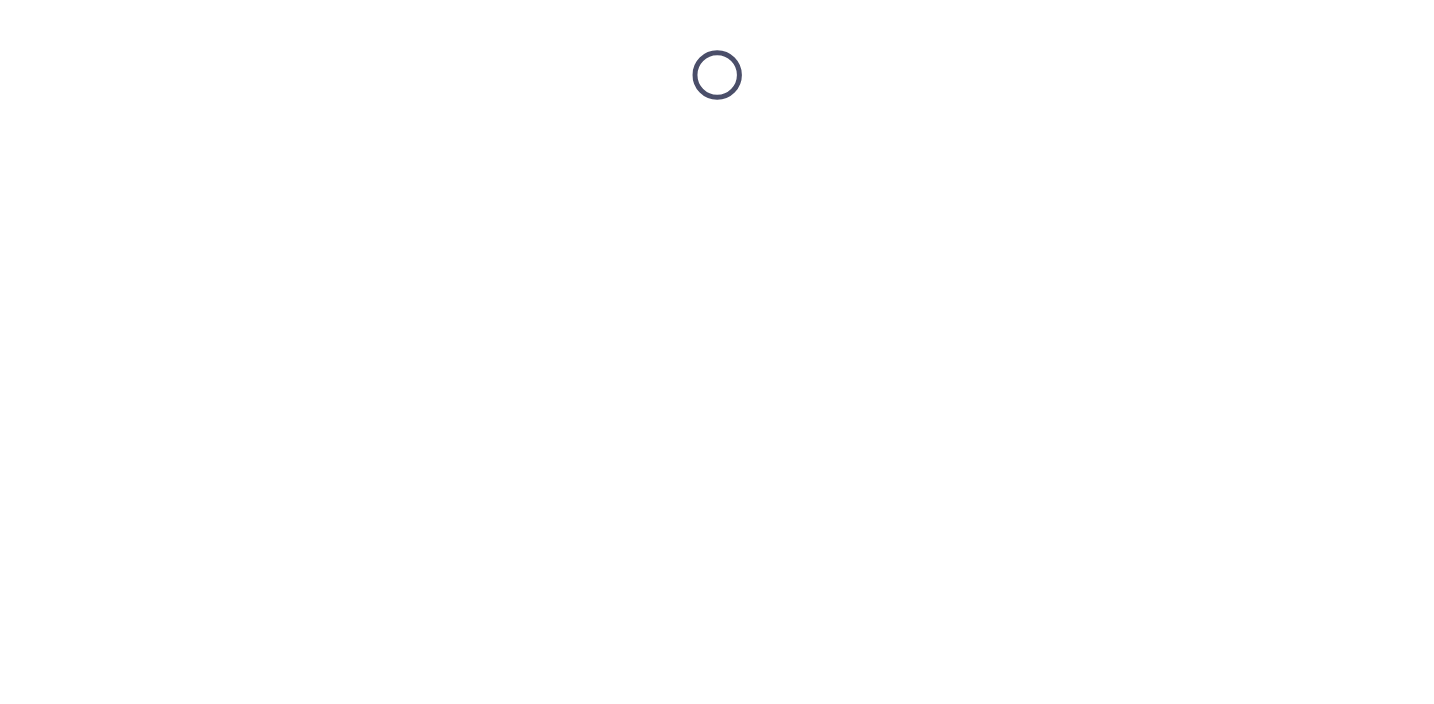 scroll, scrollTop: 0, scrollLeft: 0, axis: both 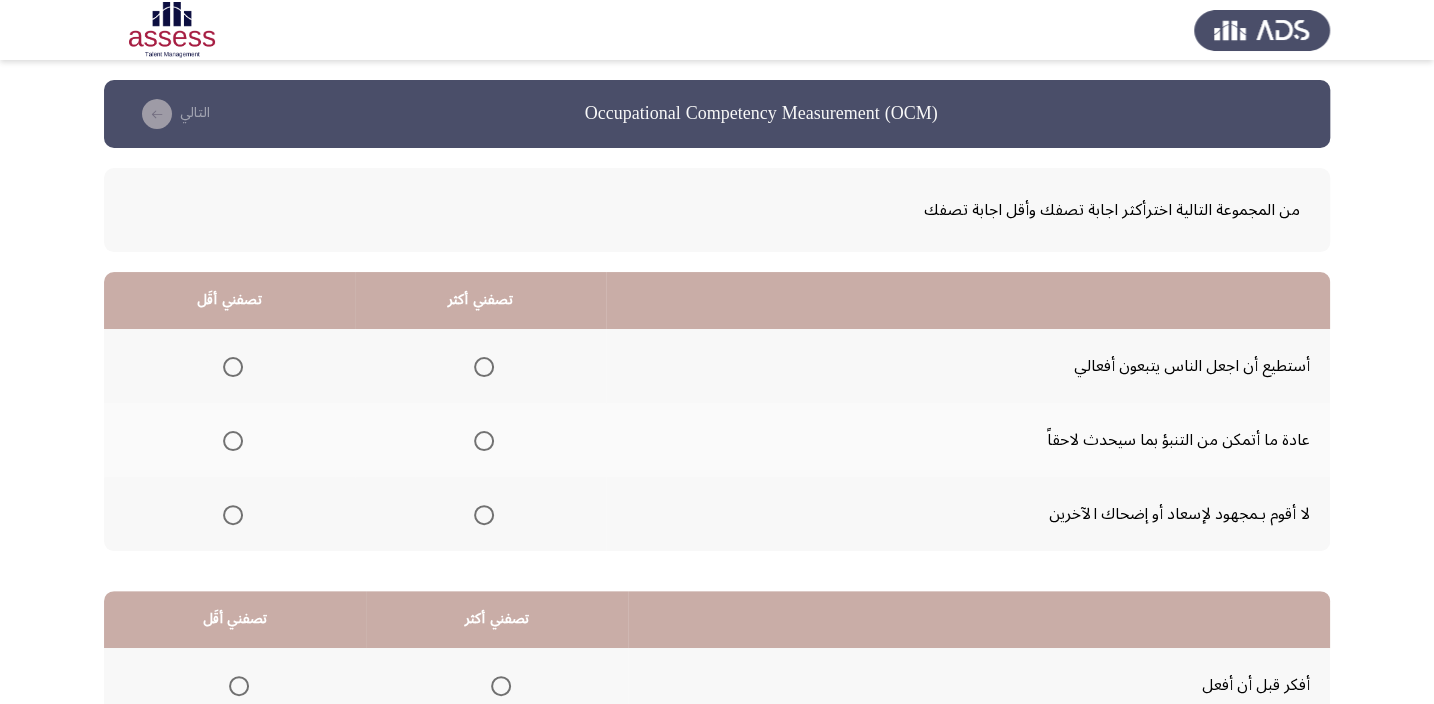 click at bounding box center (484, 515) 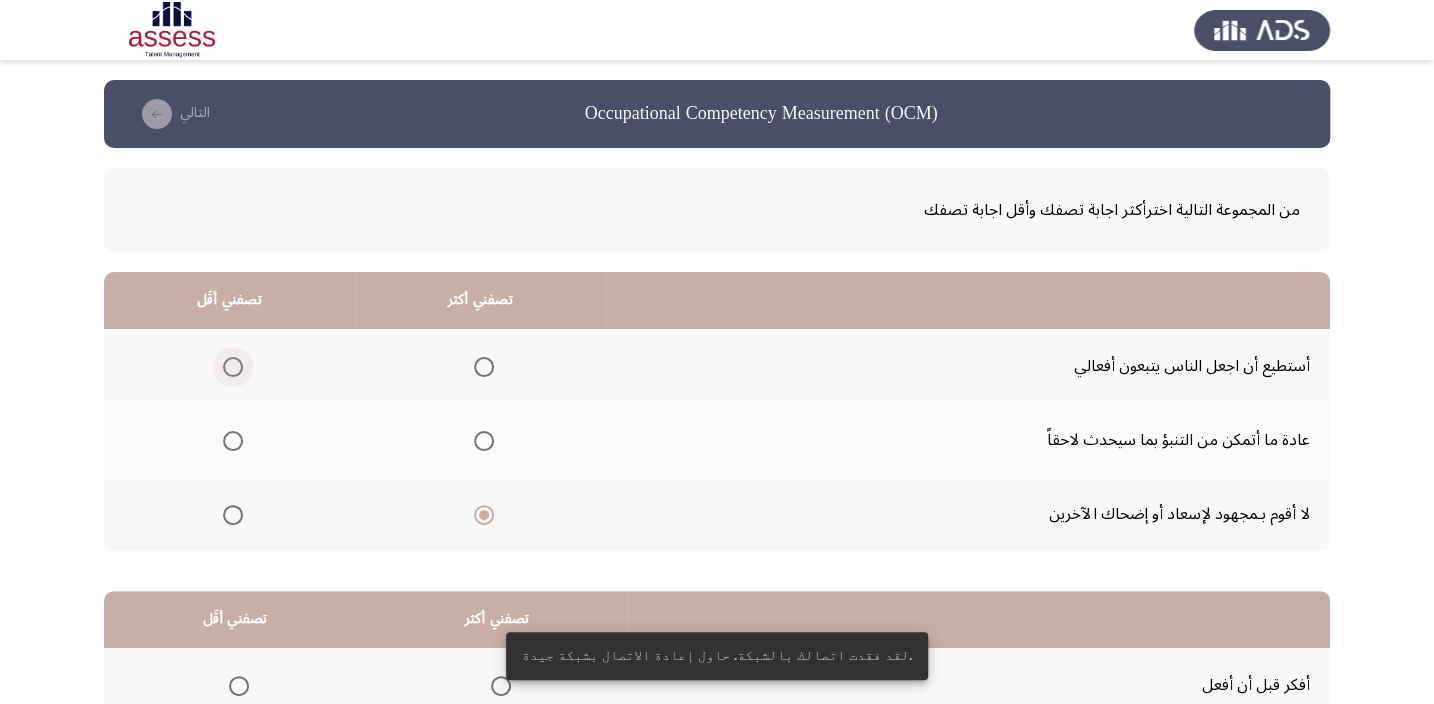 click at bounding box center (233, 367) 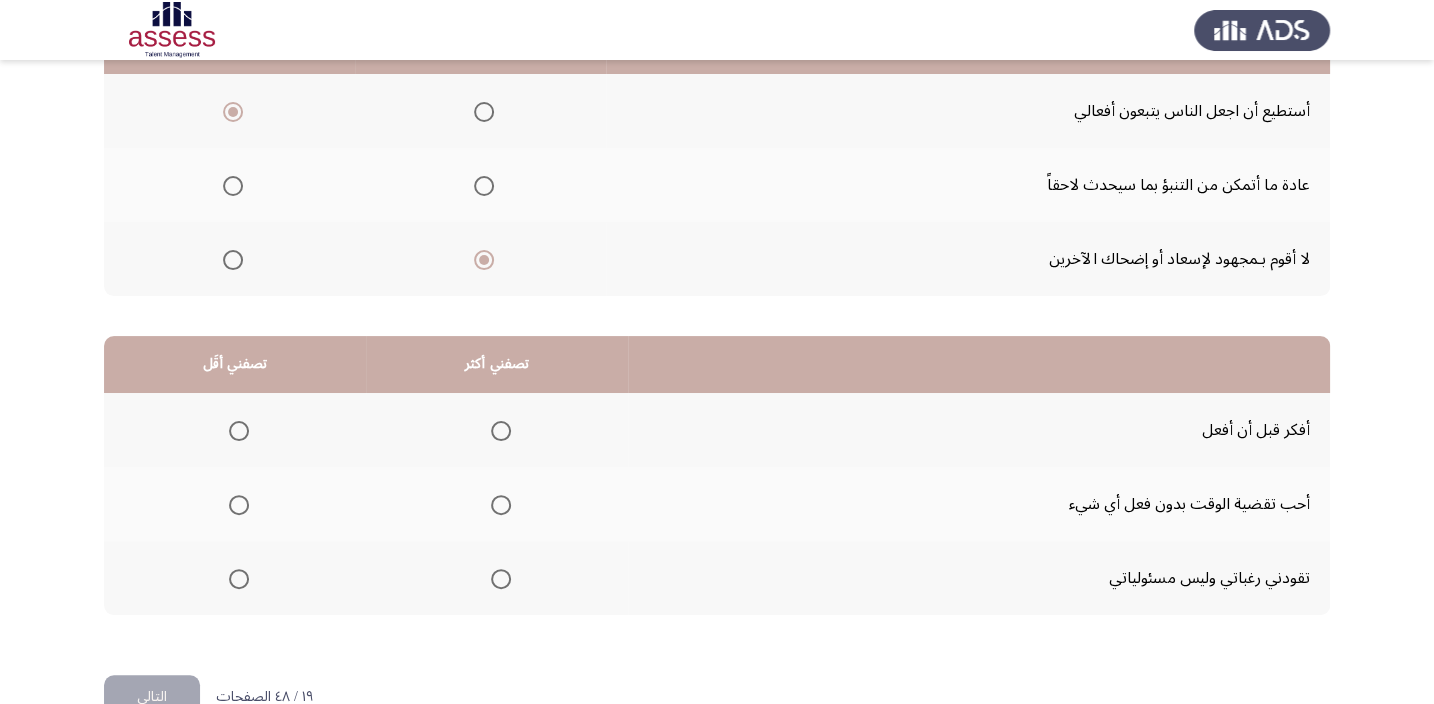 scroll, scrollTop: 303, scrollLeft: 0, axis: vertical 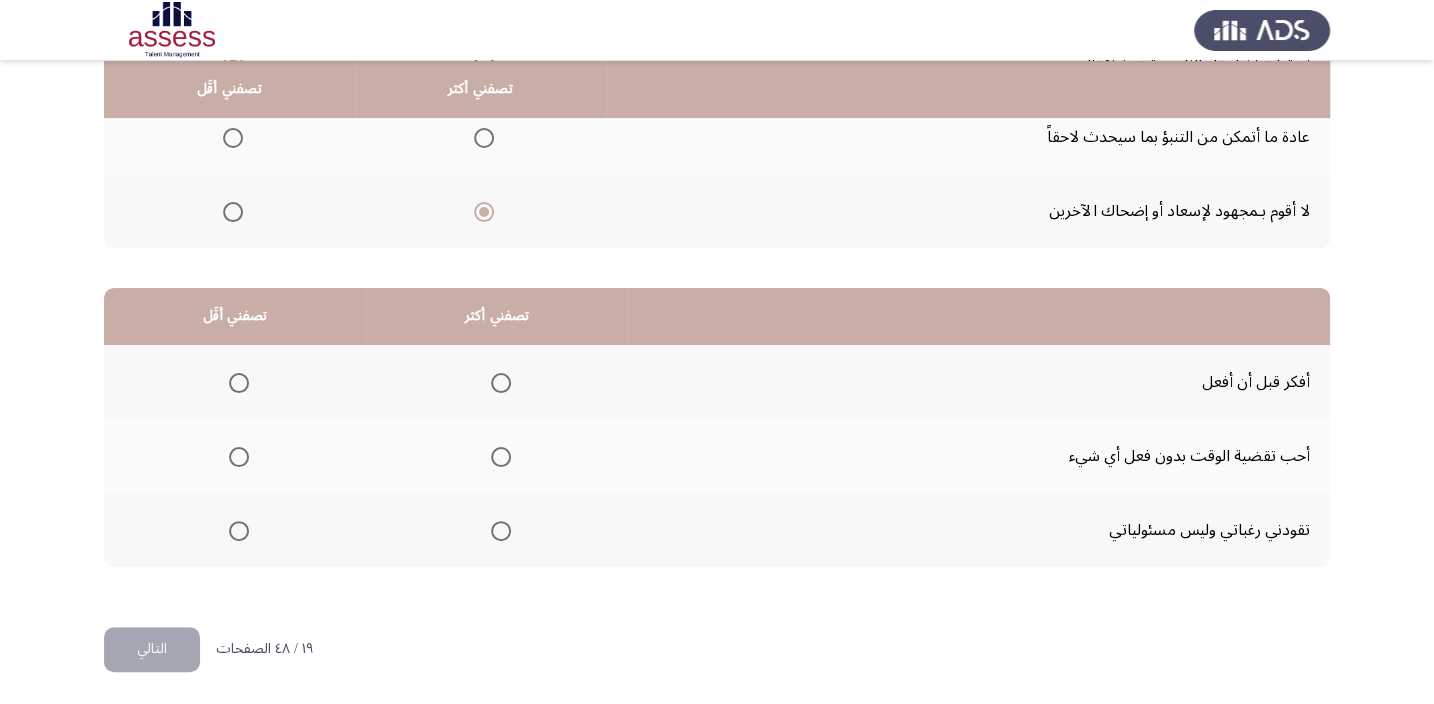 click at bounding box center [239, 457] 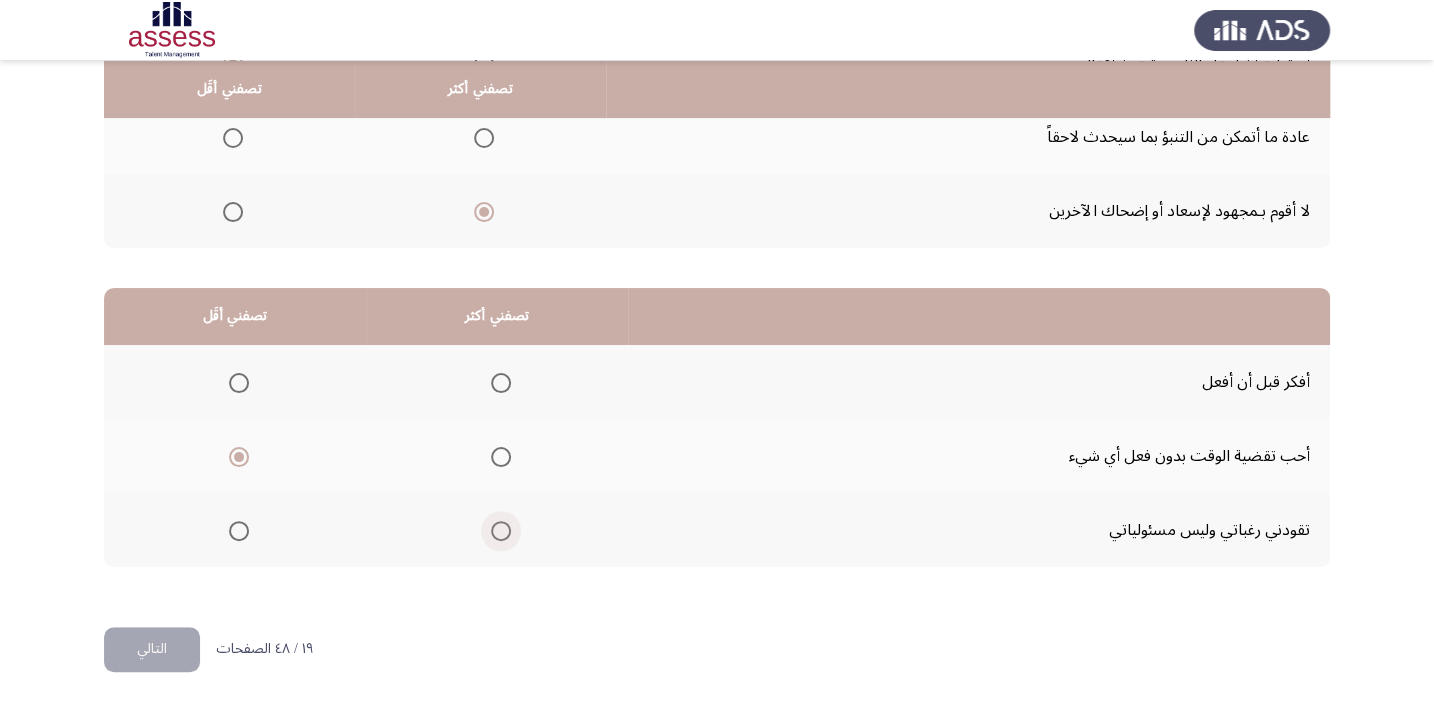 click at bounding box center [501, 531] 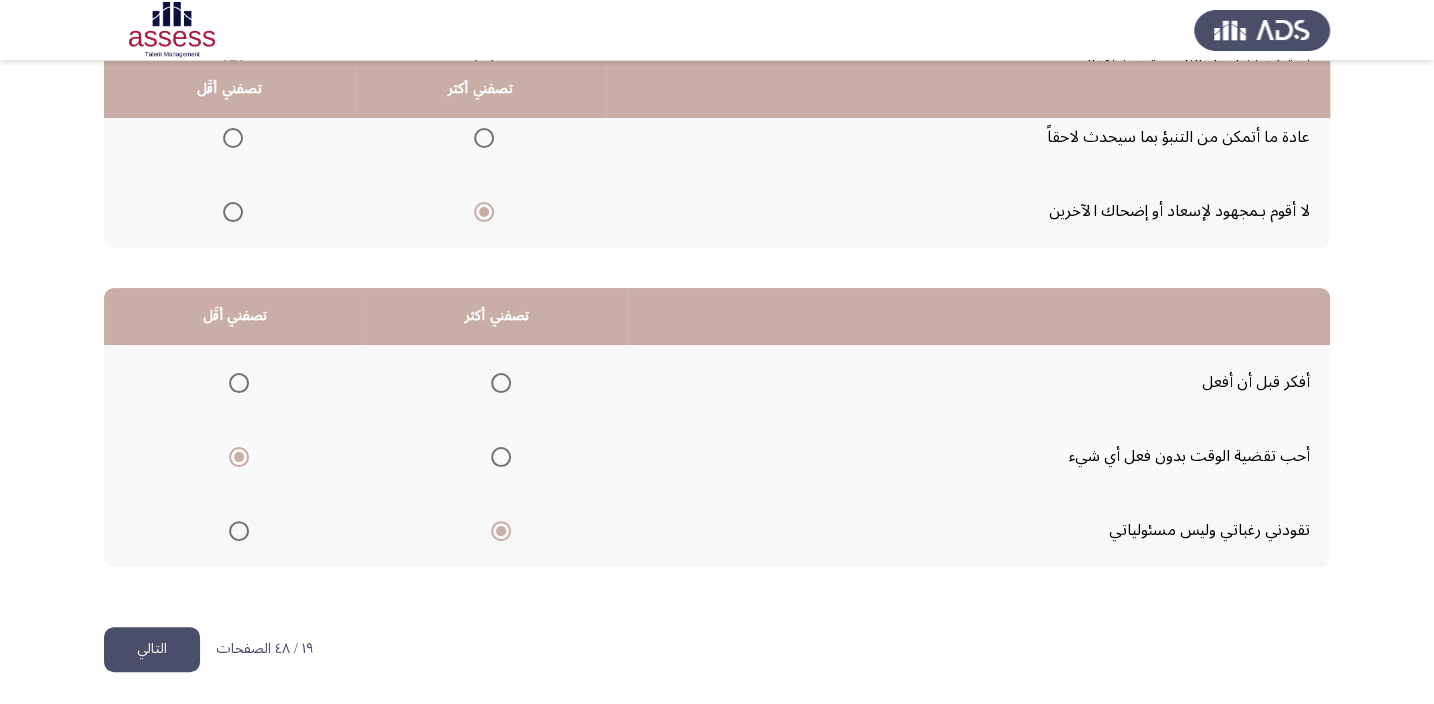 drag, startPoint x: 174, startPoint y: 635, endPoint x: 163, endPoint y: 641, distance: 12.529964 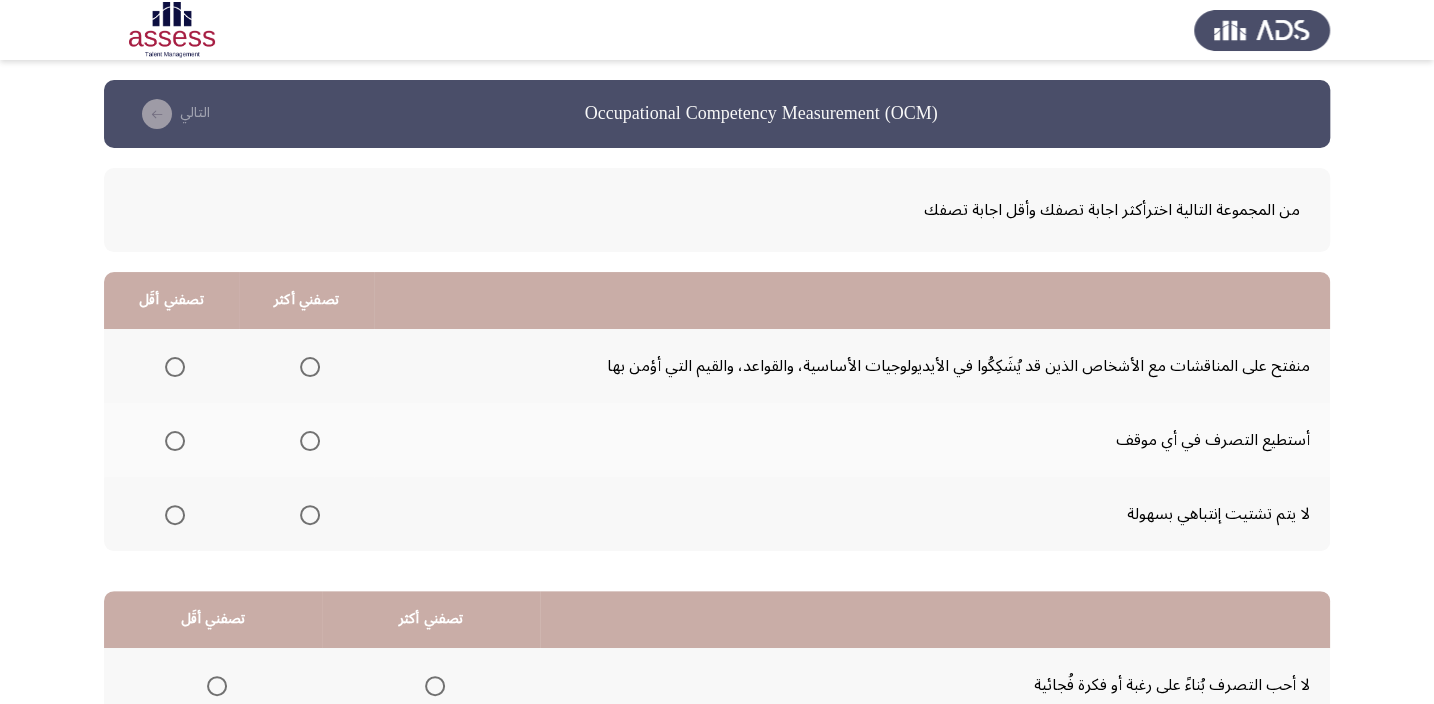 click at bounding box center [175, 367] 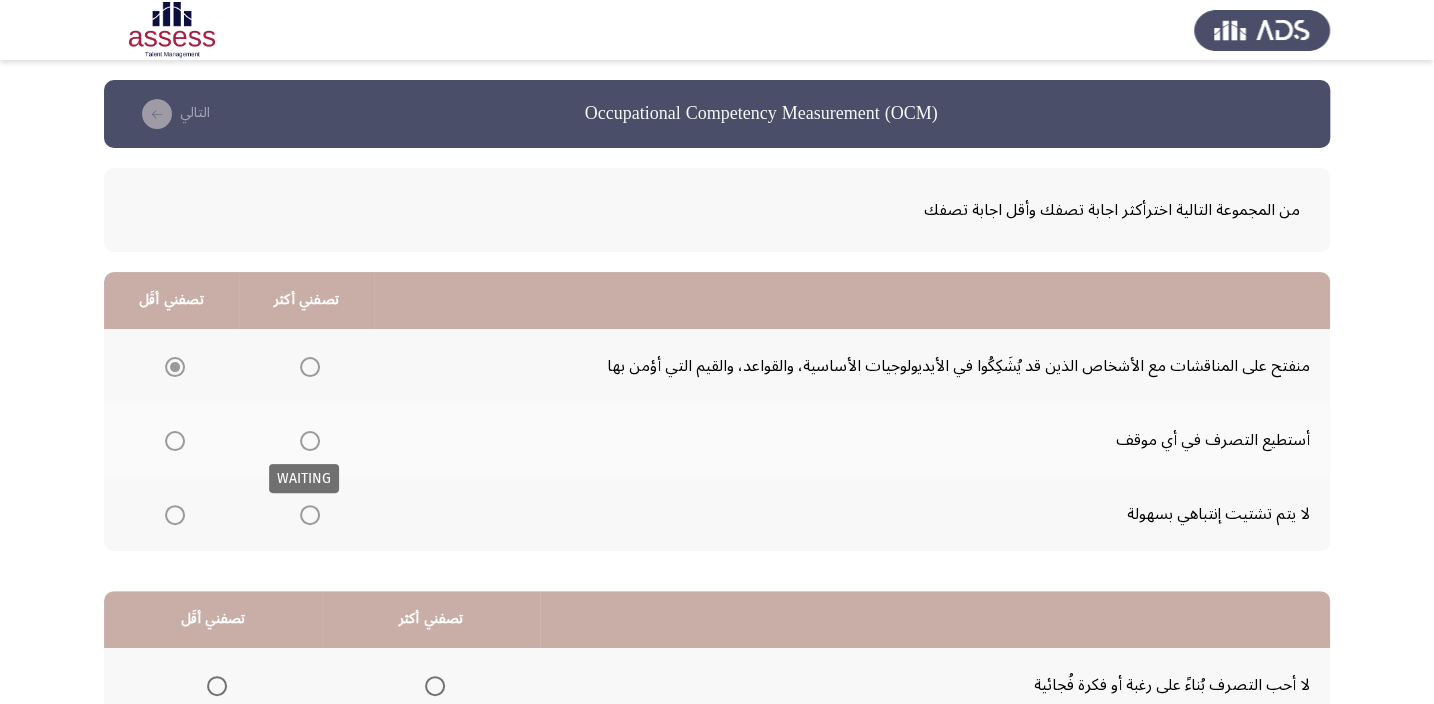 click at bounding box center (310, 441) 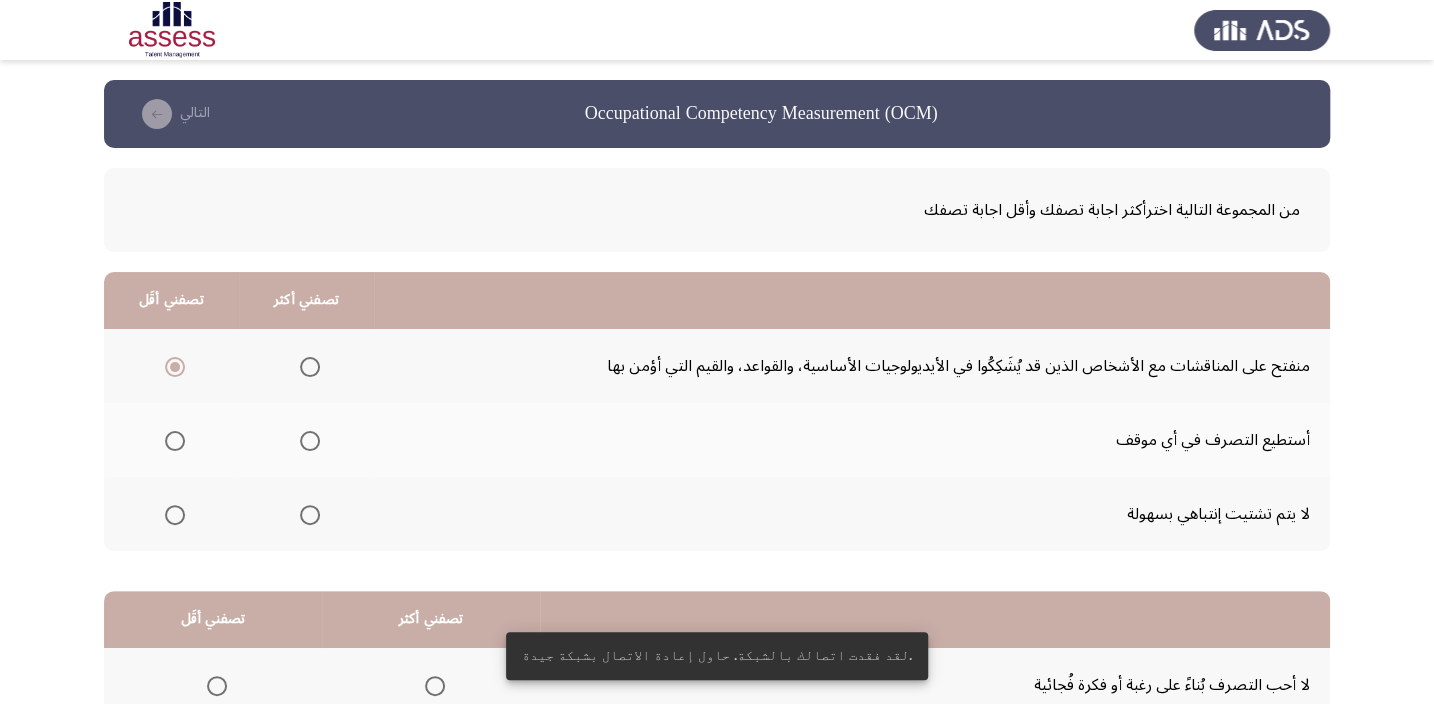 click at bounding box center (310, 441) 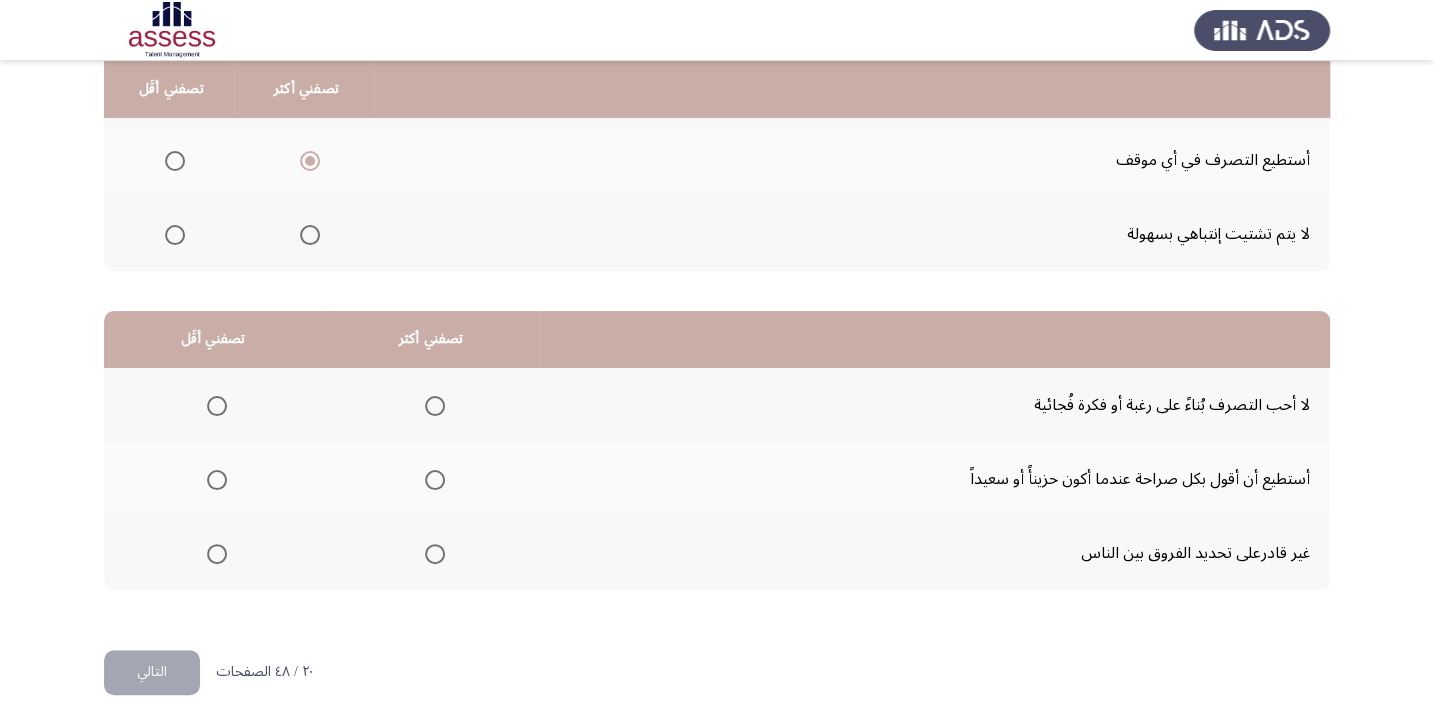 scroll, scrollTop: 303, scrollLeft: 0, axis: vertical 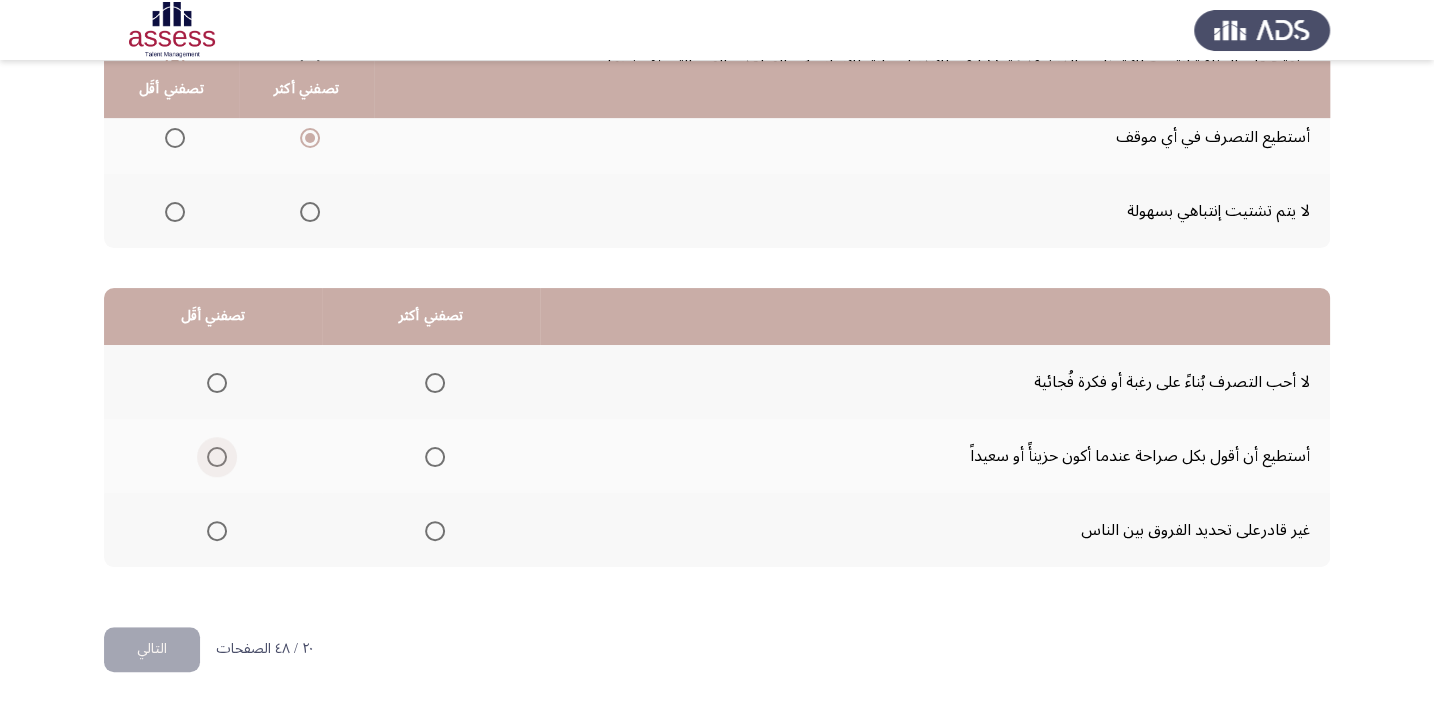 click at bounding box center [217, 457] 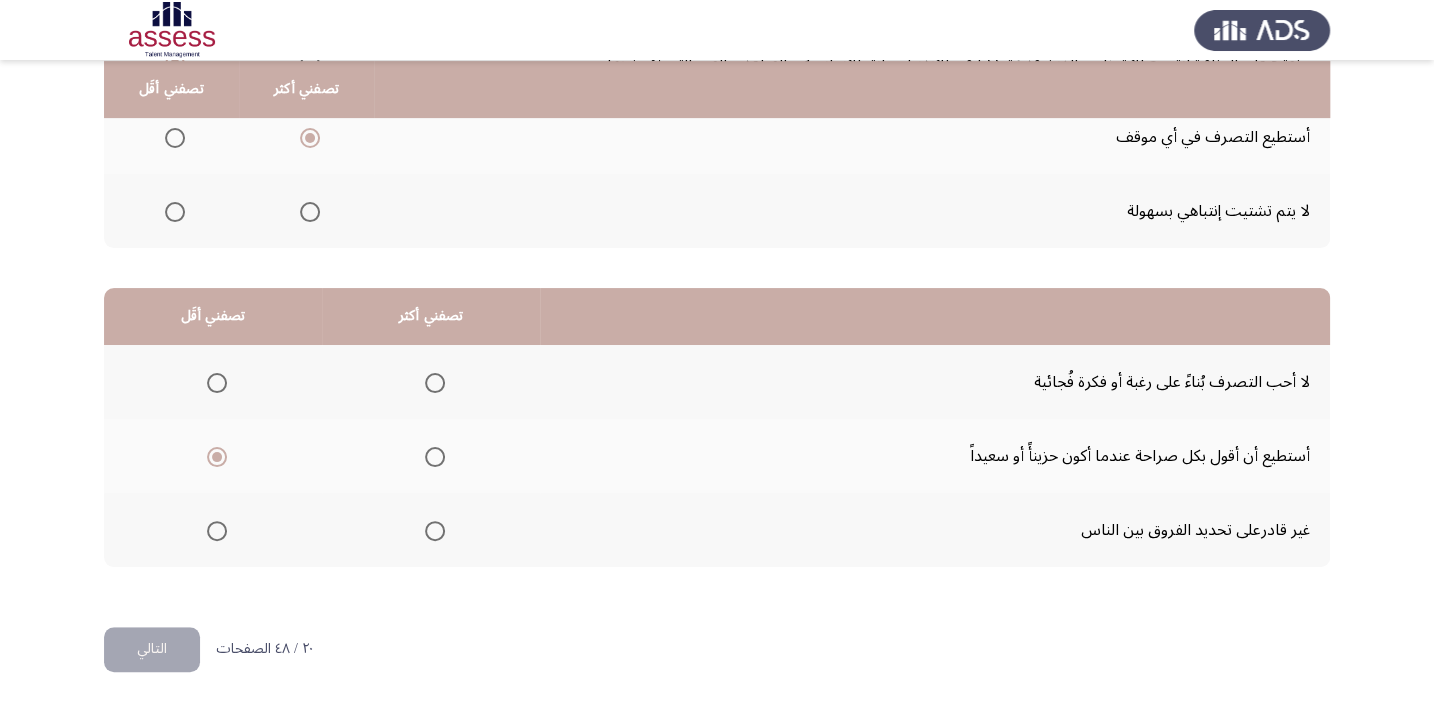 click at bounding box center [435, 531] 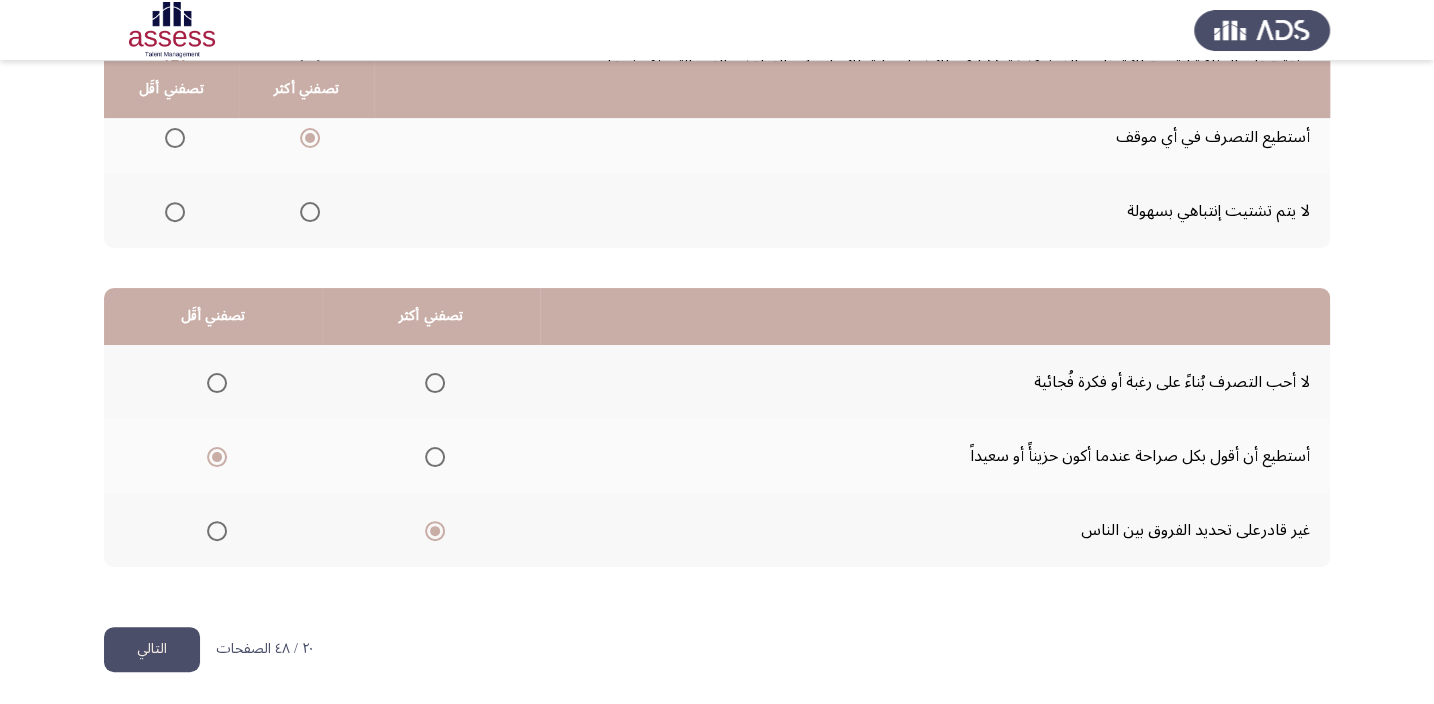 click on "التالي" 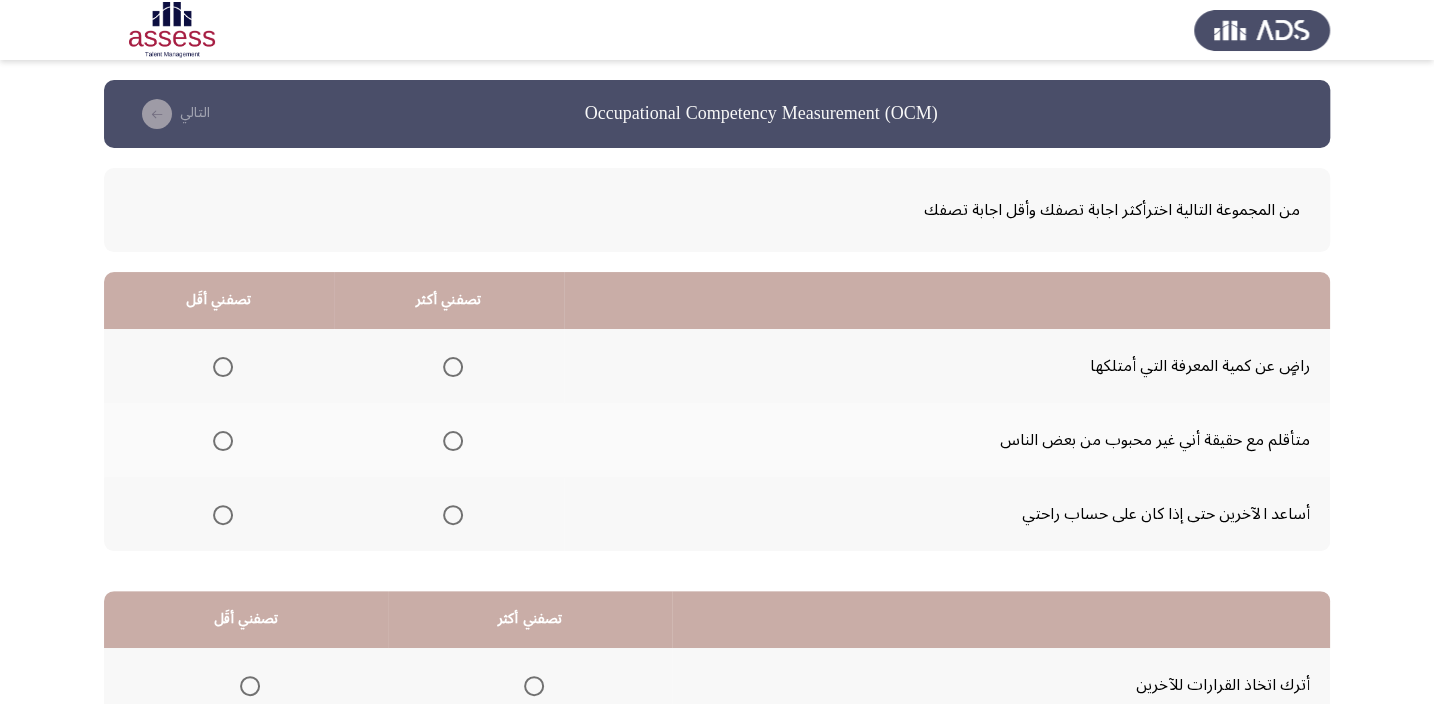click at bounding box center [223, 515] 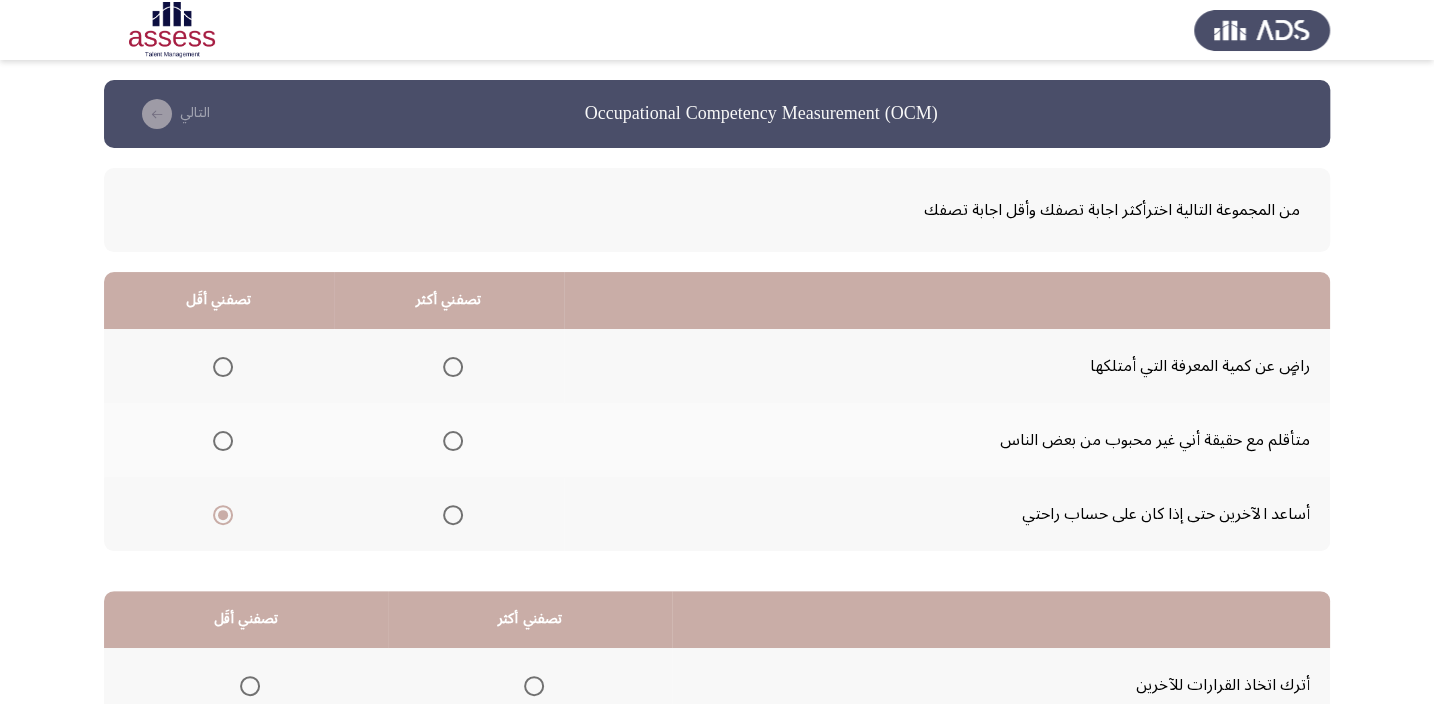 click at bounding box center [453, 367] 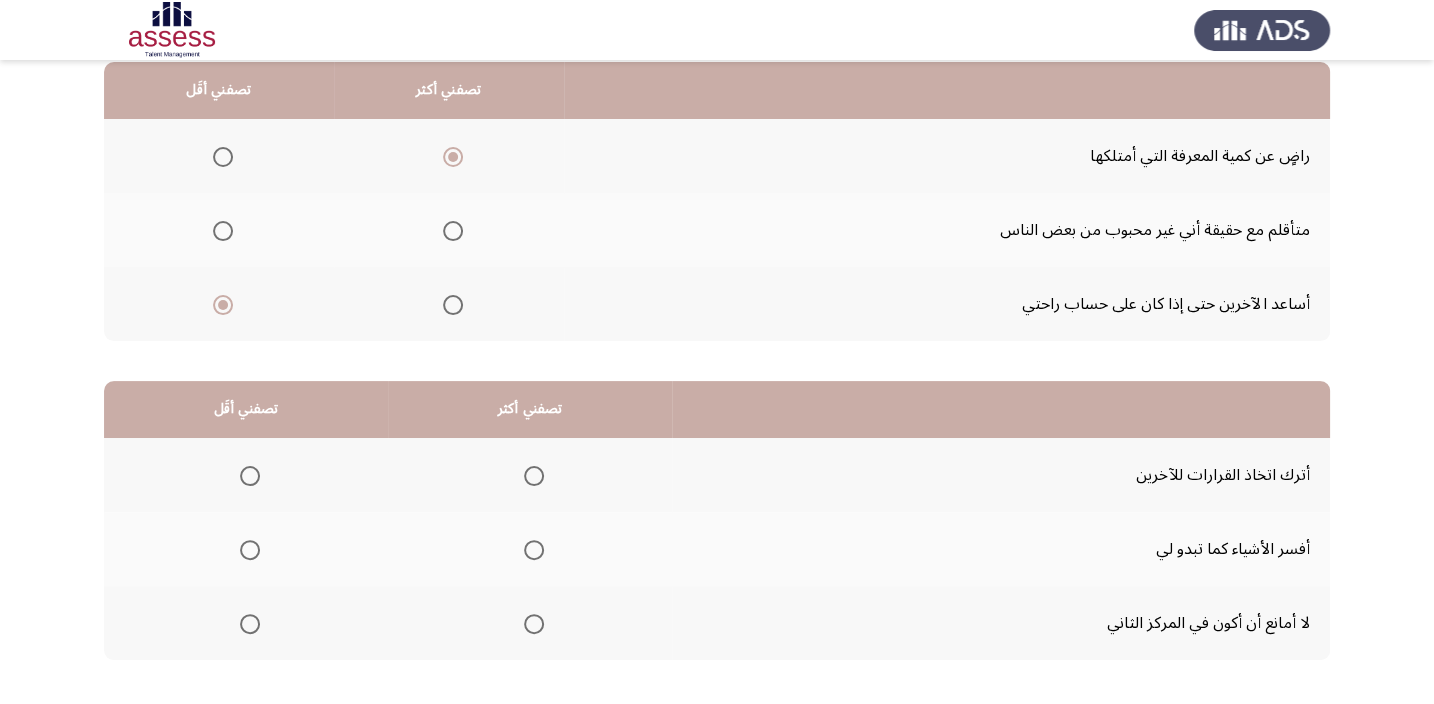 scroll, scrollTop: 272, scrollLeft: 0, axis: vertical 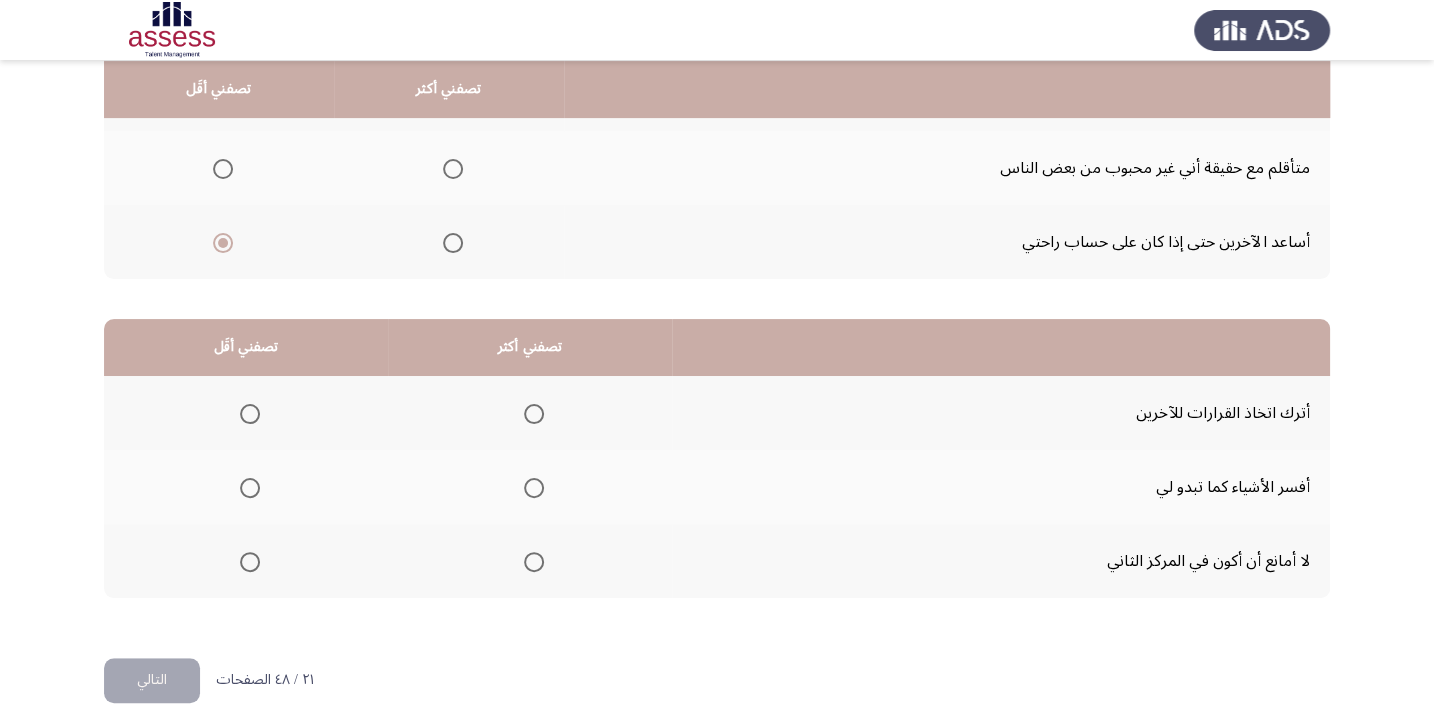 click at bounding box center (534, 488) 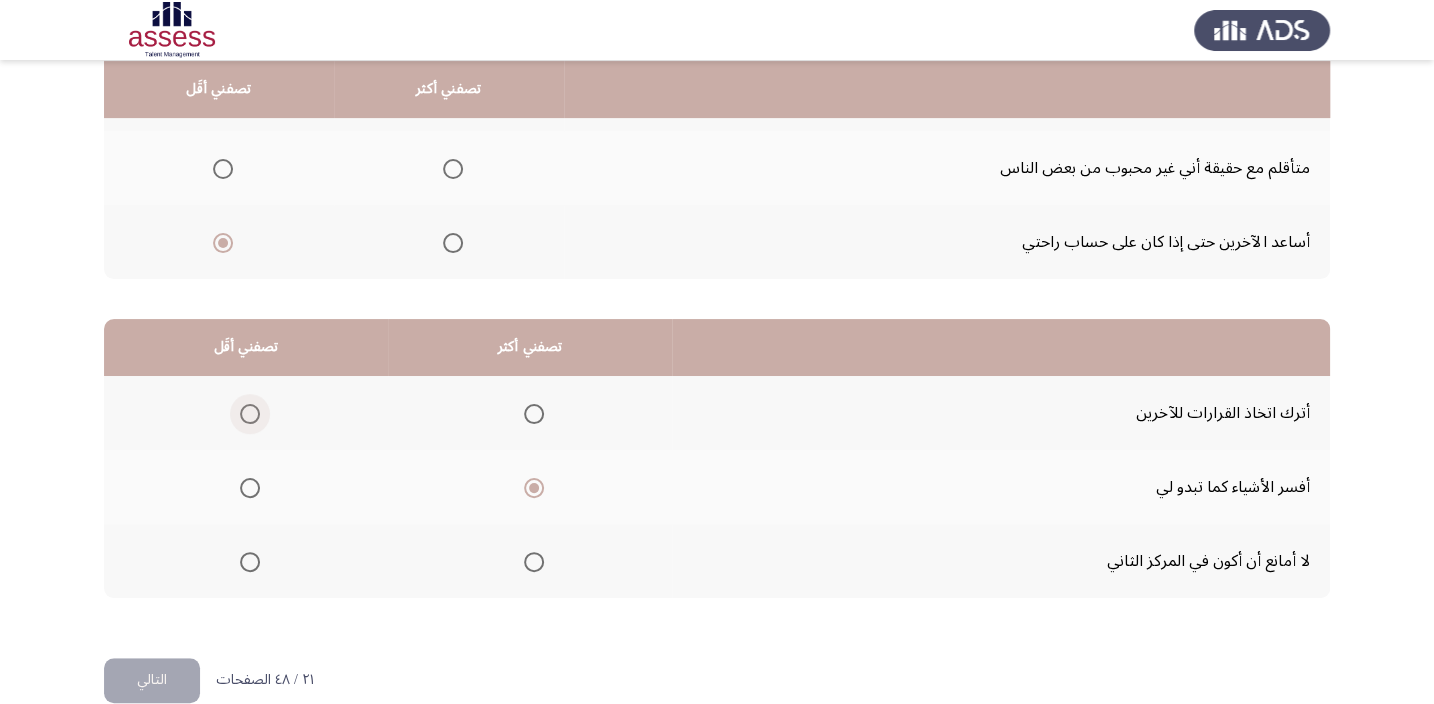 click at bounding box center [250, 414] 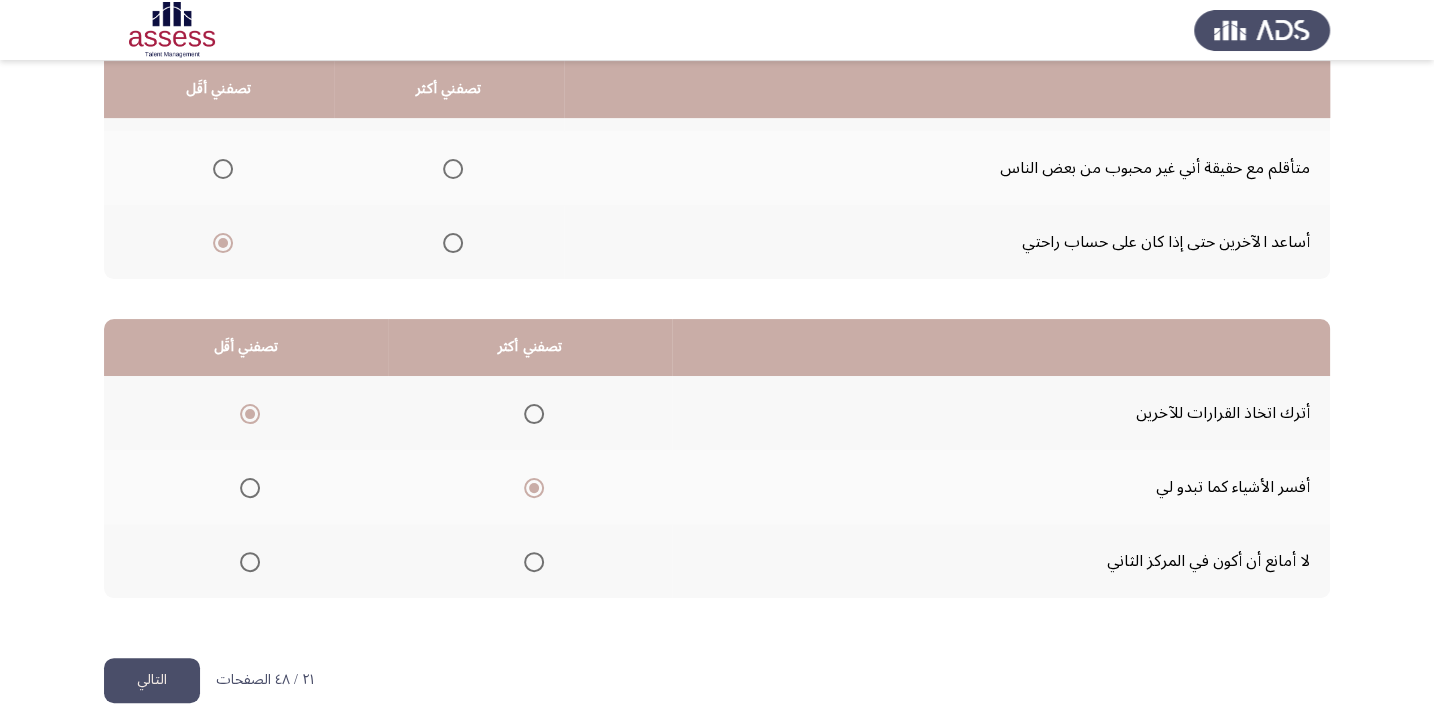 click on "التالي" 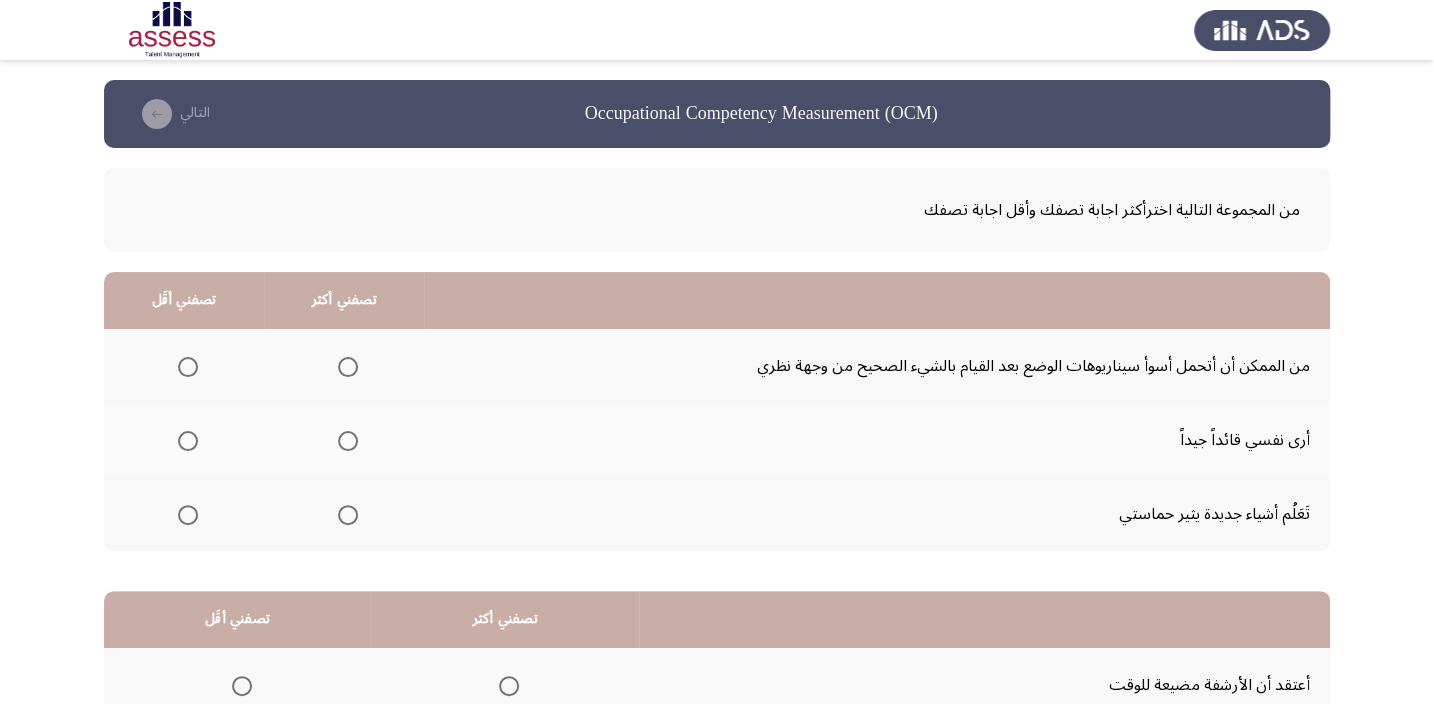 click at bounding box center [348, 441] 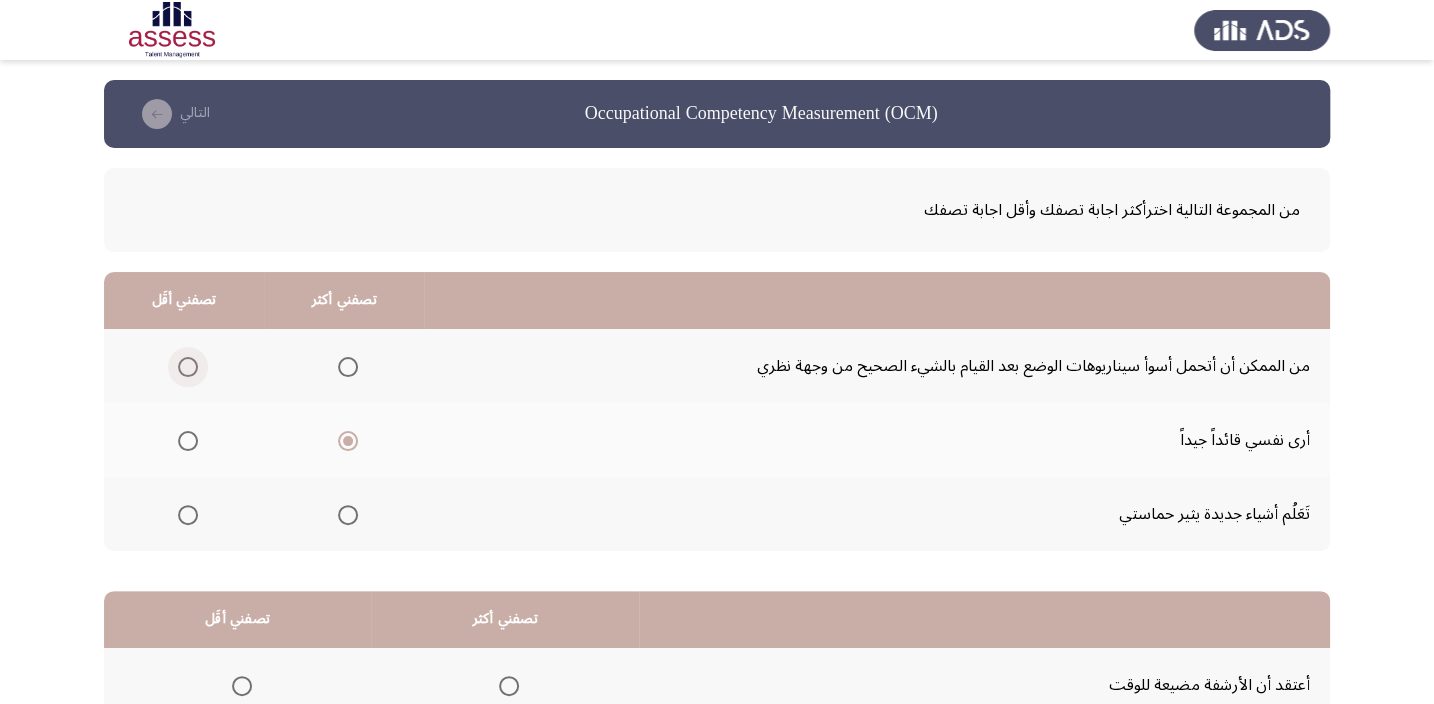 click at bounding box center [188, 367] 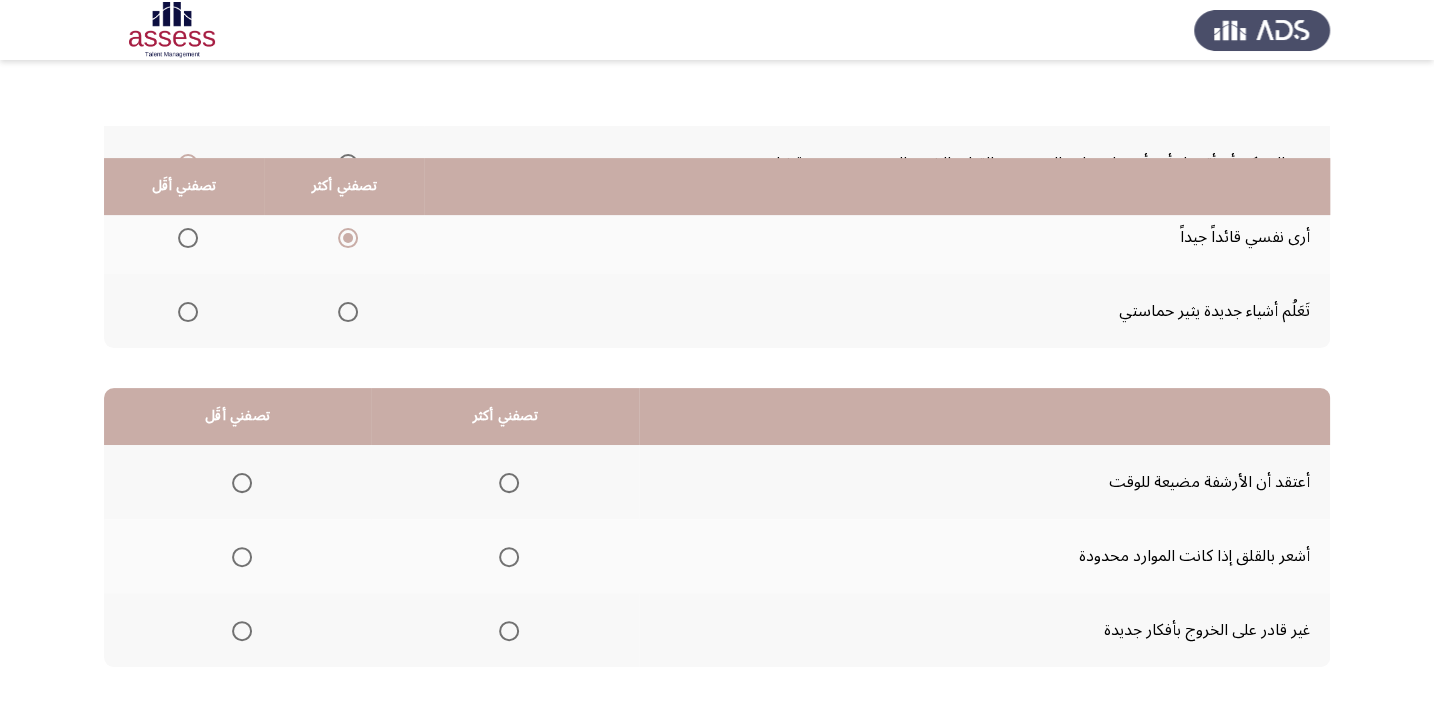 scroll, scrollTop: 303, scrollLeft: 0, axis: vertical 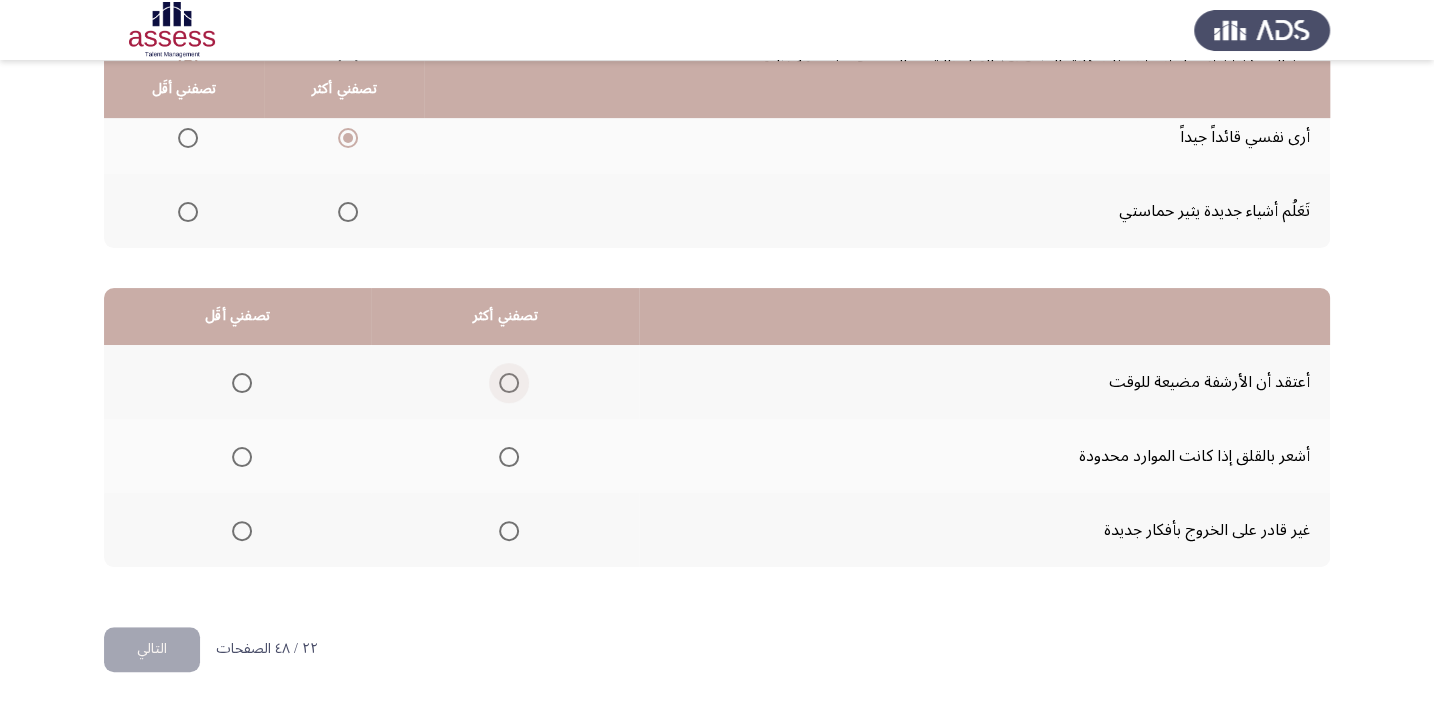 click at bounding box center [509, 383] 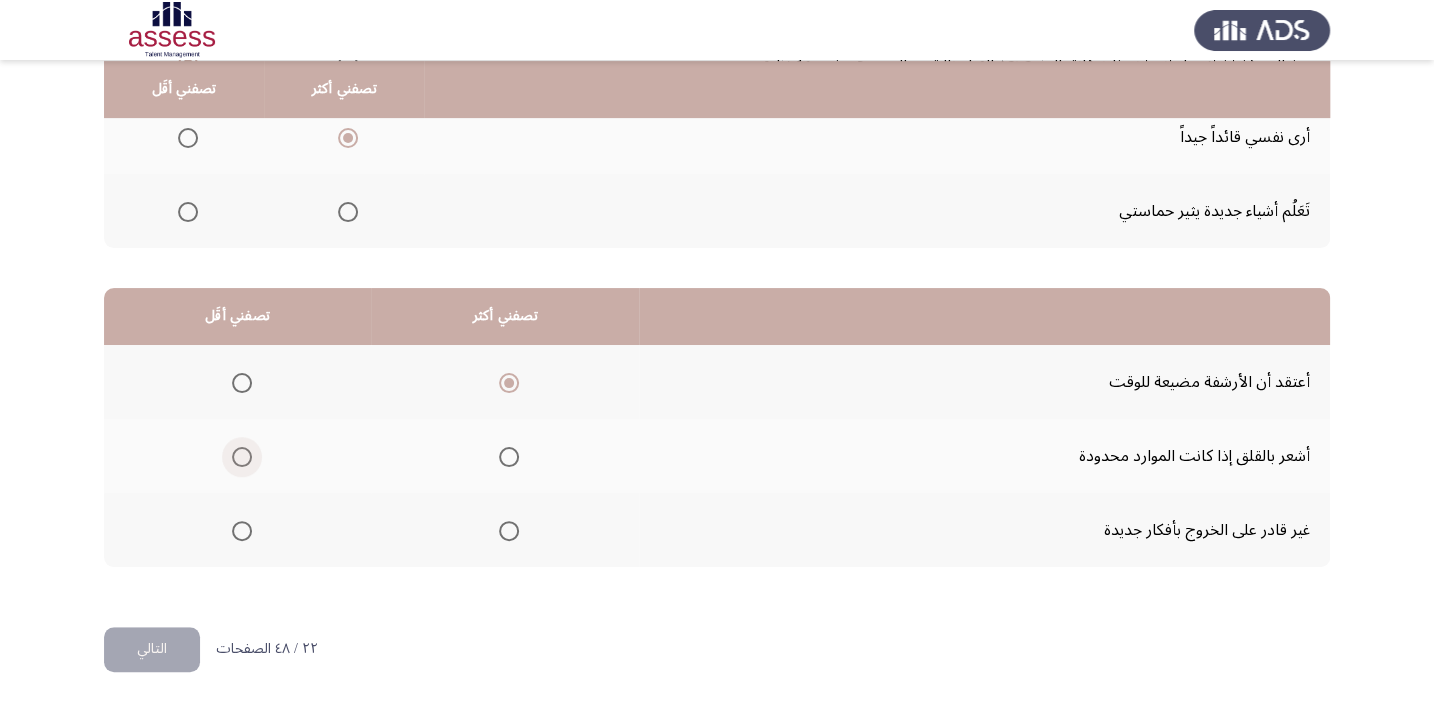 click at bounding box center (242, 457) 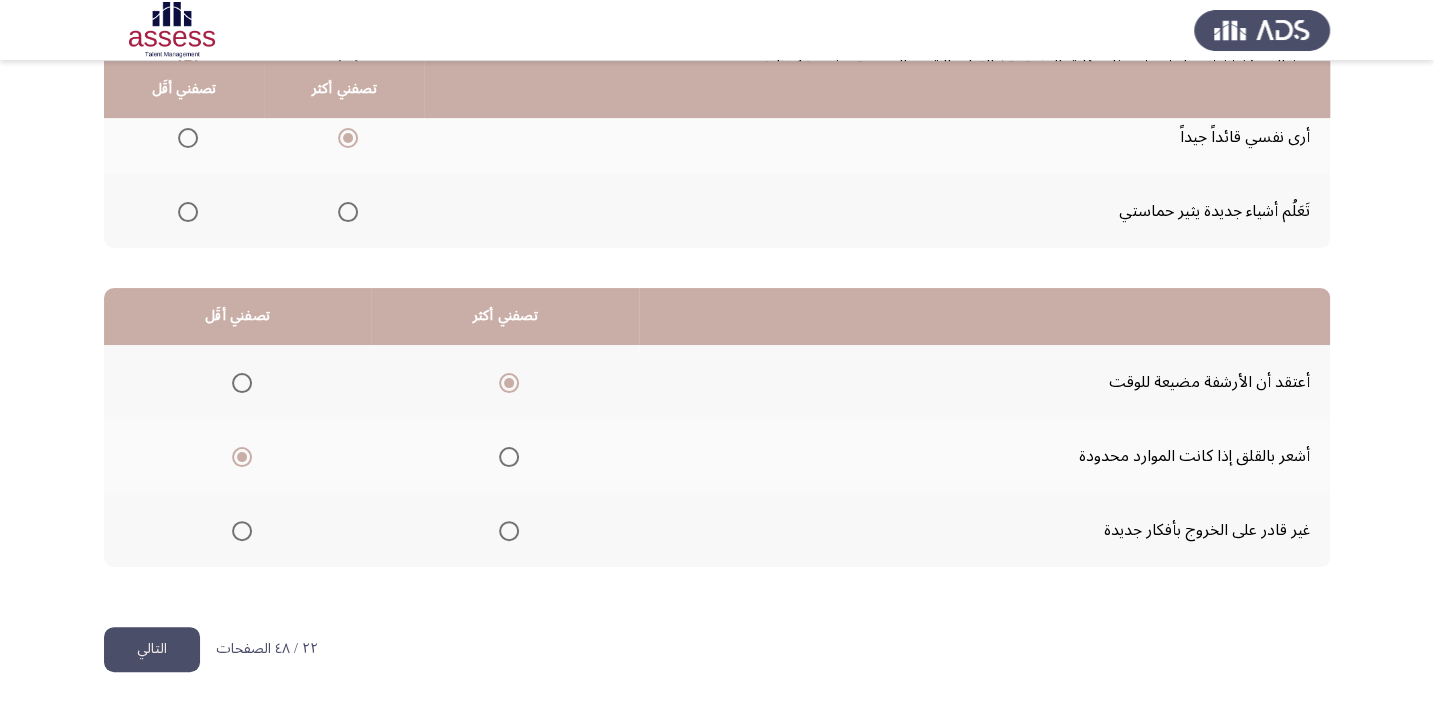 click on "التالي" 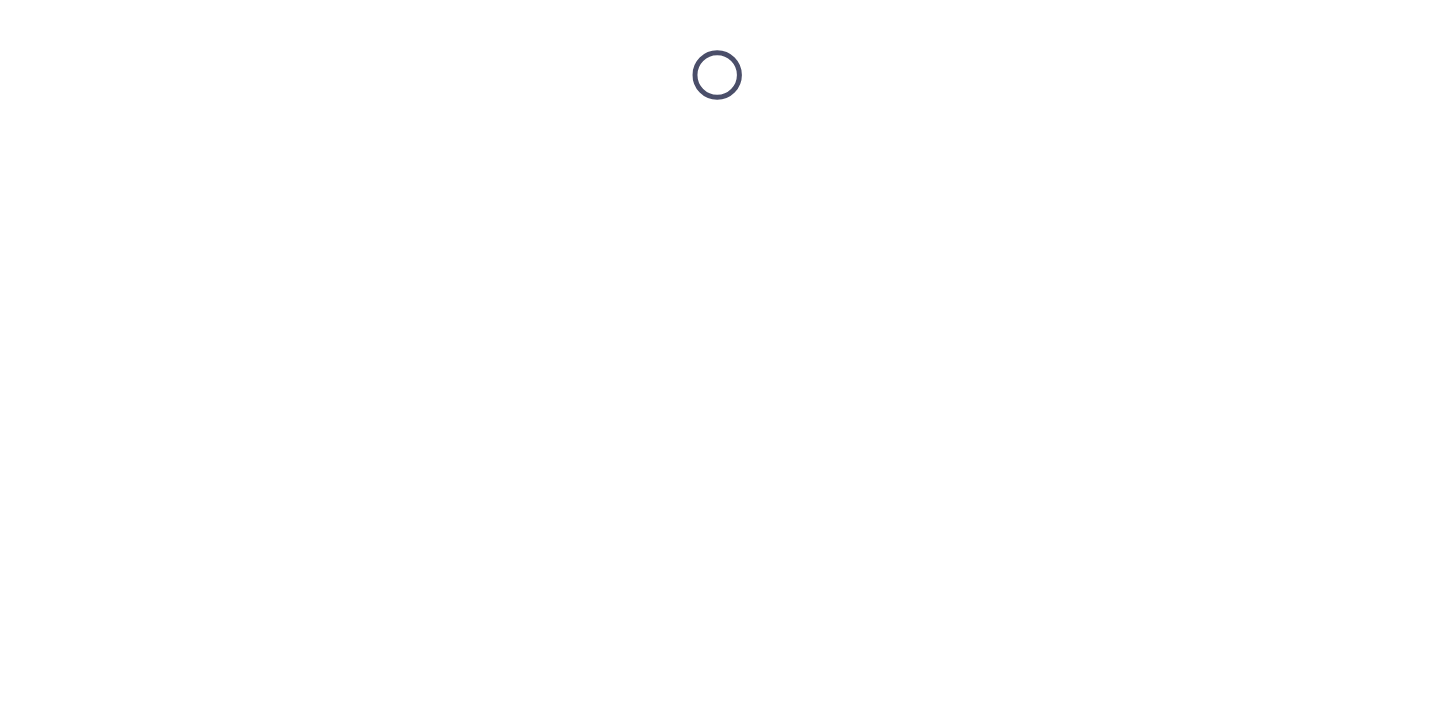 scroll, scrollTop: 0, scrollLeft: 0, axis: both 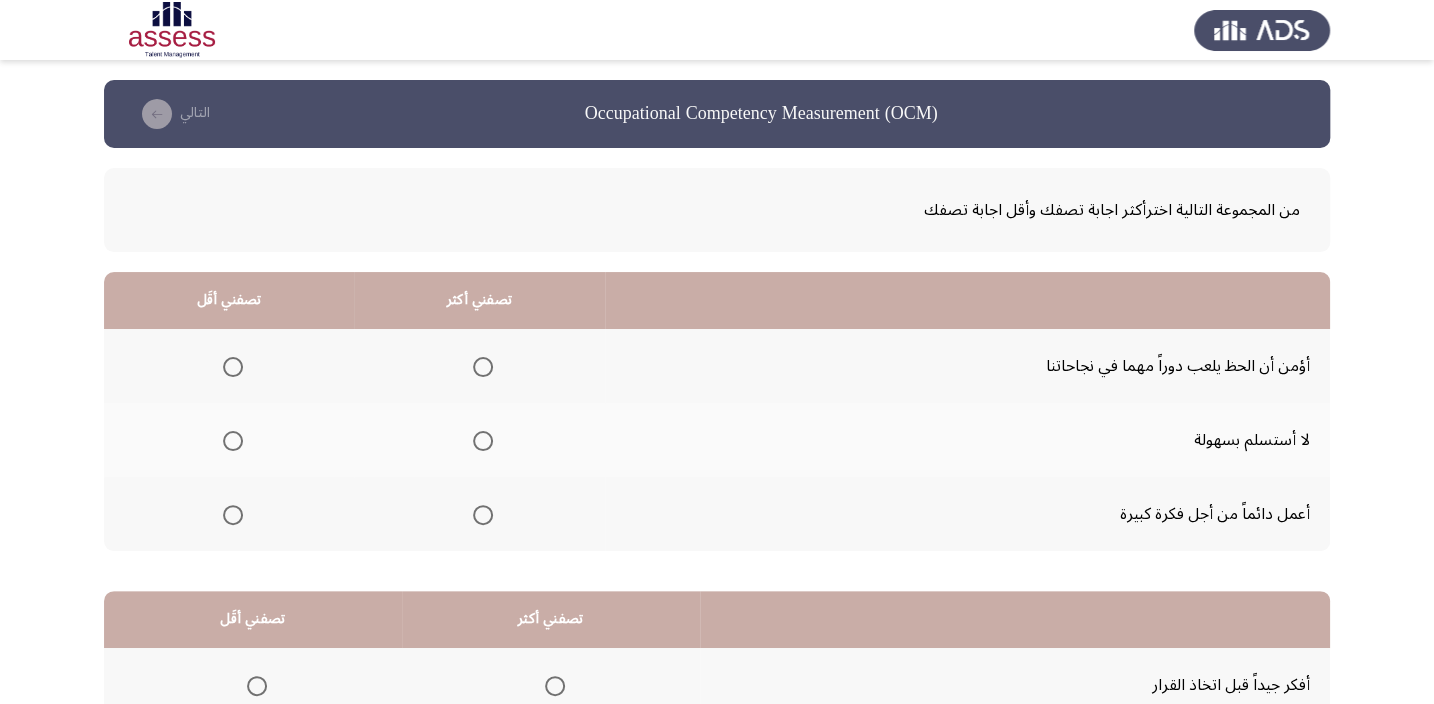 click at bounding box center (483, 367) 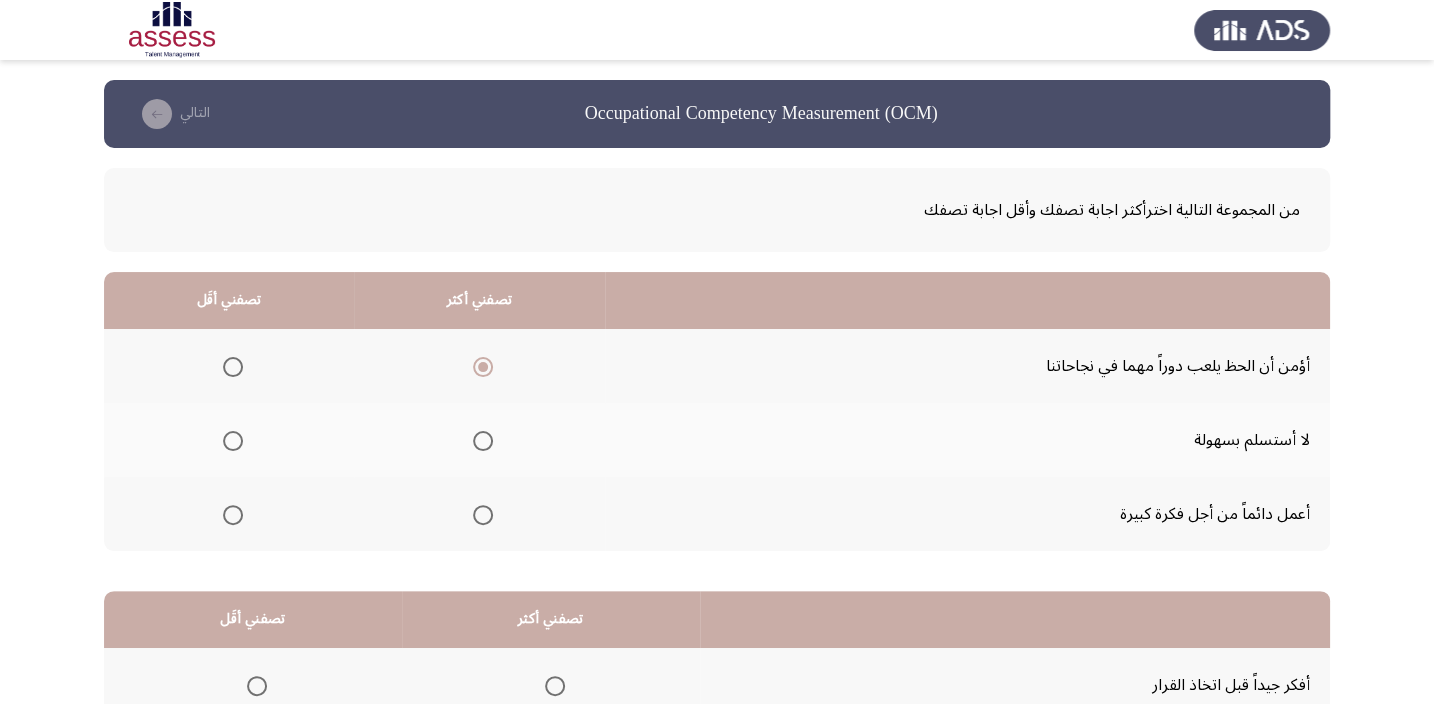 click at bounding box center (233, 515) 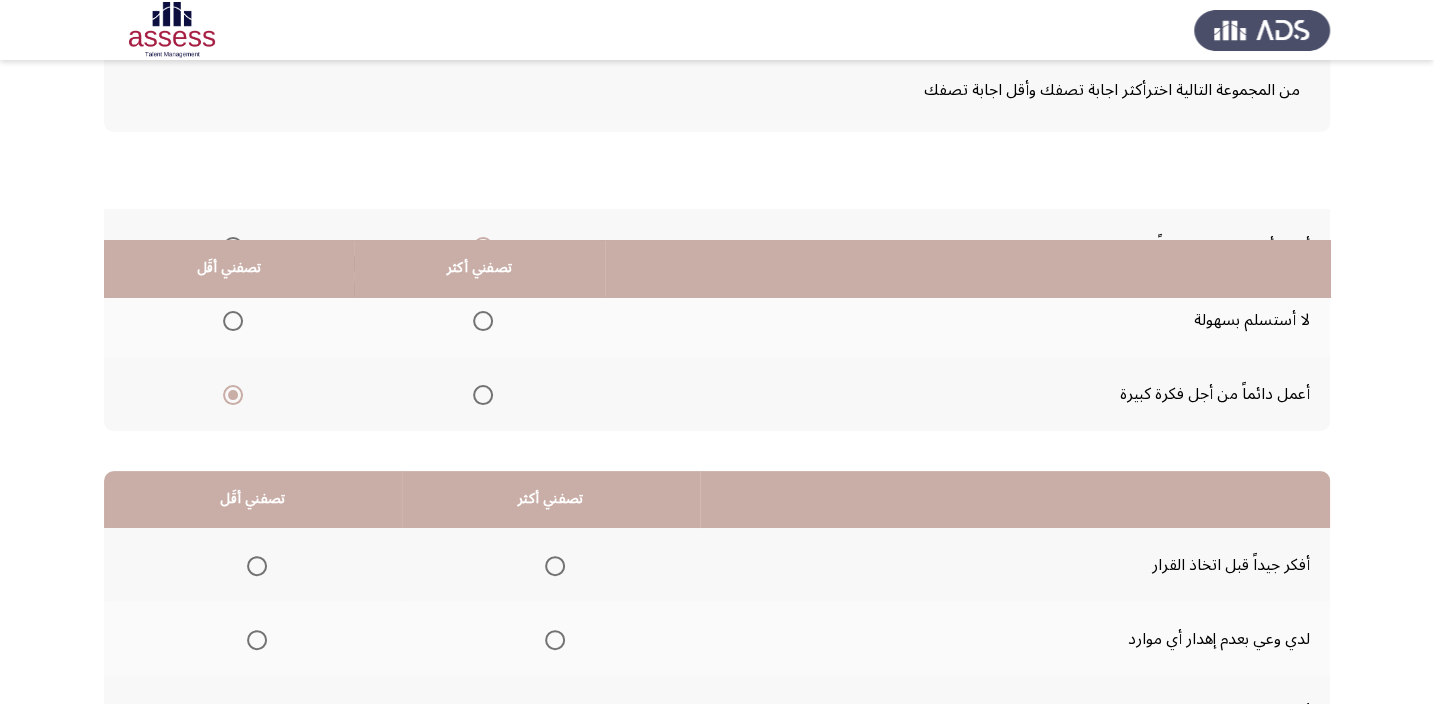 scroll, scrollTop: 303, scrollLeft: 0, axis: vertical 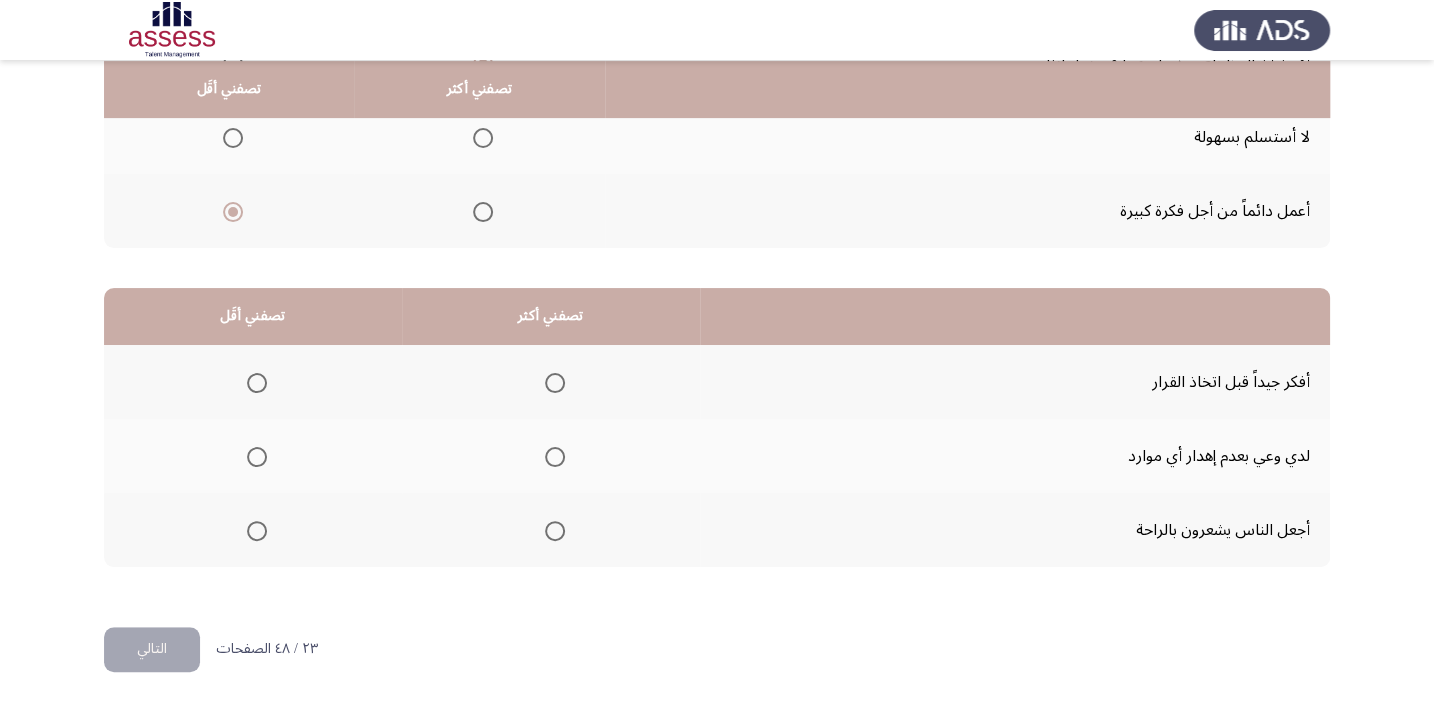 click at bounding box center [555, 531] 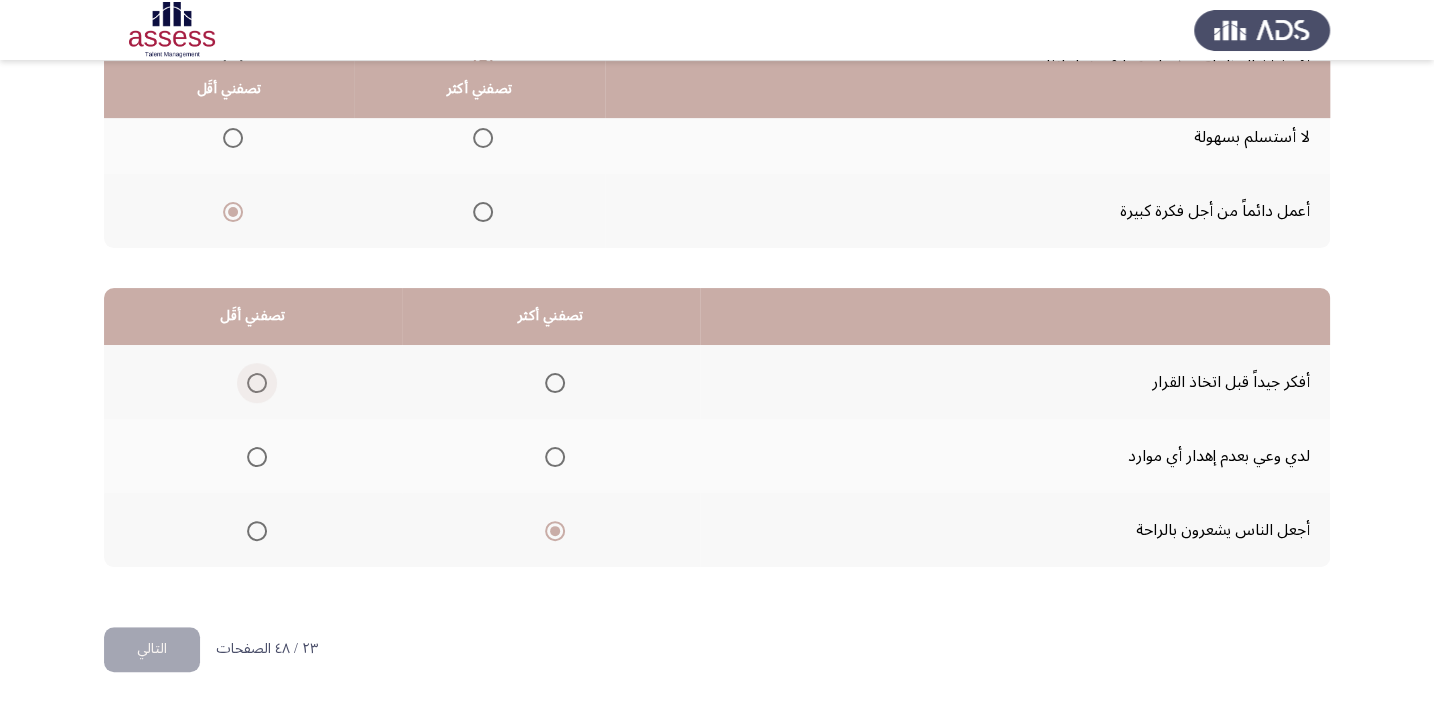 click at bounding box center (257, 383) 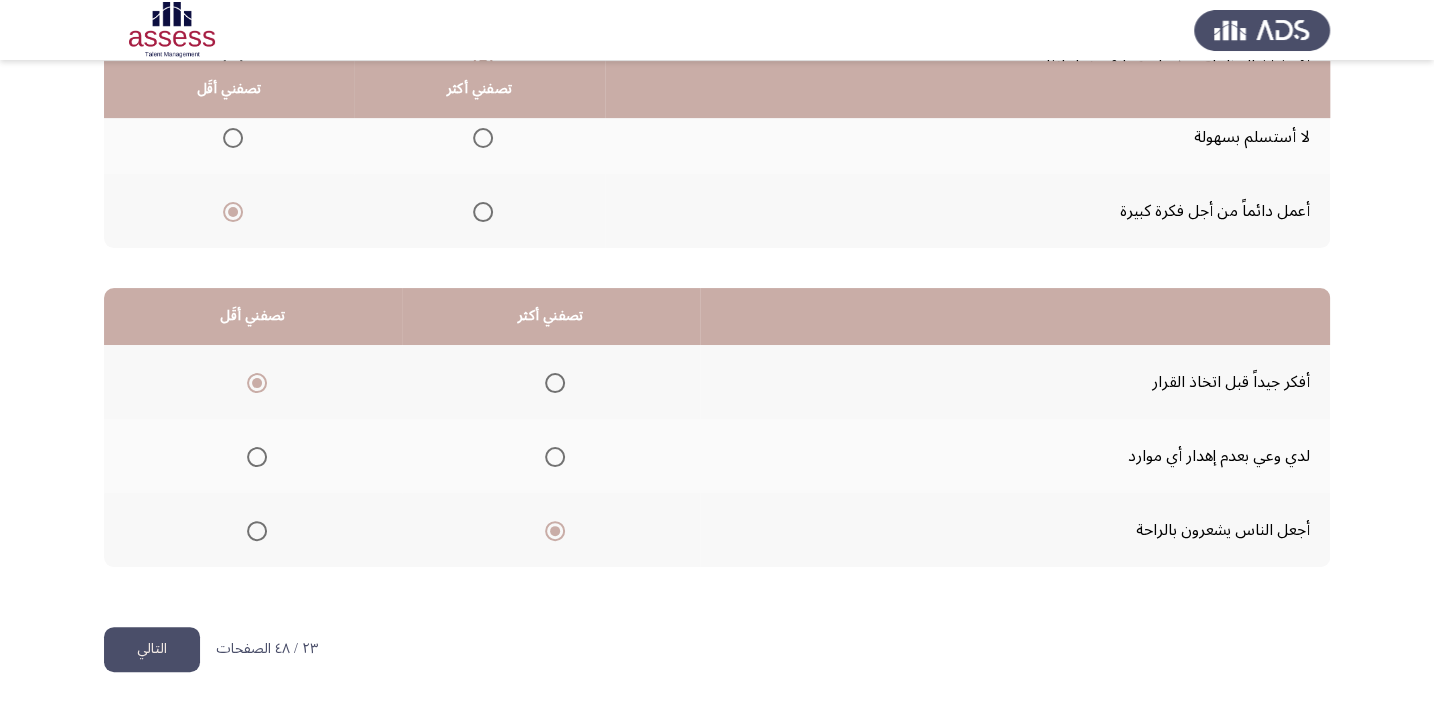 click on "التالي" 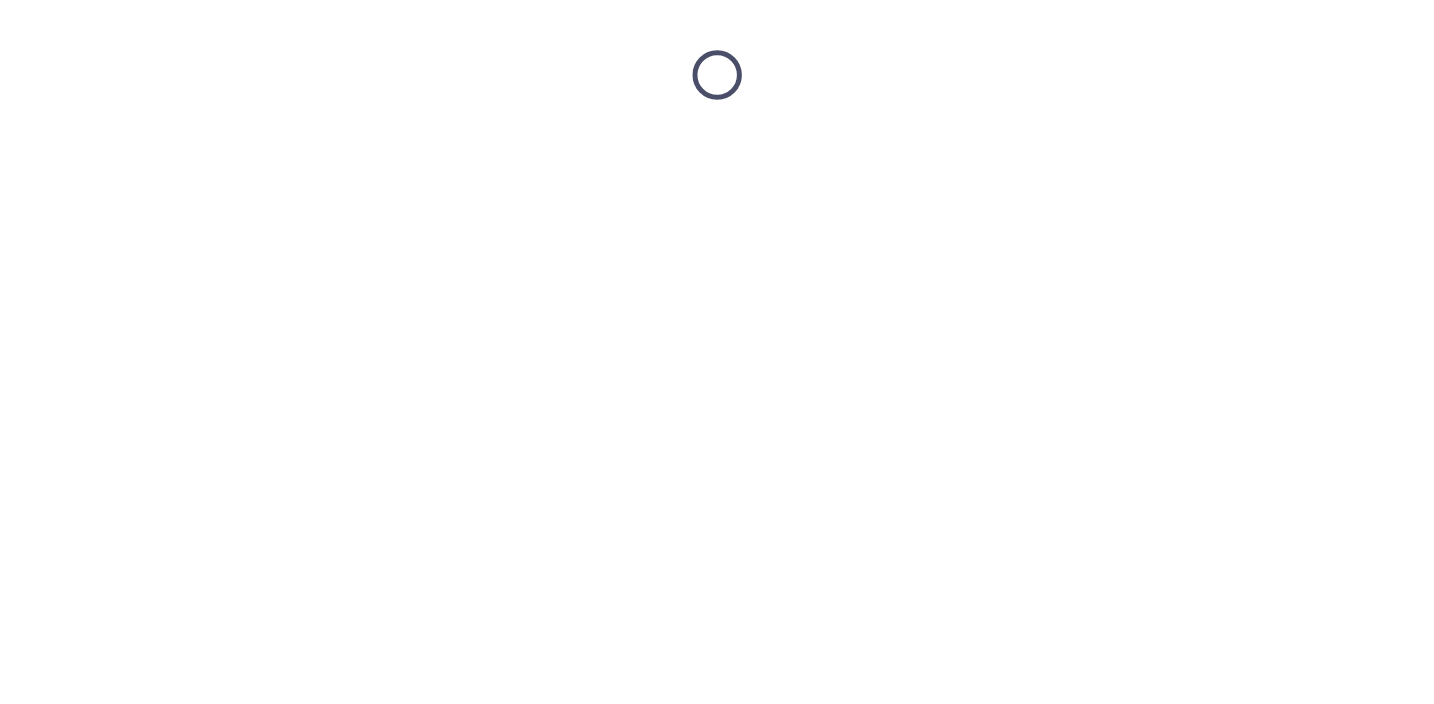 scroll, scrollTop: 0, scrollLeft: 0, axis: both 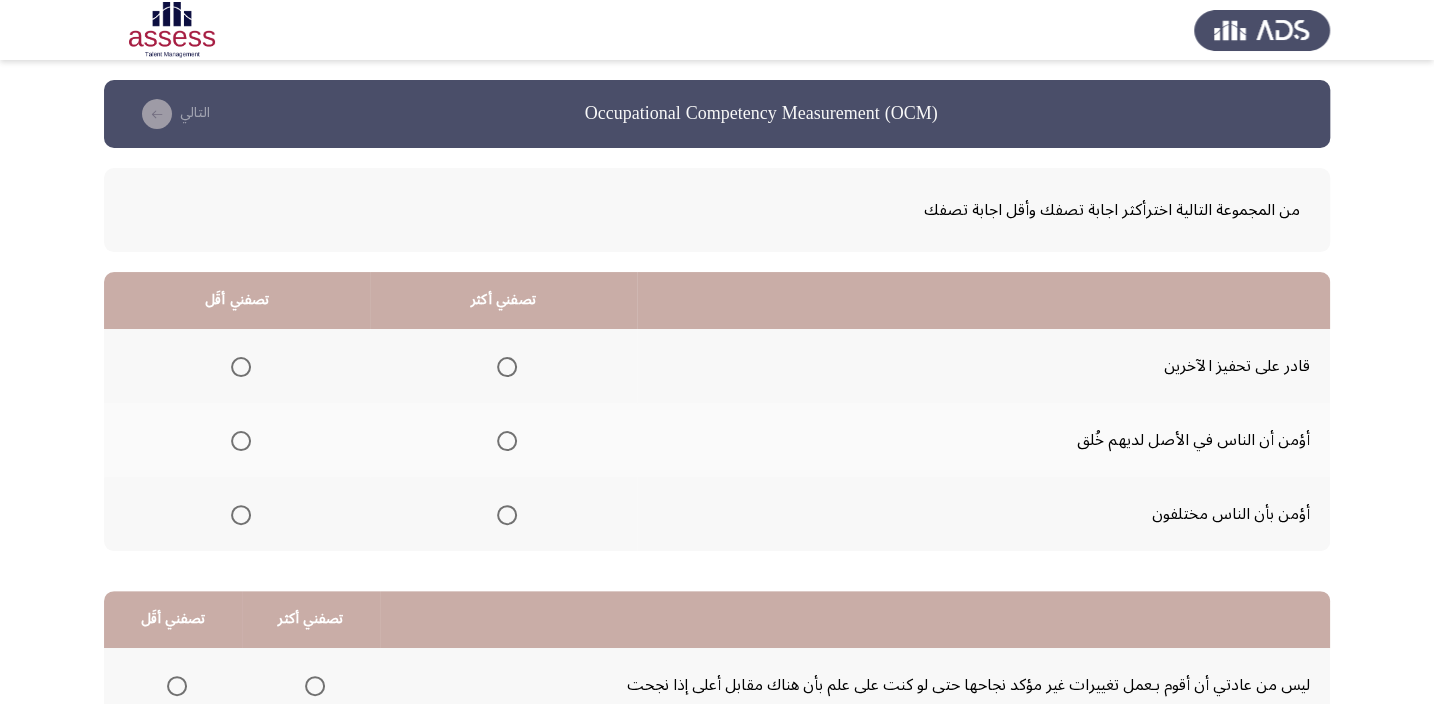 click at bounding box center [507, 515] 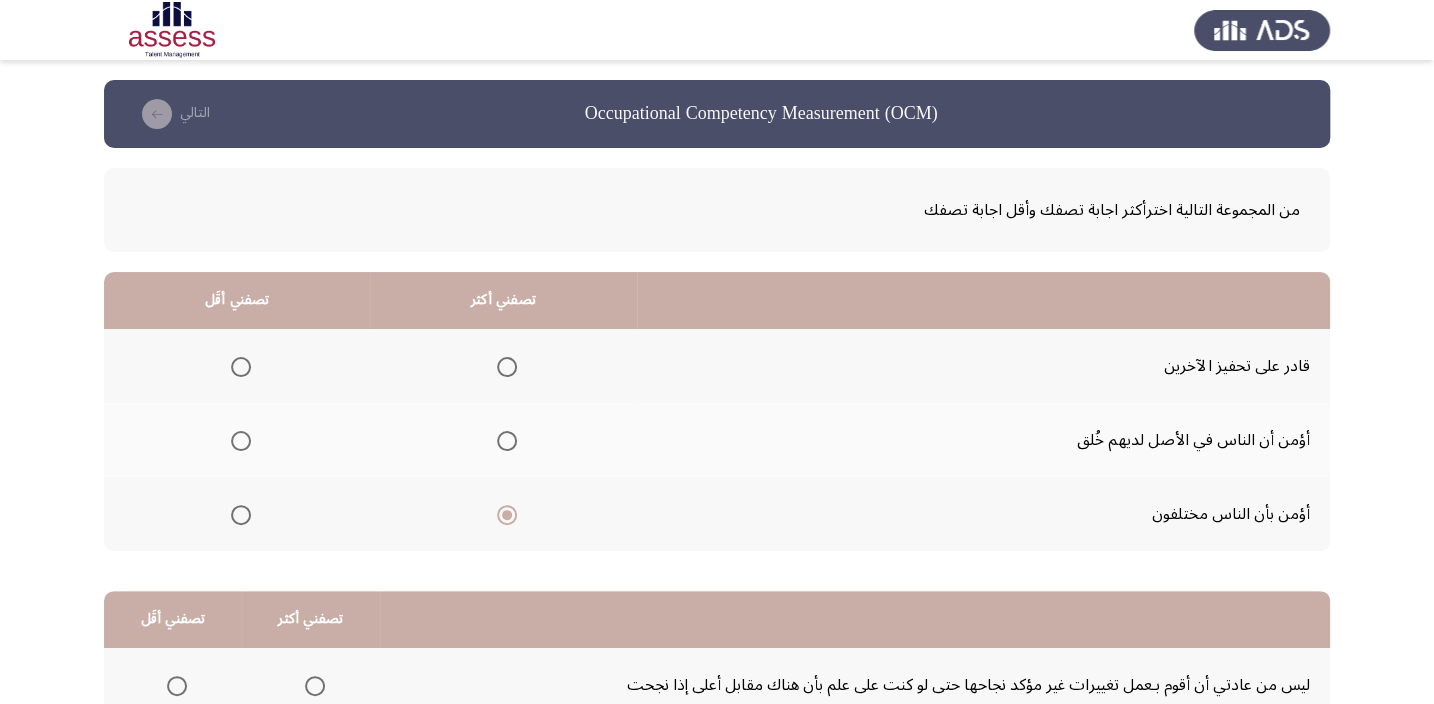 click at bounding box center (241, 441) 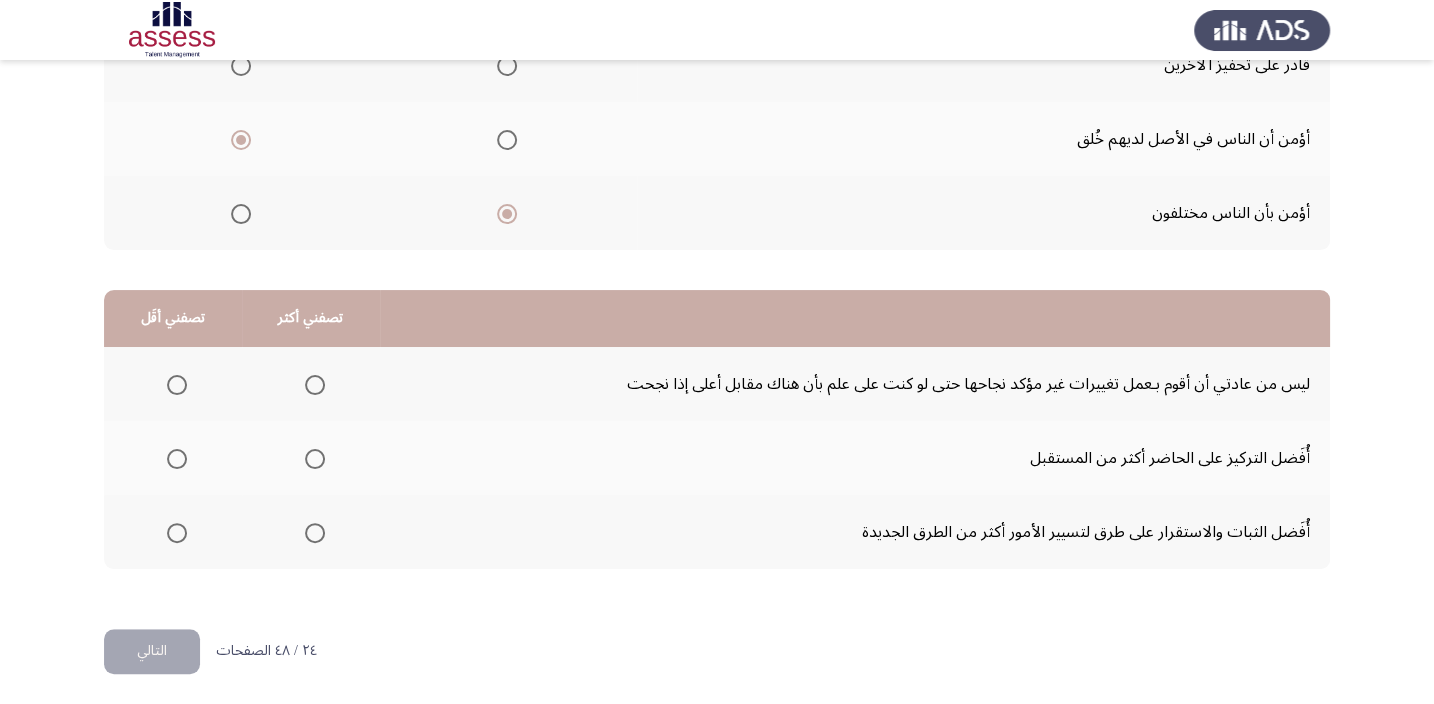 scroll, scrollTop: 303, scrollLeft: 0, axis: vertical 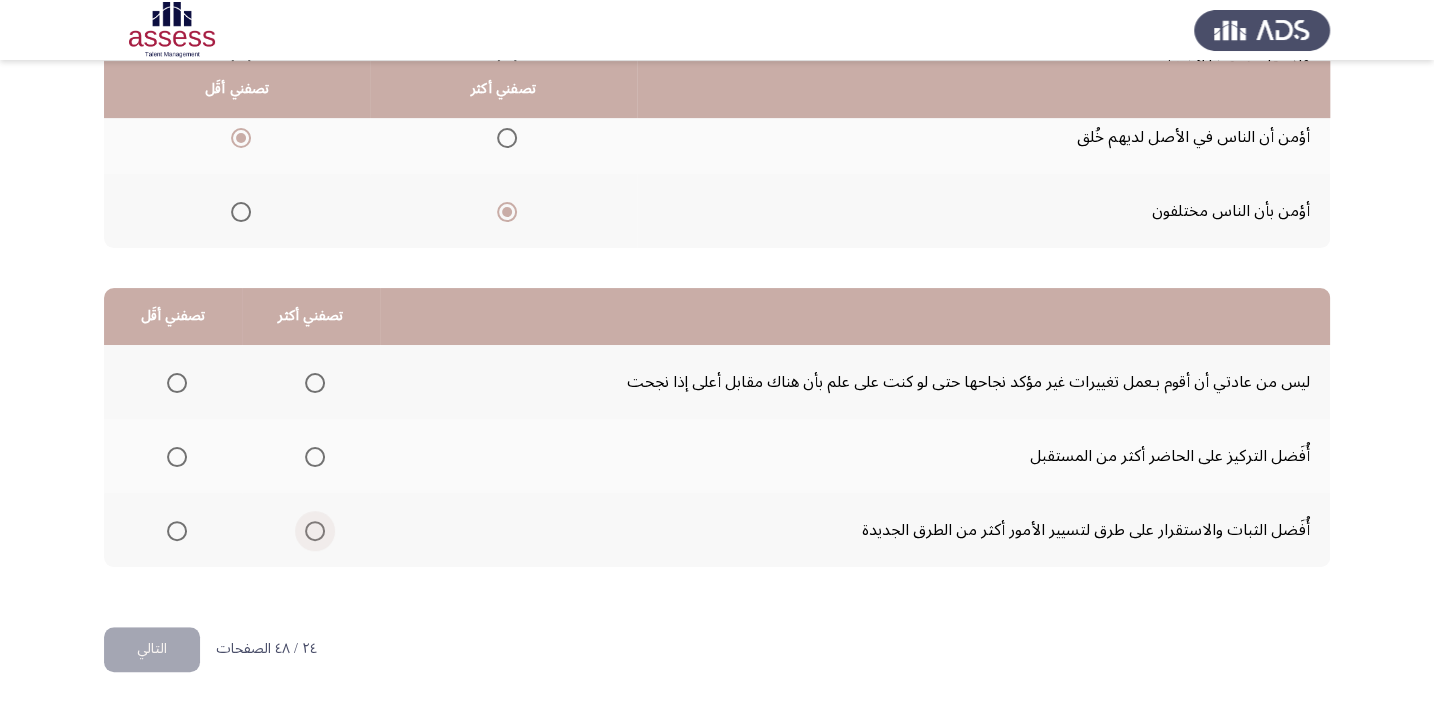 click at bounding box center [315, 531] 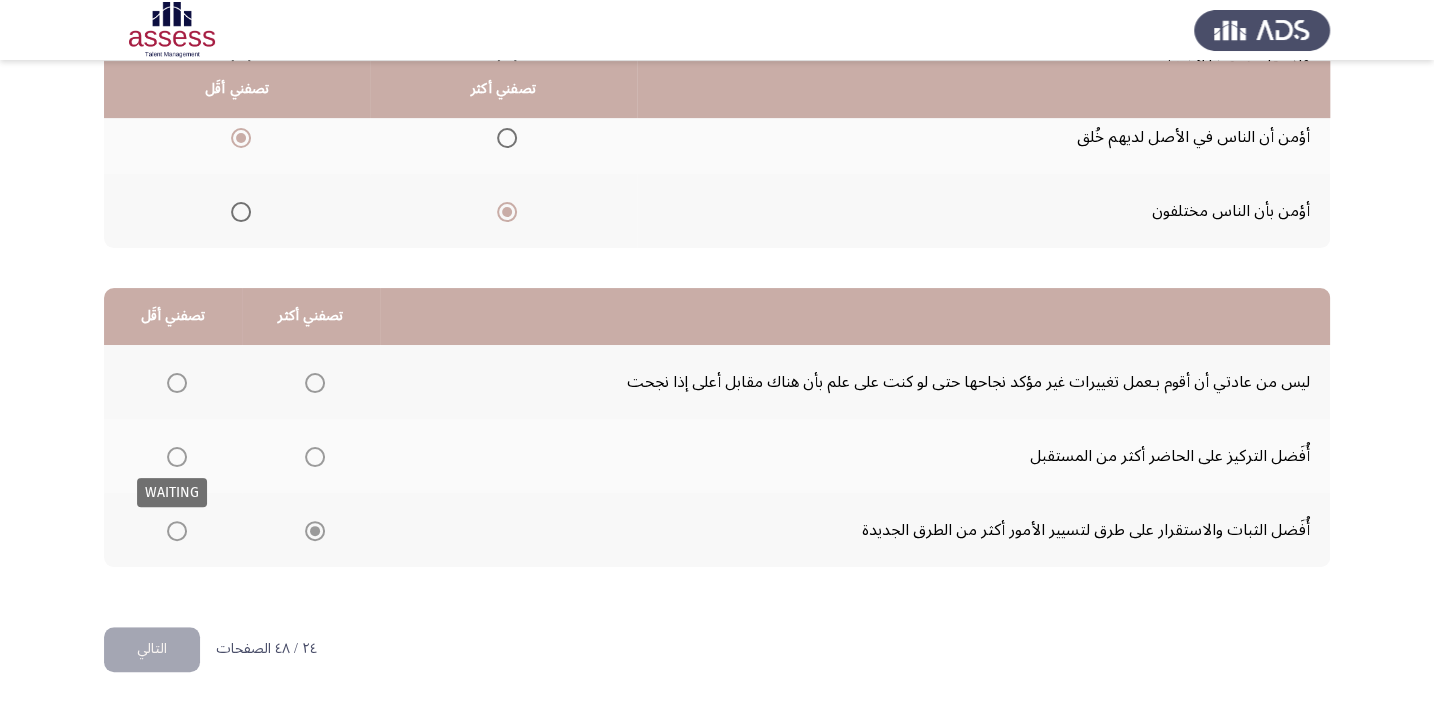 click at bounding box center [177, 457] 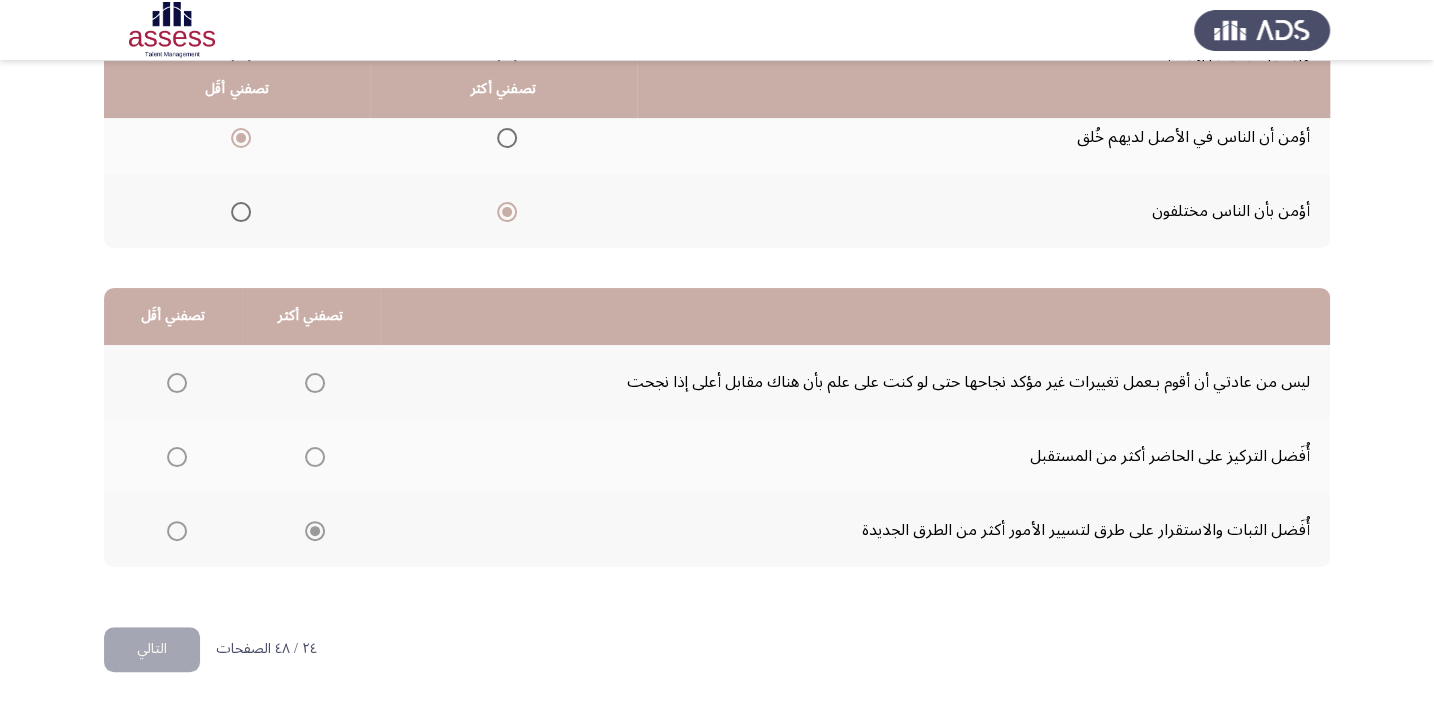 click at bounding box center (177, 457) 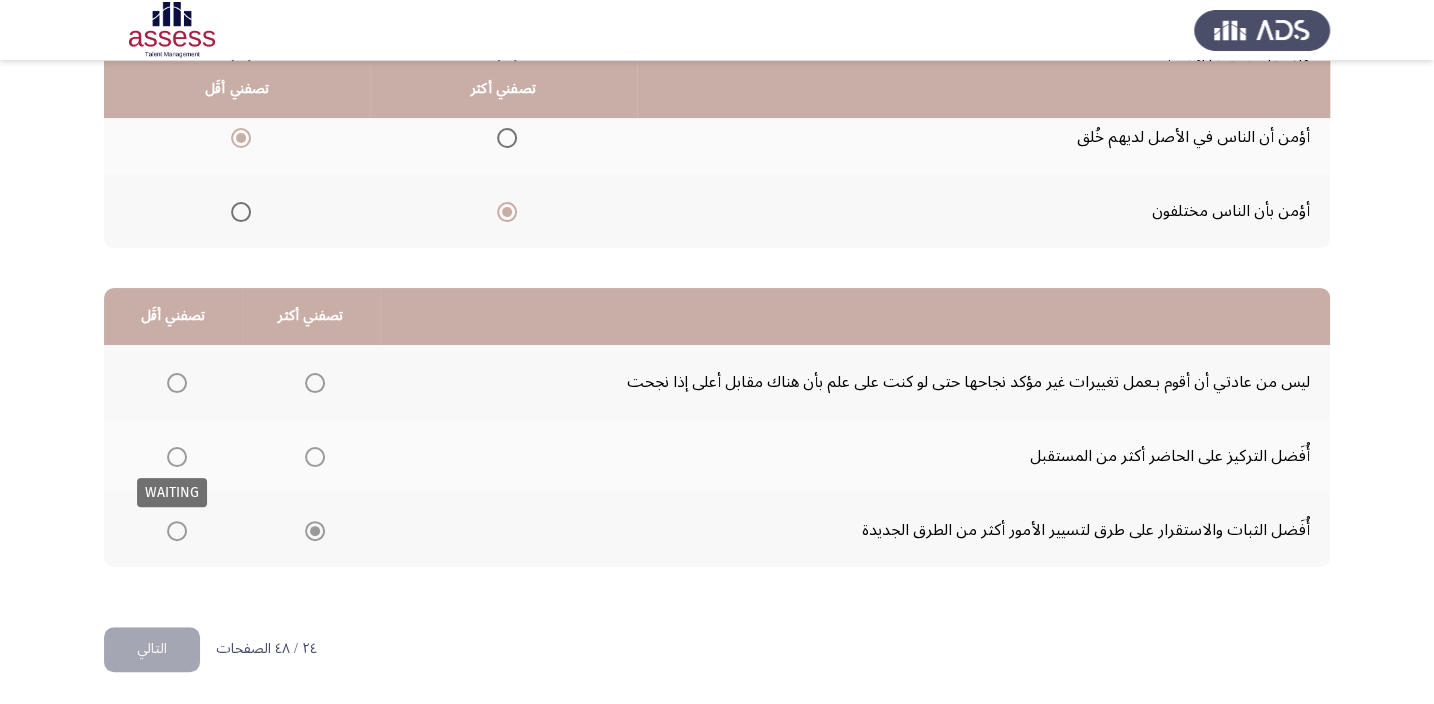 click at bounding box center [177, 457] 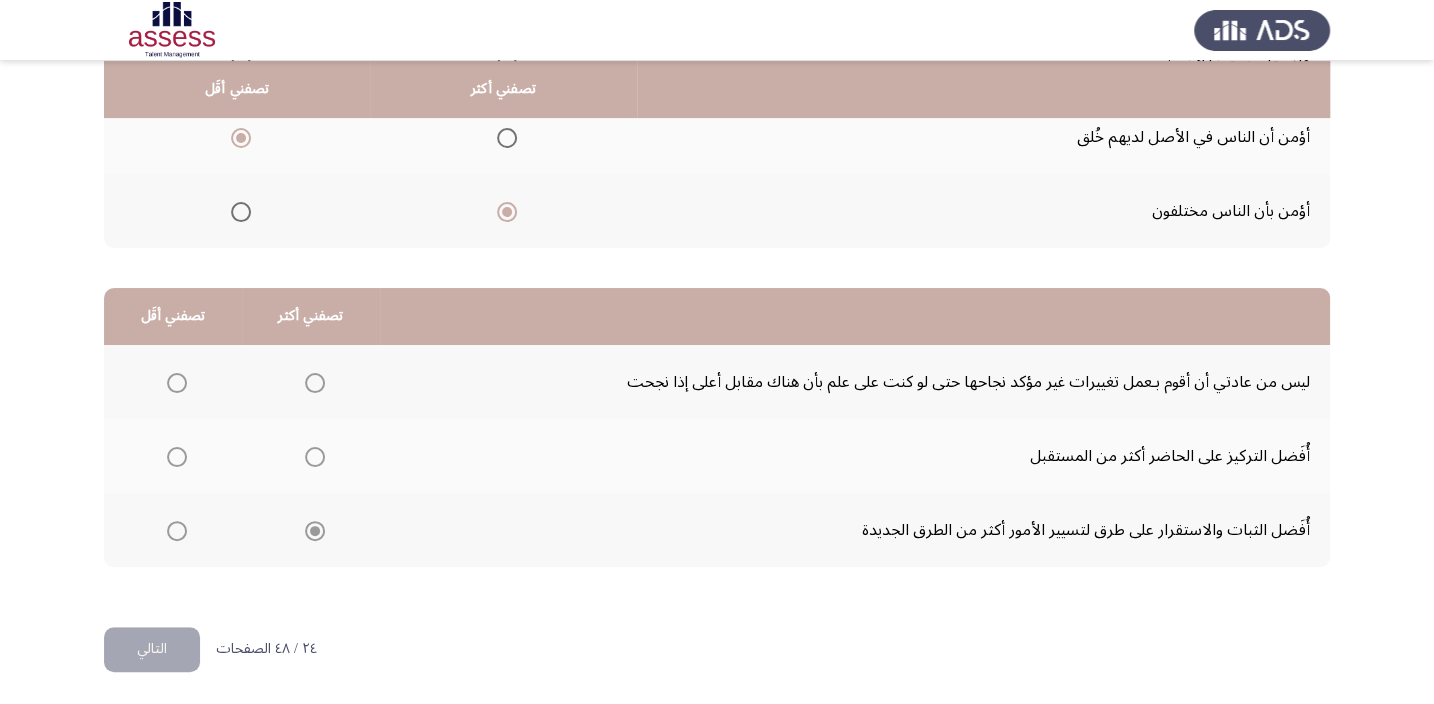 click at bounding box center (177, 457) 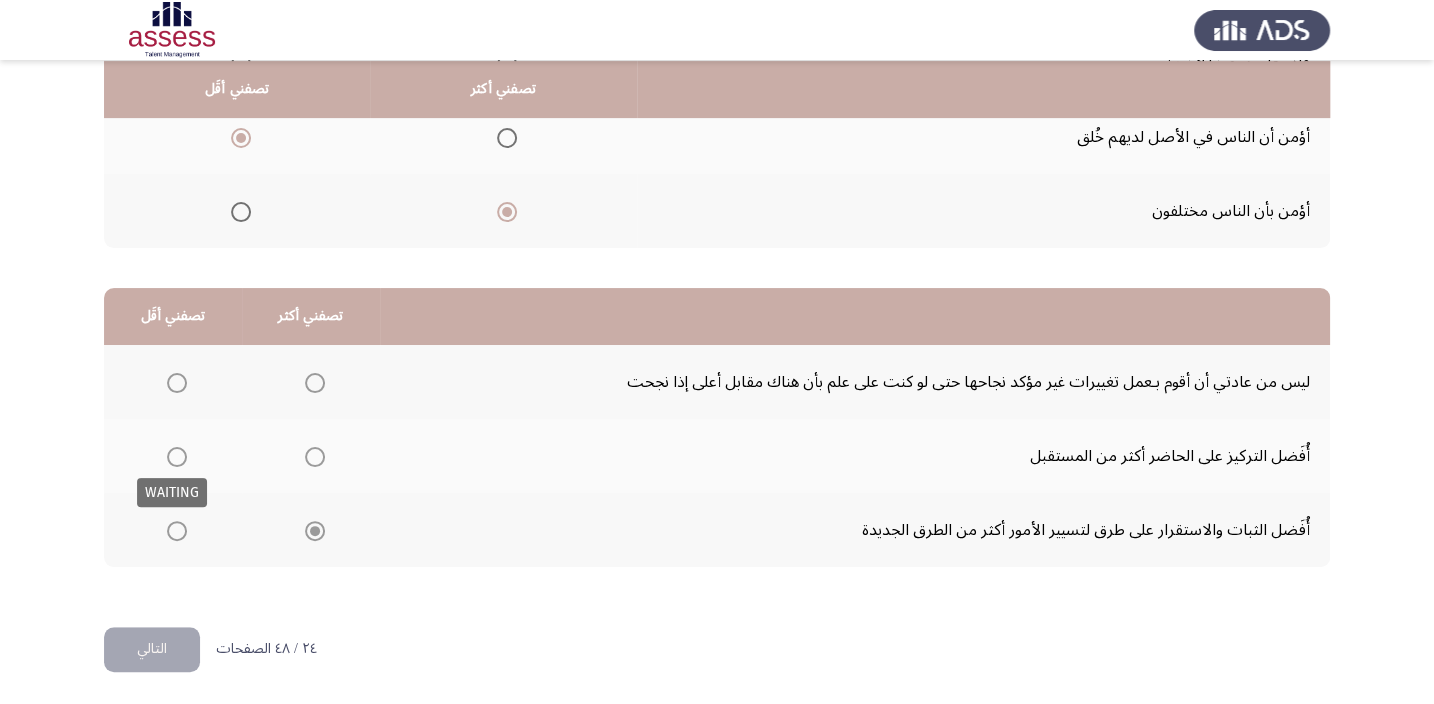 click at bounding box center [177, 457] 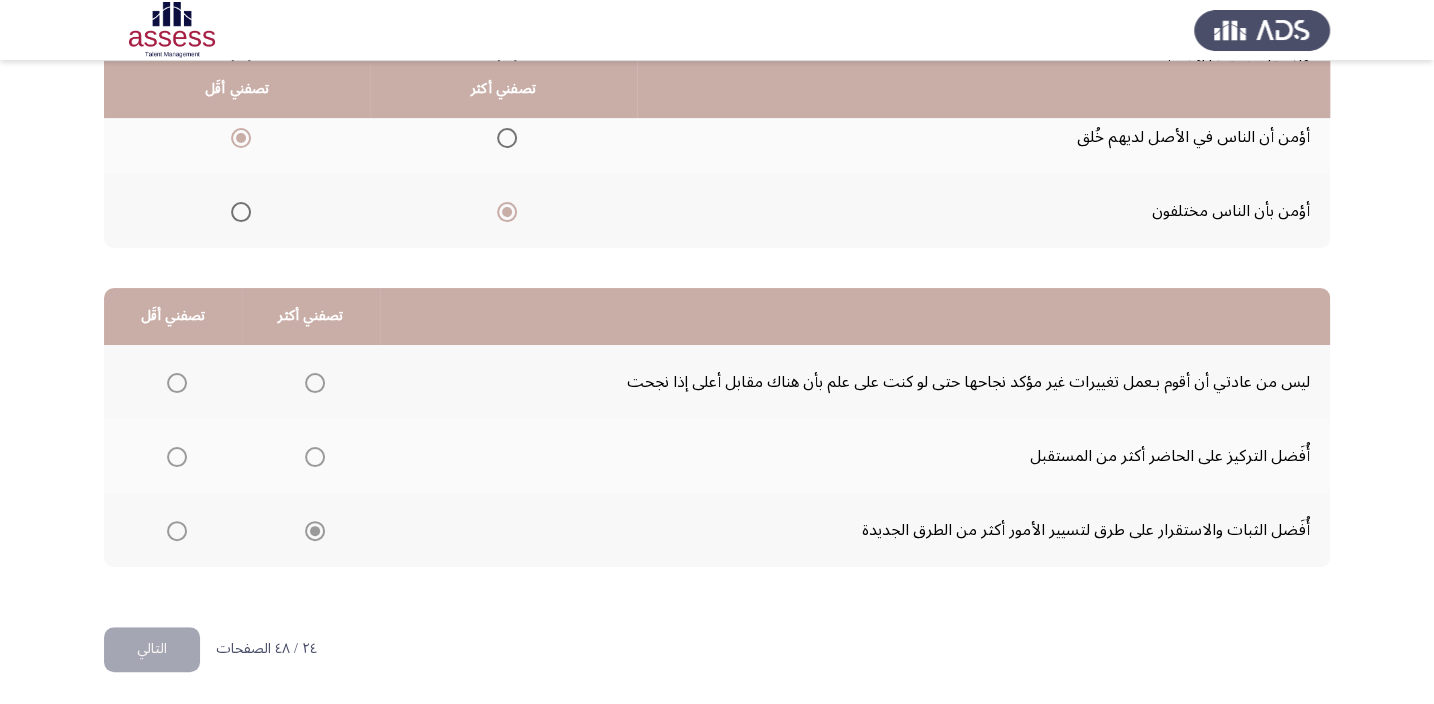 click at bounding box center [177, 457] 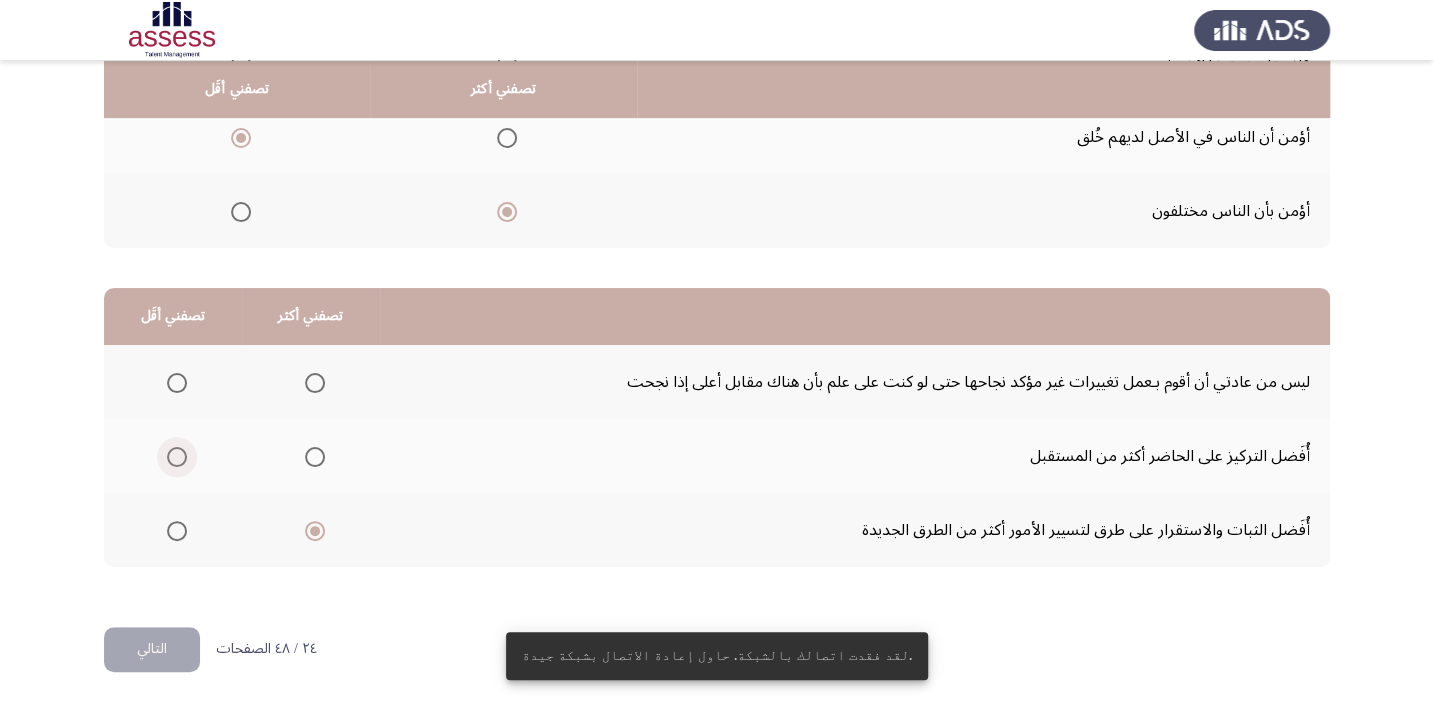 click at bounding box center [177, 457] 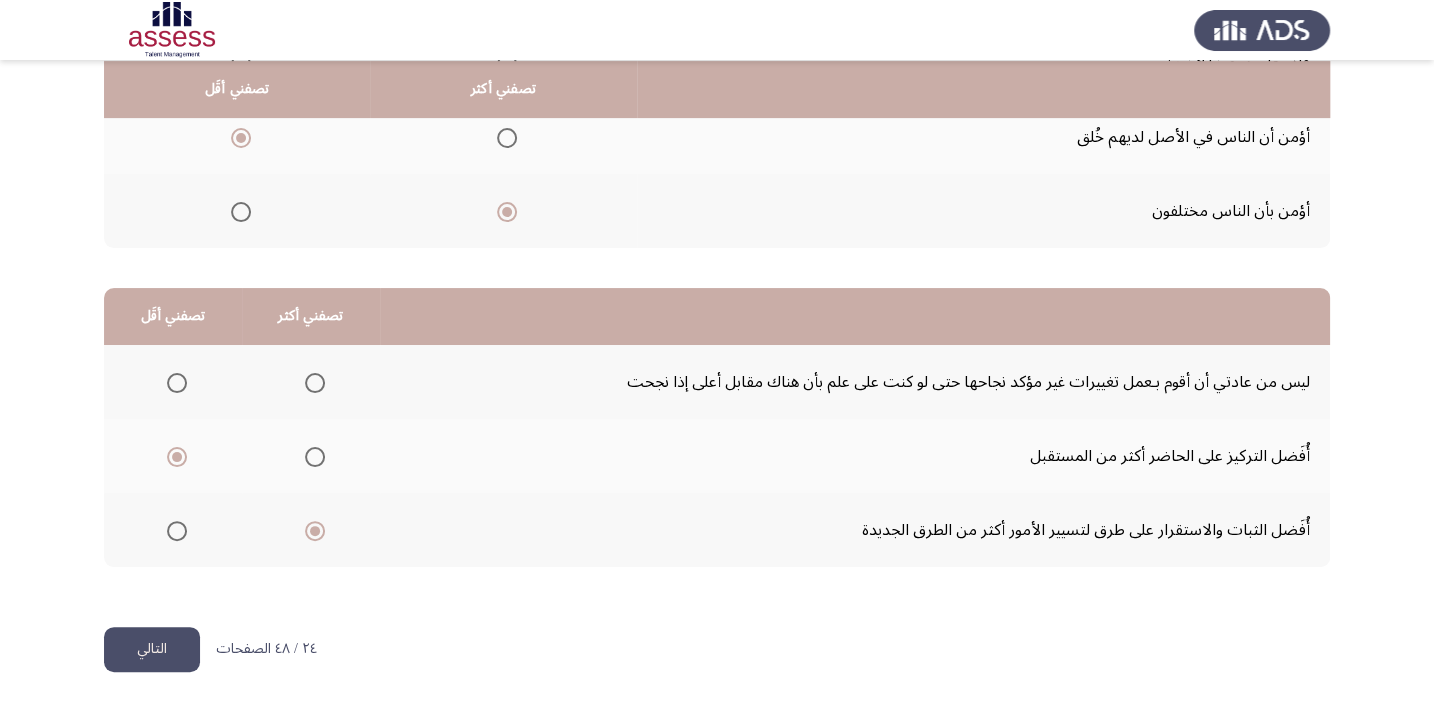 click on "التالي" 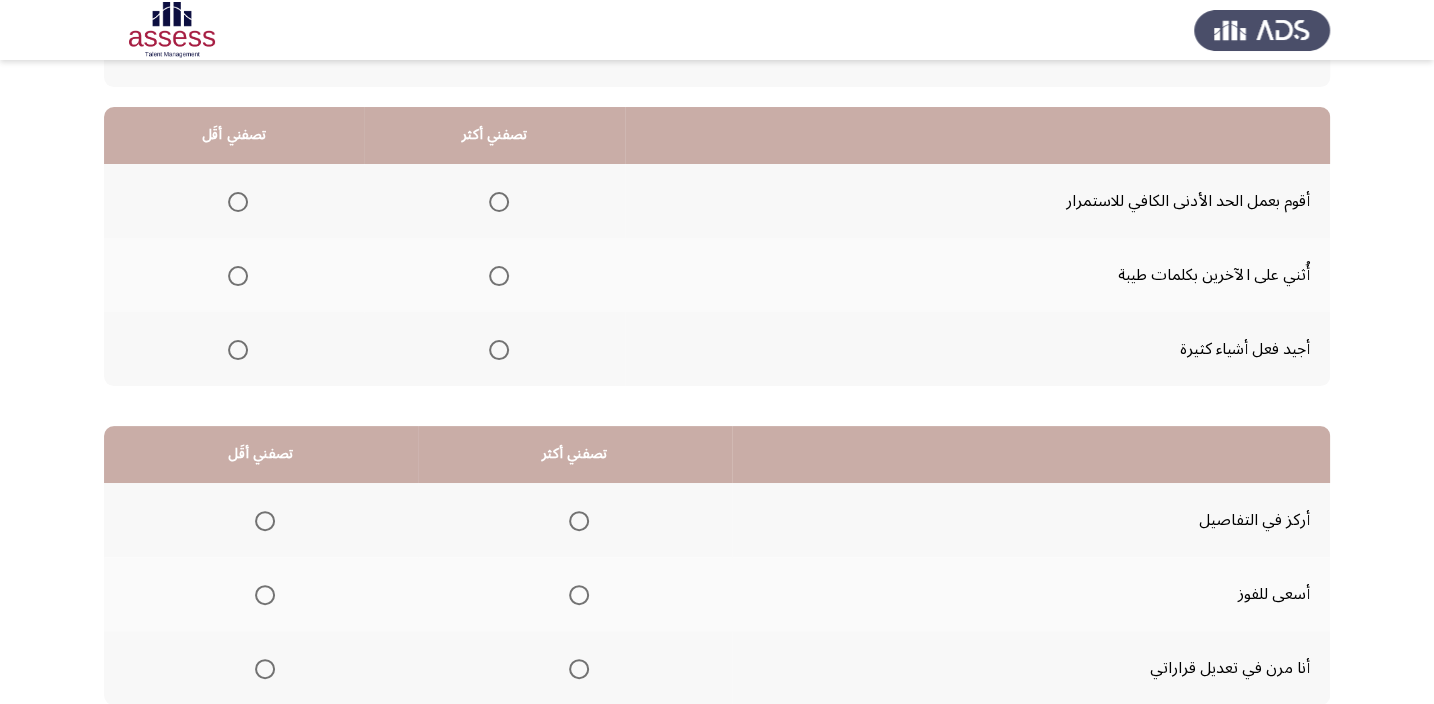 scroll, scrollTop: 121, scrollLeft: 0, axis: vertical 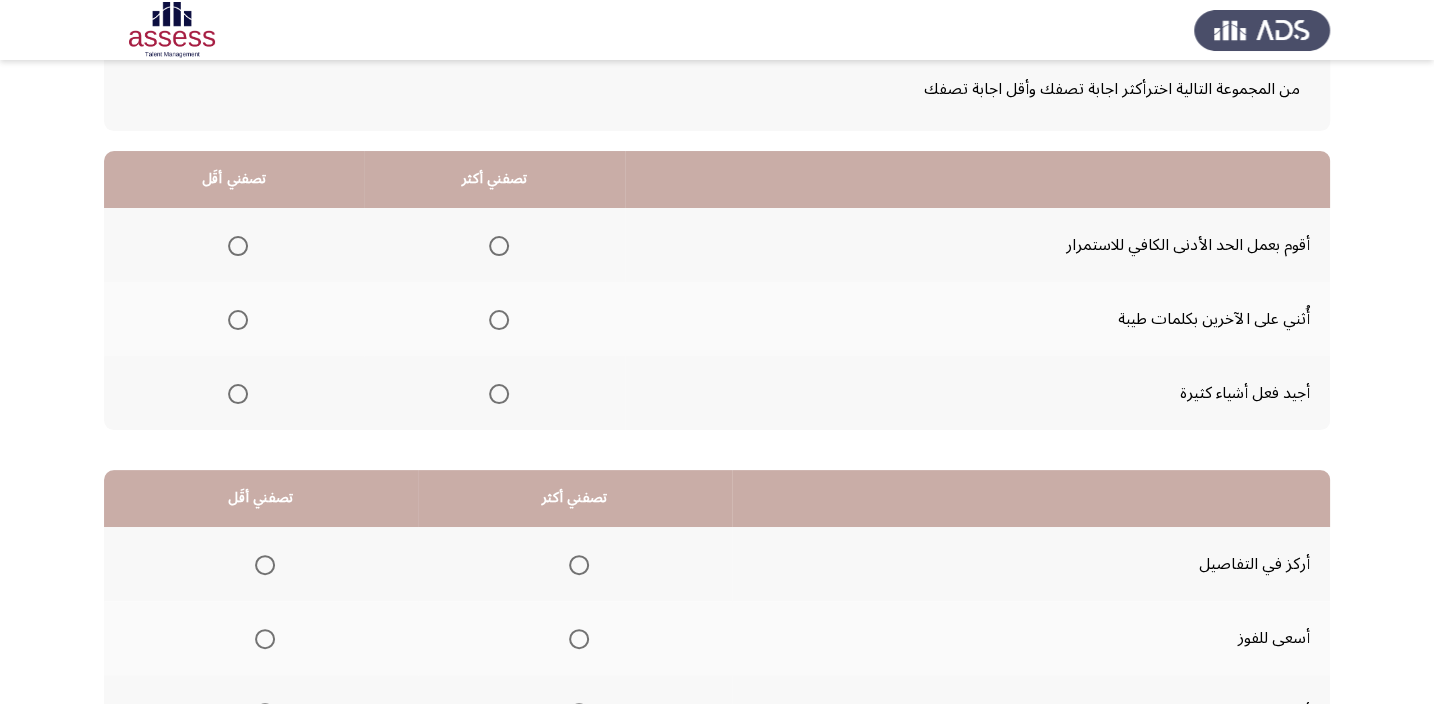 click at bounding box center (499, 246) 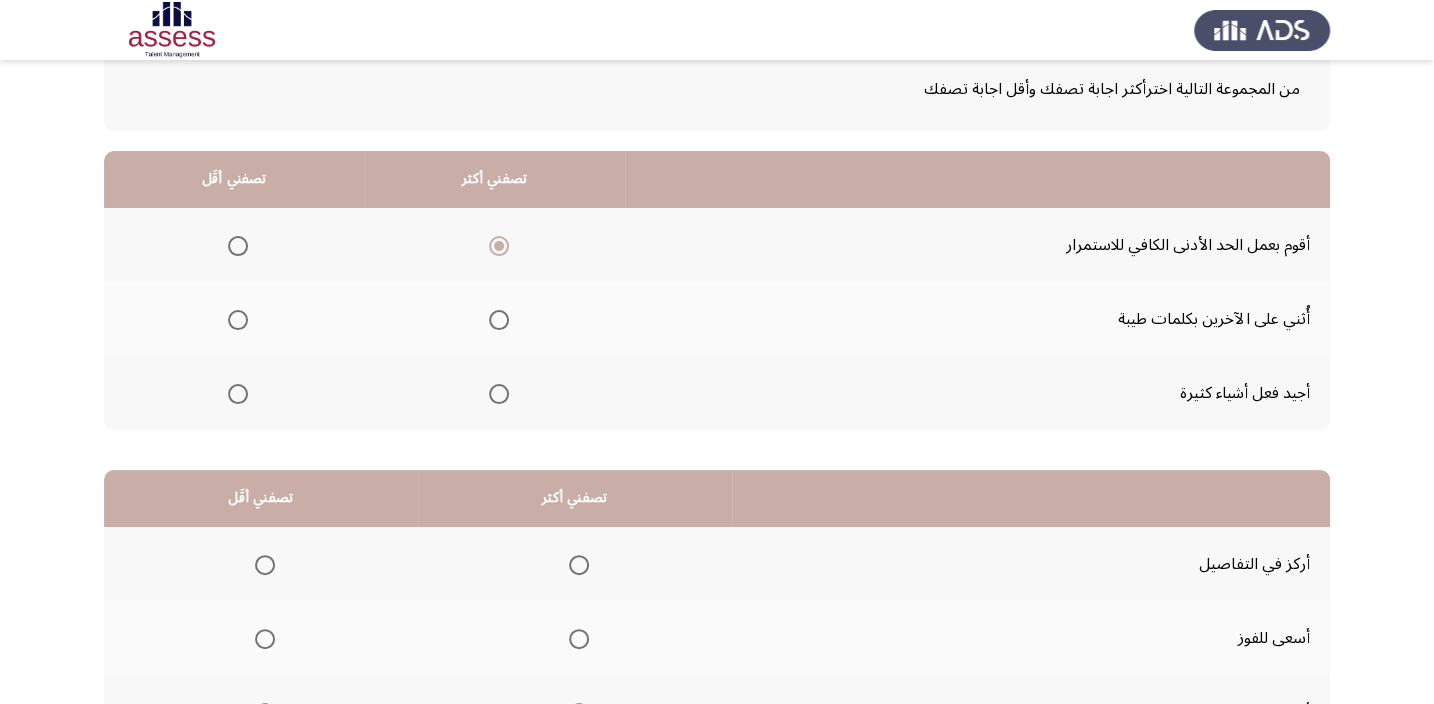 click at bounding box center [238, 394] 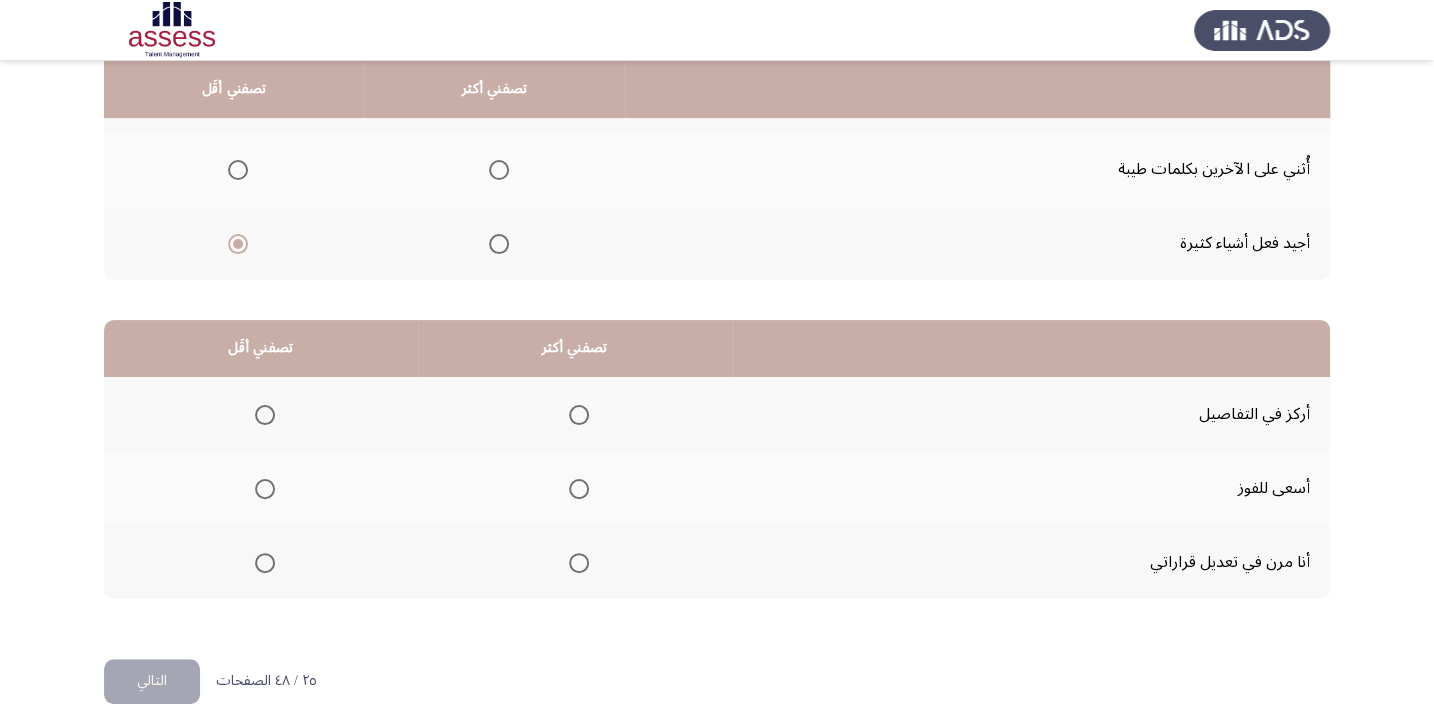 scroll, scrollTop: 303, scrollLeft: 0, axis: vertical 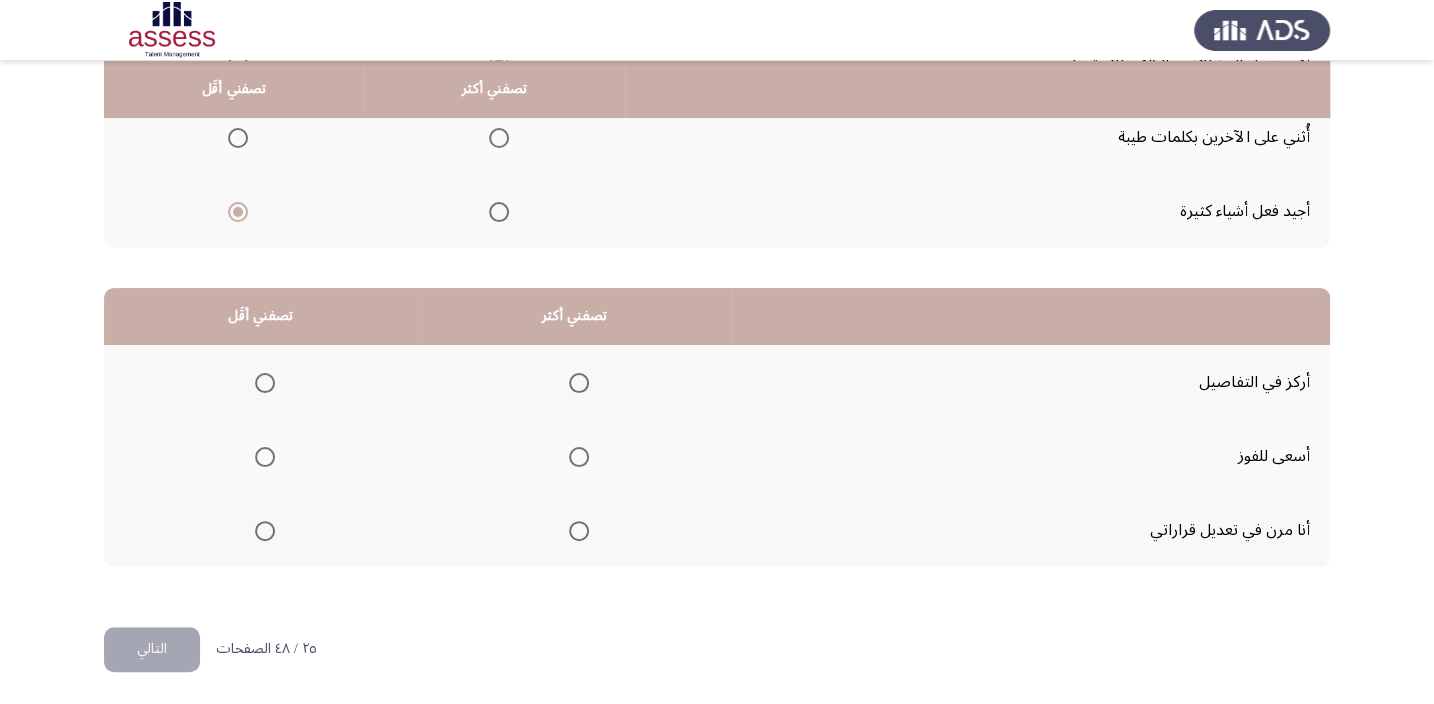 click at bounding box center [579, 383] 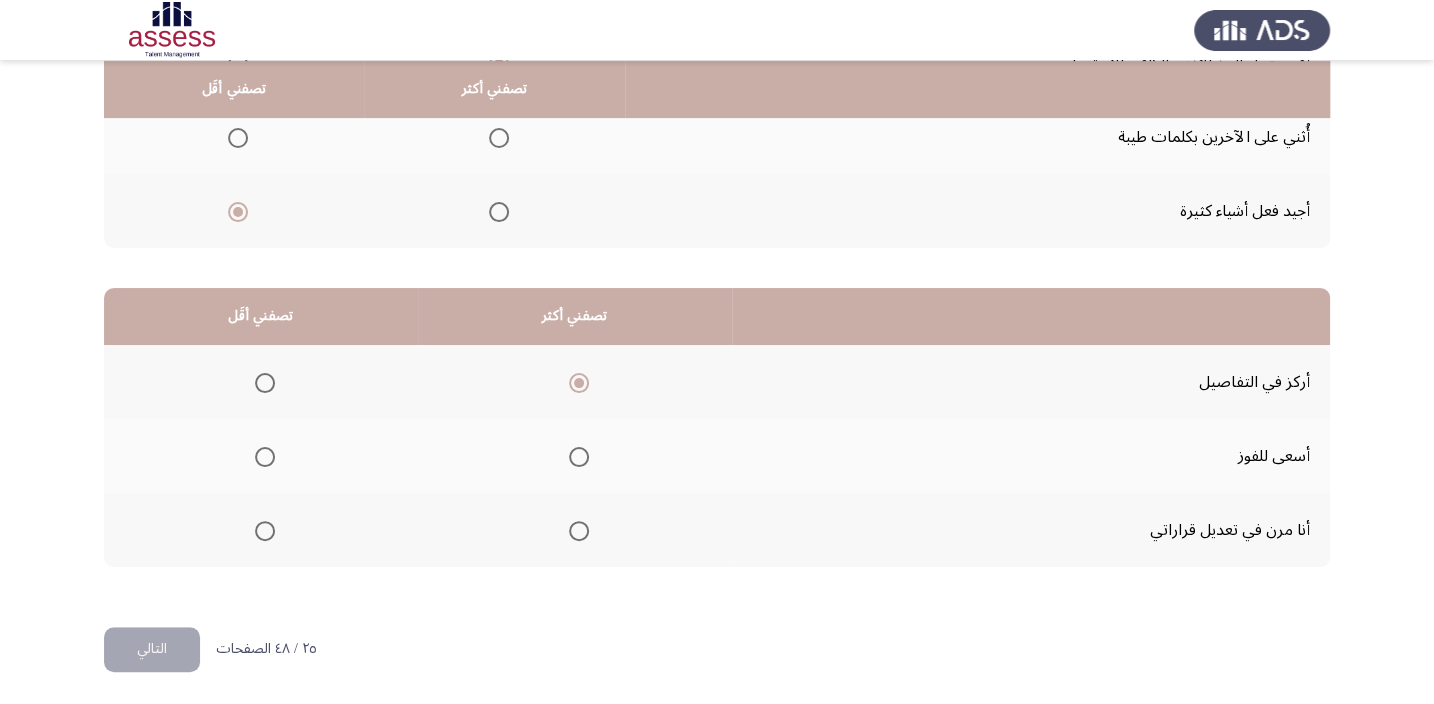 click 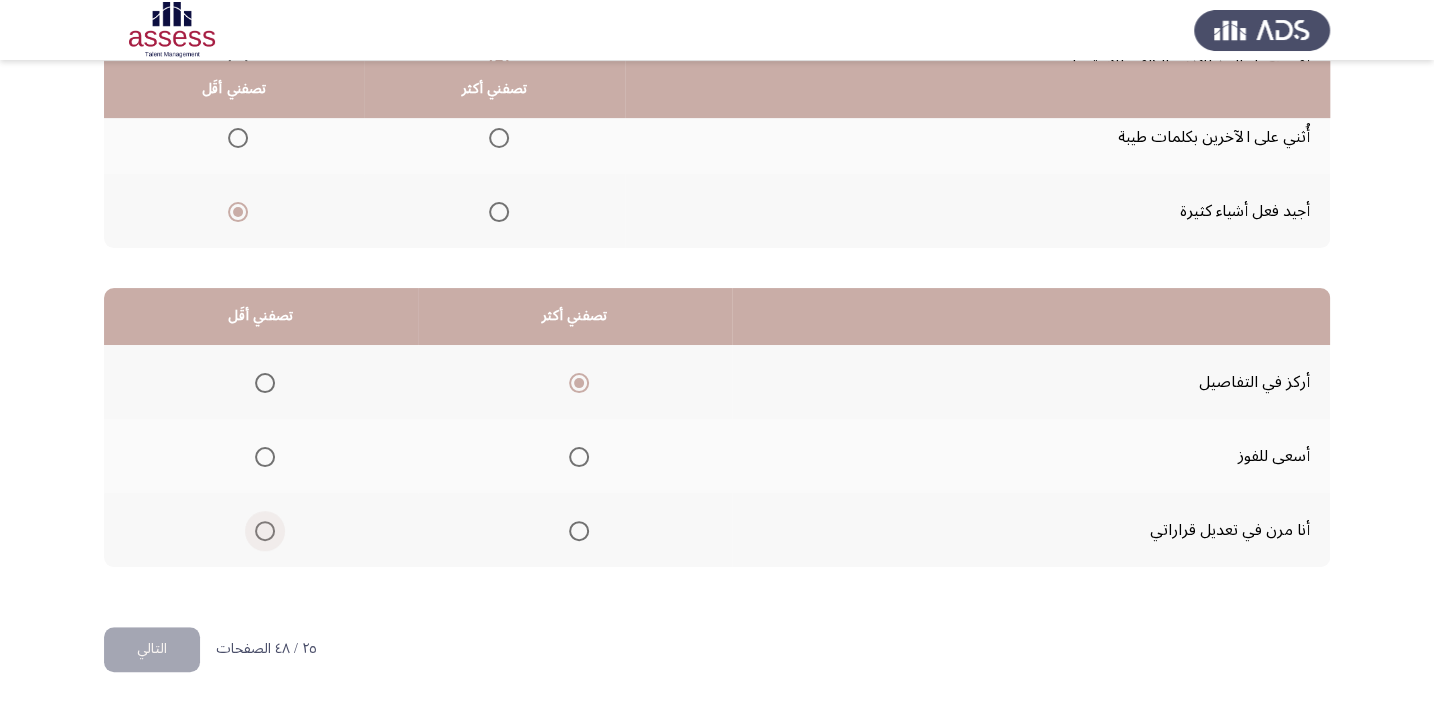 click at bounding box center (265, 531) 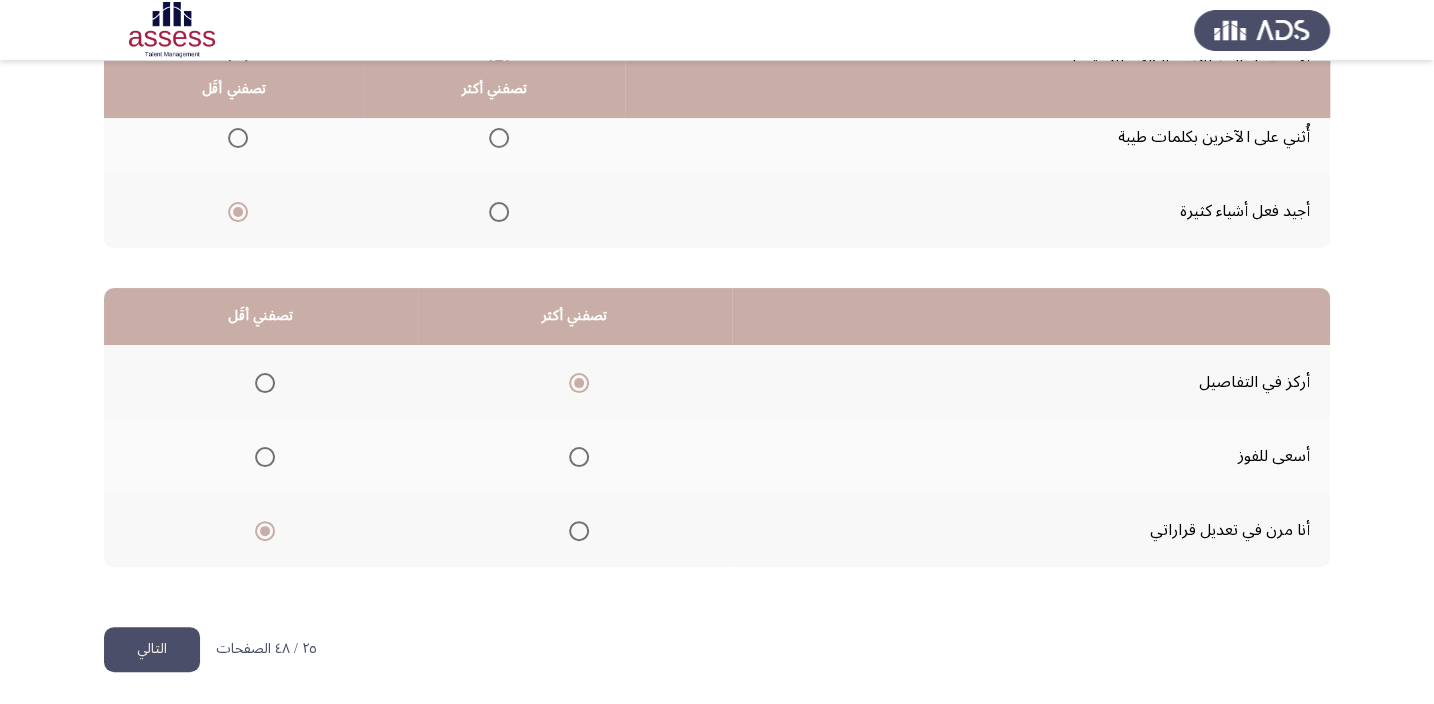 click on "التالي" 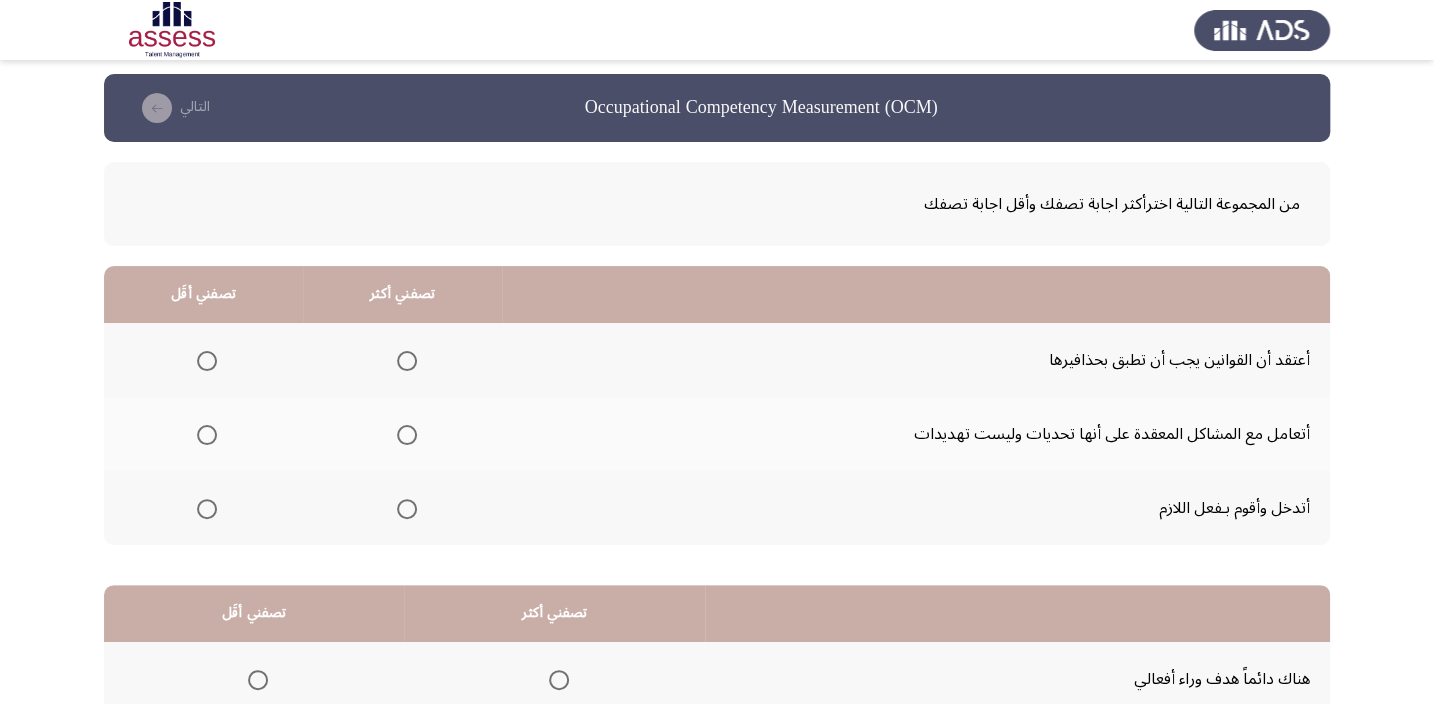 scroll, scrollTop: 0, scrollLeft: 0, axis: both 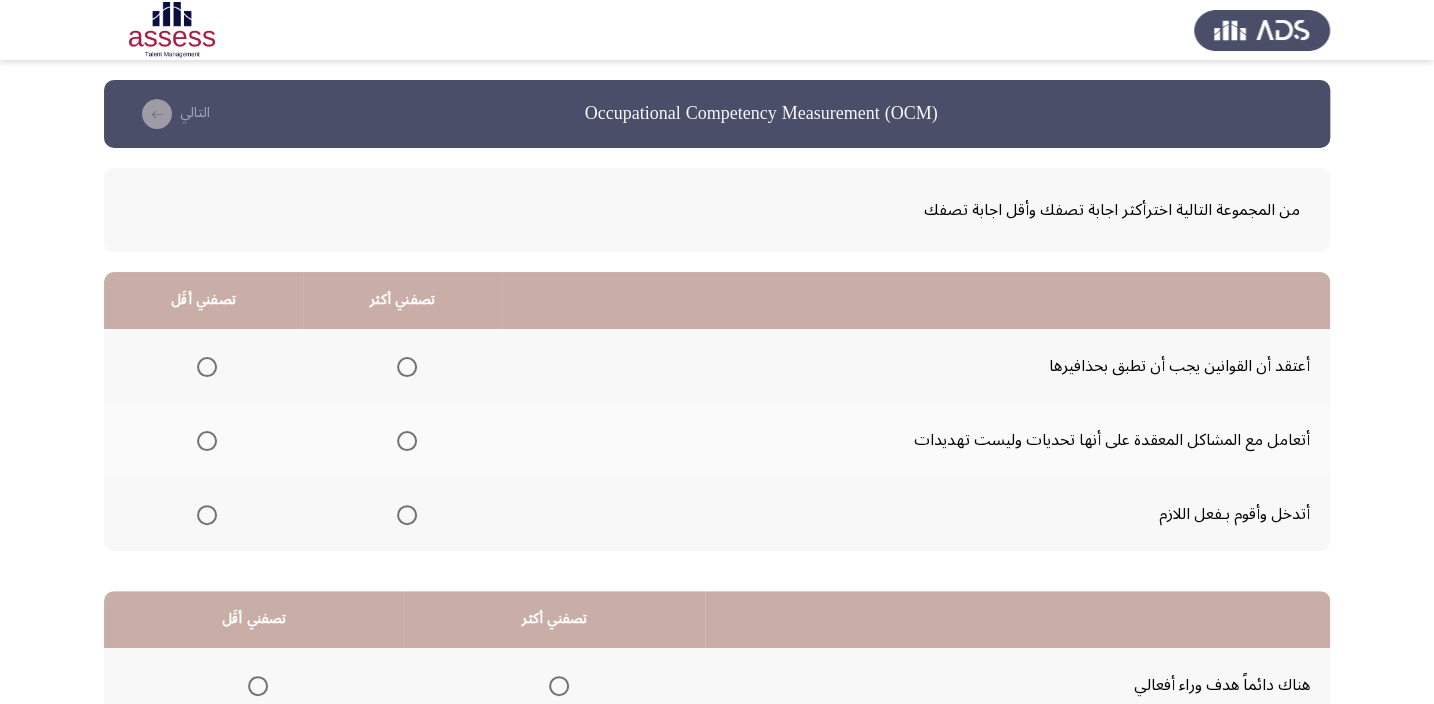 click at bounding box center [207, 367] 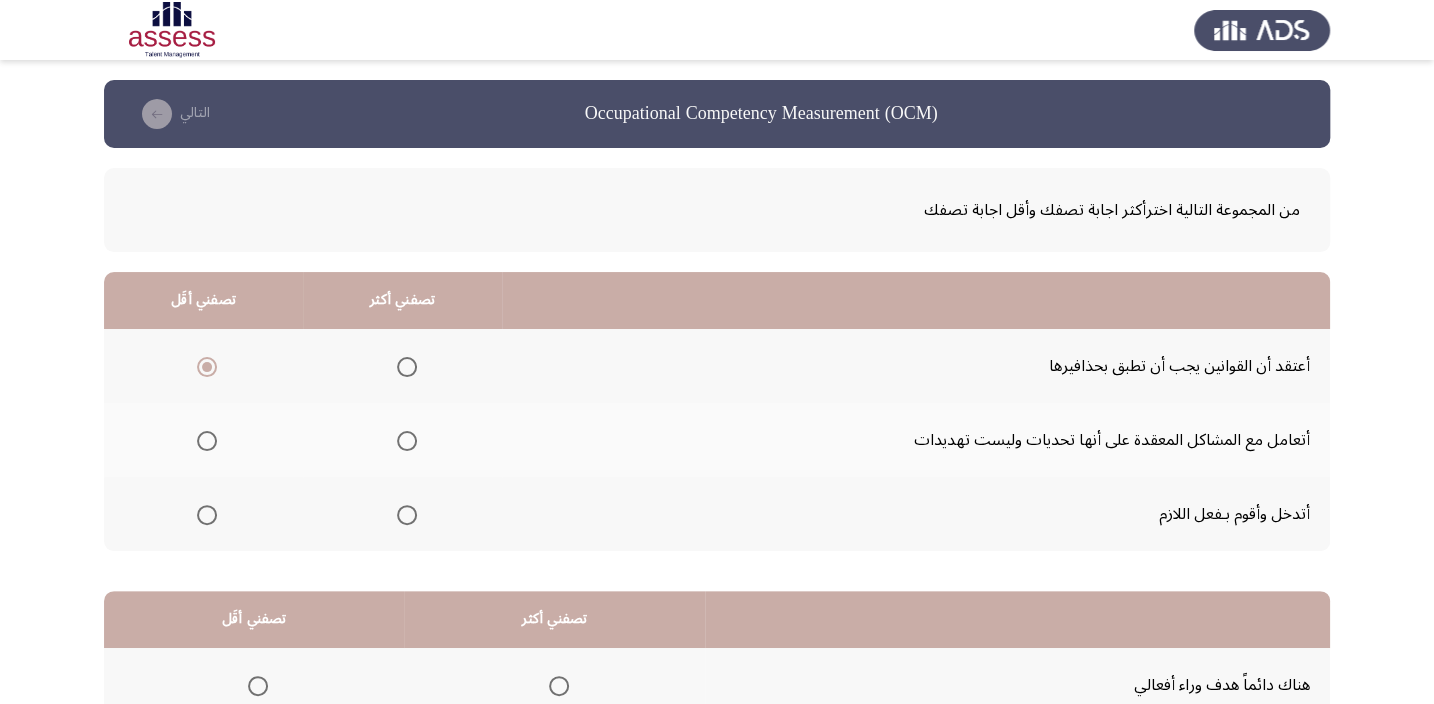 click at bounding box center (407, 515) 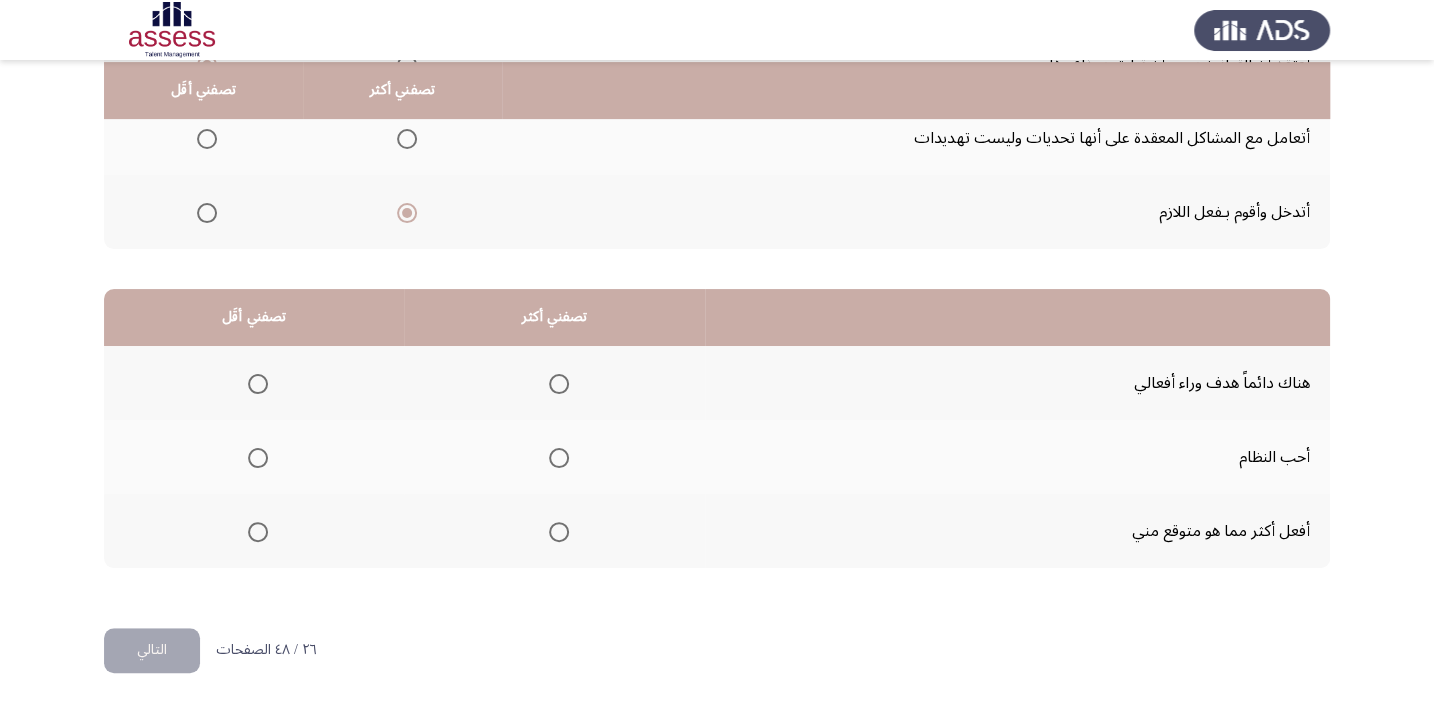 scroll, scrollTop: 303, scrollLeft: 0, axis: vertical 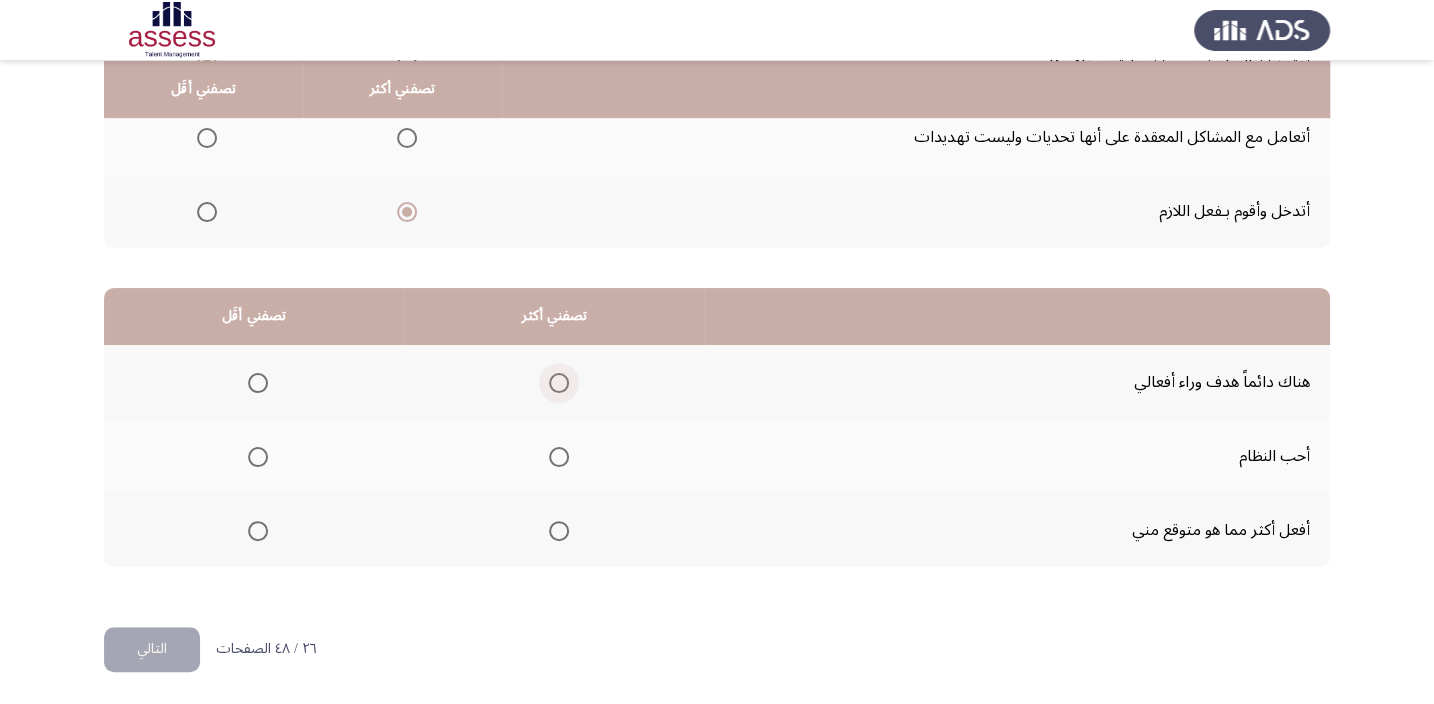 click at bounding box center [559, 383] 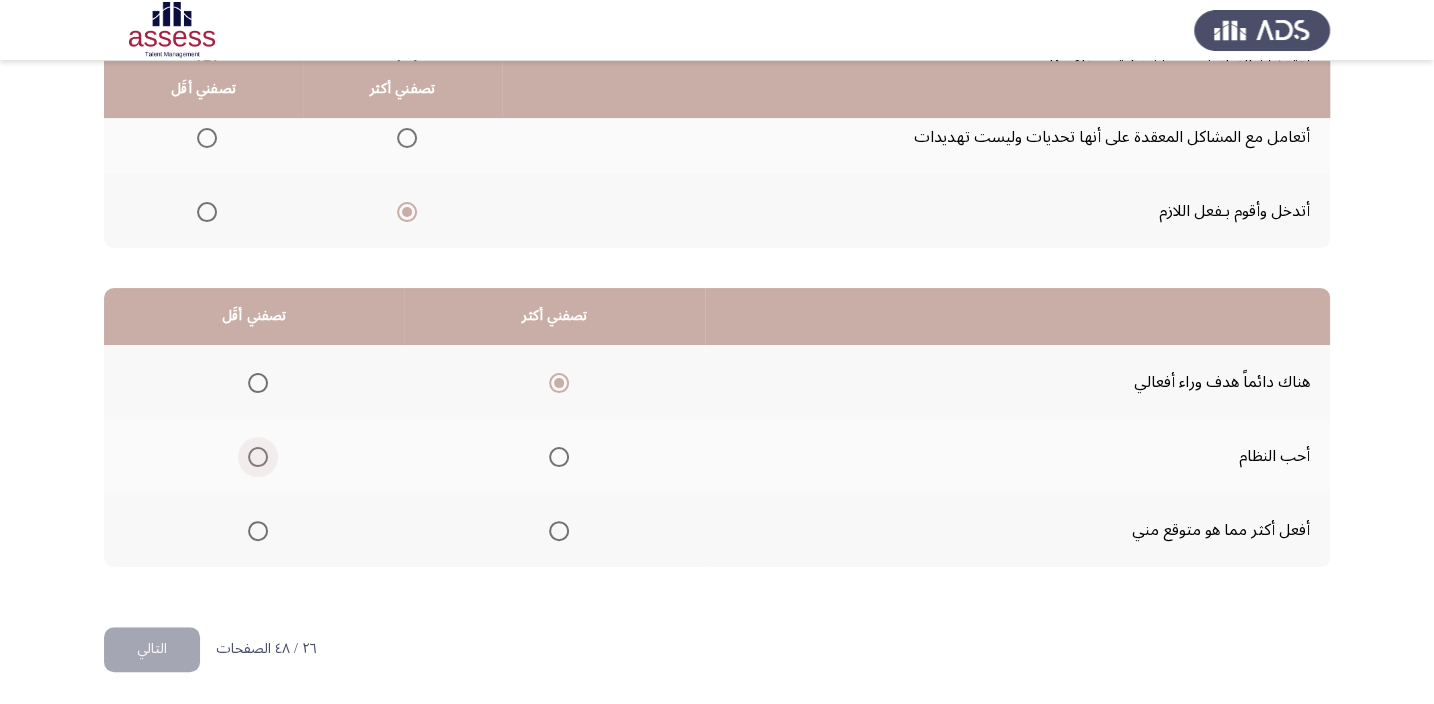 click at bounding box center [258, 457] 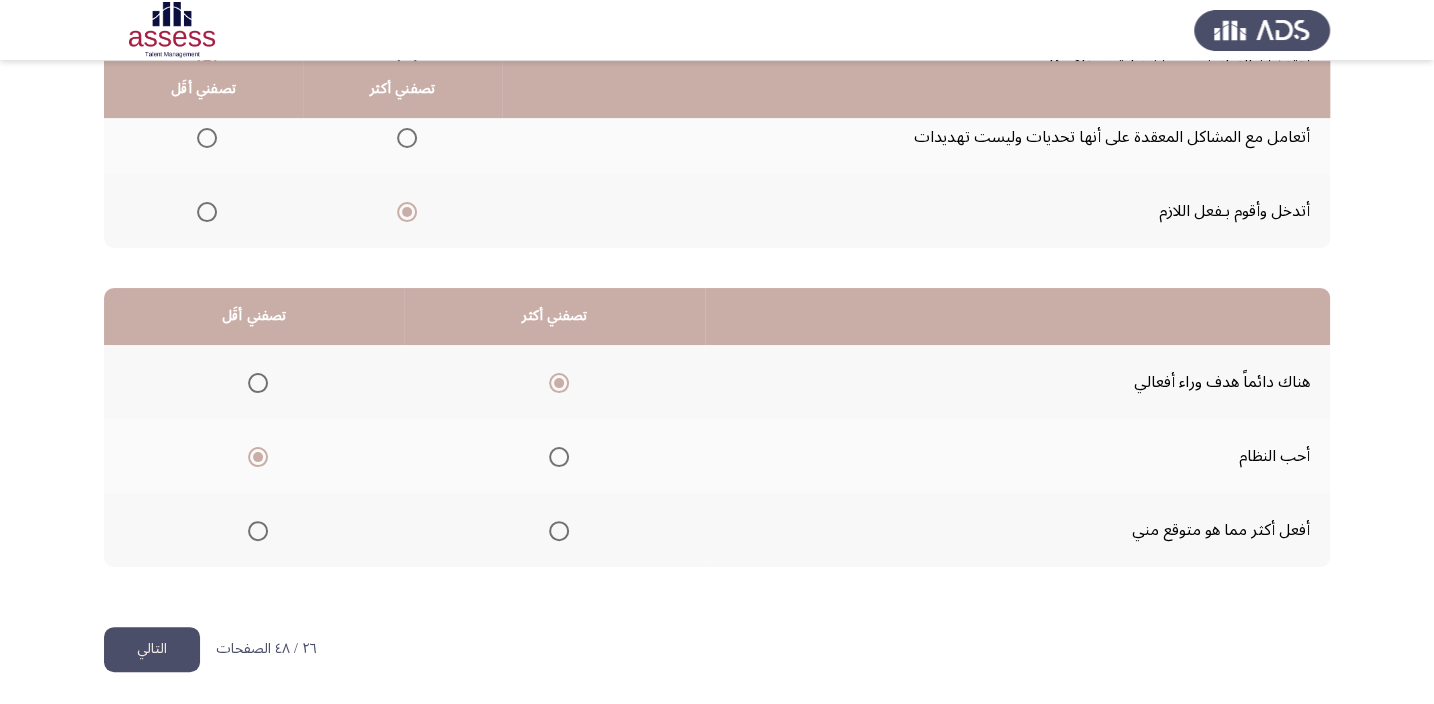 click on "التالي" 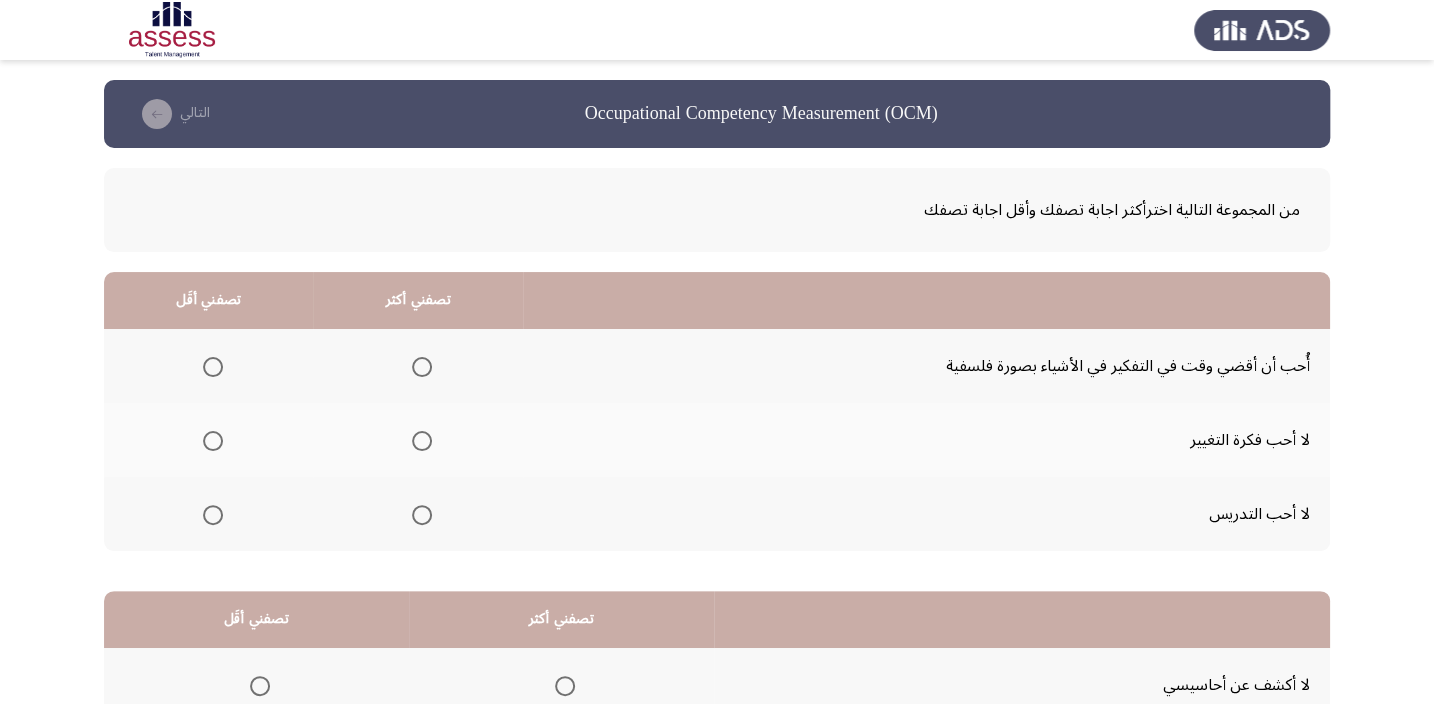 click at bounding box center [422, 441] 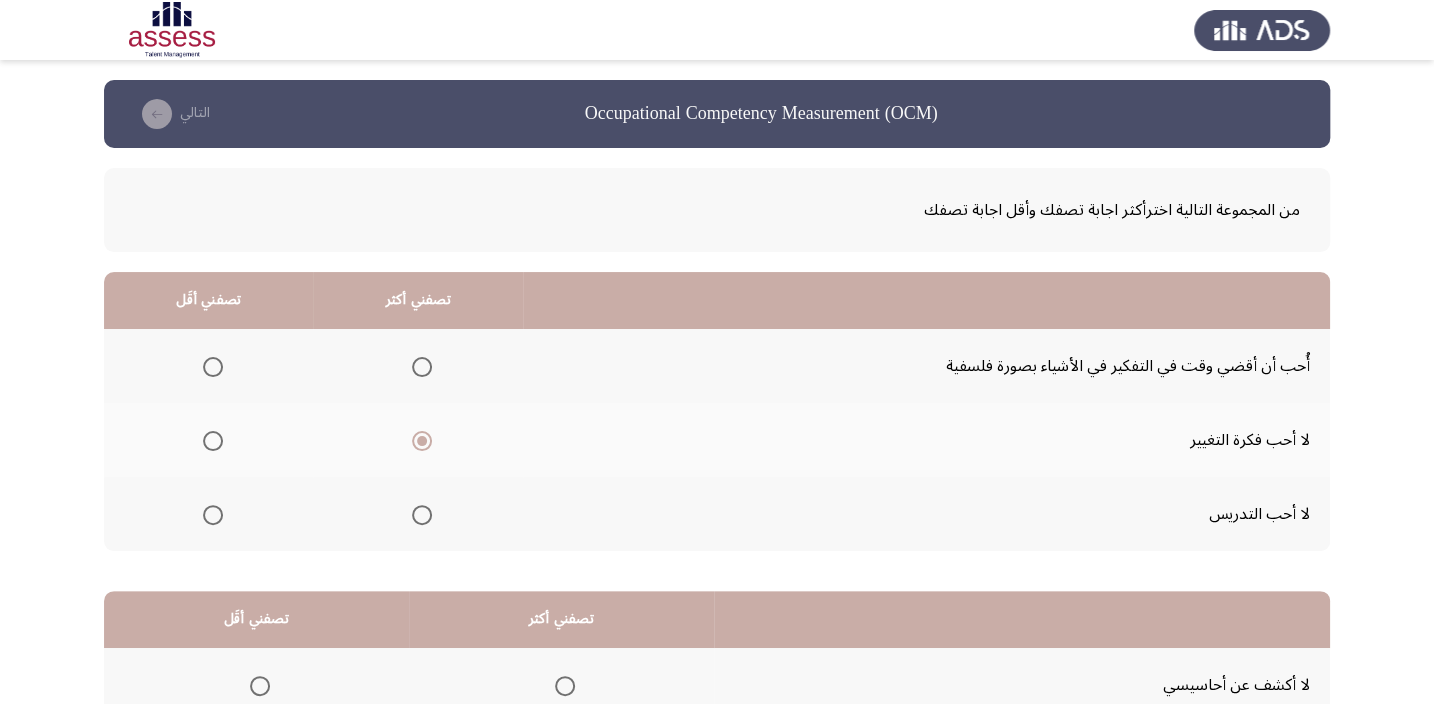 click at bounding box center (213, 367) 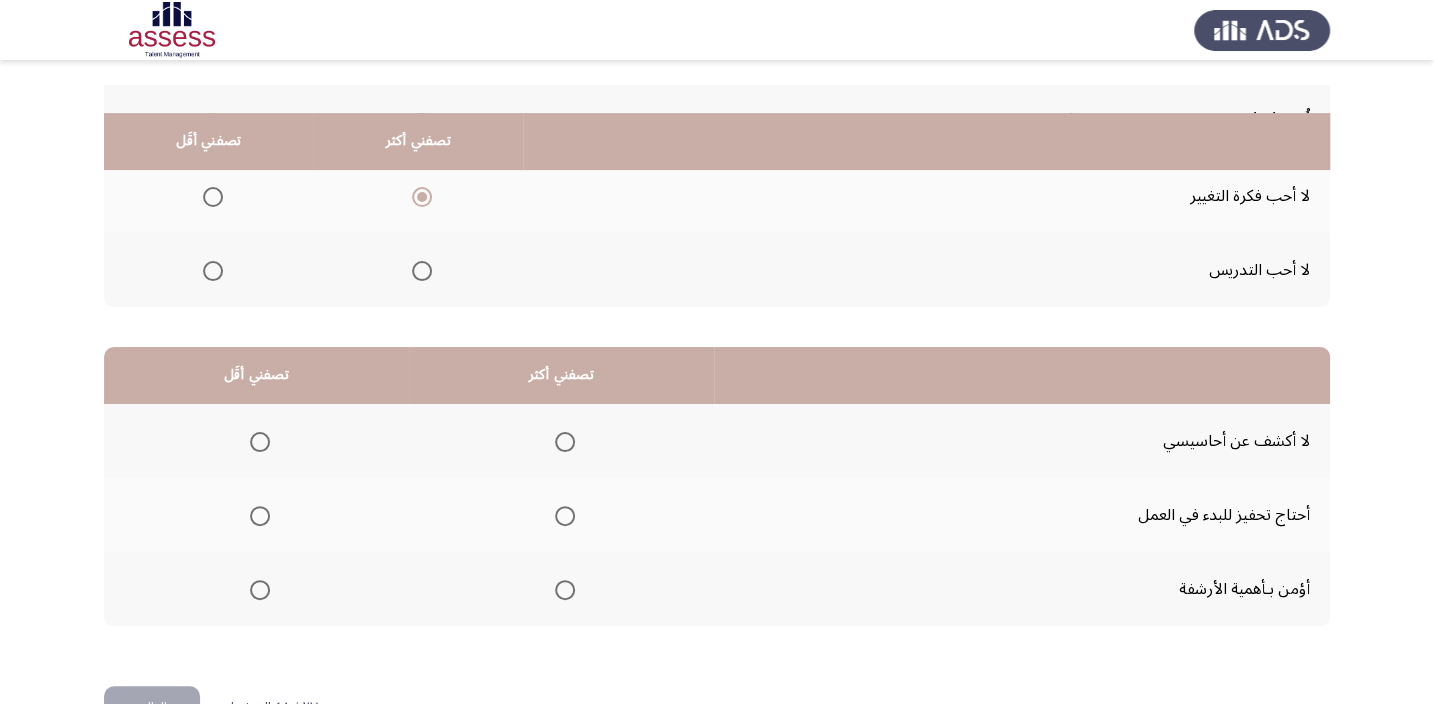 scroll, scrollTop: 303, scrollLeft: 0, axis: vertical 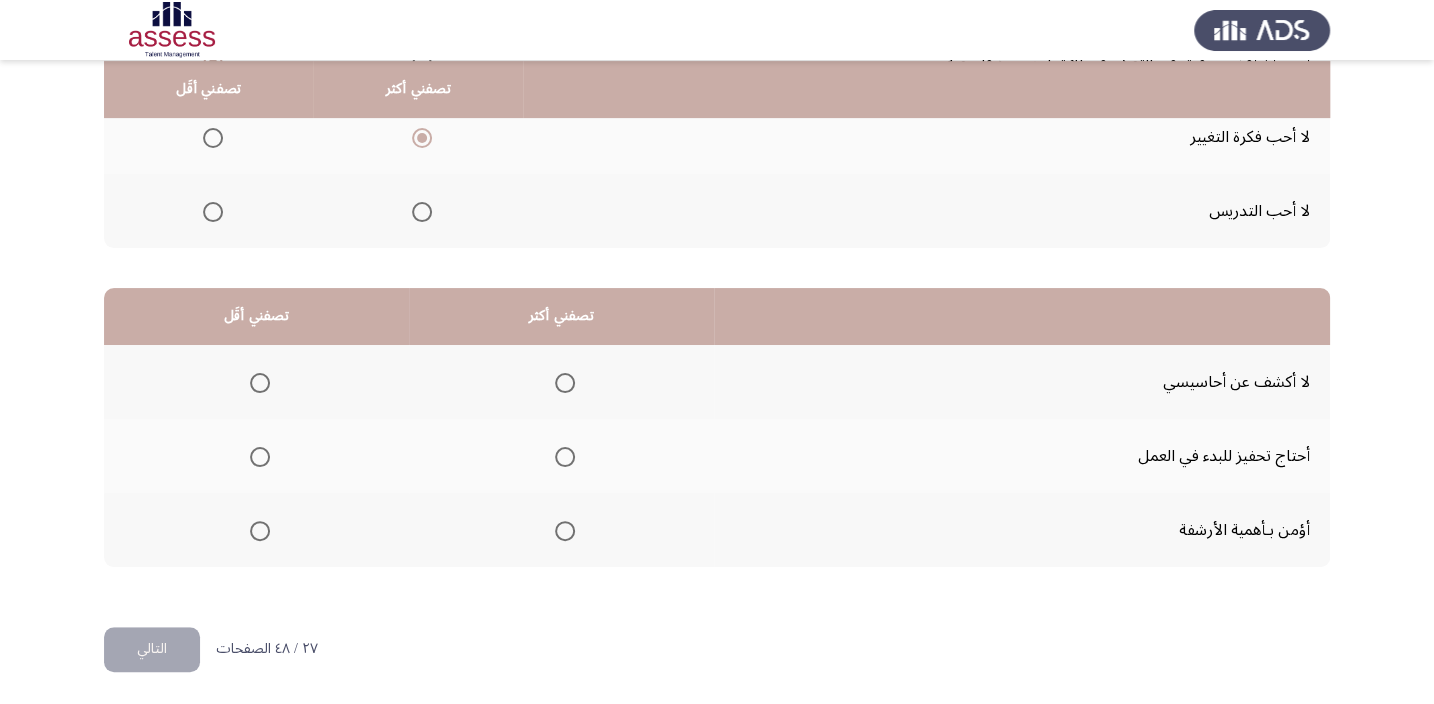 click at bounding box center (565, 531) 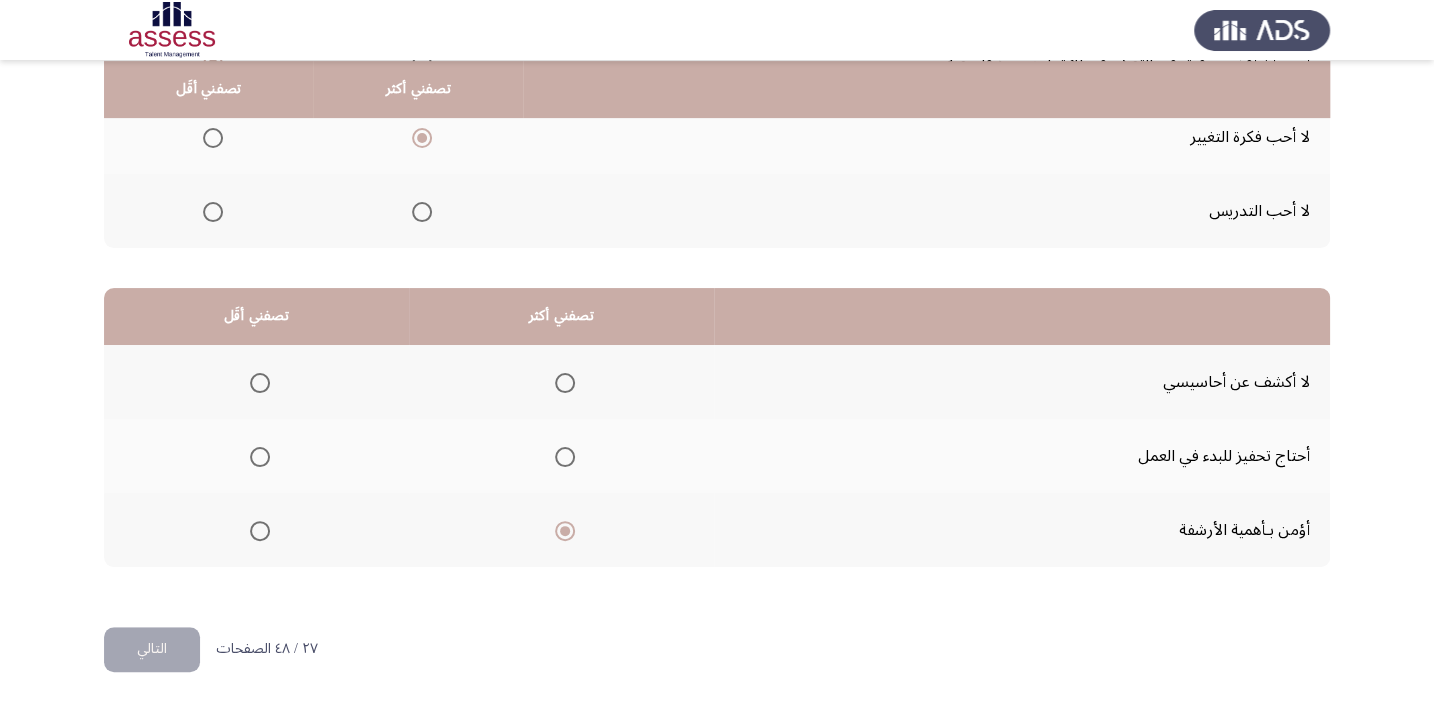 click at bounding box center [260, 457] 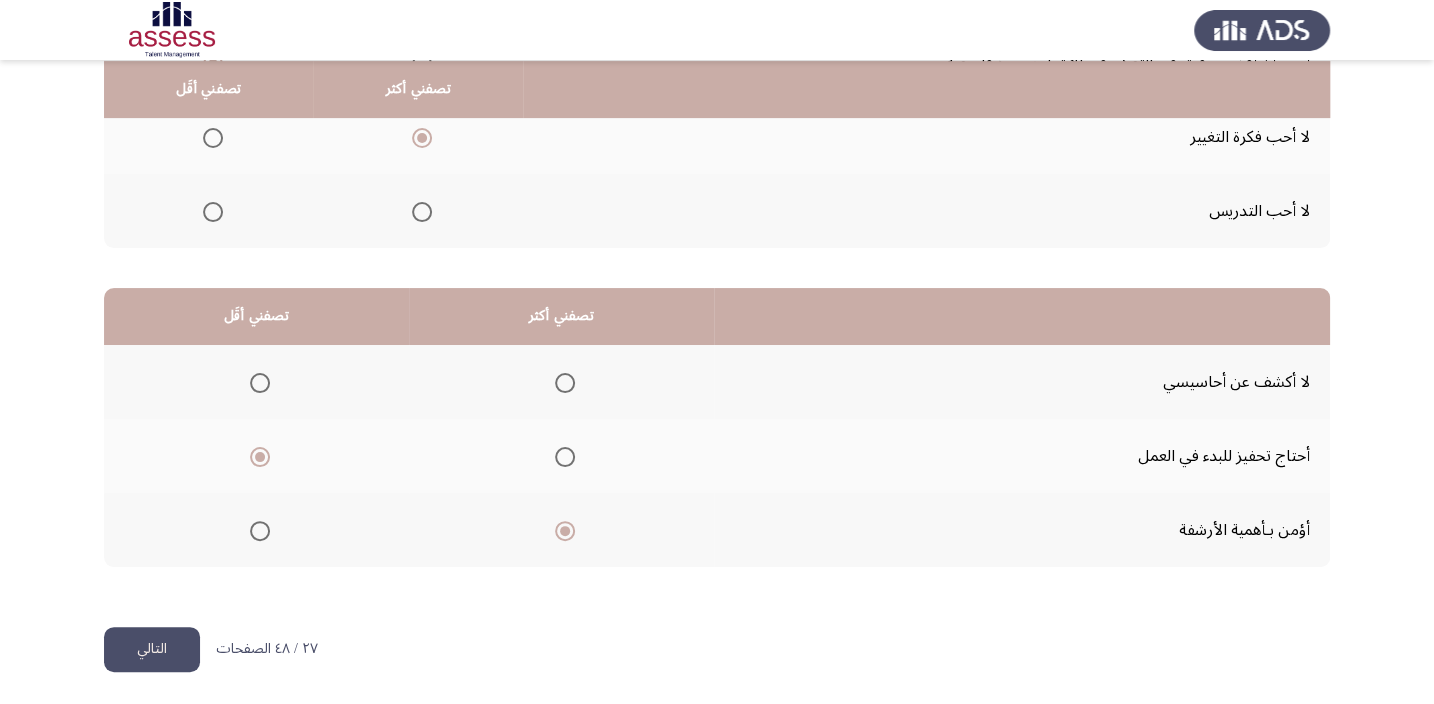click on "التالي" 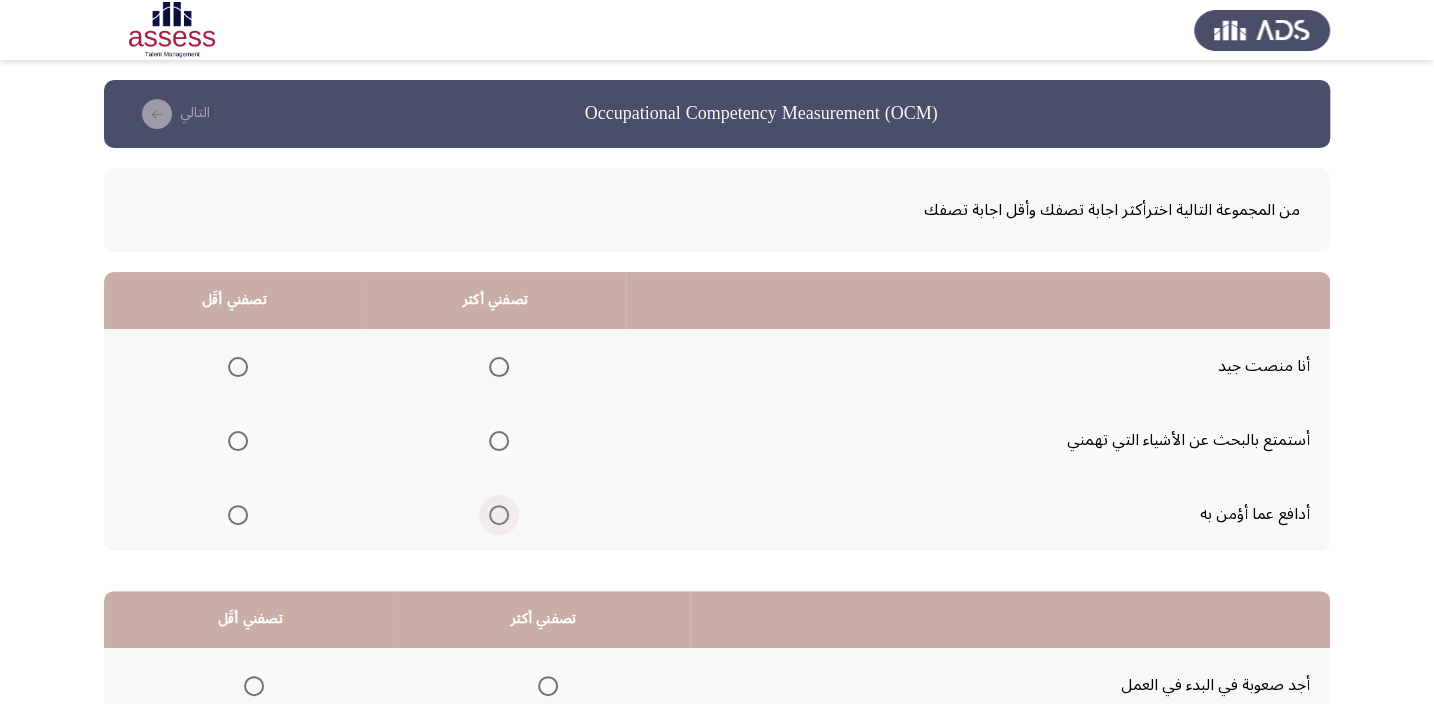 click at bounding box center [499, 515] 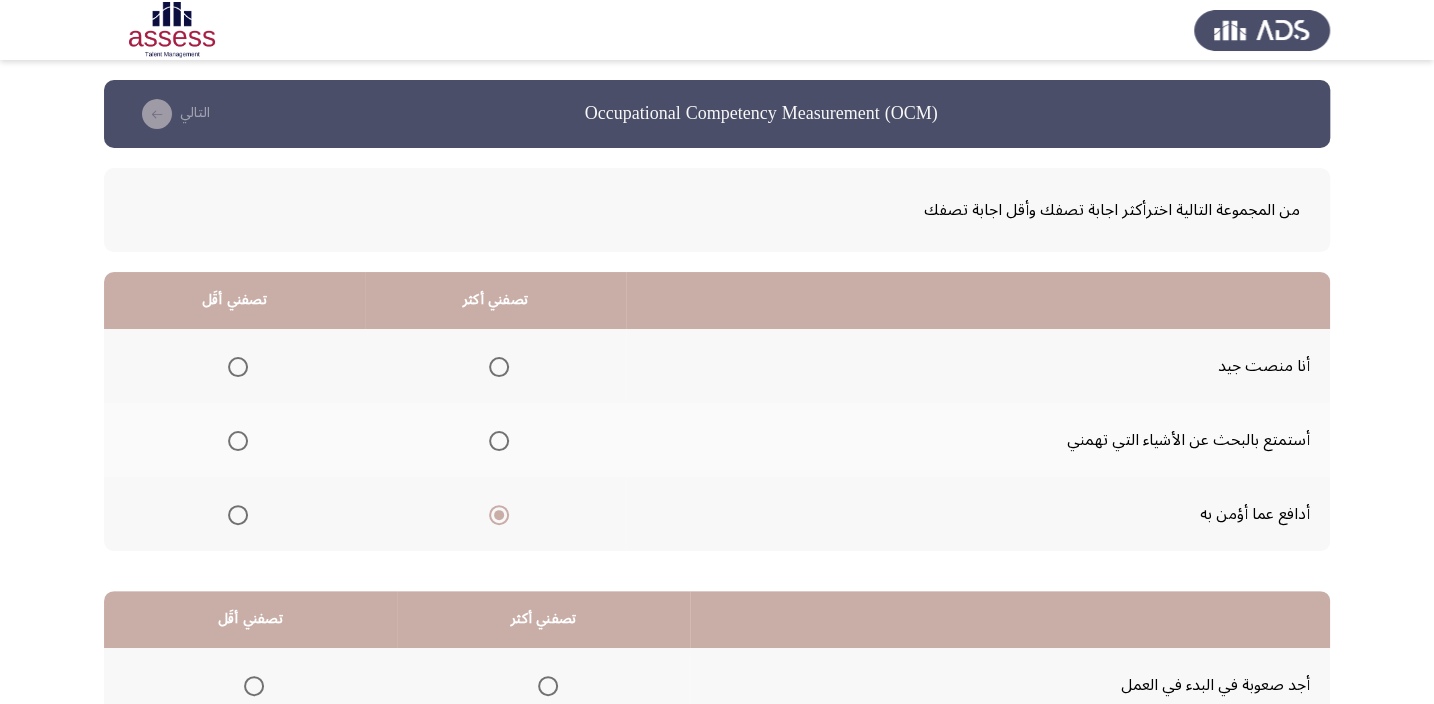 click at bounding box center [238, 367] 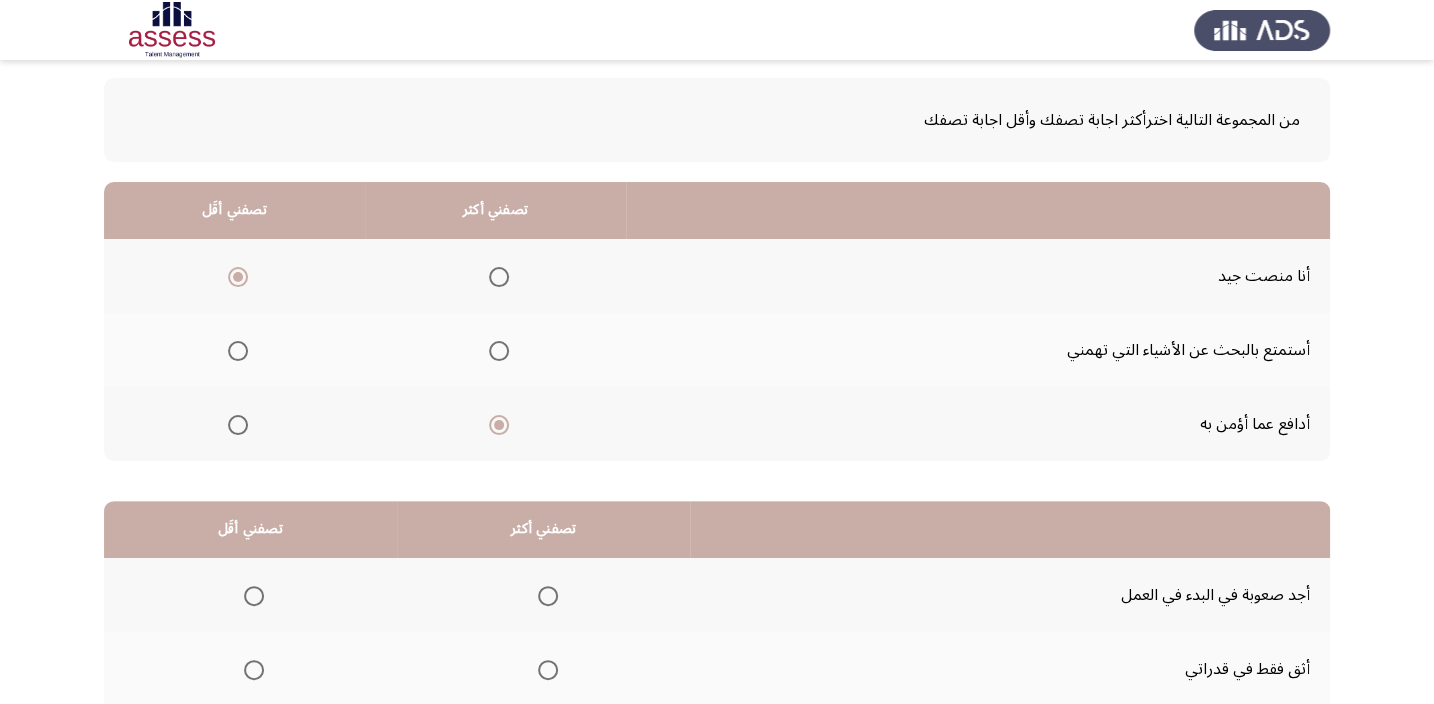 scroll, scrollTop: 303, scrollLeft: 0, axis: vertical 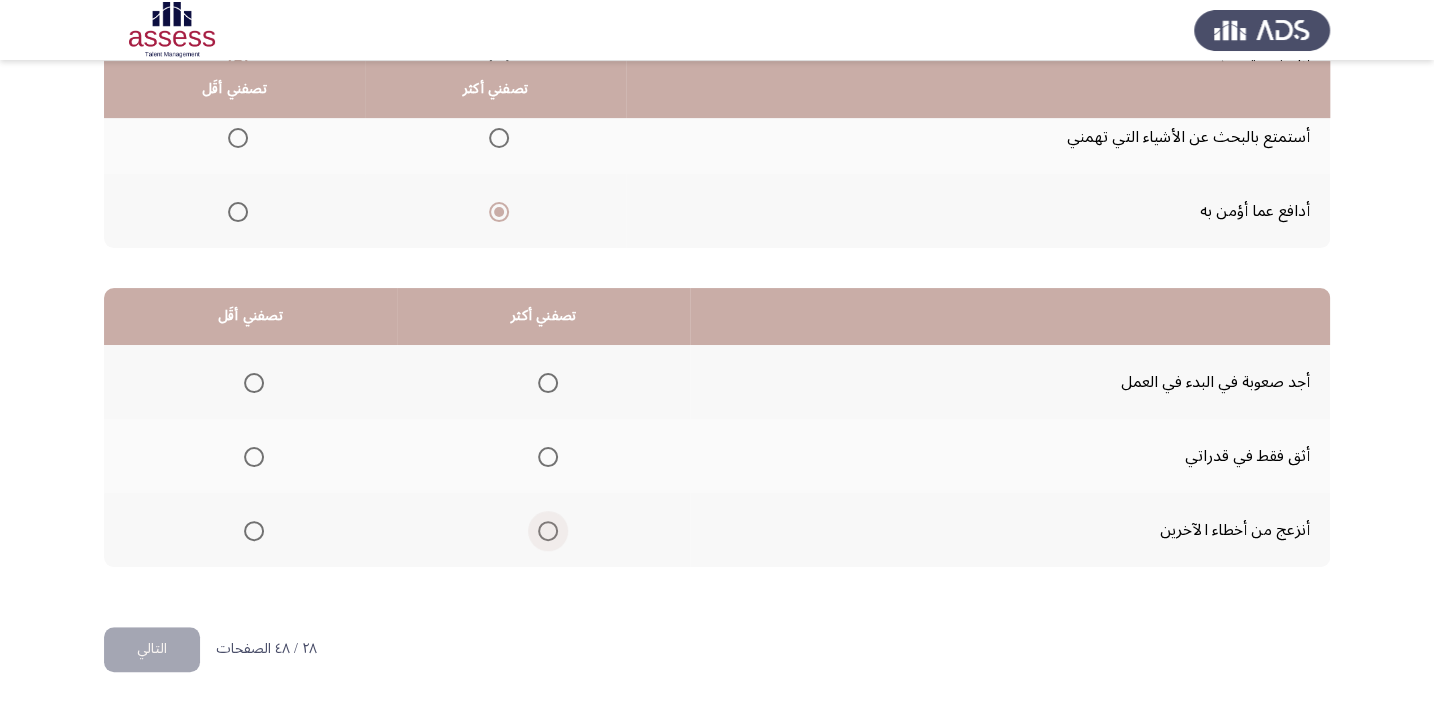 click at bounding box center [548, 531] 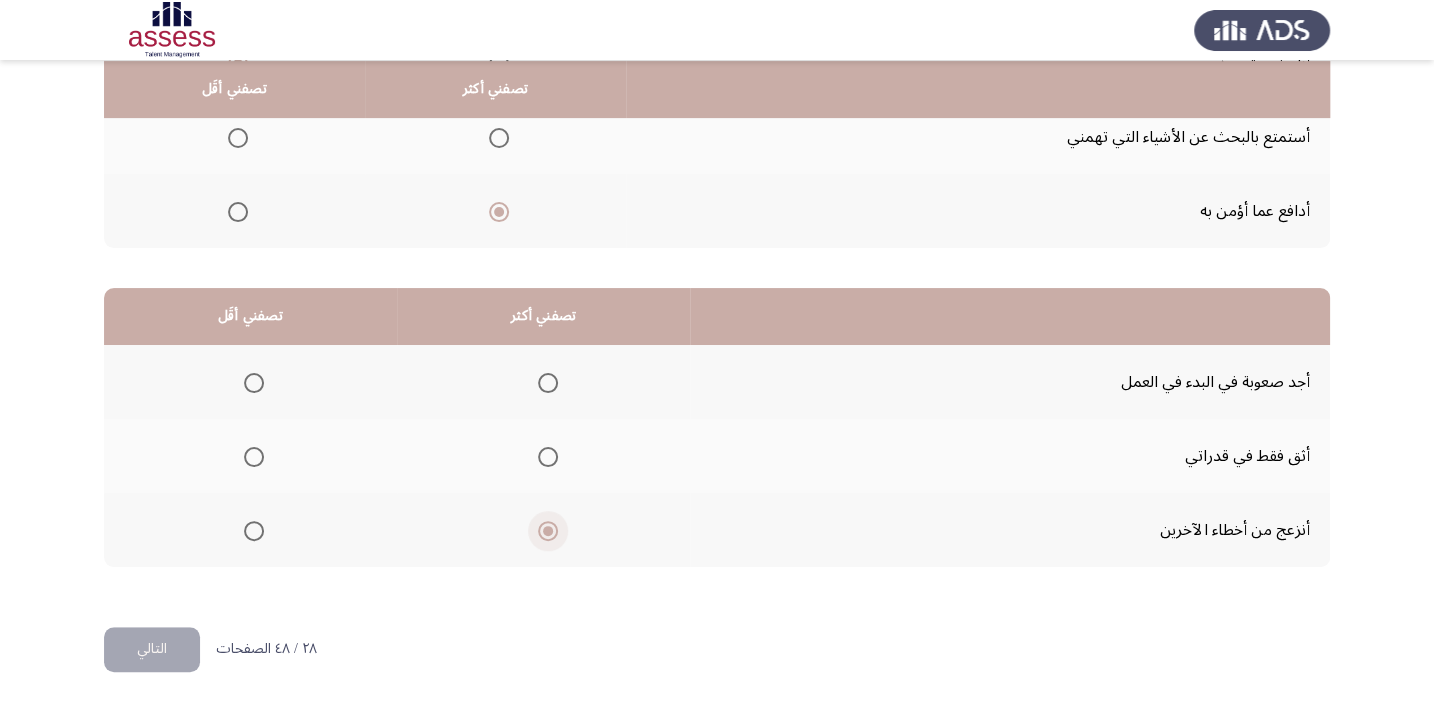 click at bounding box center [548, 531] 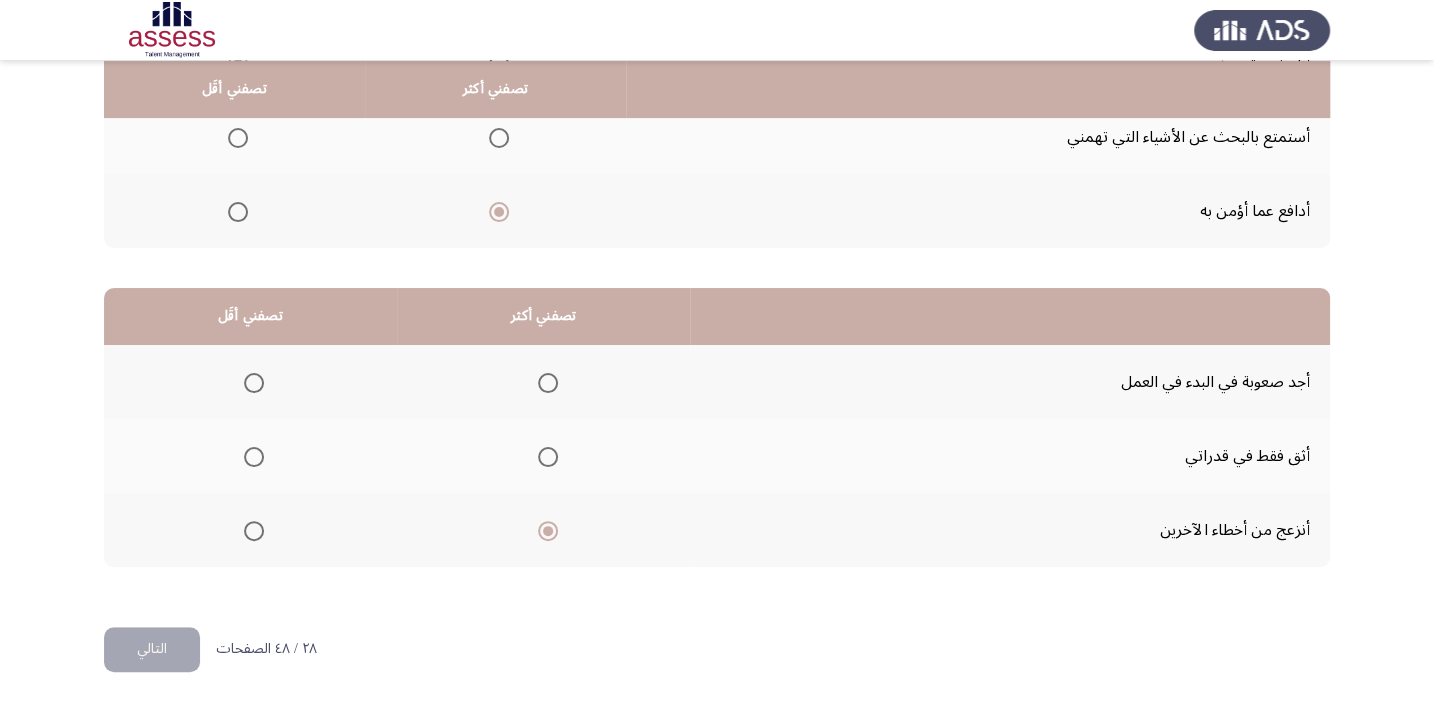 click at bounding box center (548, 383) 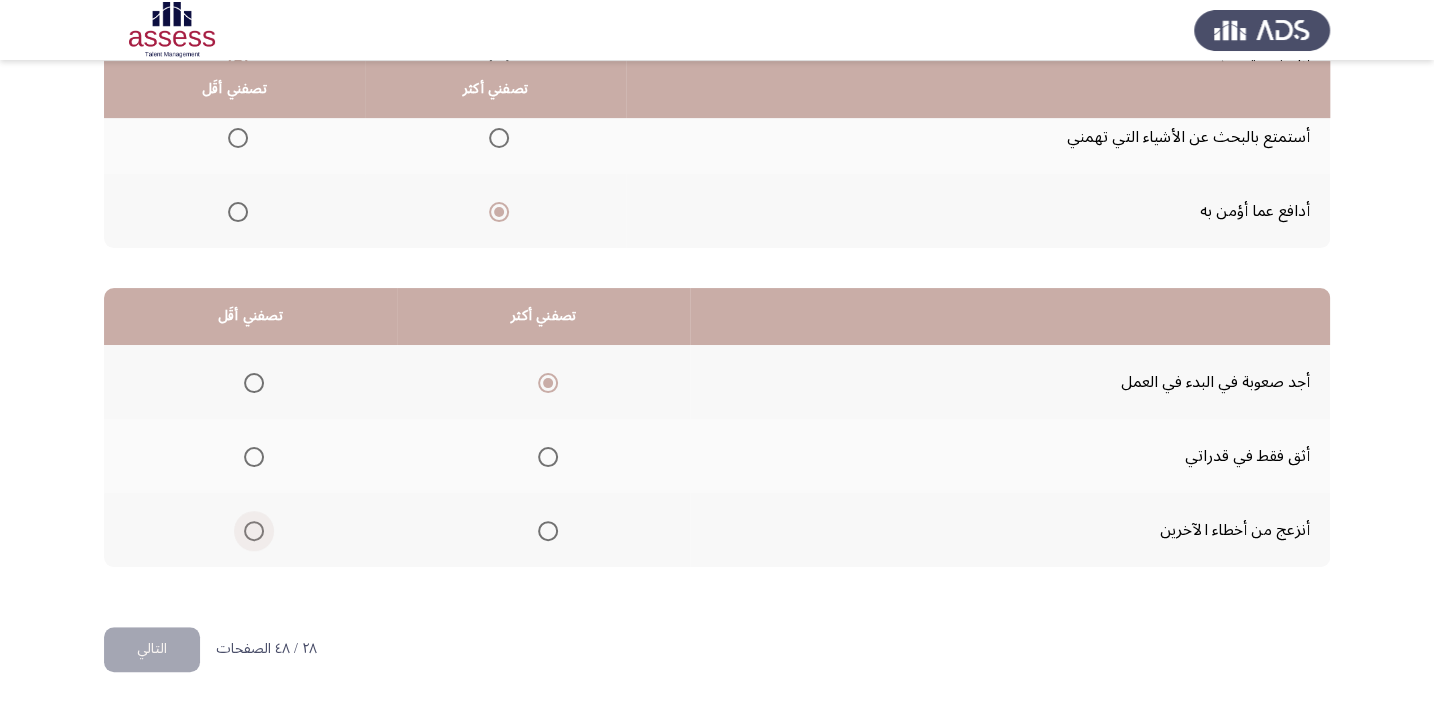 click at bounding box center [254, 531] 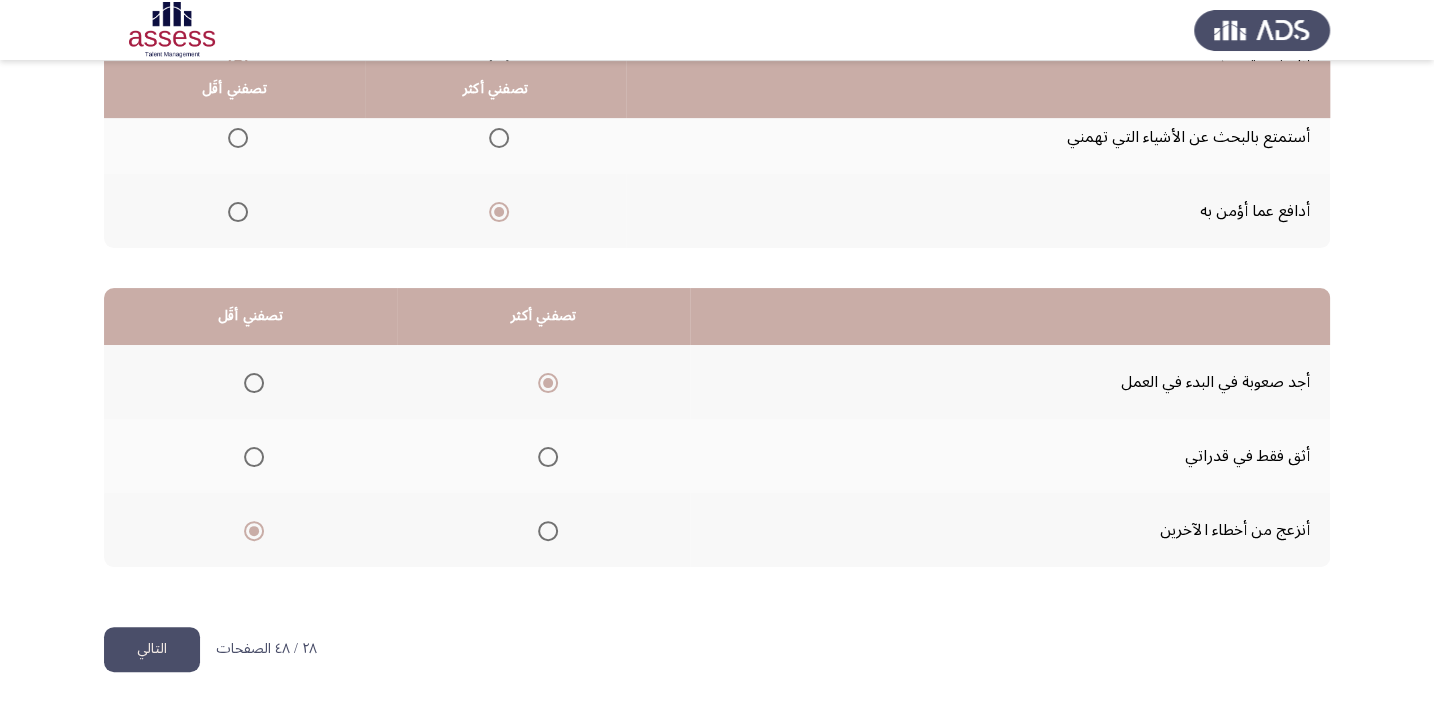 click on "التالي" 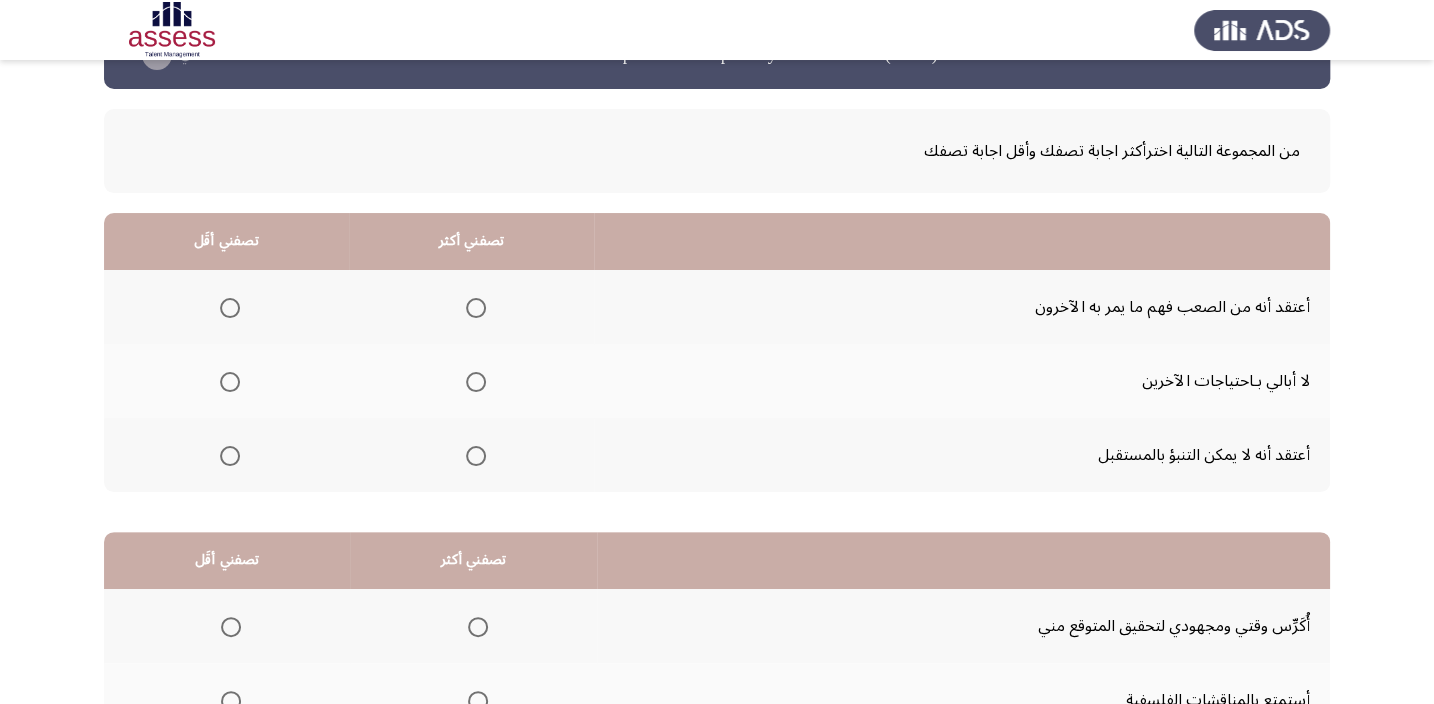 scroll, scrollTop: 90, scrollLeft: 0, axis: vertical 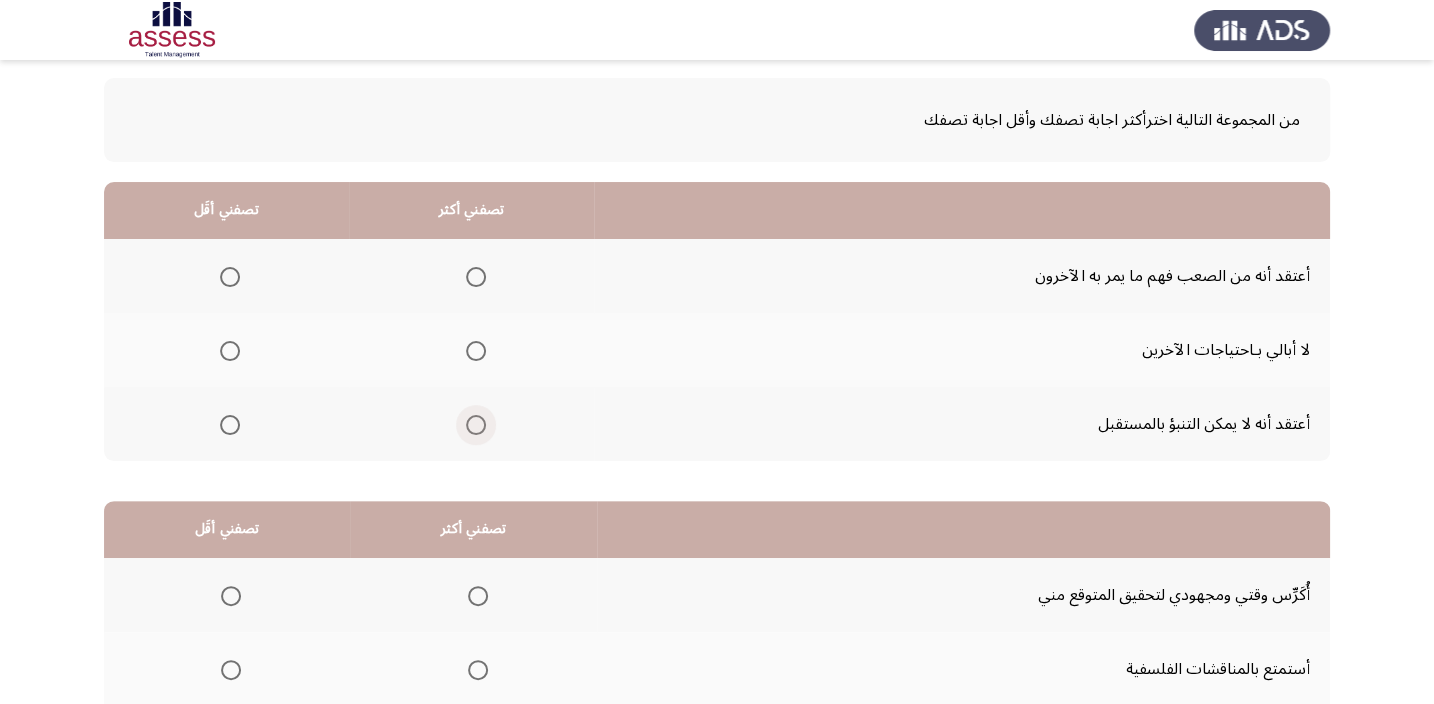 click at bounding box center (476, 425) 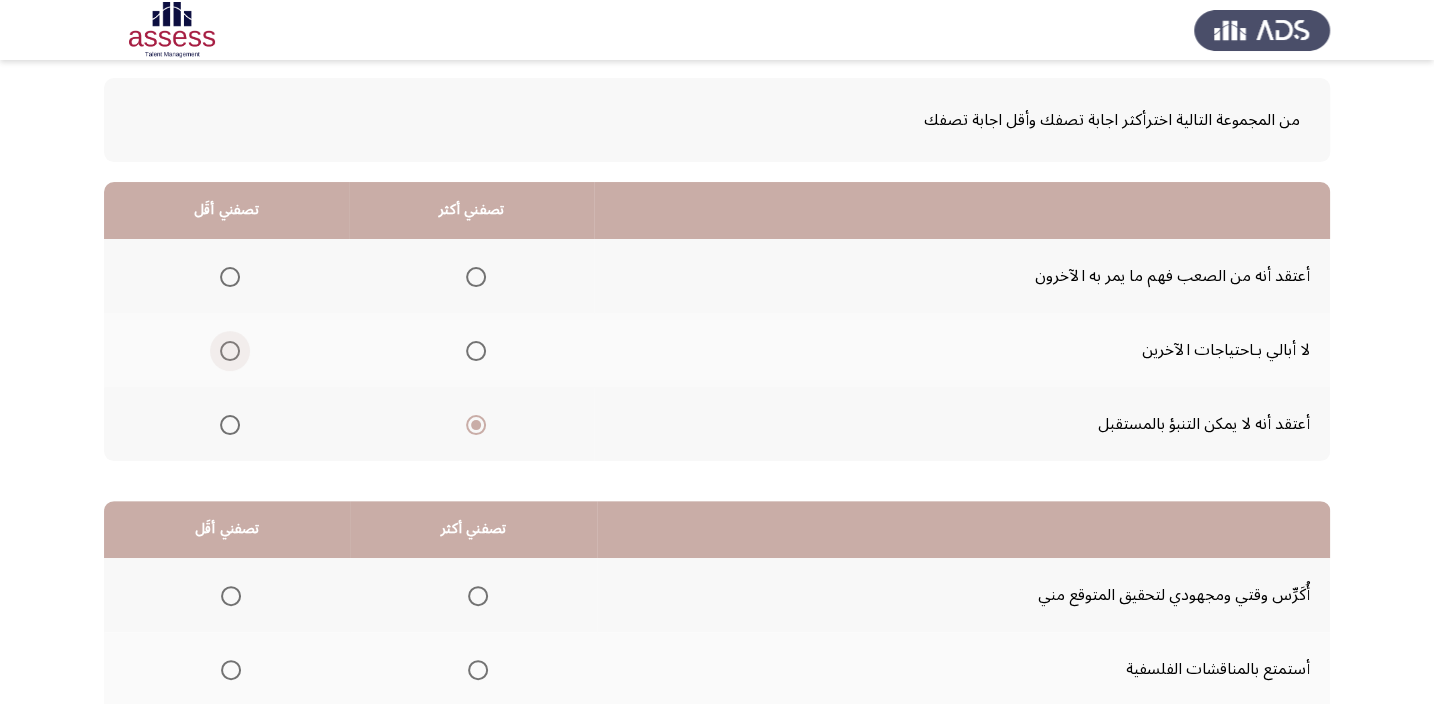 click at bounding box center [230, 351] 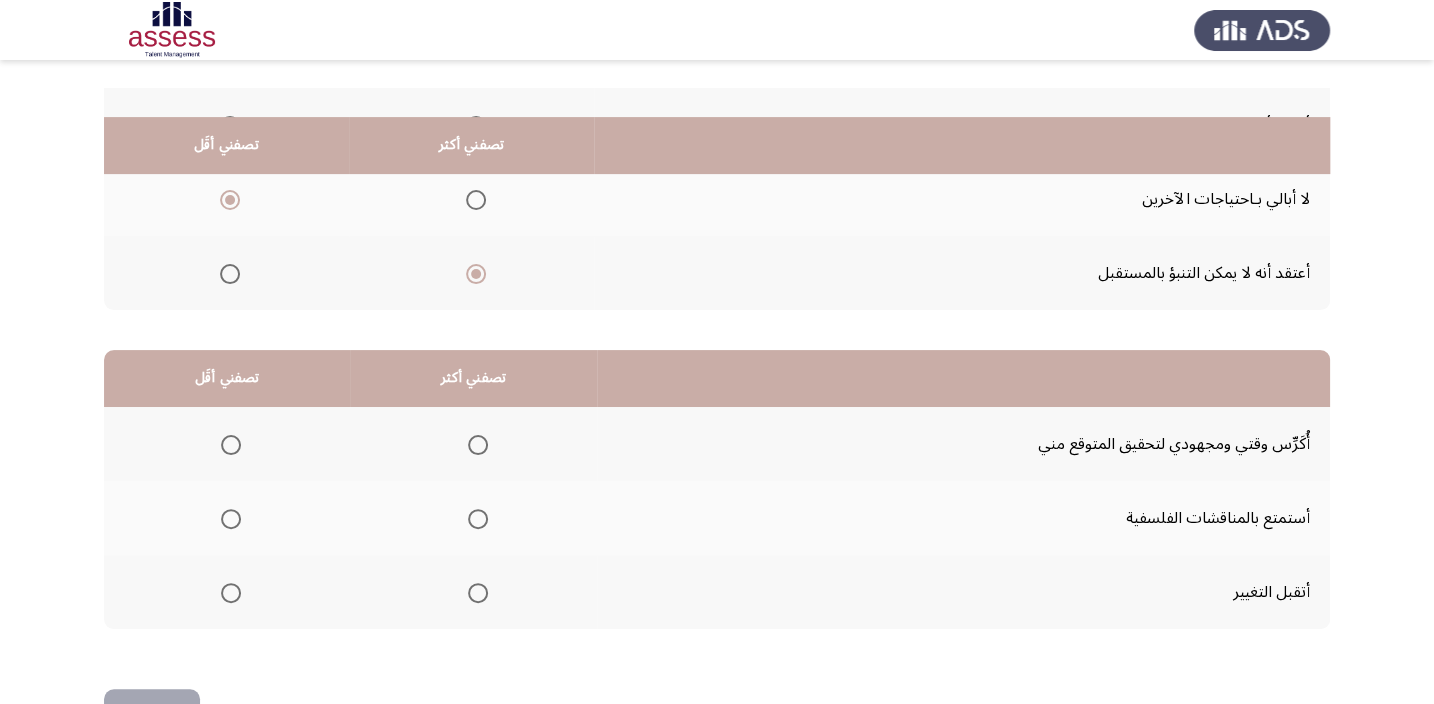 scroll, scrollTop: 303, scrollLeft: 0, axis: vertical 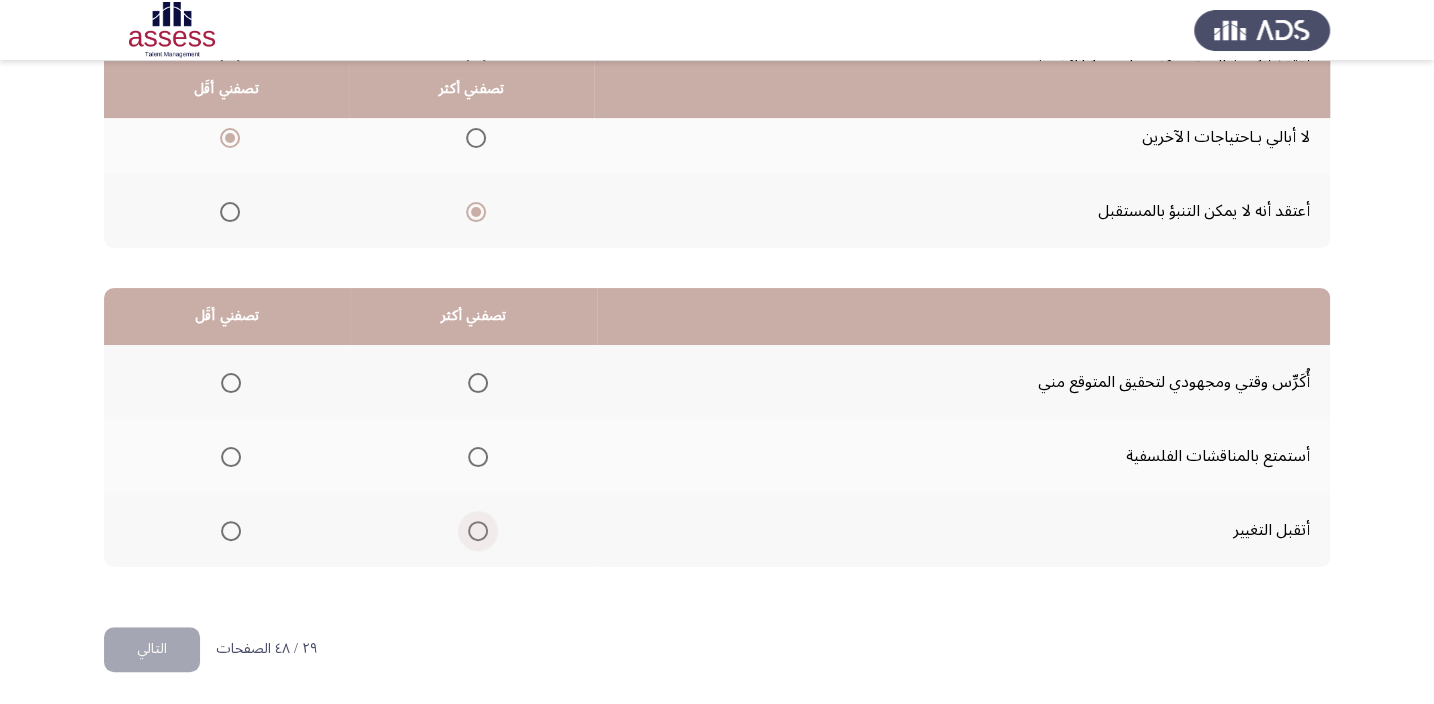 click at bounding box center [478, 531] 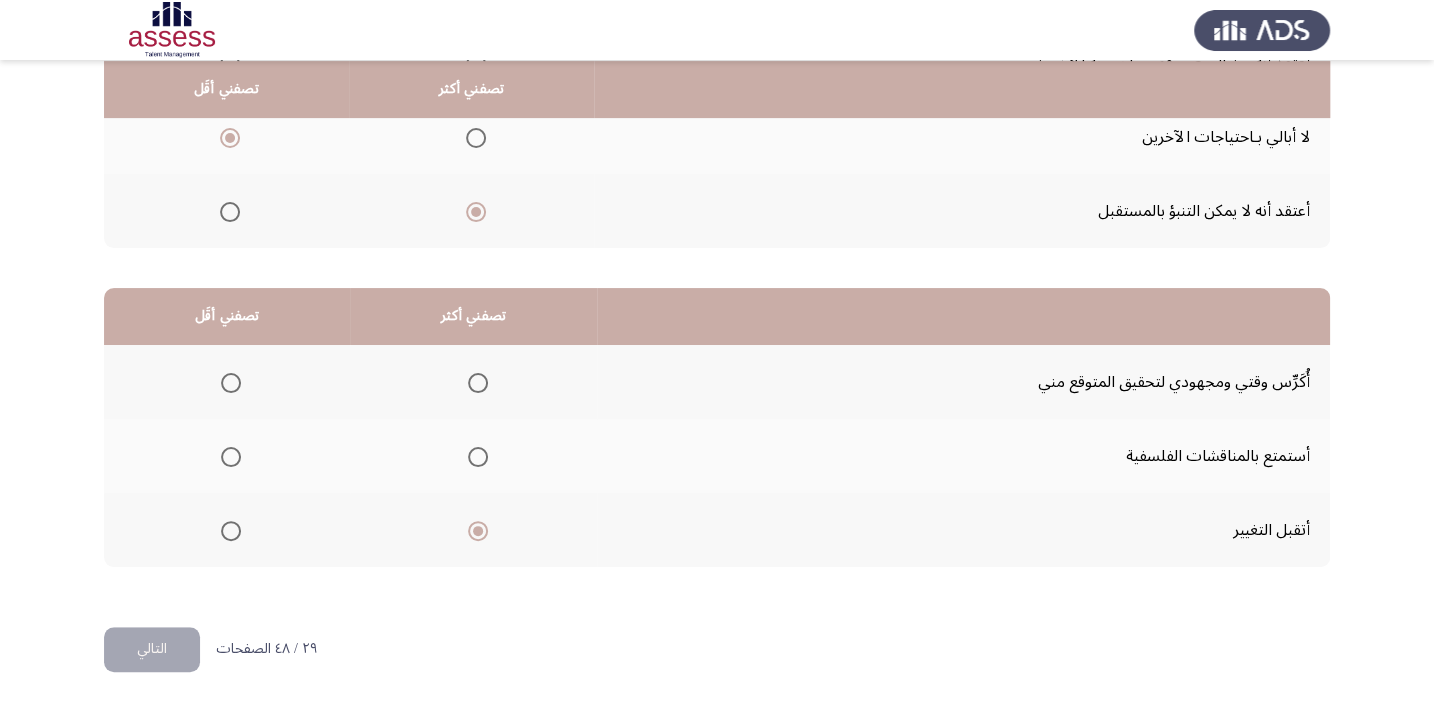 click at bounding box center (231, 457) 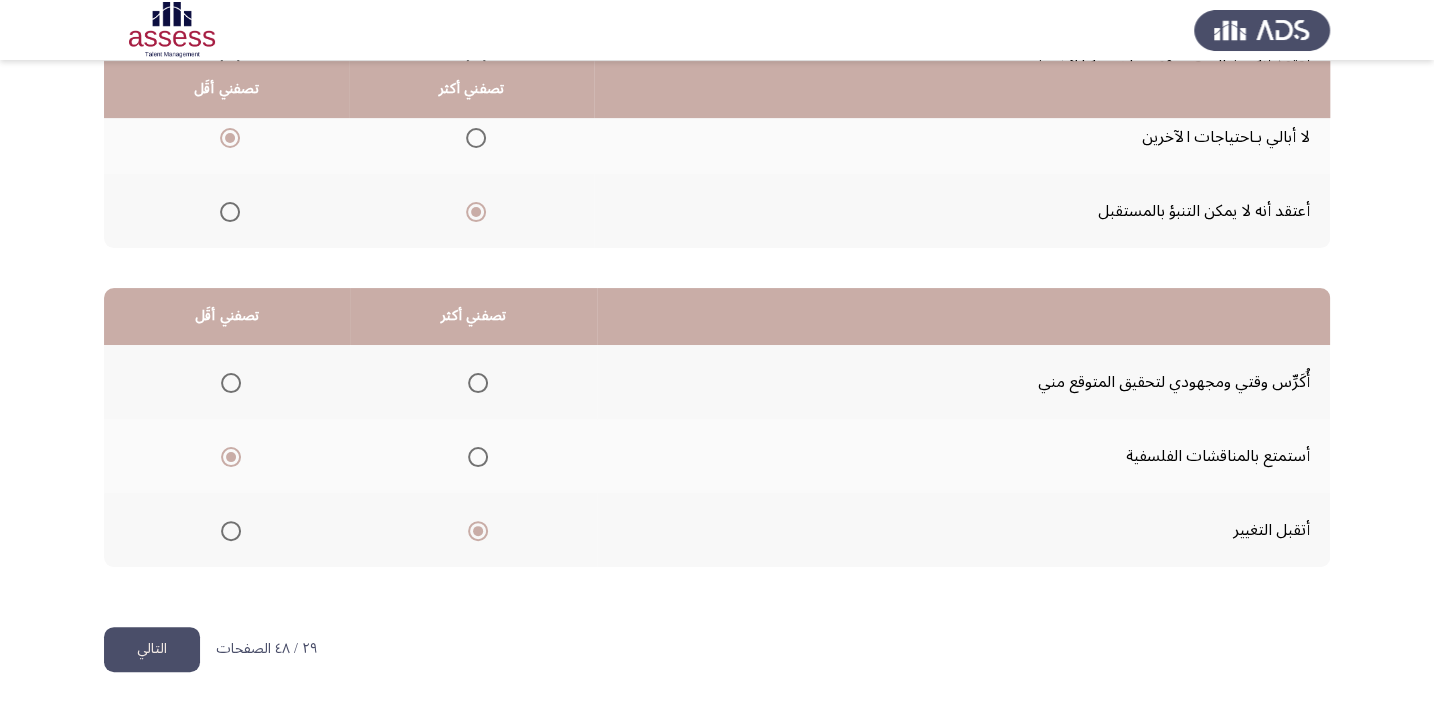 click on "التالي" 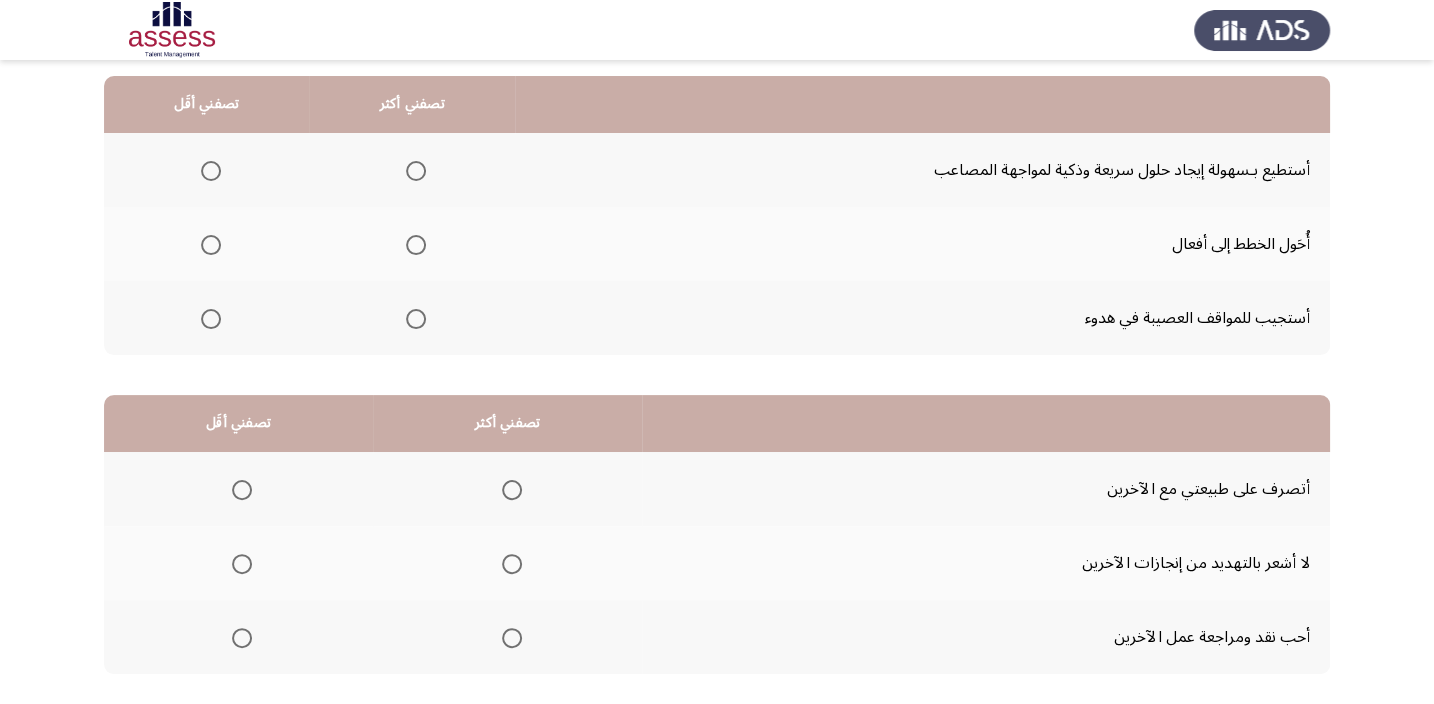 scroll, scrollTop: 121, scrollLeft: 0, axis: vertical 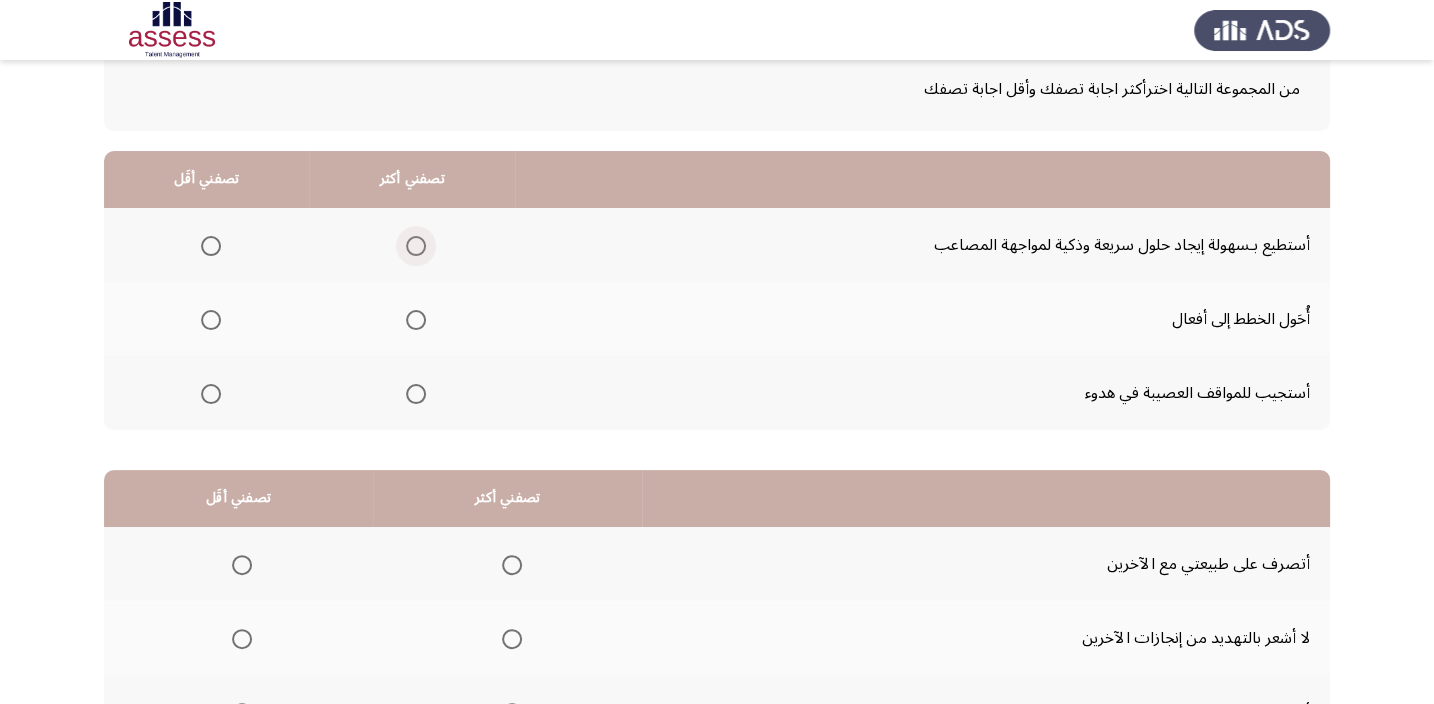 click at bounding box center (416, 246) 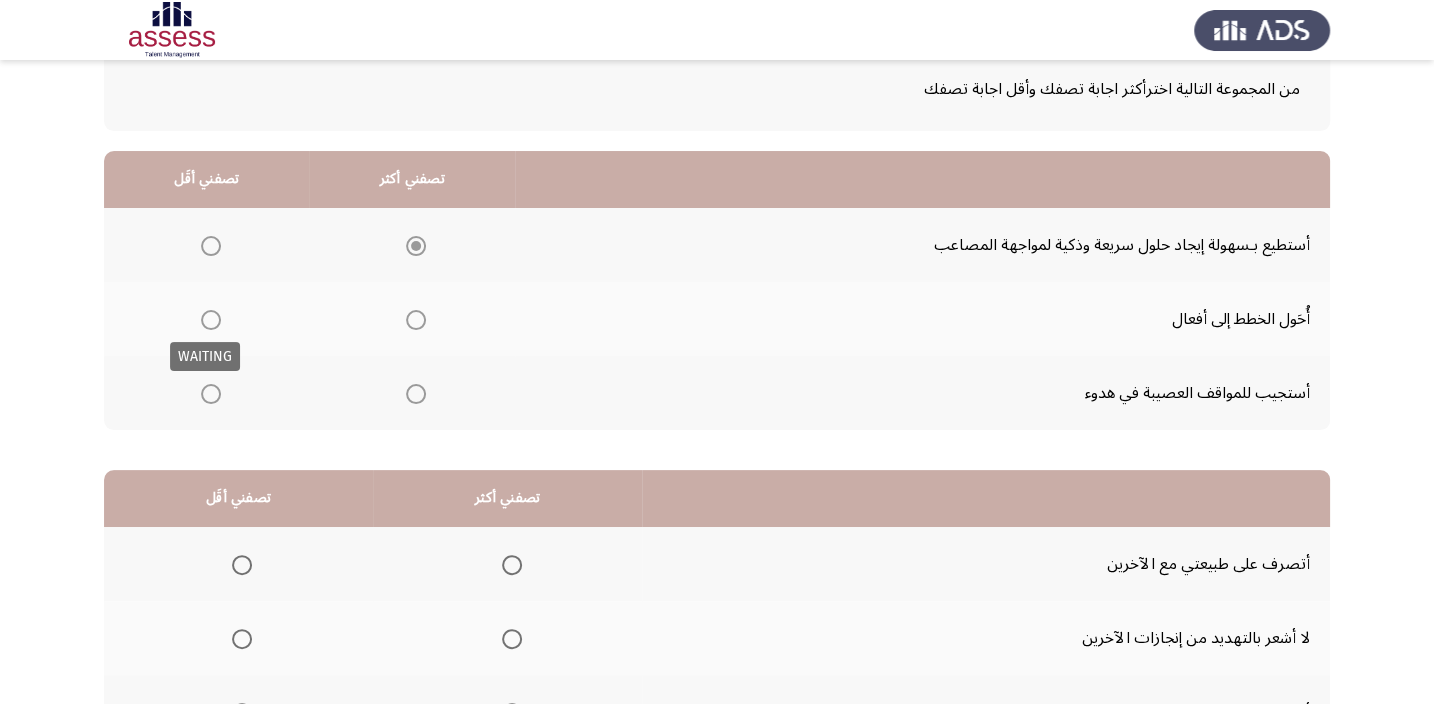 click at bounding box center (211, 320) 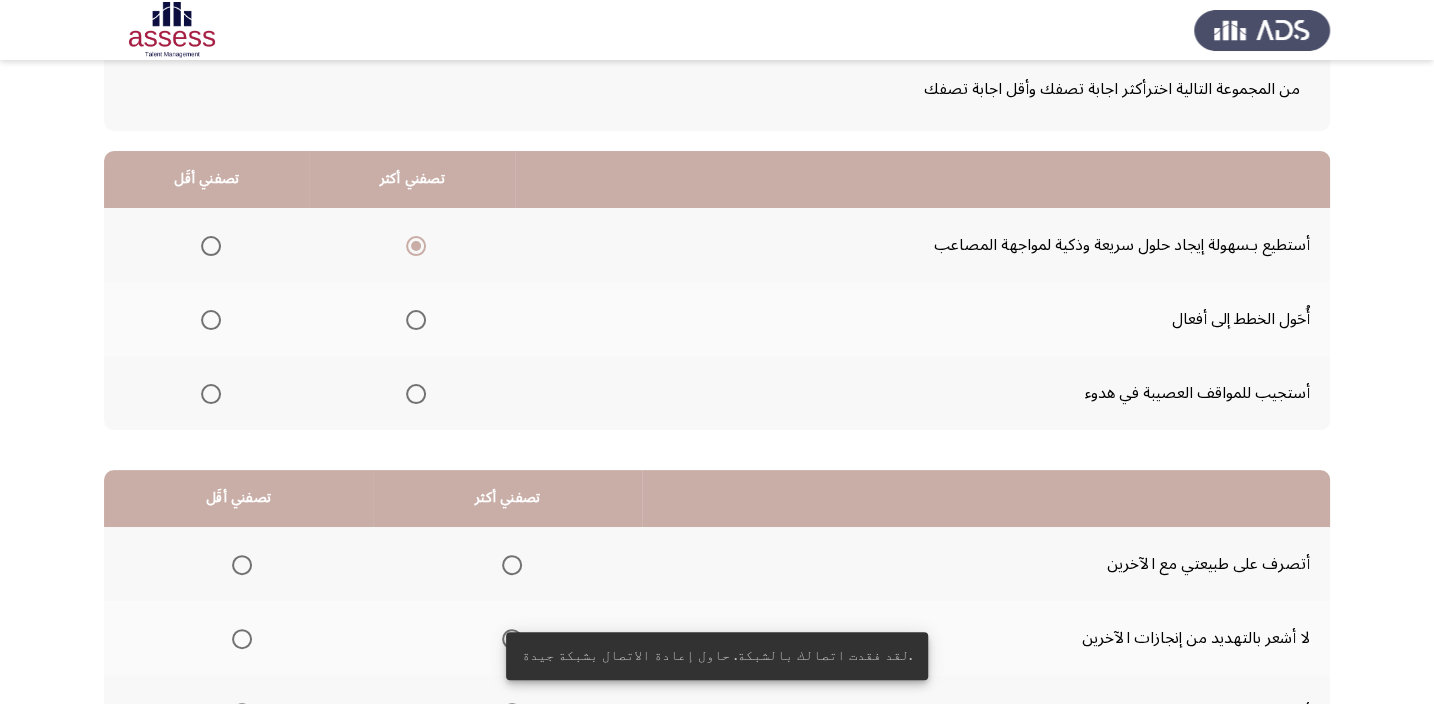 click at bounding box center [211, 320] 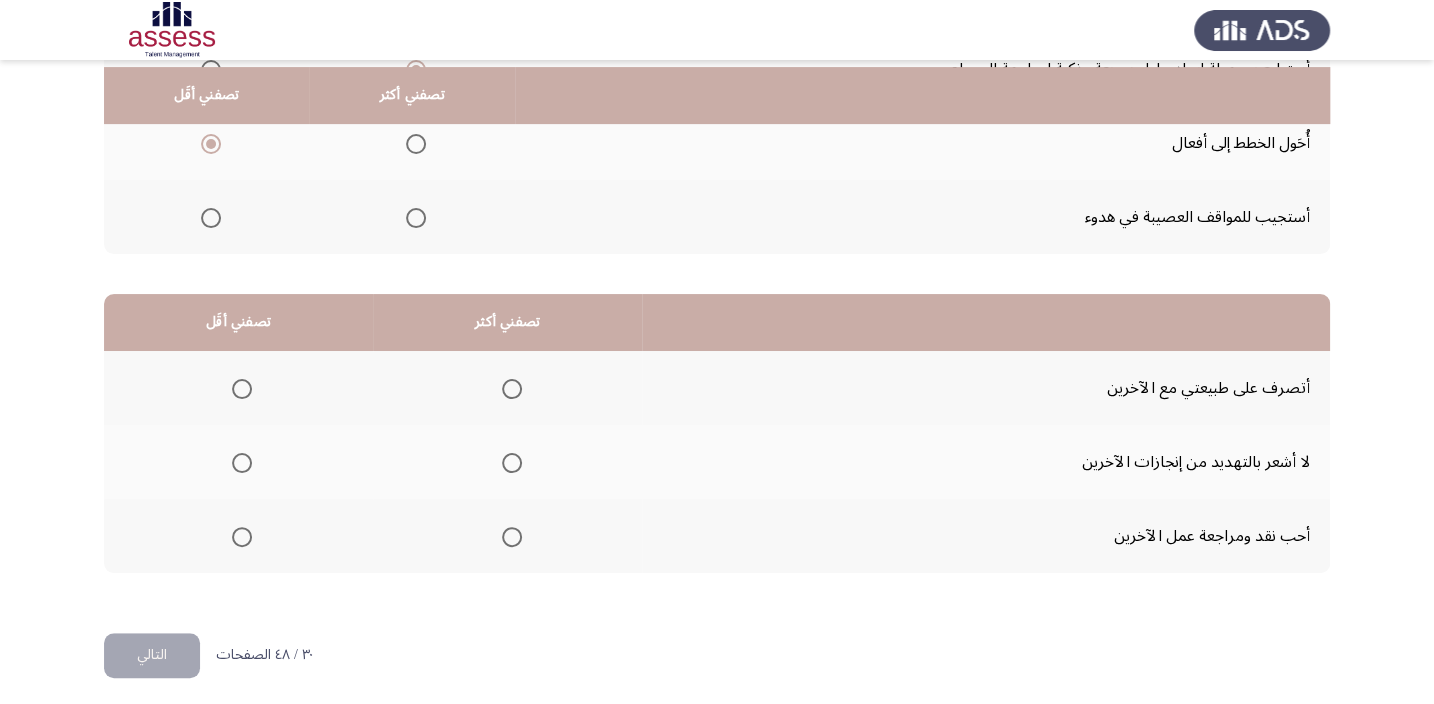 scroll, scrollTop: 303, scrollLeft: 0, axis: vertical 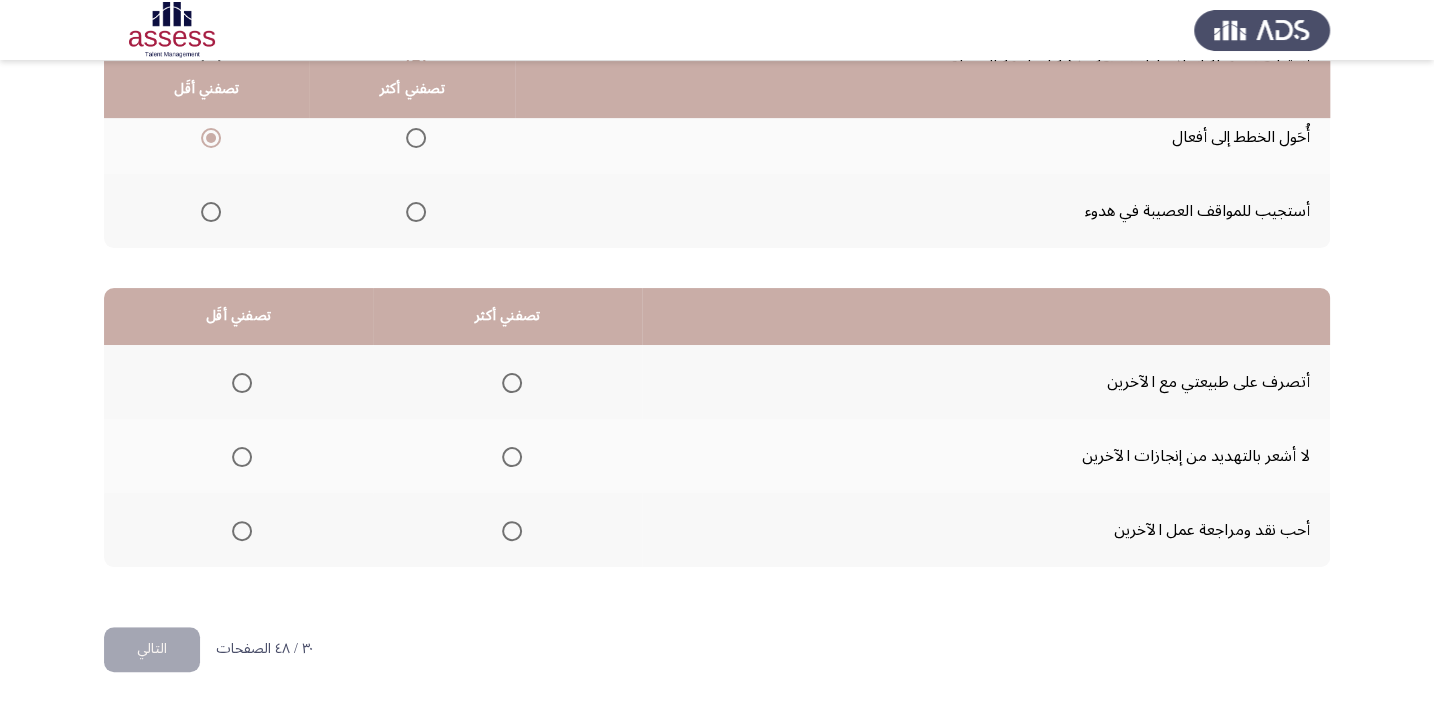 click at bounding box center (512, 383) 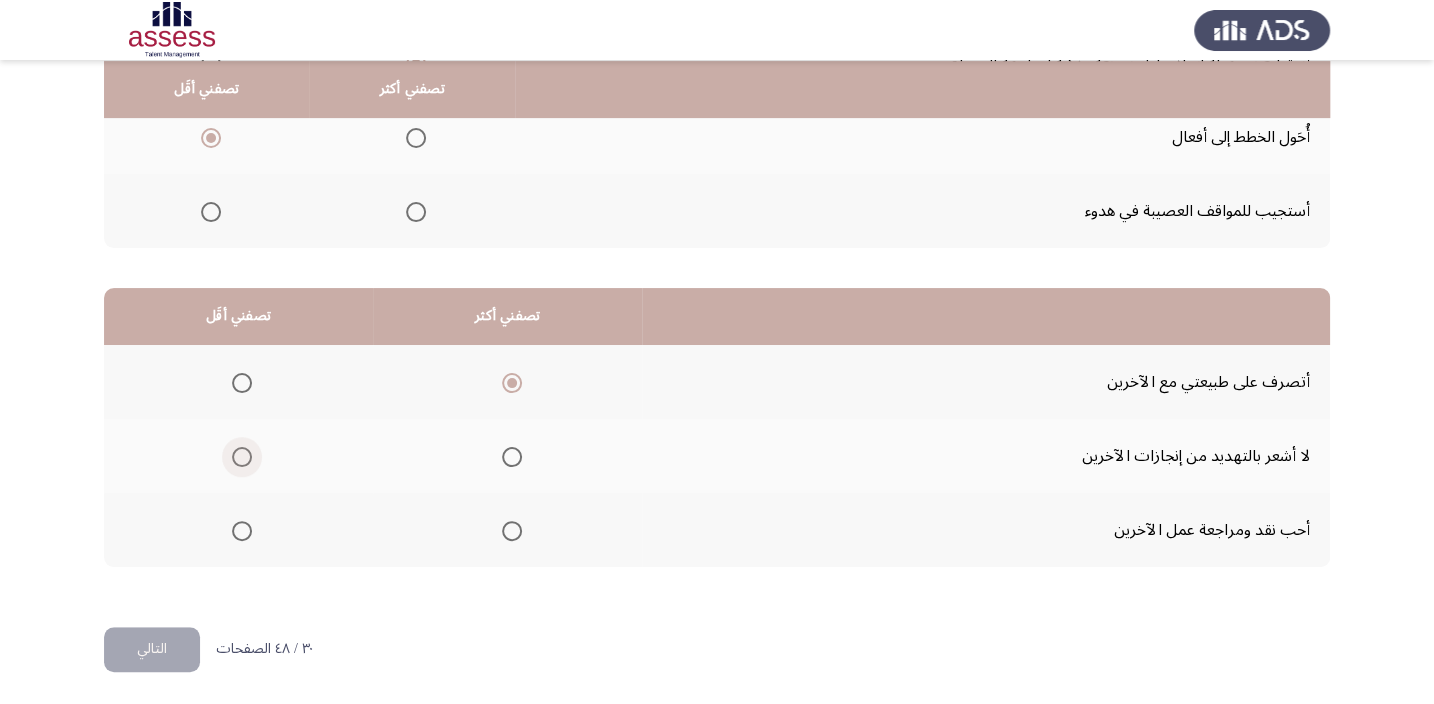 click at bounding box center (242, 457) 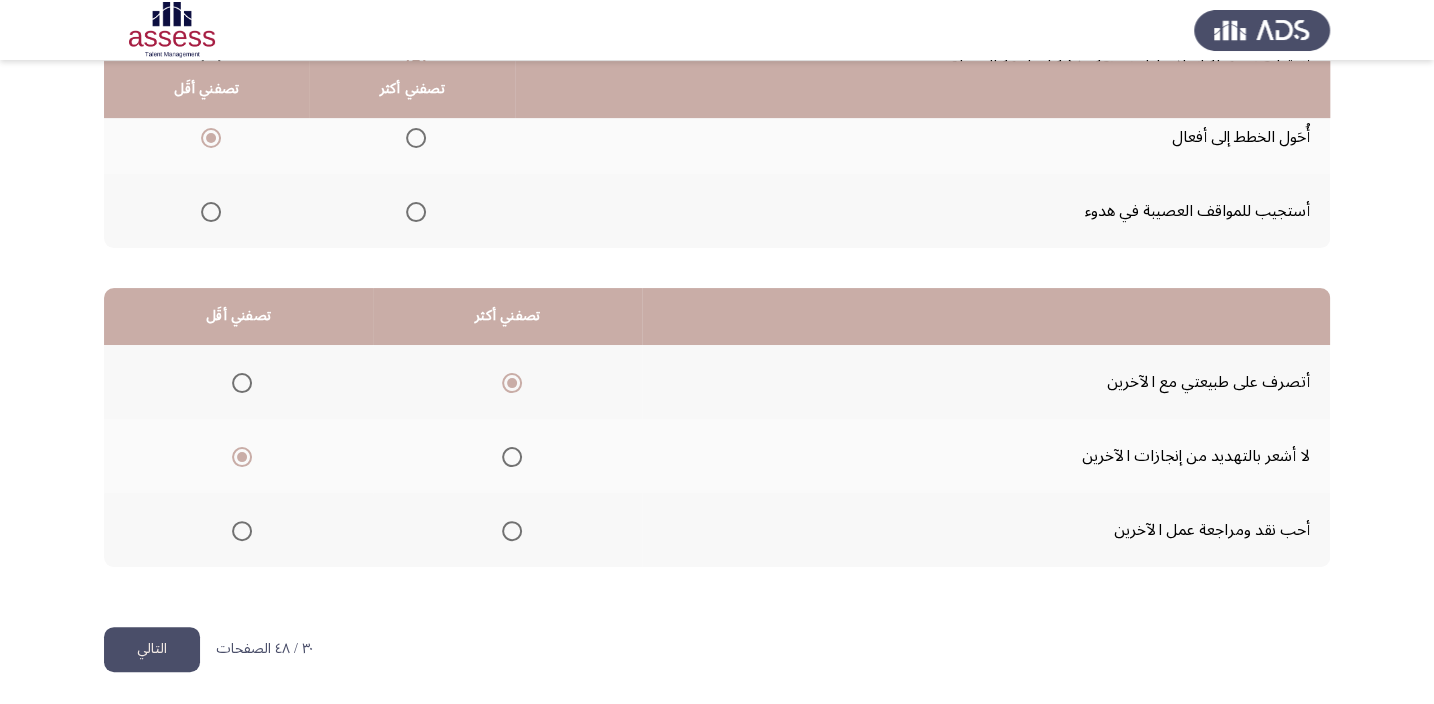 click on "التالي" 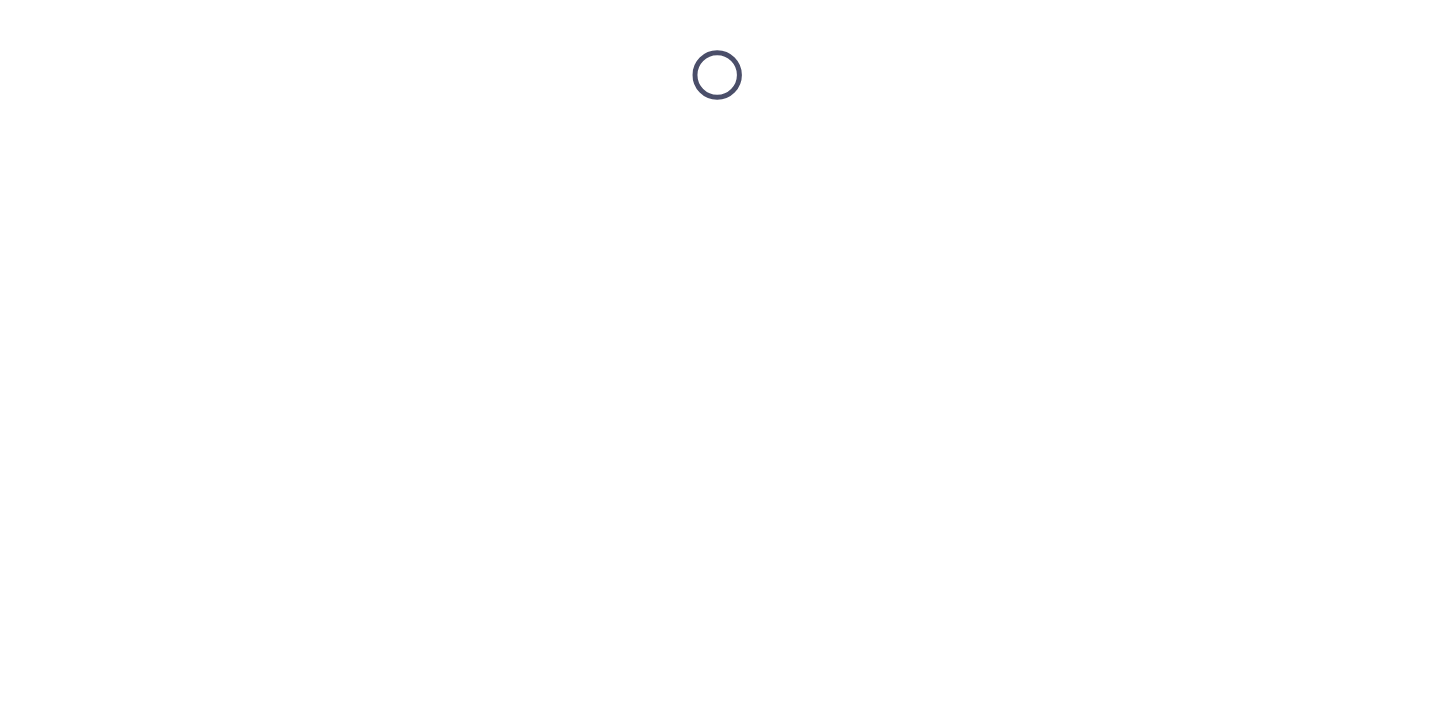 scroll, scrollTop: 0, scrollLeft: 0, axis: both 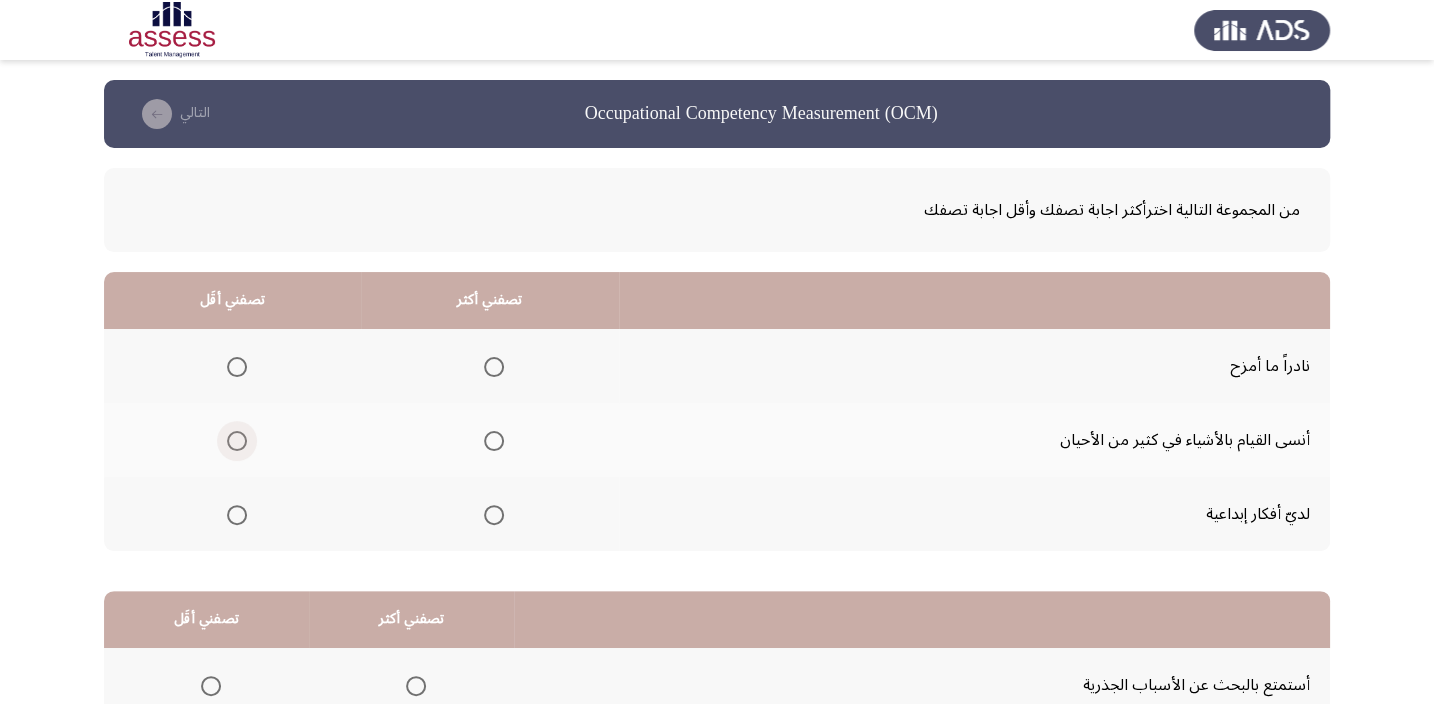 click at bounding box center [237, 441] 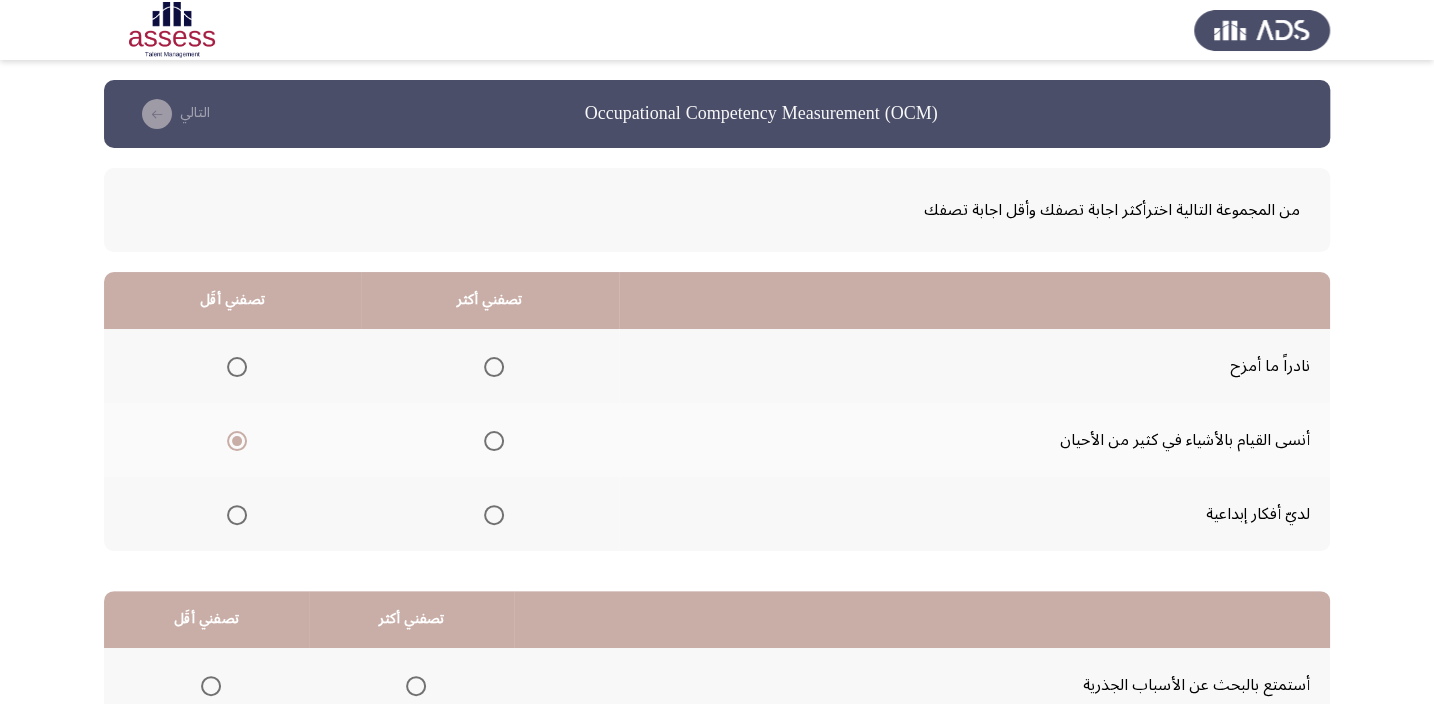 click at bounding box center (494, 515) 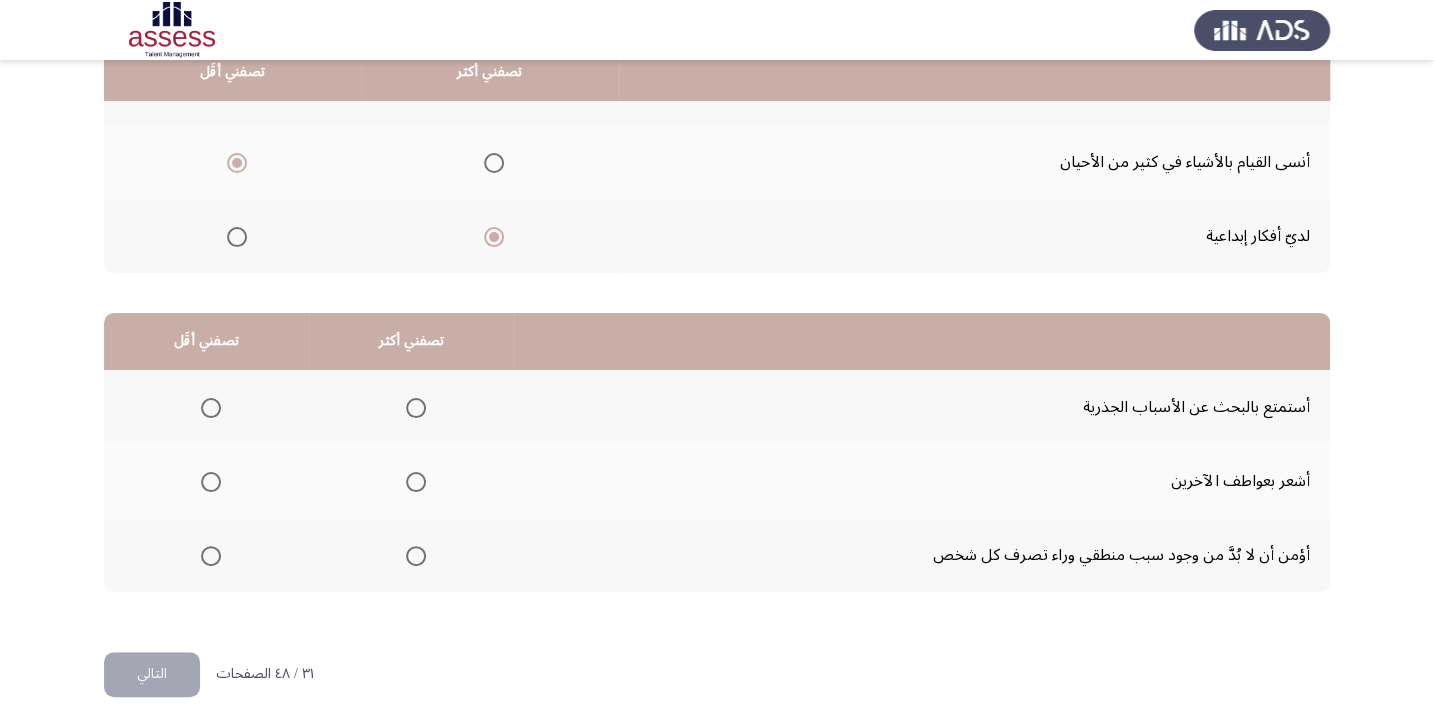 scroll, scrollTop: 303, scrollLeft: 0, axis: vertical 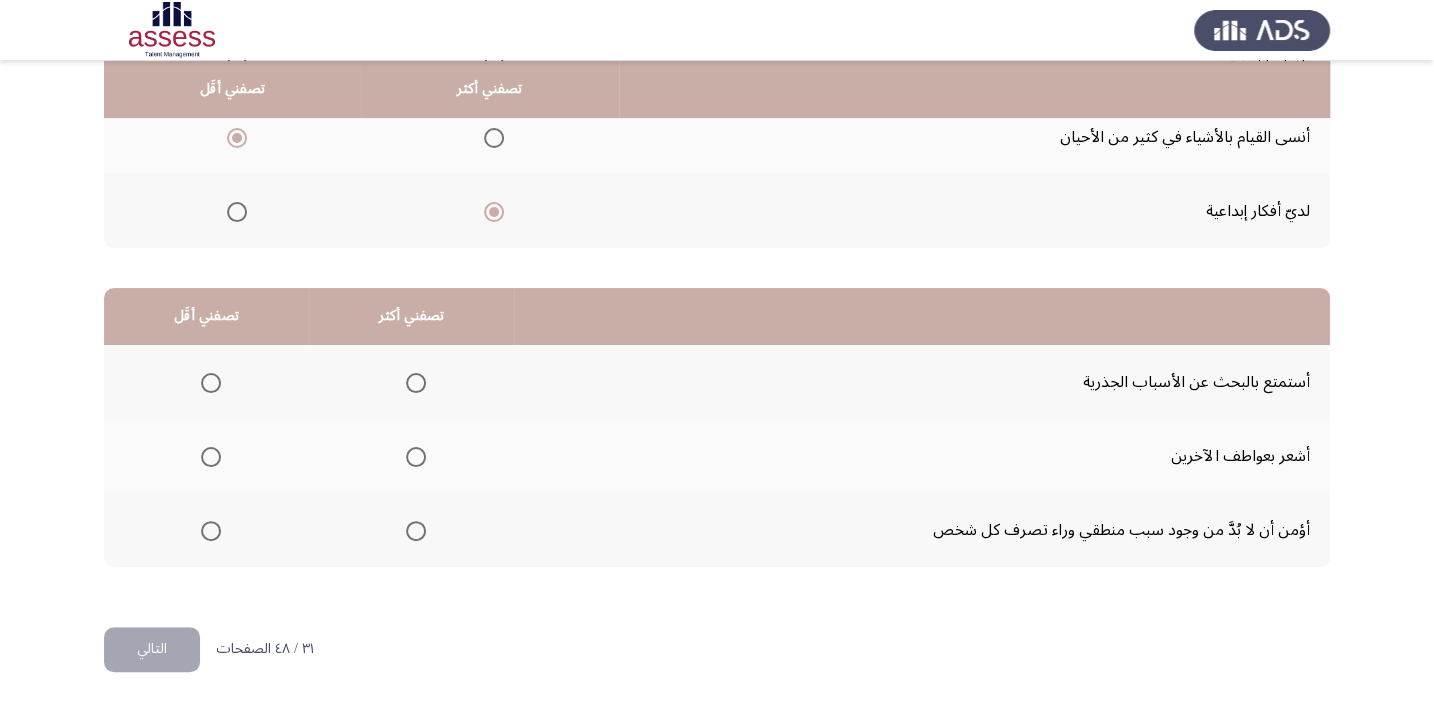click at bounding box center (416, 531) 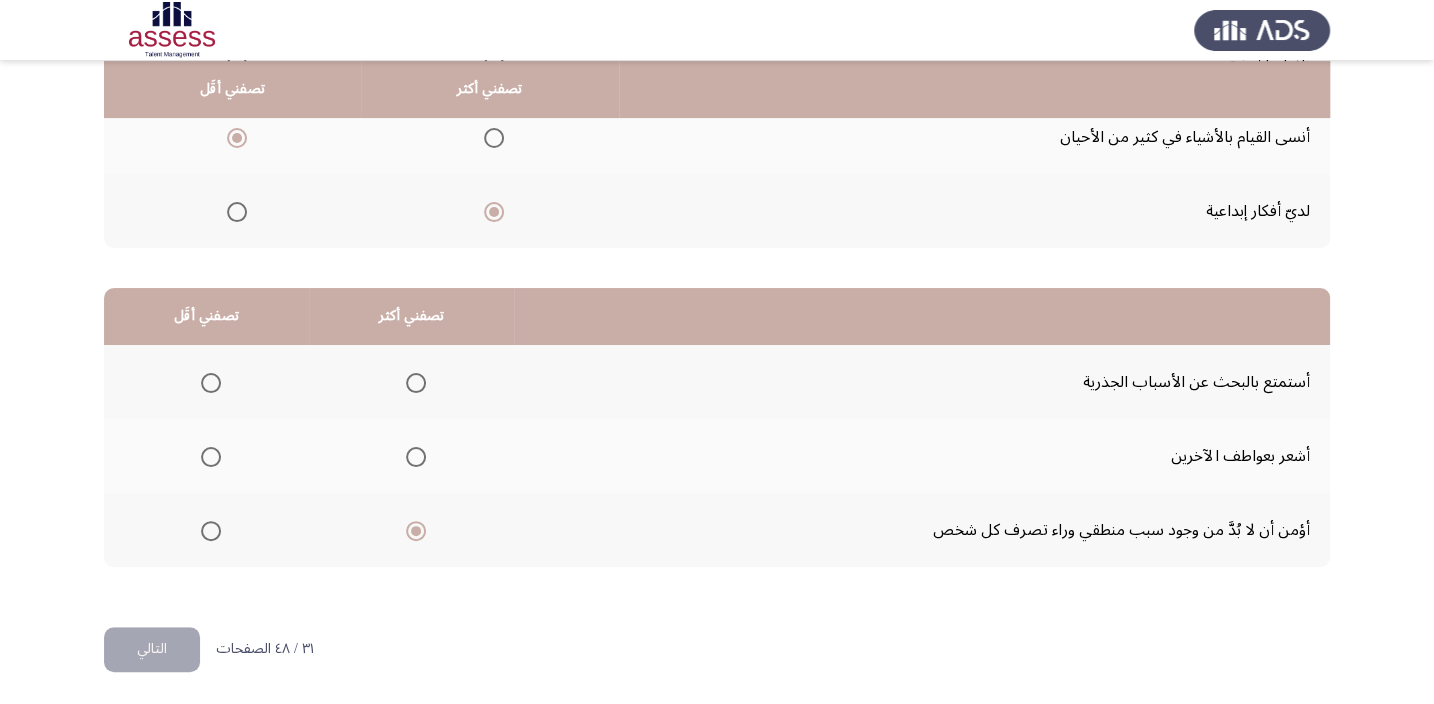 click at bounding box center [211, 383] 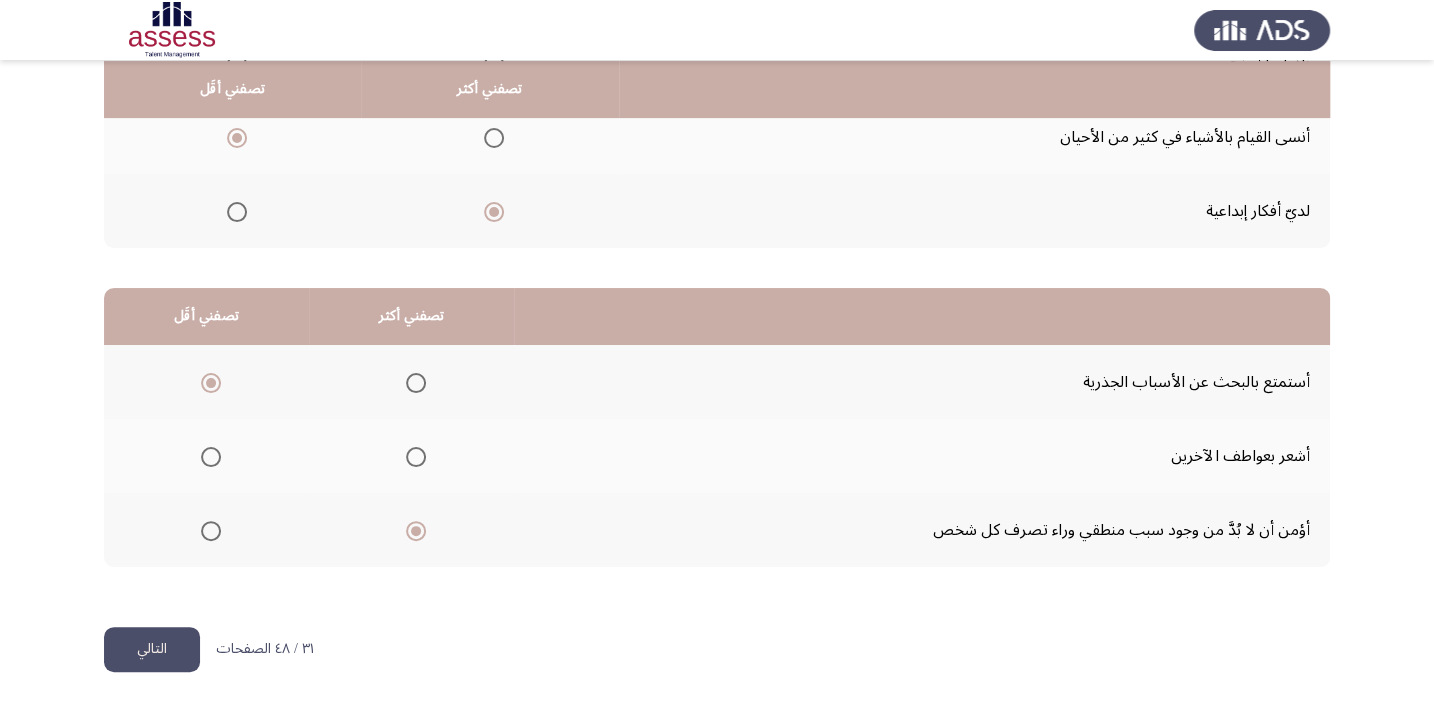 click on "Occupational Competency Measurement (OCM)   التالي  من المجموعة التالية اخترأكثر اجابة تصفك وأقل اجابة تصفك  تصفني أكثر   تصفني أقَل  نادراً ما أمزح     أنسى القيام بالأشياء في كثير من الأحيان     لديّ أفكار إبداعية      تصفني أكثر   تصفني أقَل  أستمتع بالبحث عن الأسباب الجذرية     أشعر بعواطف الآخرين     أؤمن أن لا بُدَّ من وجود سبب منطقي وراء تصرف كل شخص      ٣١ / ٤٨ الصفحات   التالي
WAITING" at bounding box center [717, 202] 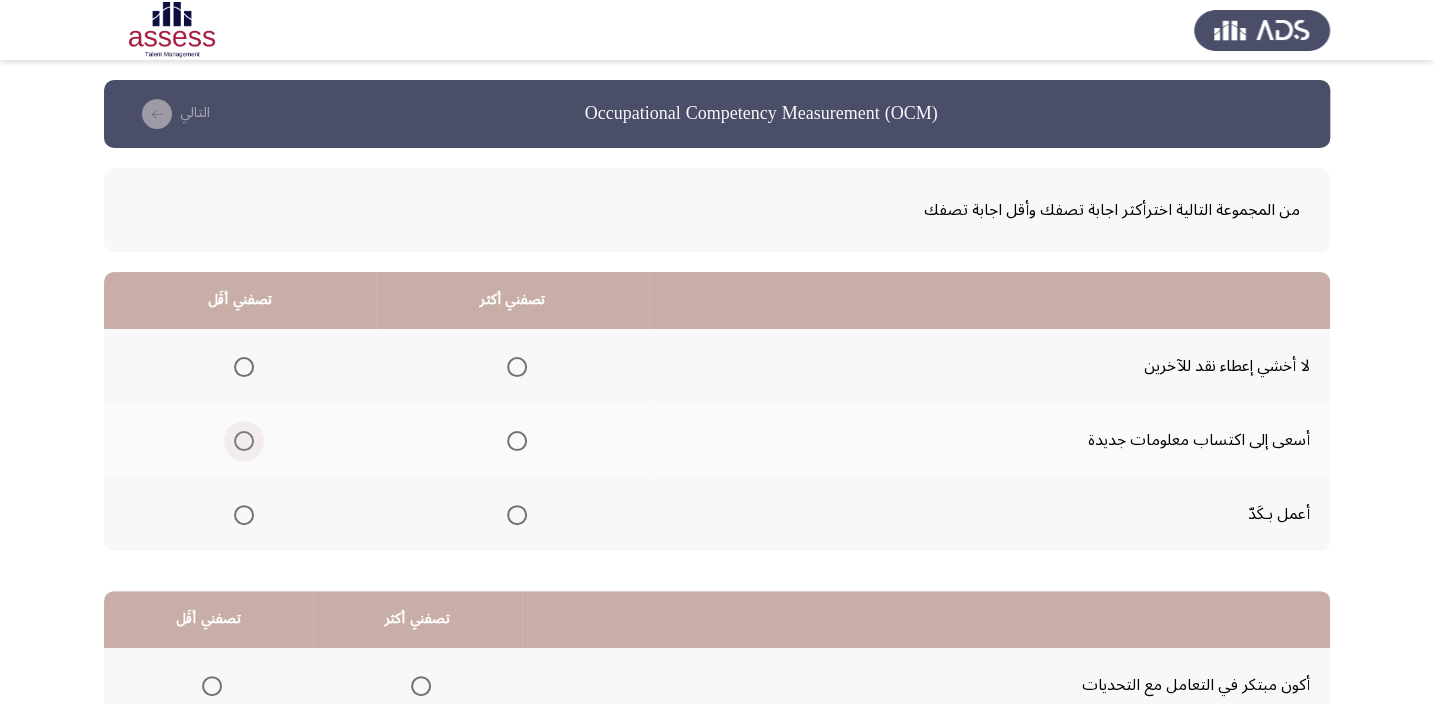 click at bounding box center [244, 441] 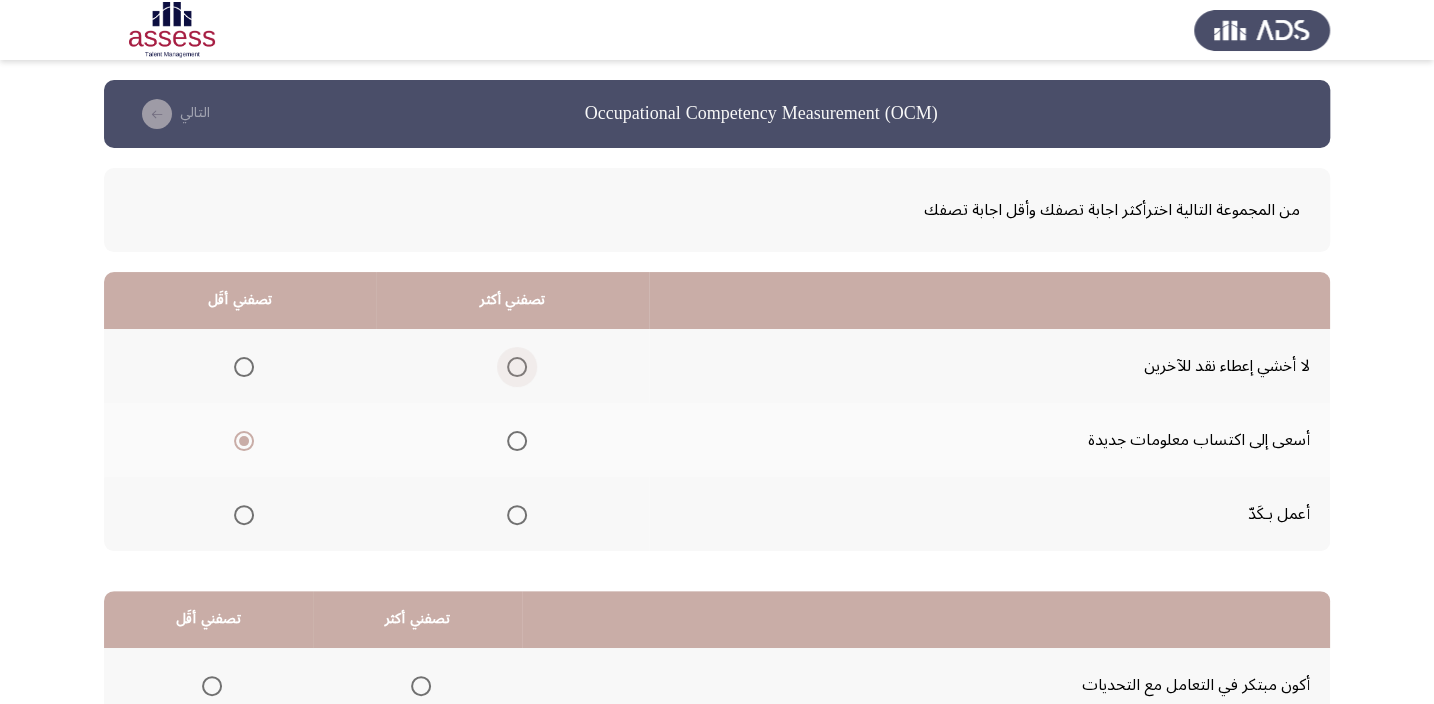click at bounding box center [517, 367] 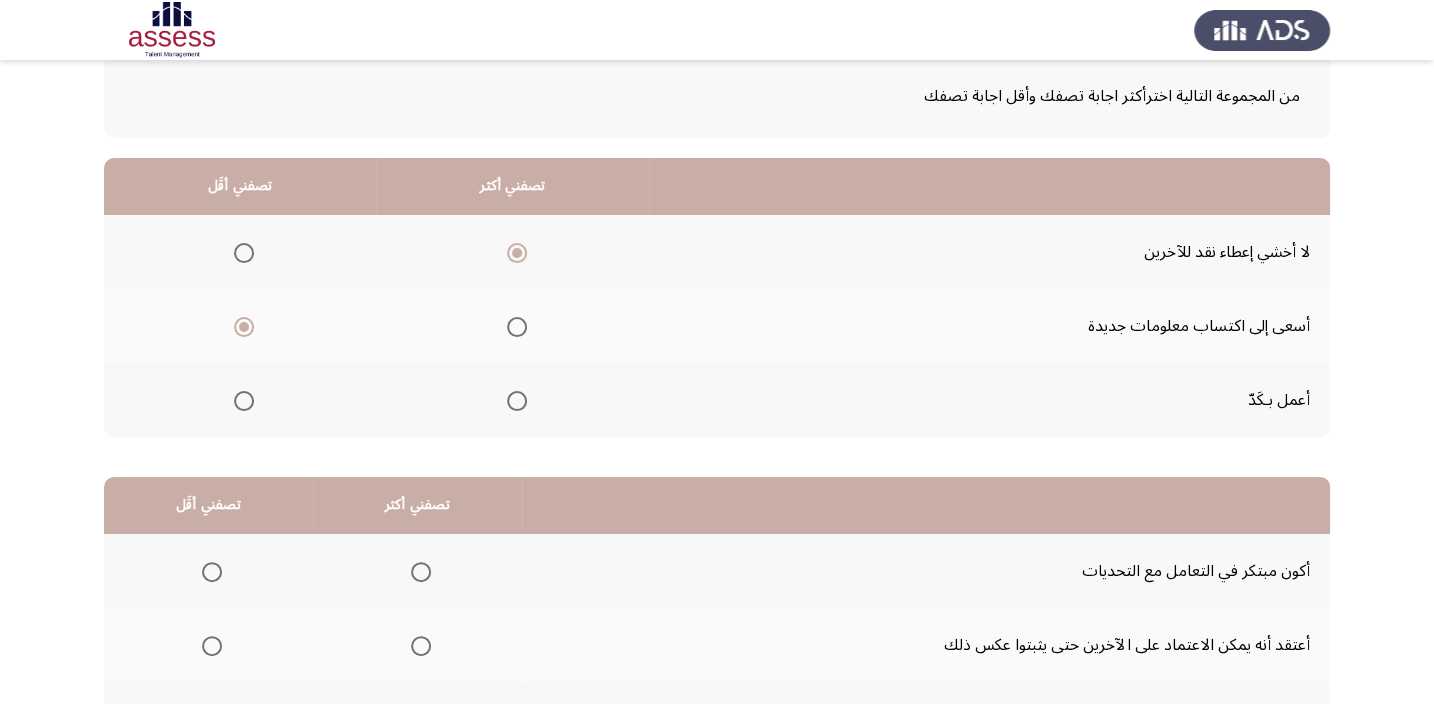 scroll, scrollTop: 303, scrollLeft: 0, axis: vertical 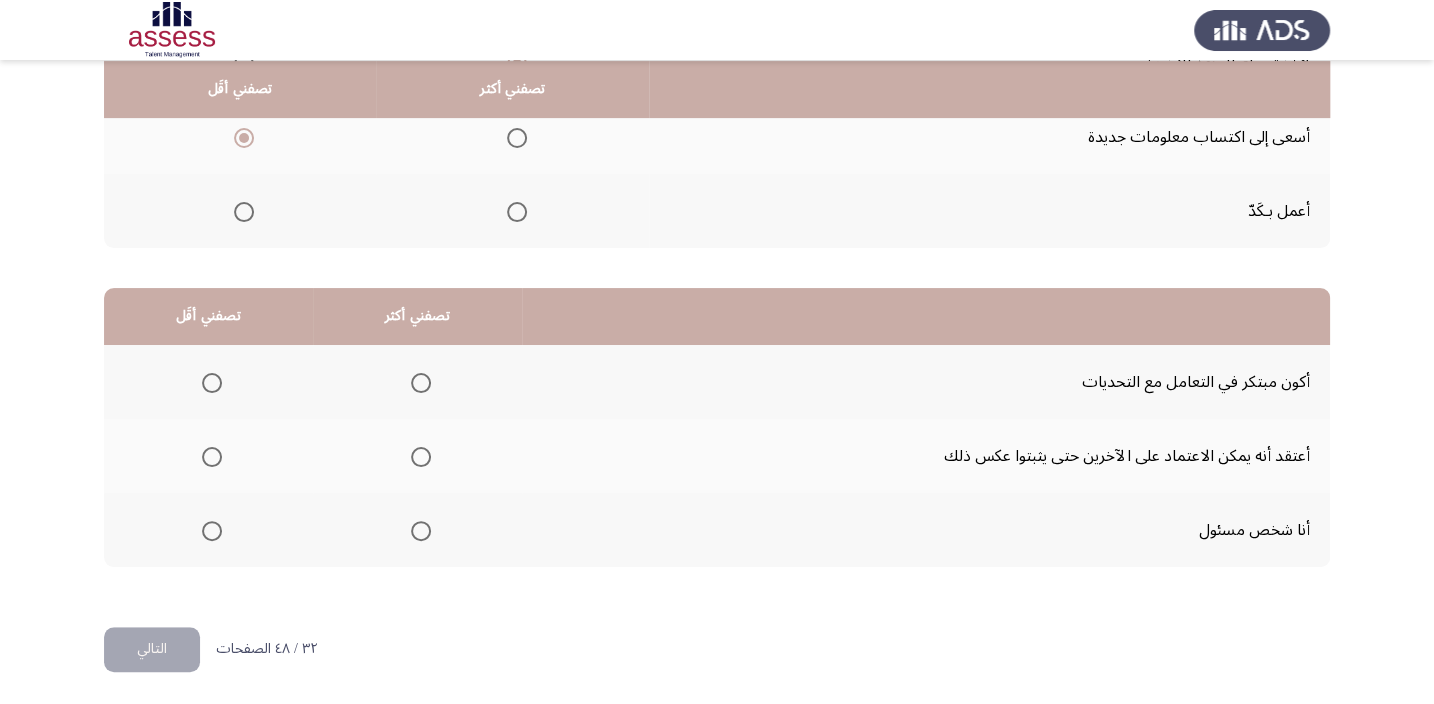 click at bounding box center (417, 457) 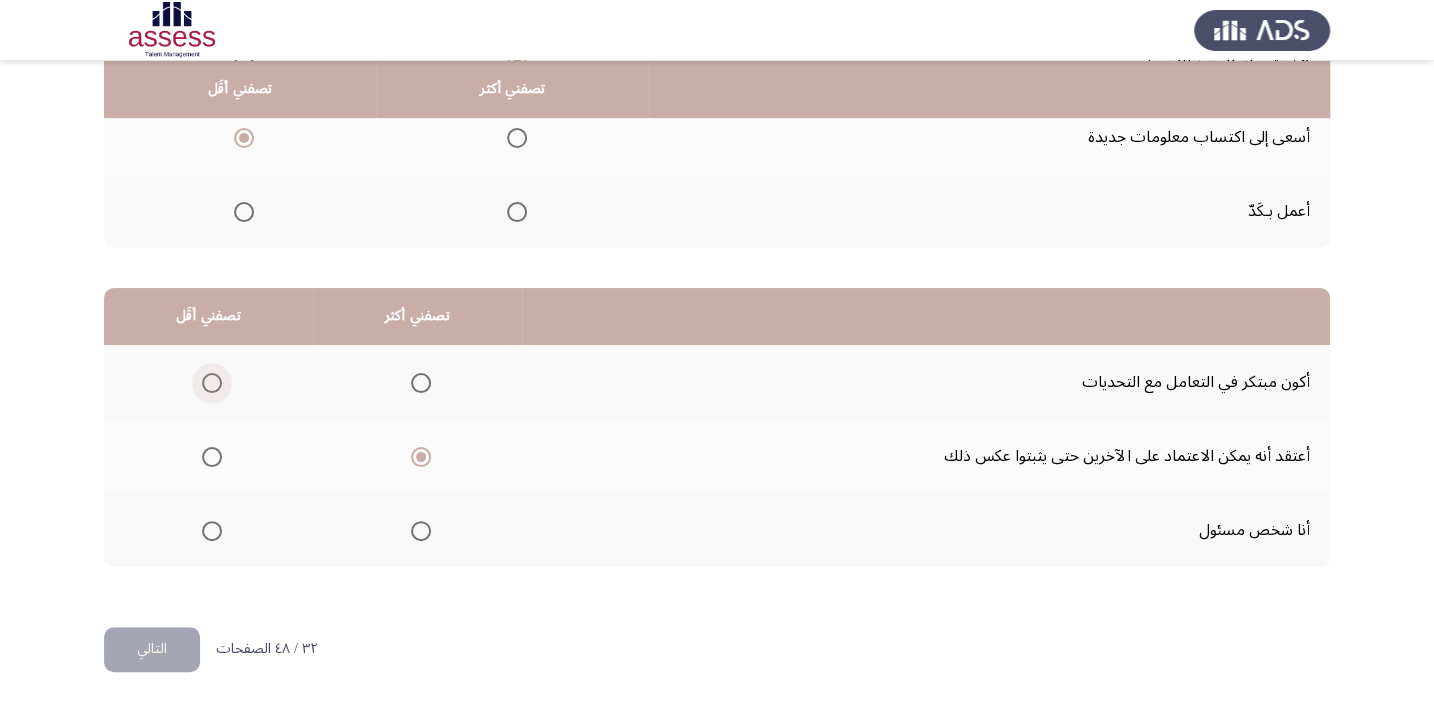 click at bounding box center (212, 383) 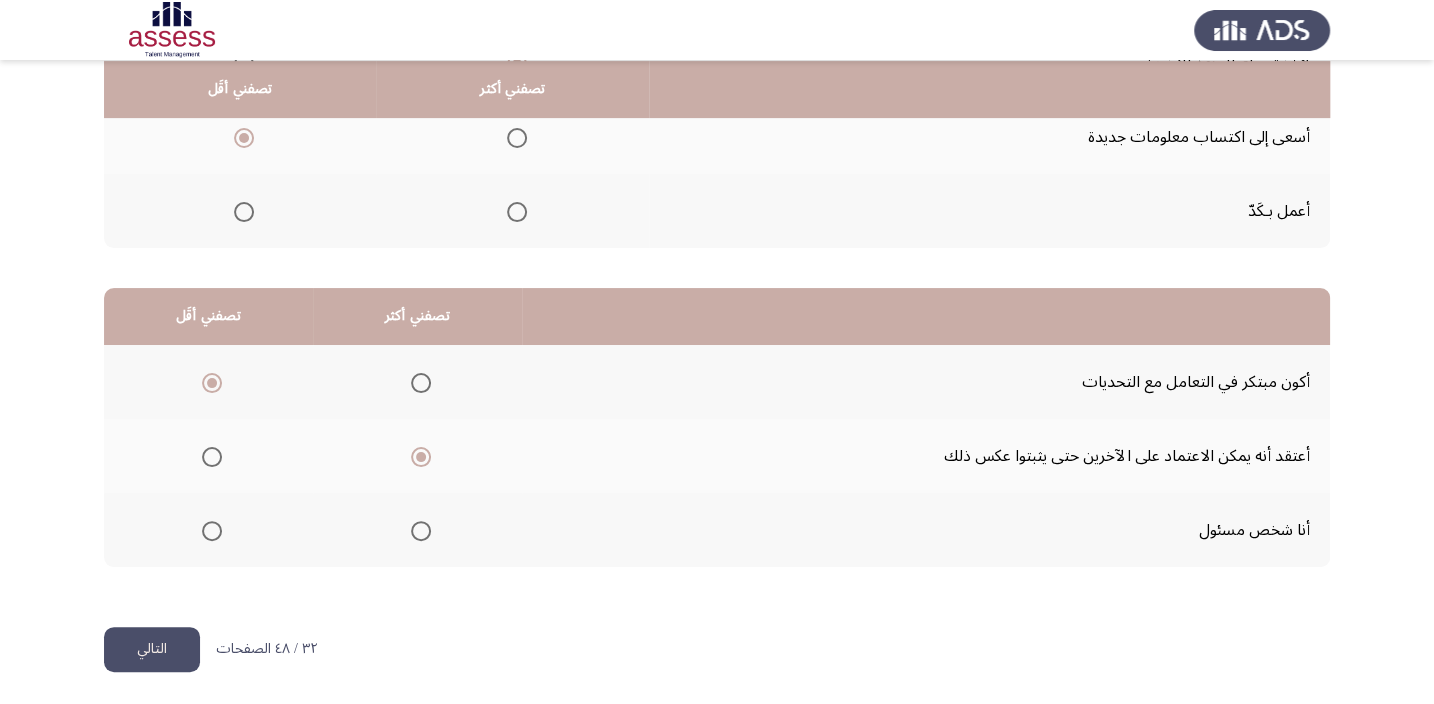 click on "التالي" 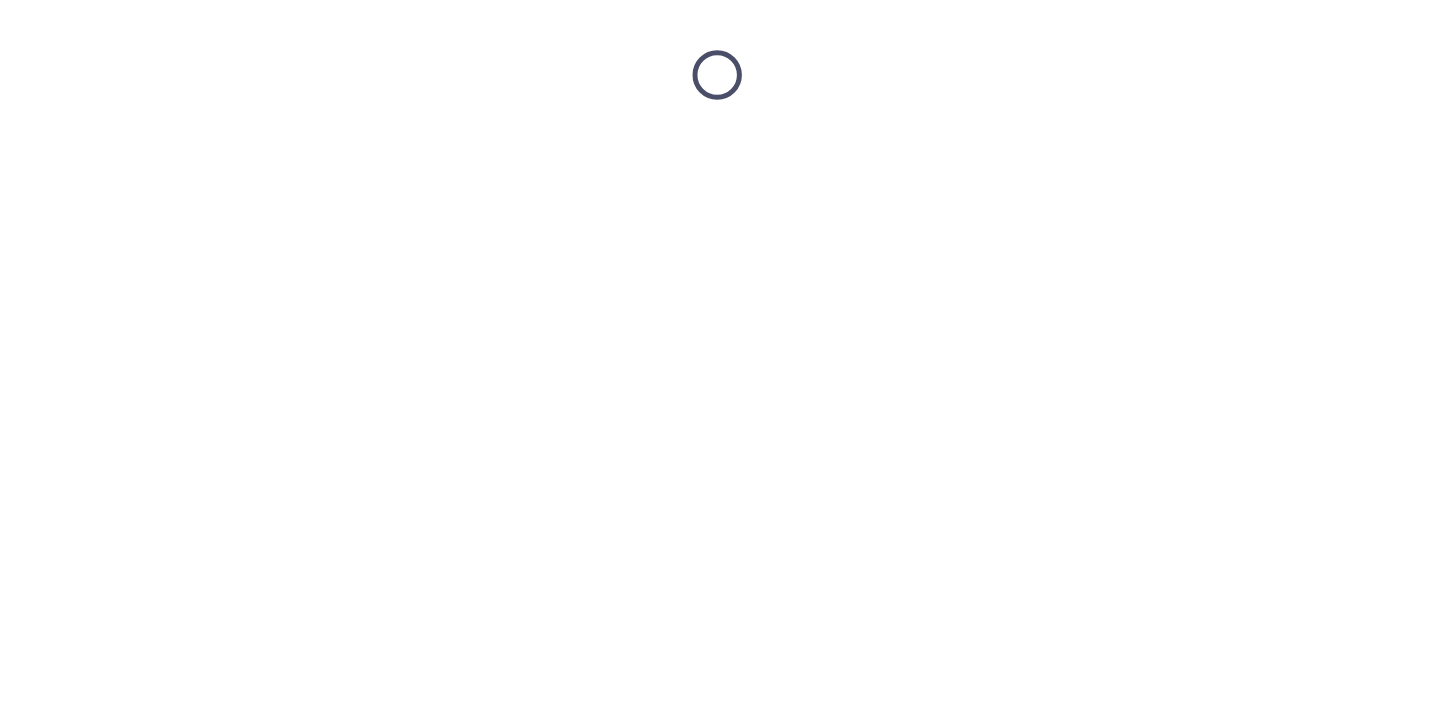 scroll, scrollTop: 0, scrollLeft: 0, axis: both 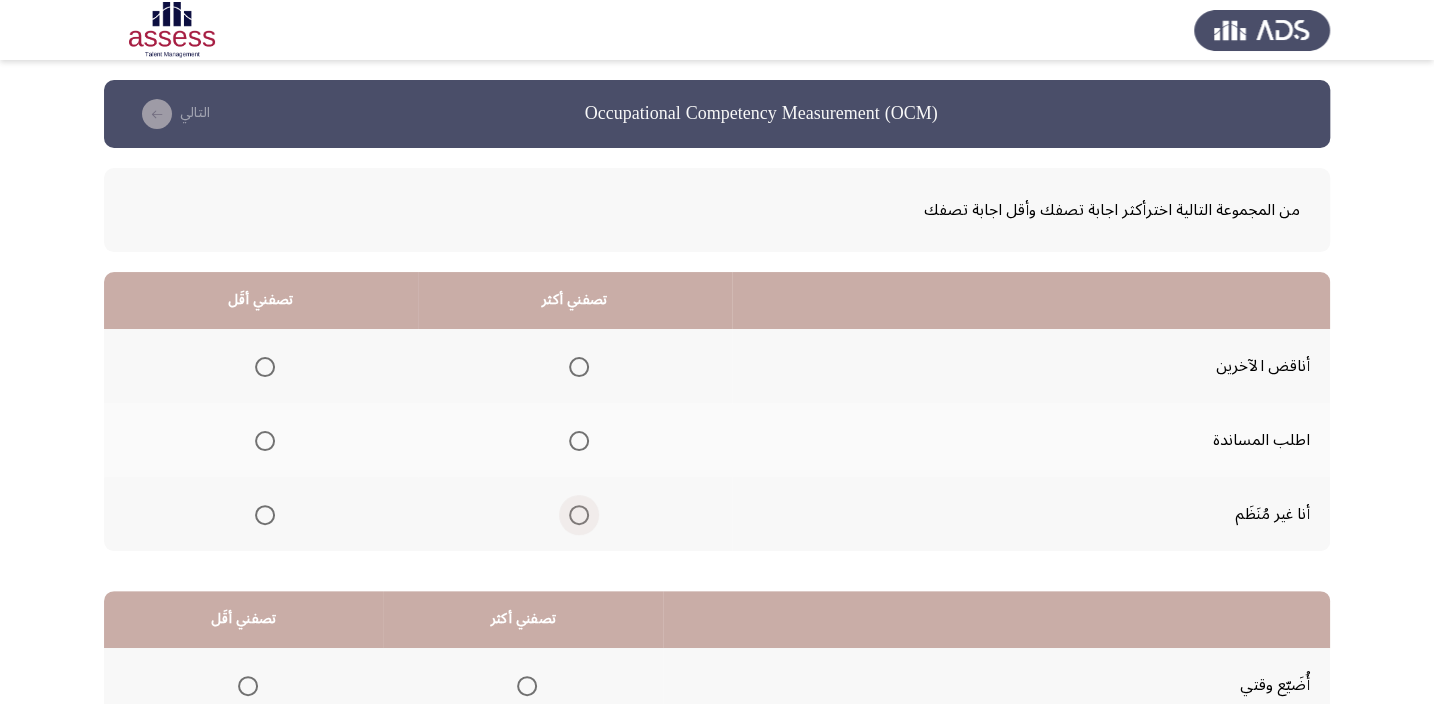 click at bounding box center [579, 515] 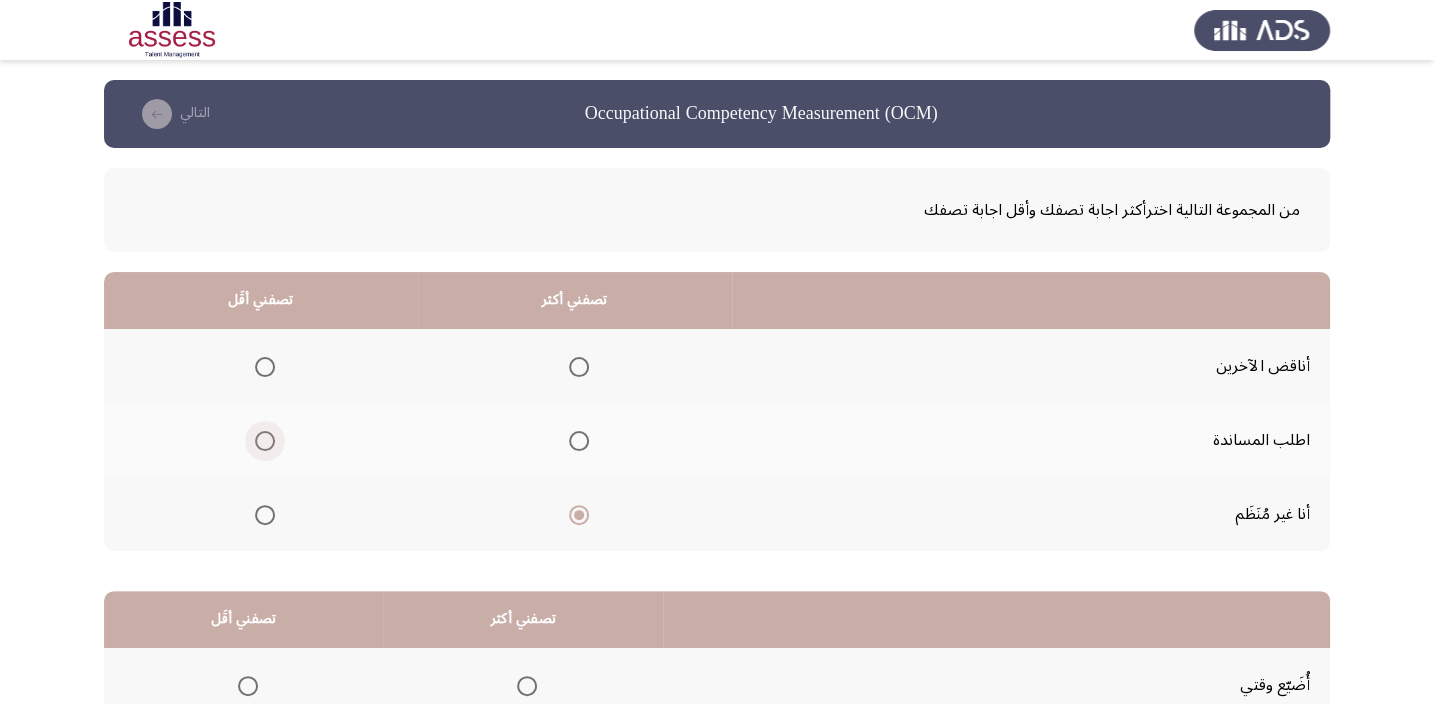 click at bounding box center [265, 441] 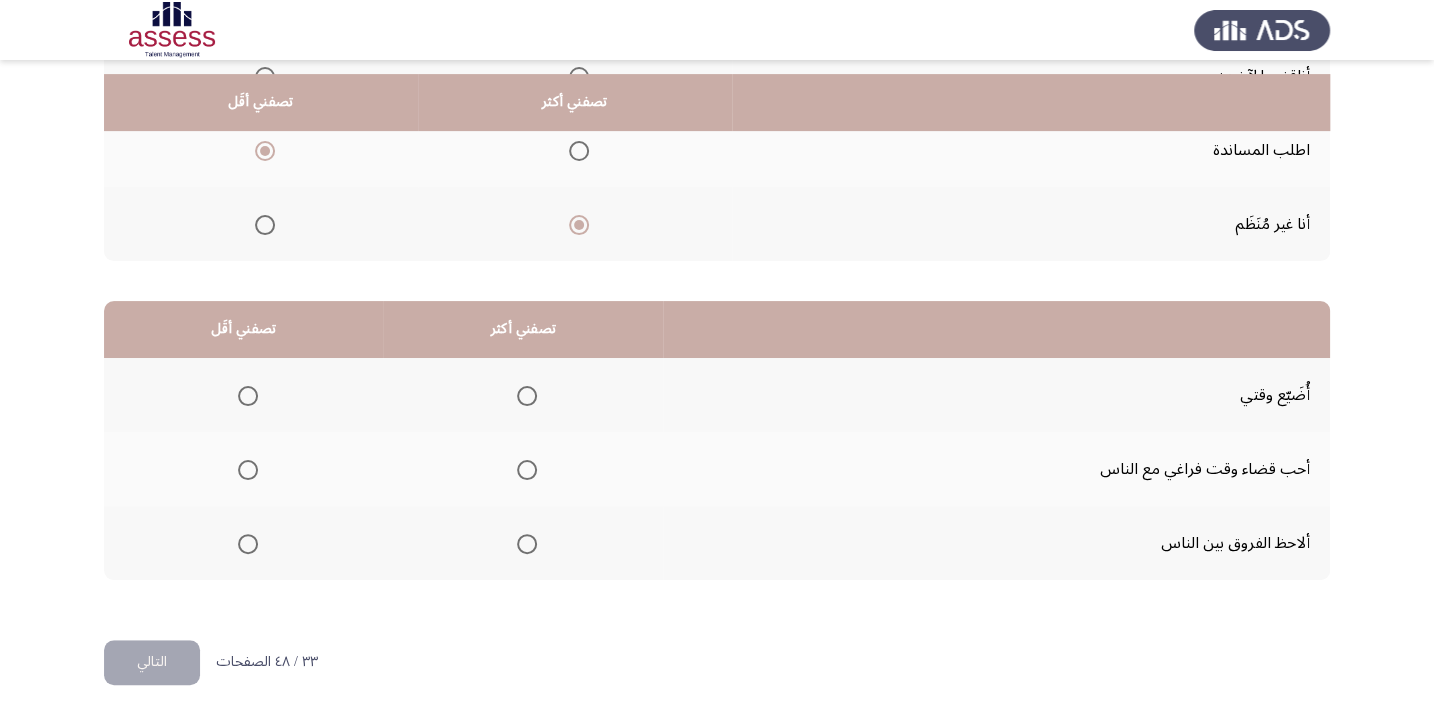 scroll, scrollTop: 303, scrollLeft: 0, axis: vertical 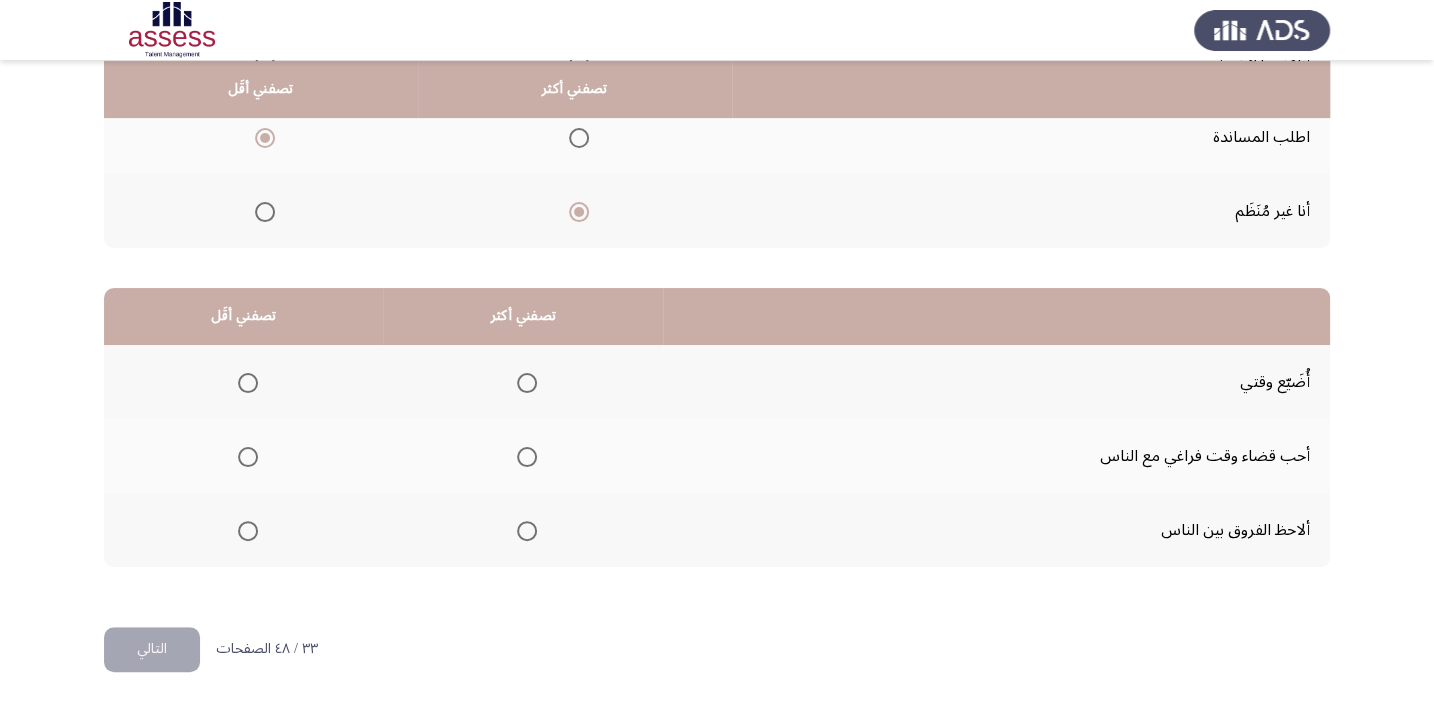 click at bounding box center (527, 531) 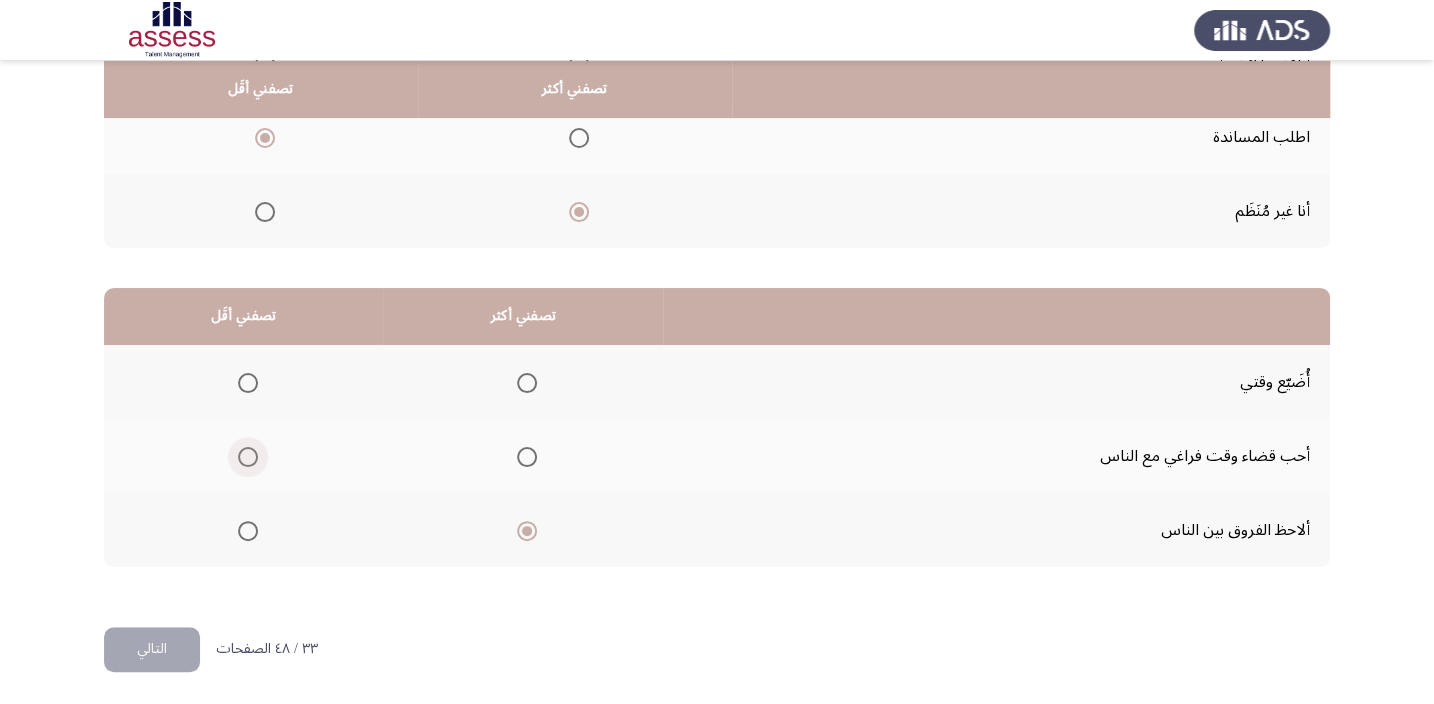 click at bounding box center [248, 457] 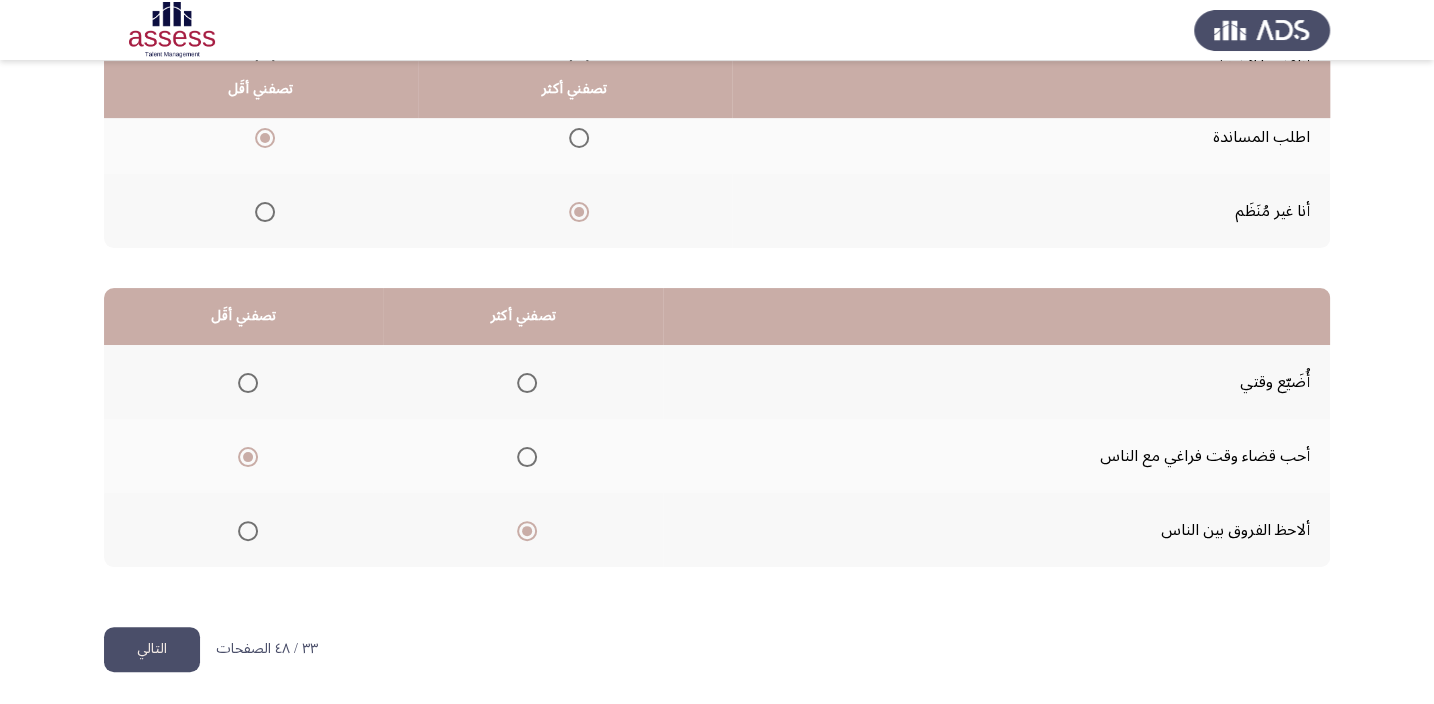 drag, startPoint x: 169, startPoint y: 673, endPoint x: 170, endPoint y: 636, distance: 37.01351 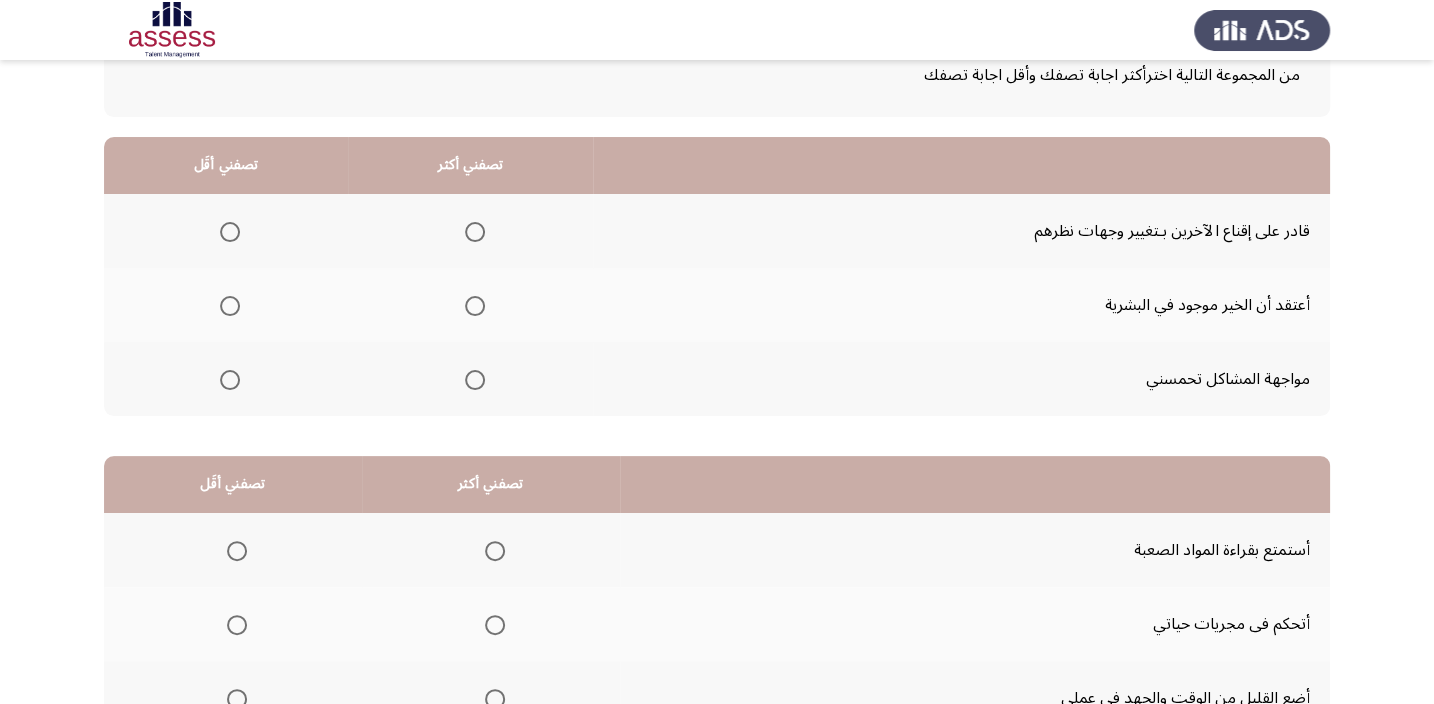 scroll, scrollTop: 121, scrollLeft: 0, axis: vertical 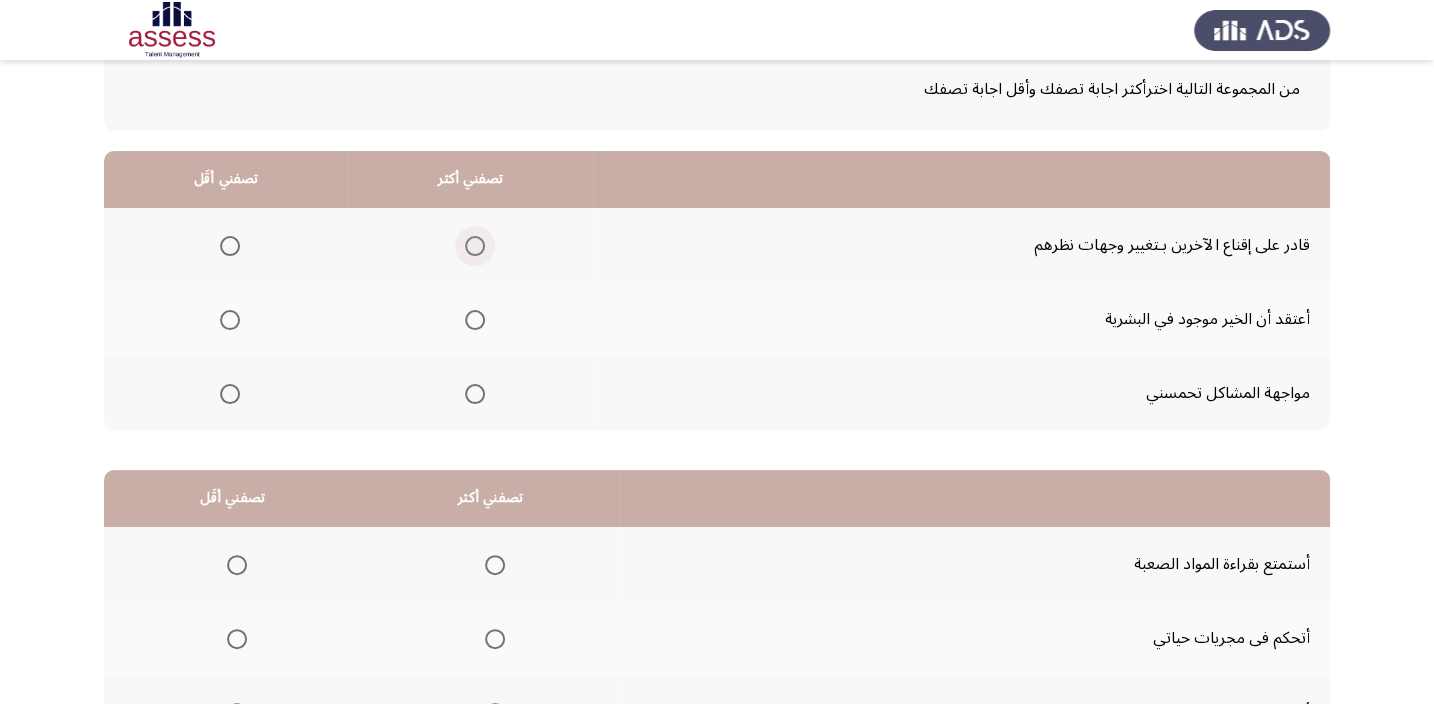 click at bounding box center (475, 246) 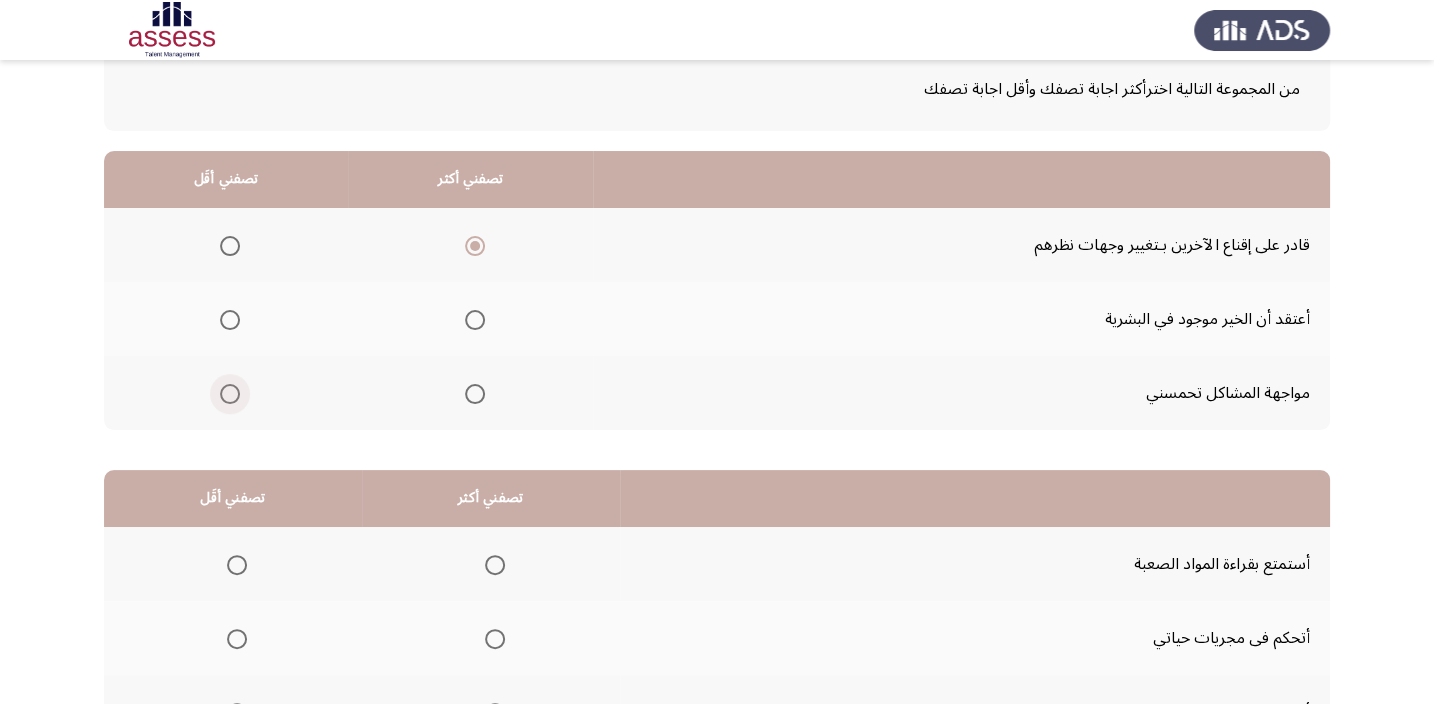 click at bounding box center (230, 394) 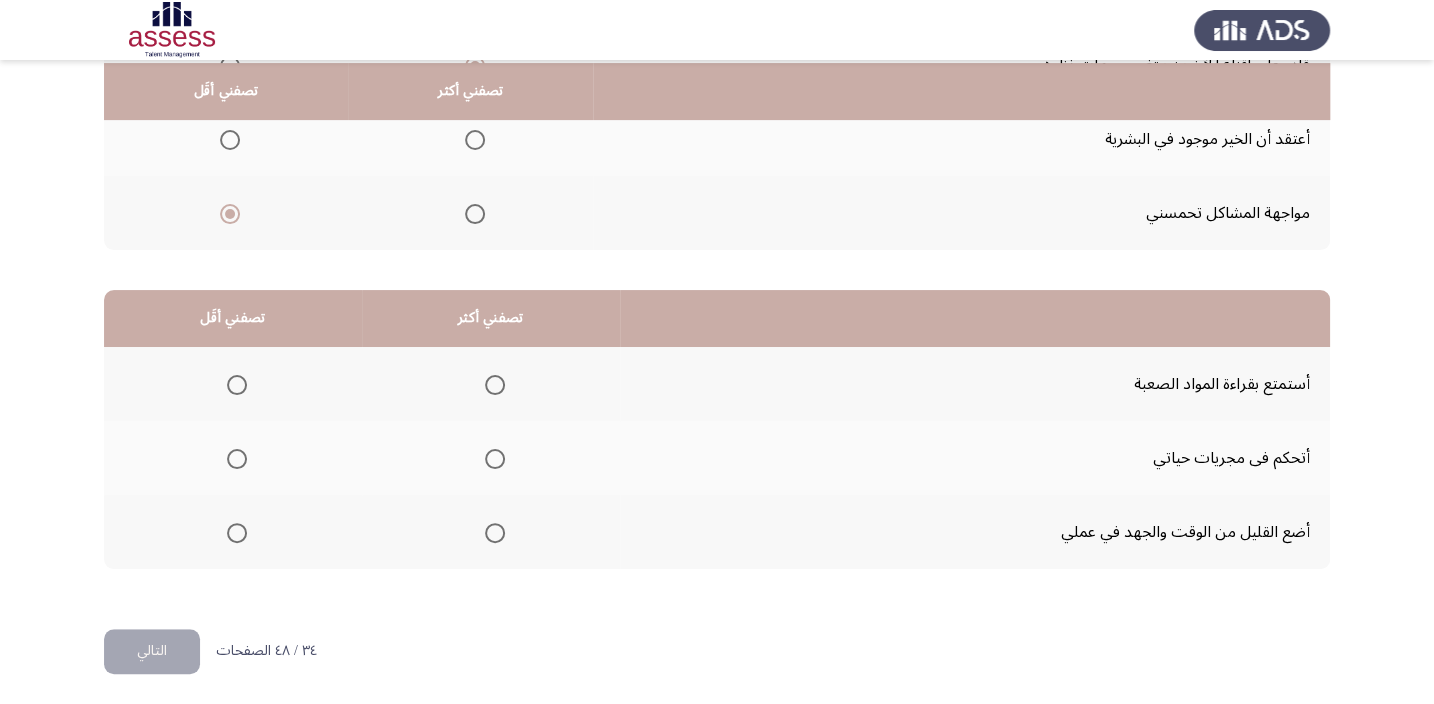 scroll, scrollTop: 303, scrollLeft: 0, axis: vertical 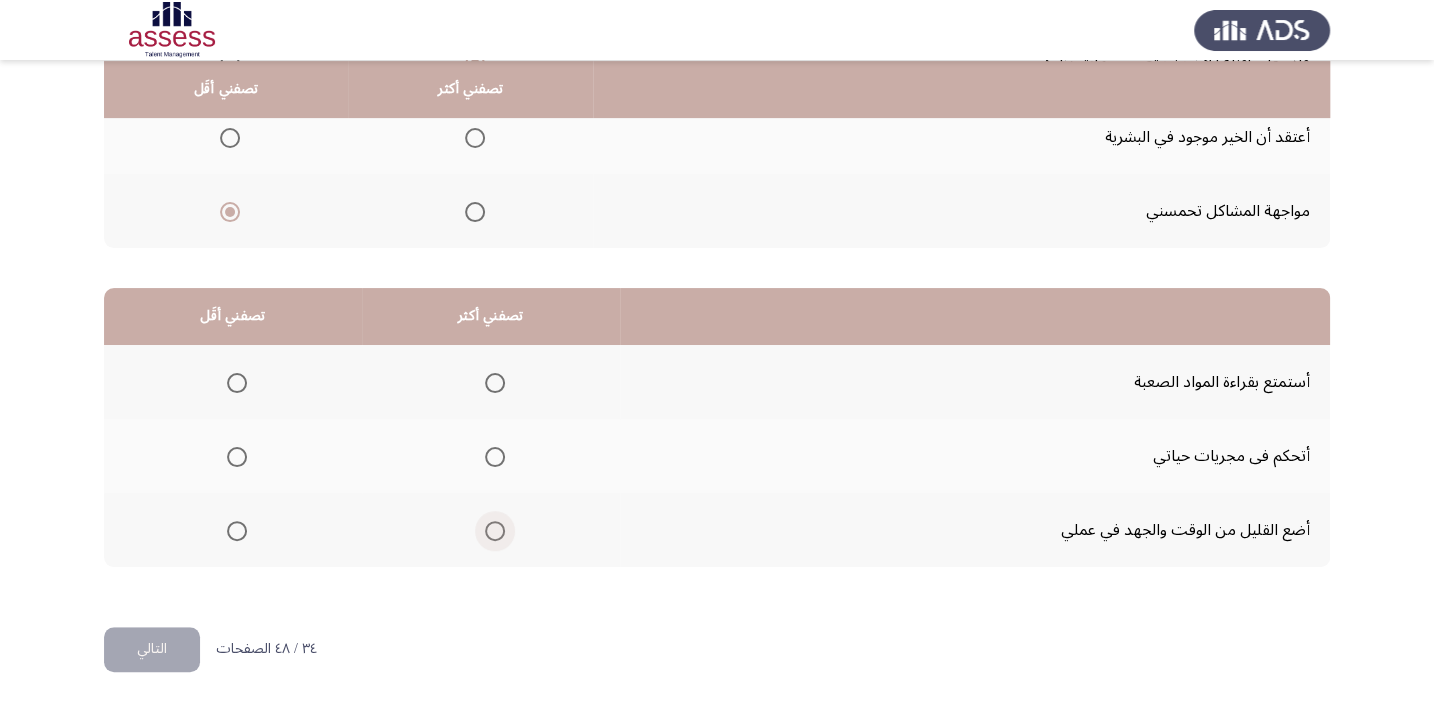 click at bounding box center [495, 531] 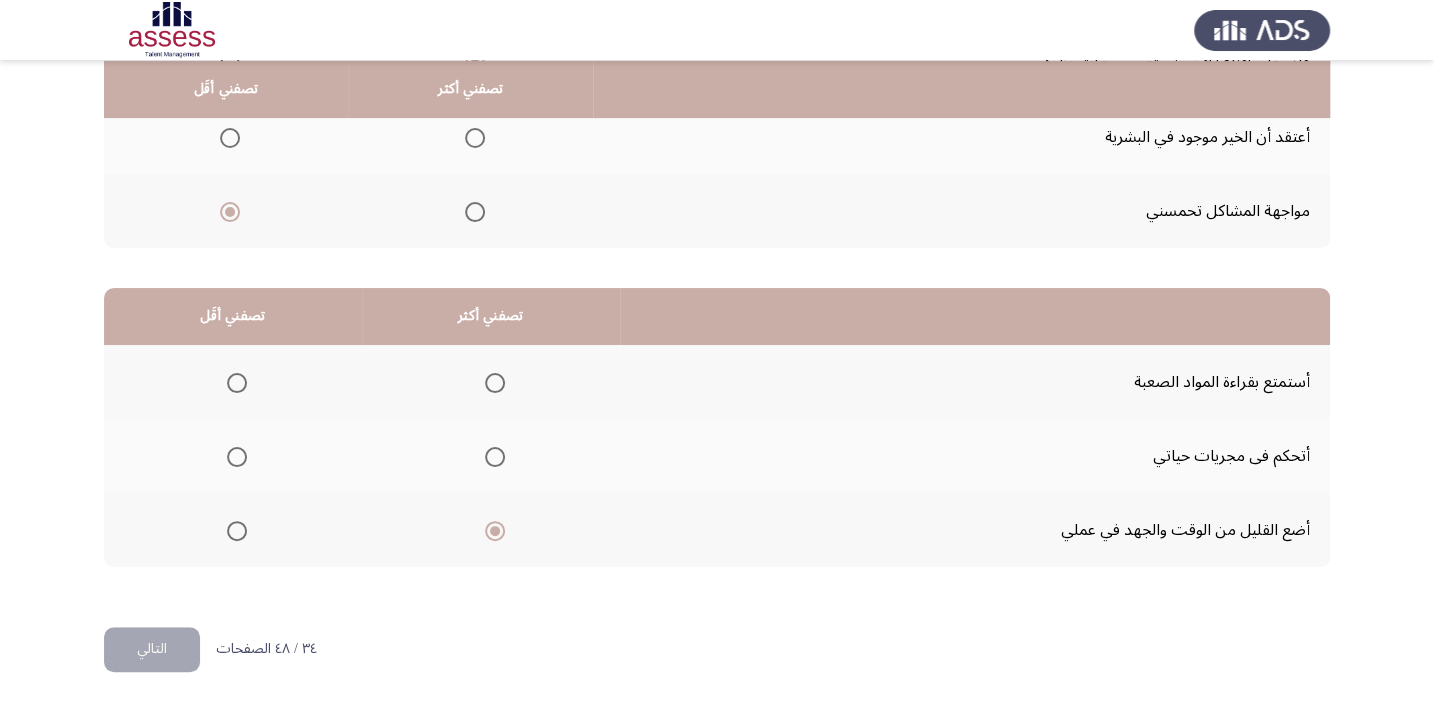 click at bounding box center (237, 457) 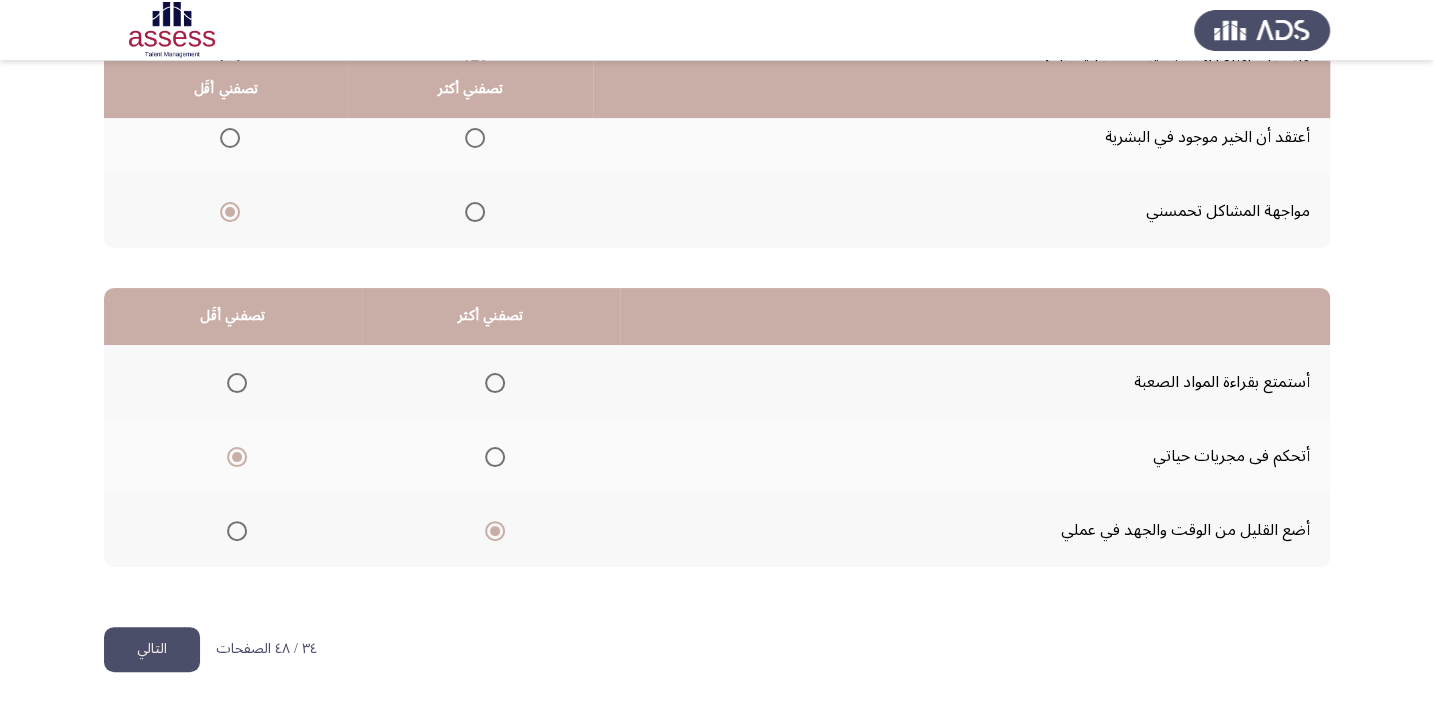 click at bounding box center (495, 457) 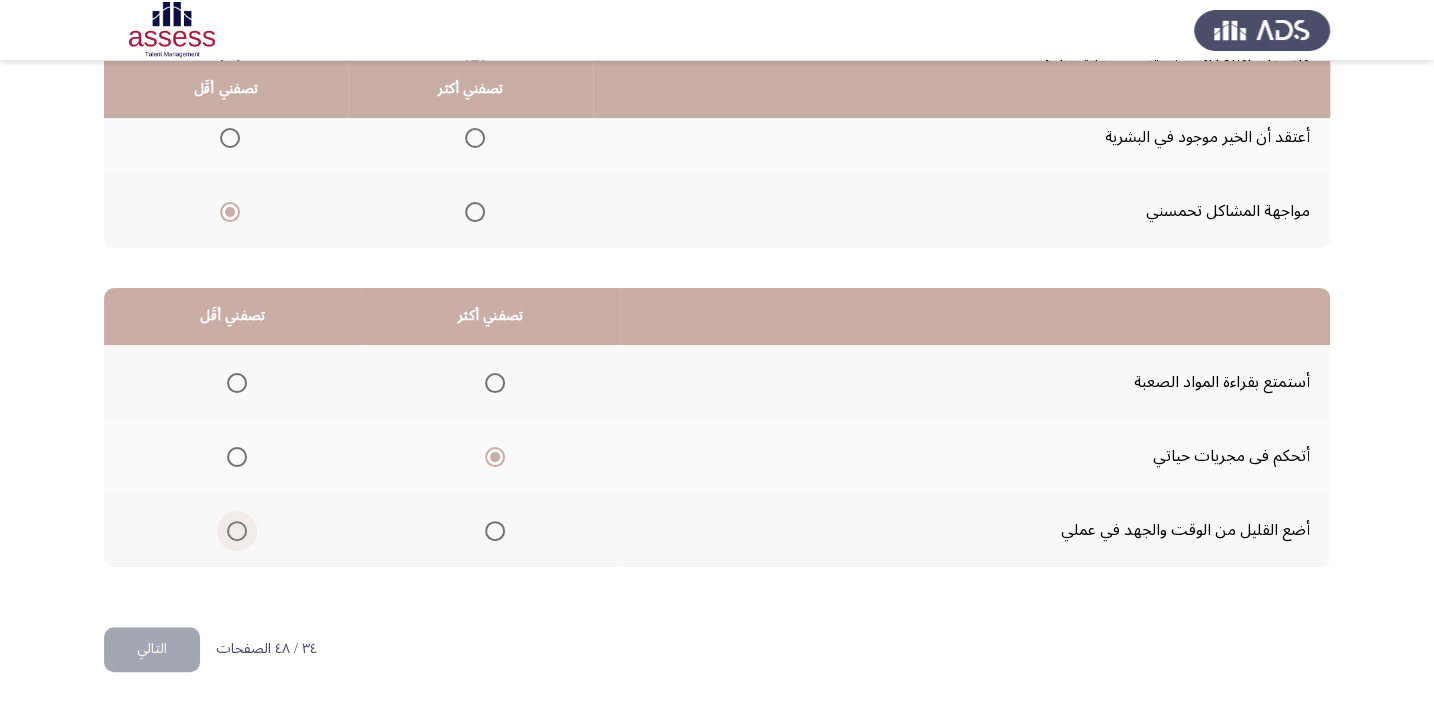 click at bounding box center [237, 531] 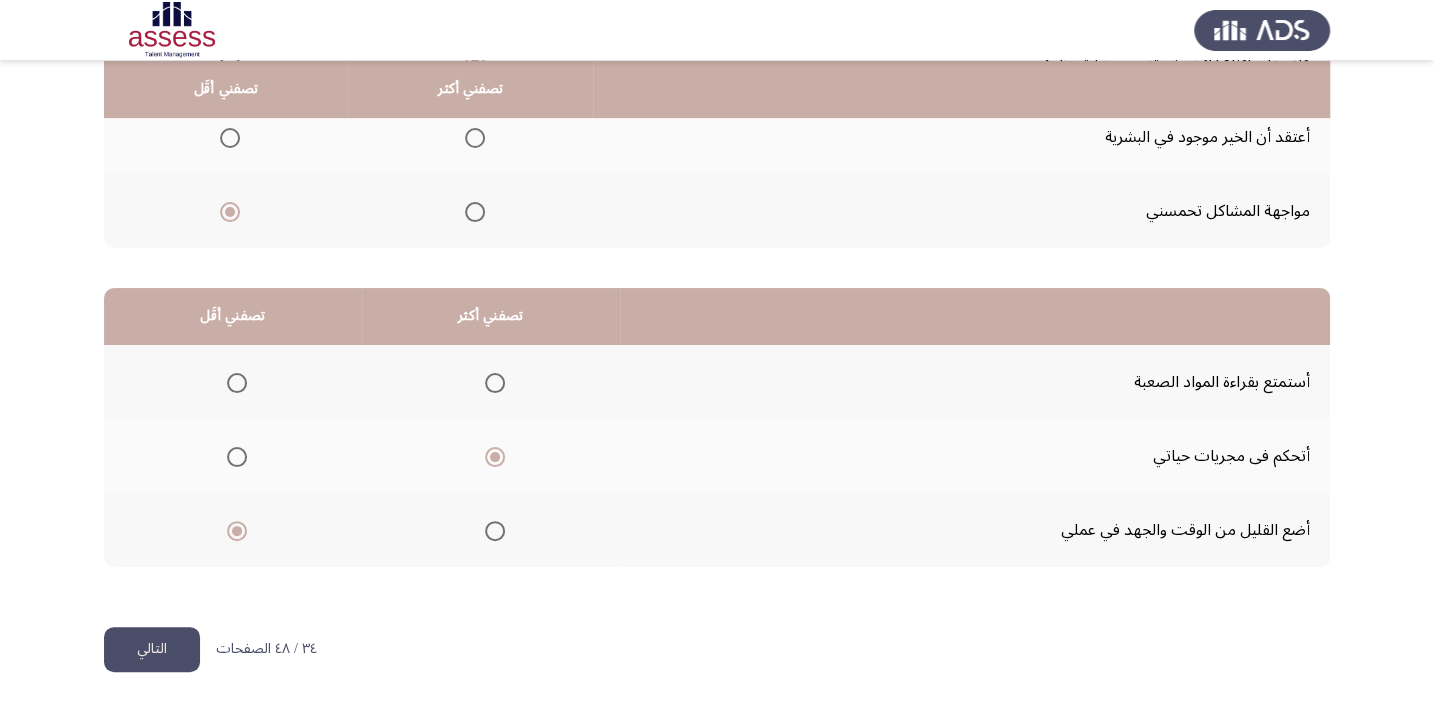 click on "التالي" 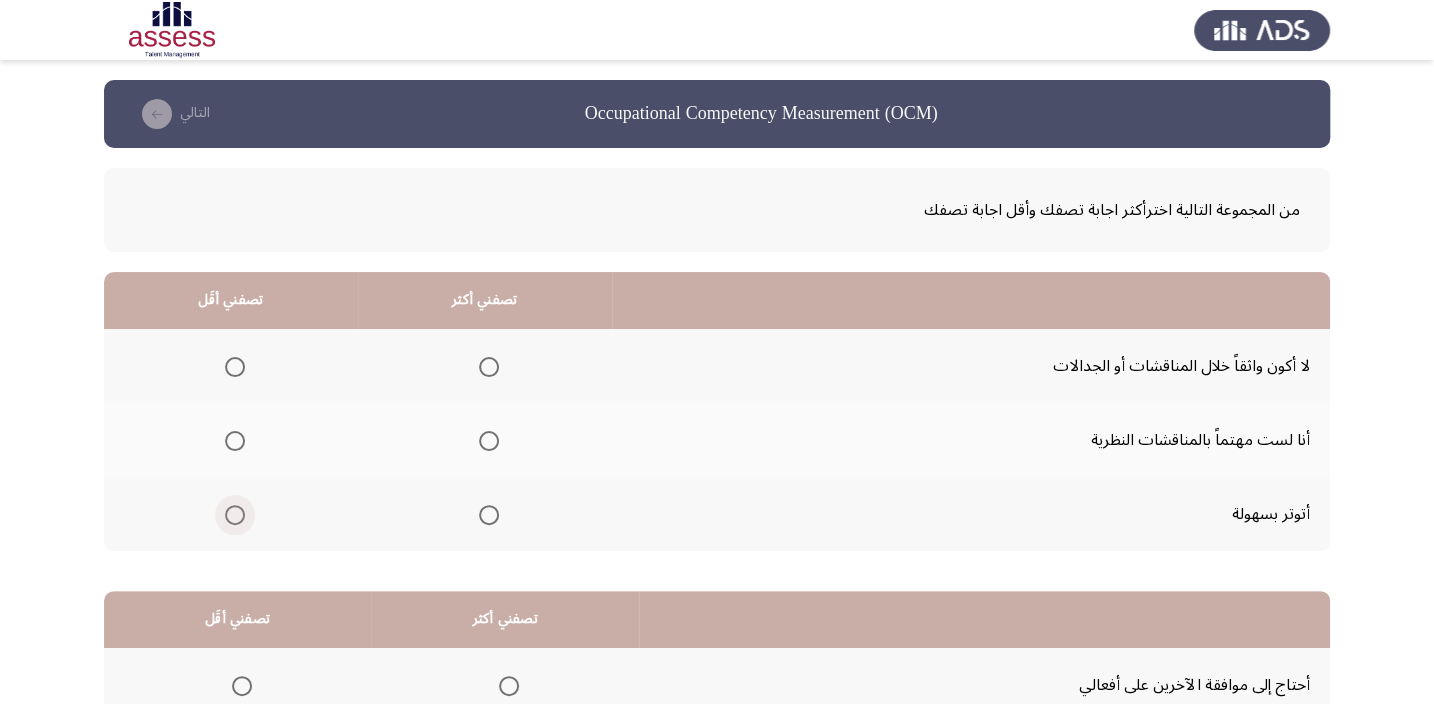 click at bounding box center [235, 515] 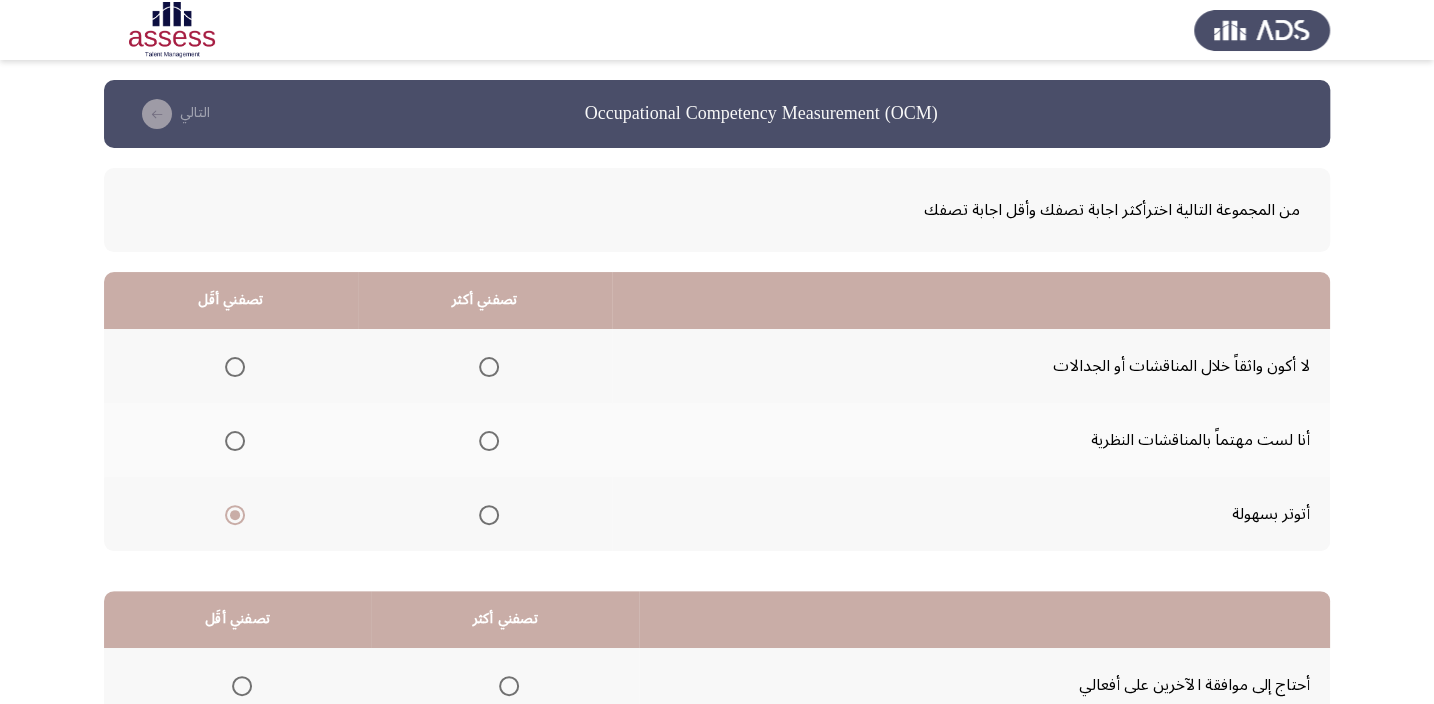 click at bounding box center (489, 441) 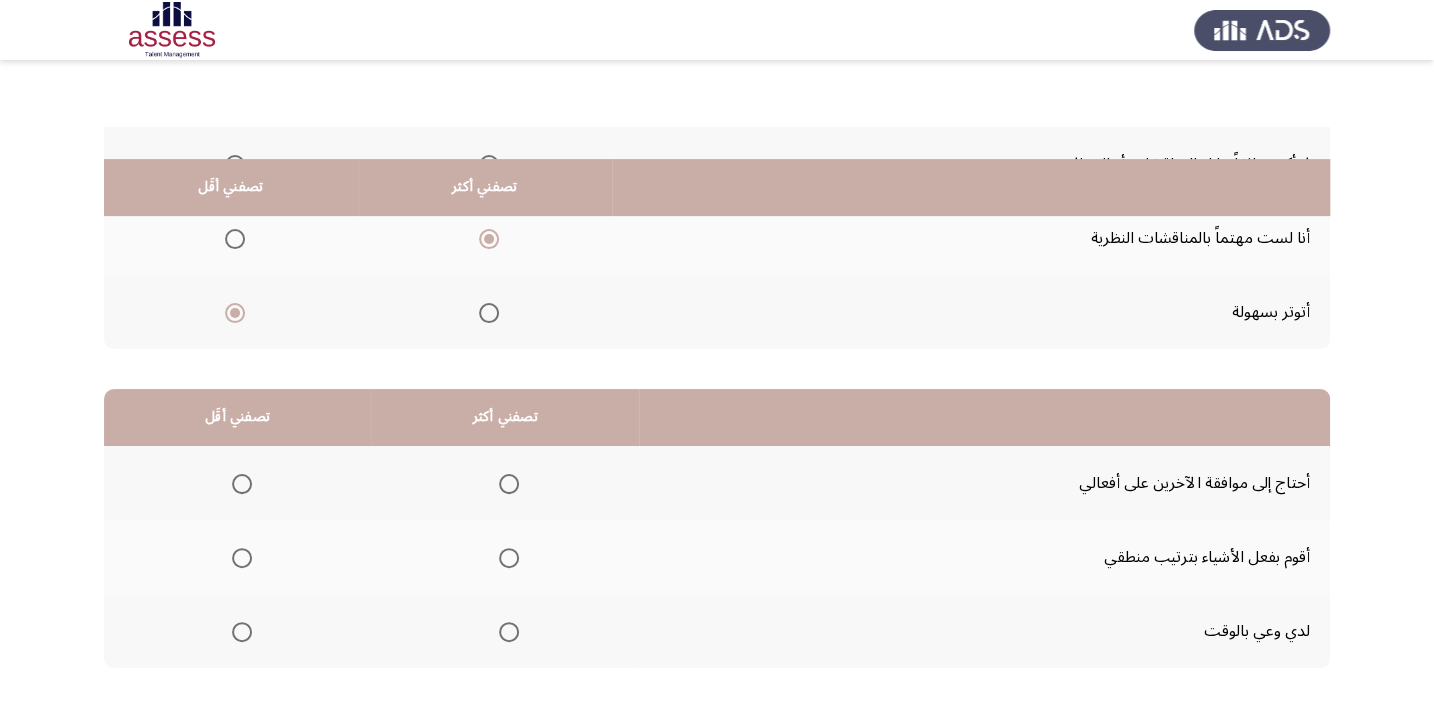 scroll, scrollTop: 303, scrollLeft: 0, axis: vertical 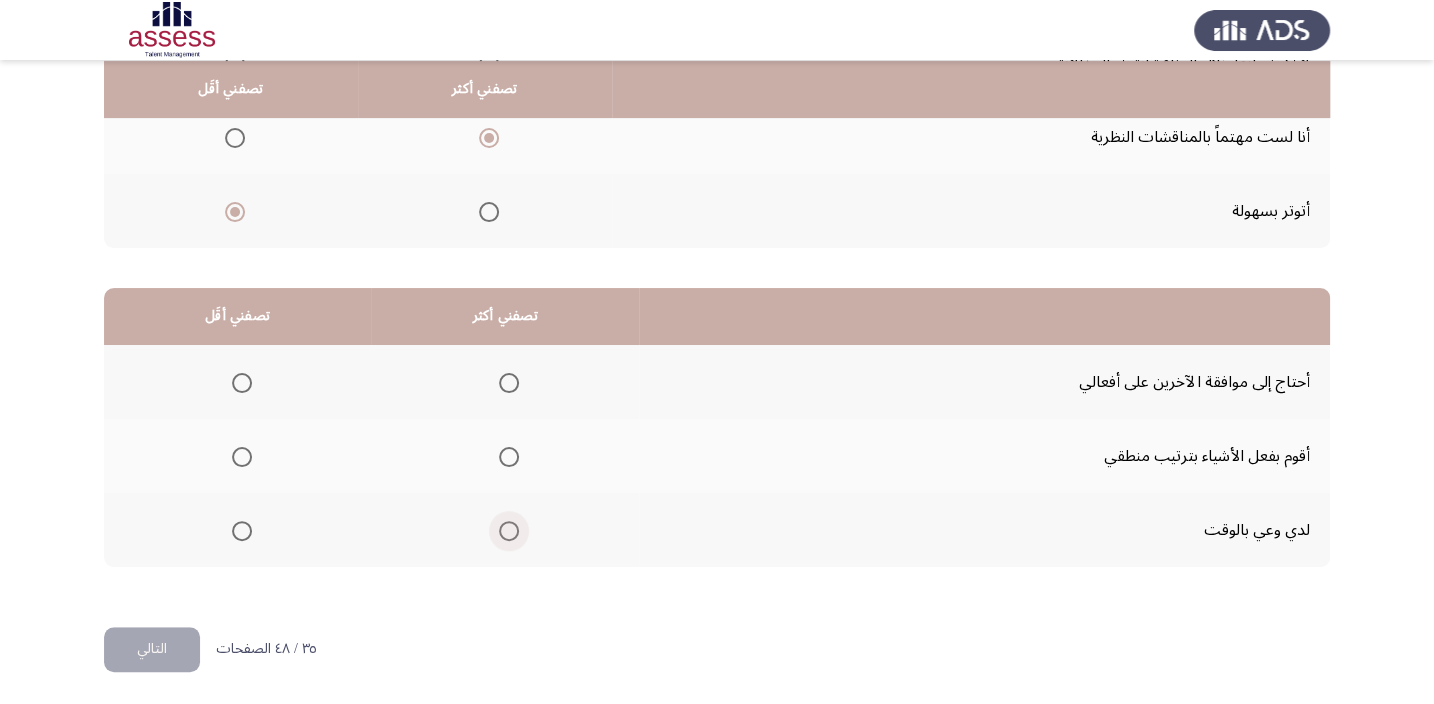click at bounding box center (509, 531) 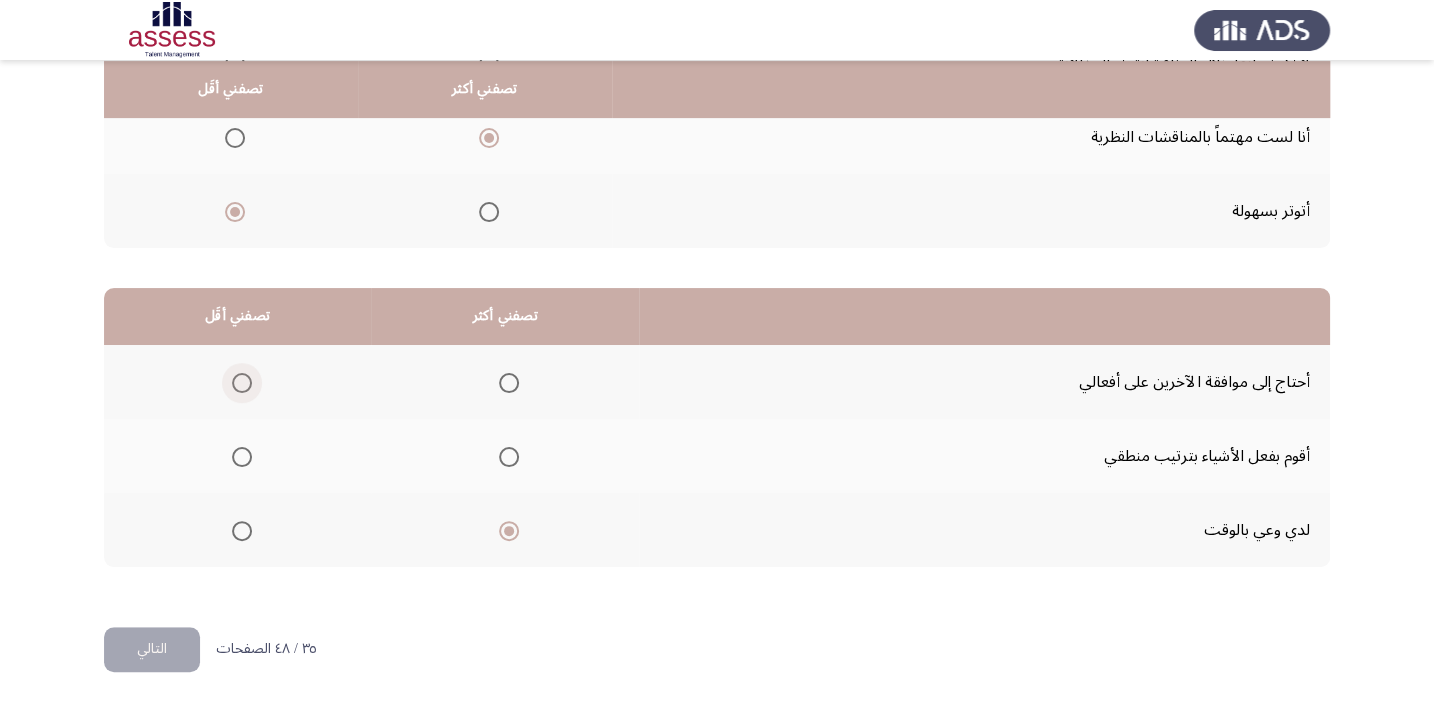 click at bounding box center [242, 383] 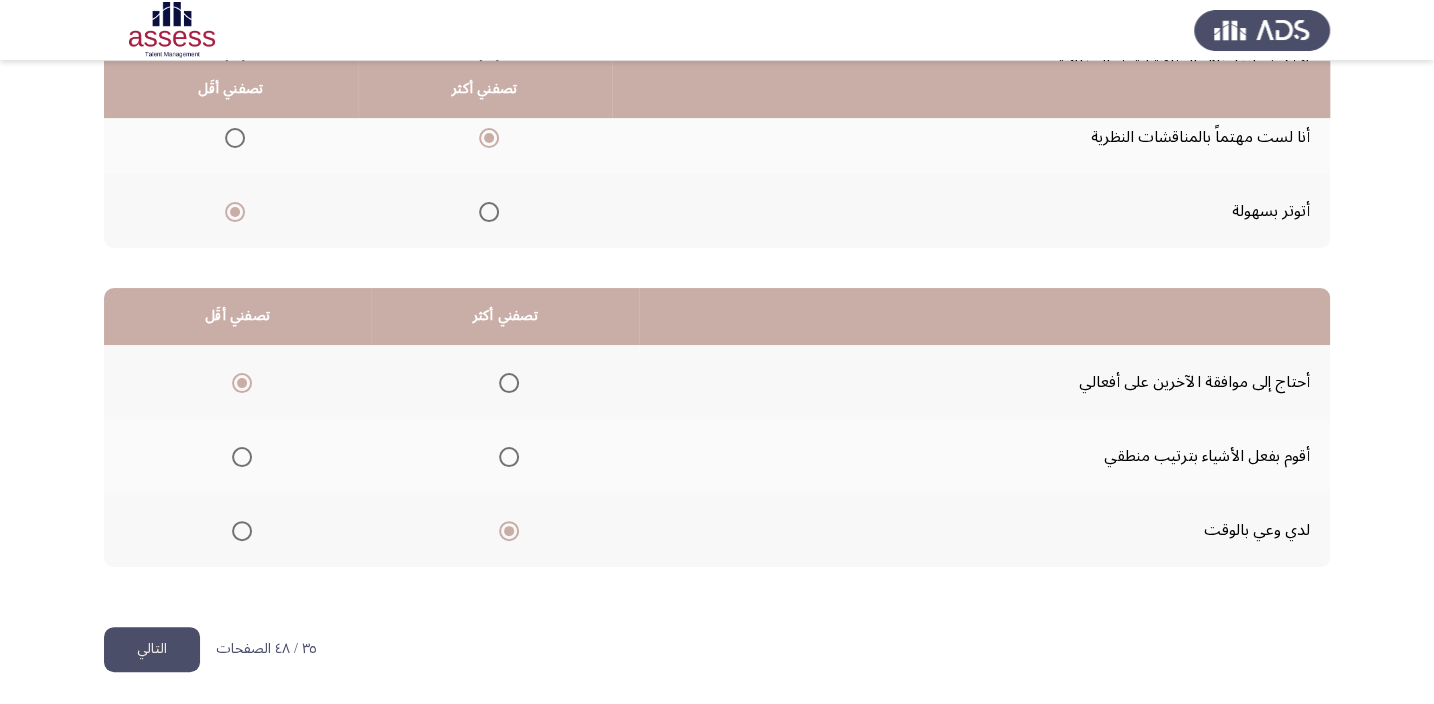 click on "التالي" 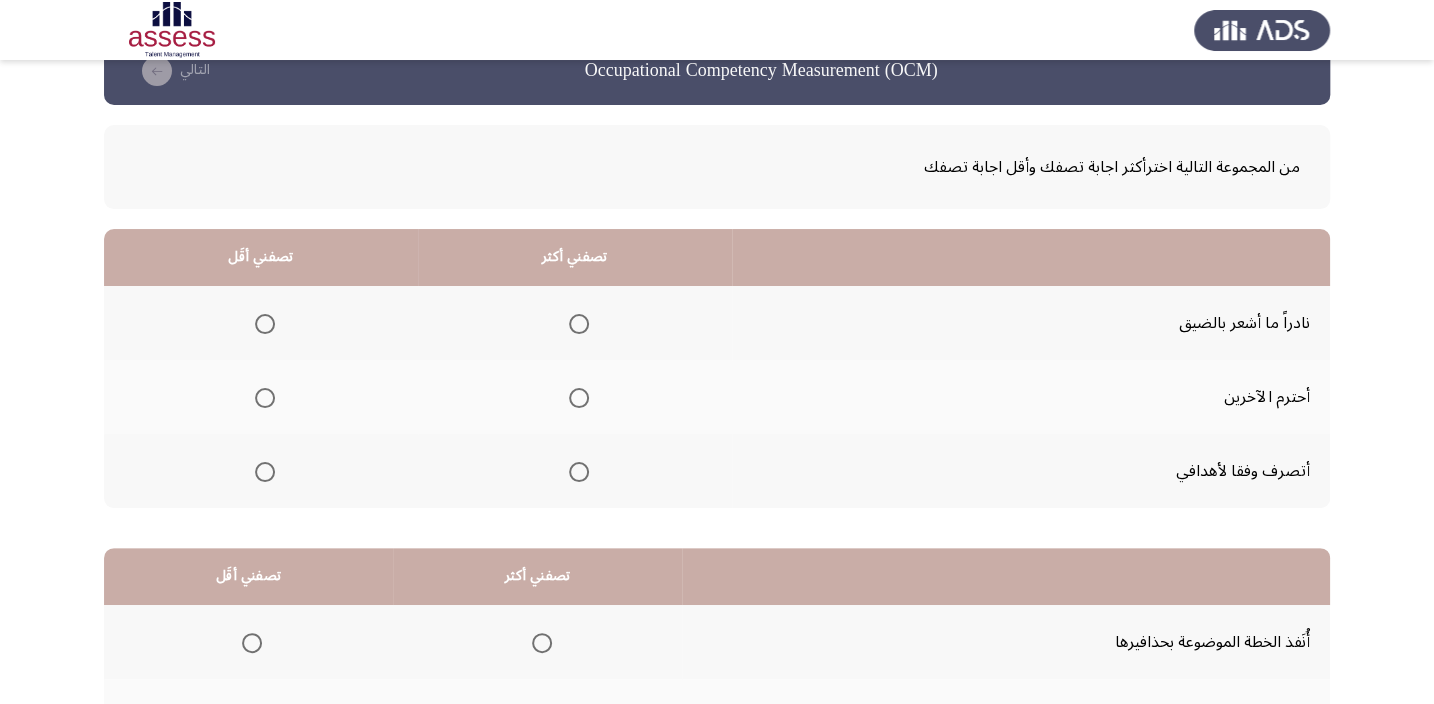scroll, scrollTop: 30, scrollLeft: 0, axis: vertical 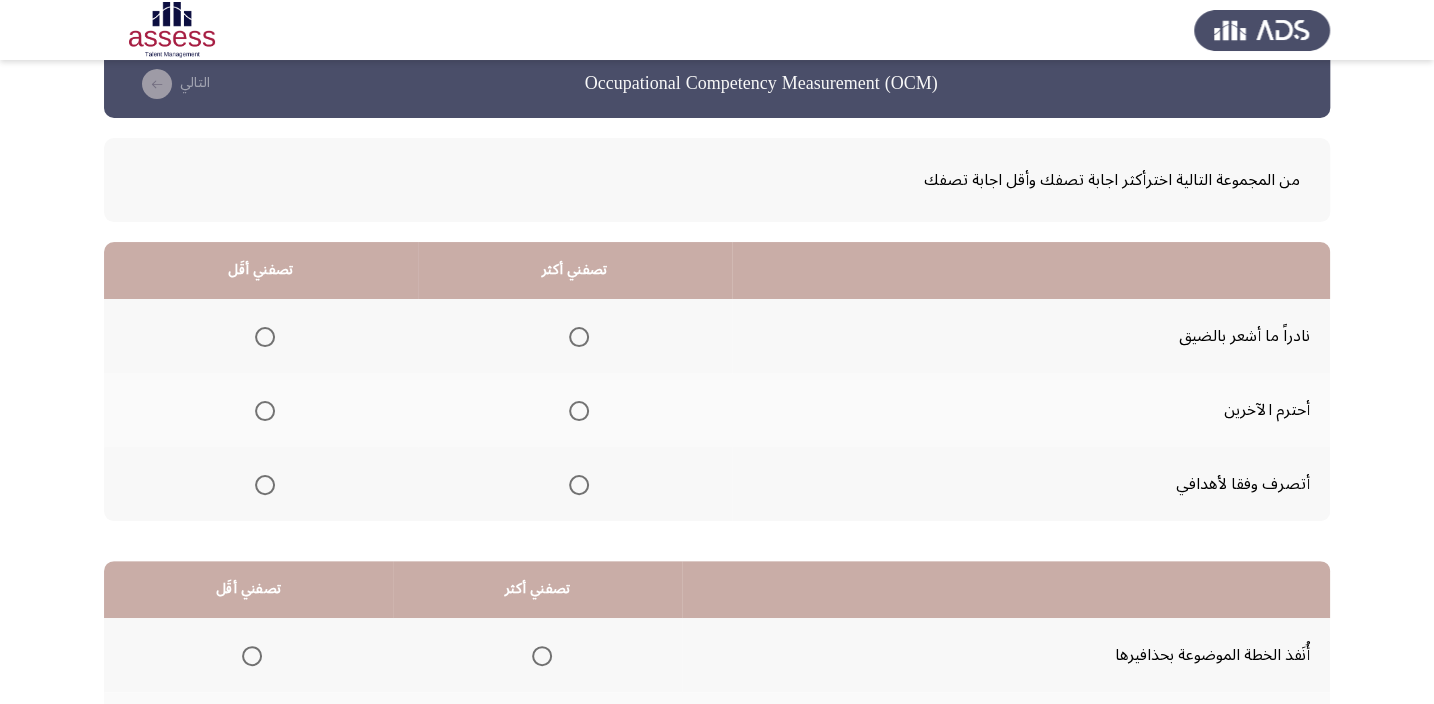 click at bounding box center [579, 485] 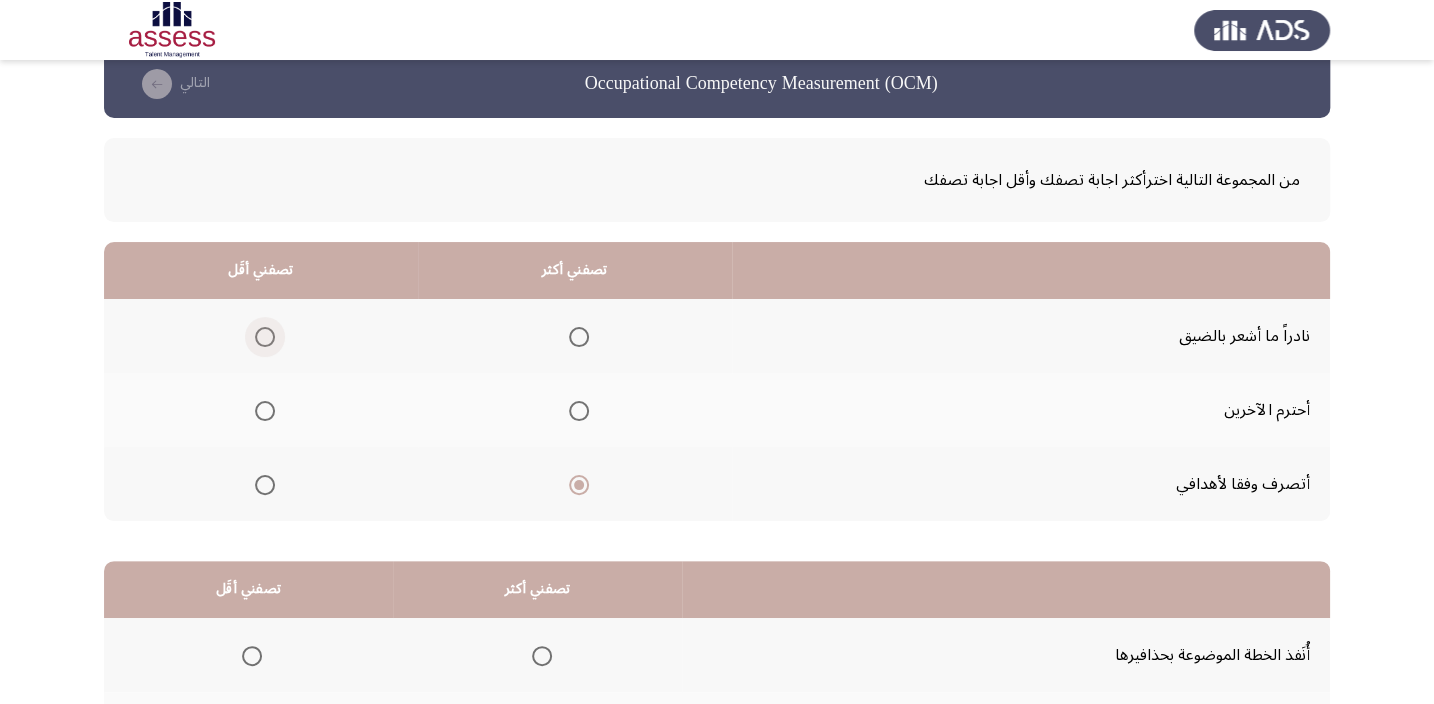 click at bounding box center (265, 337) 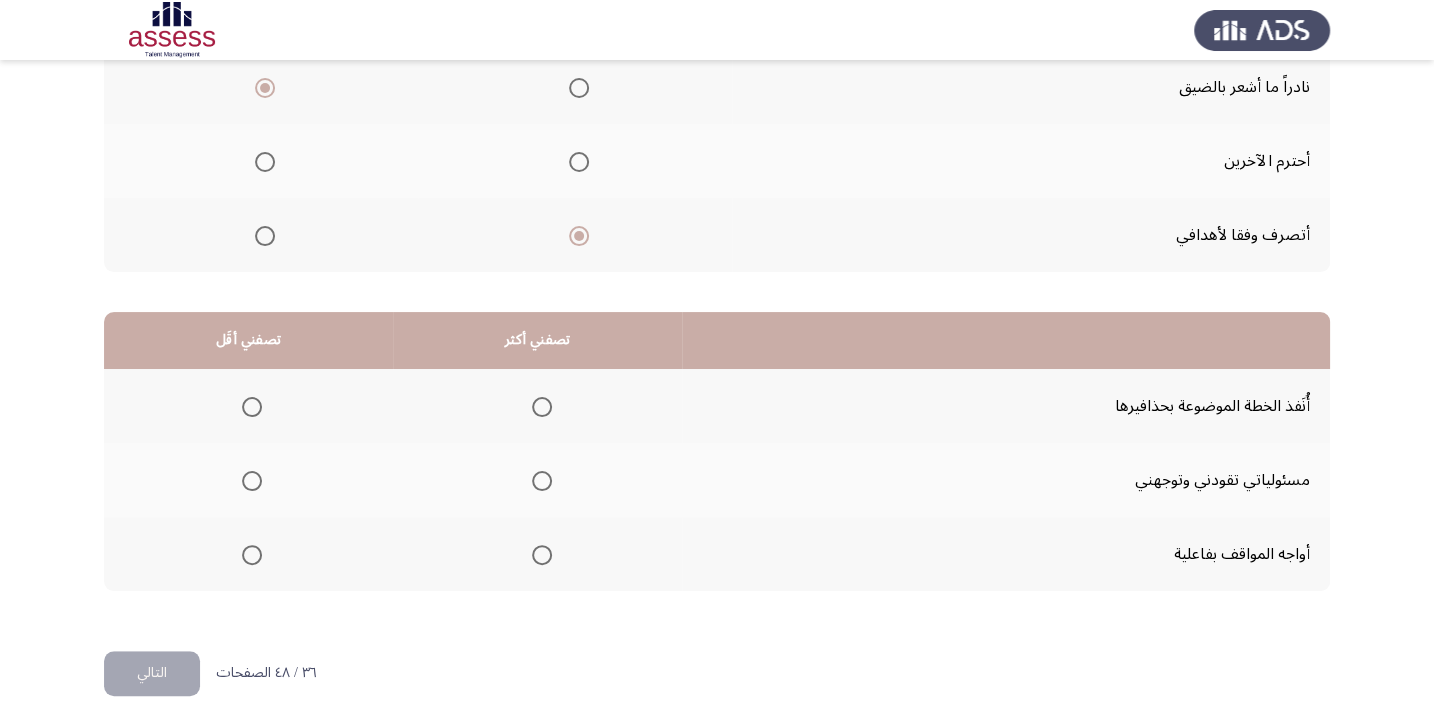 scroll, scrollTop: 303, scrollLeft: 0, axis: vertical 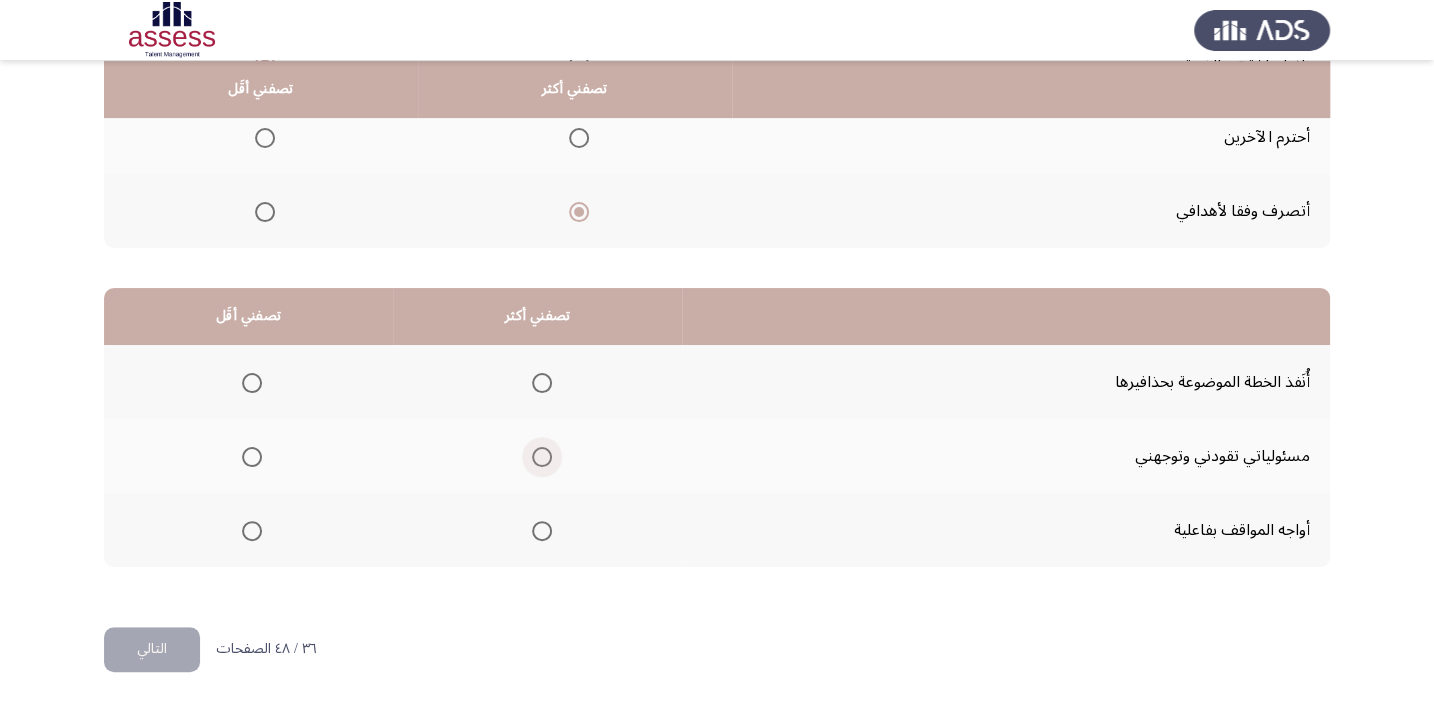 click at bounding box center (542, 457) 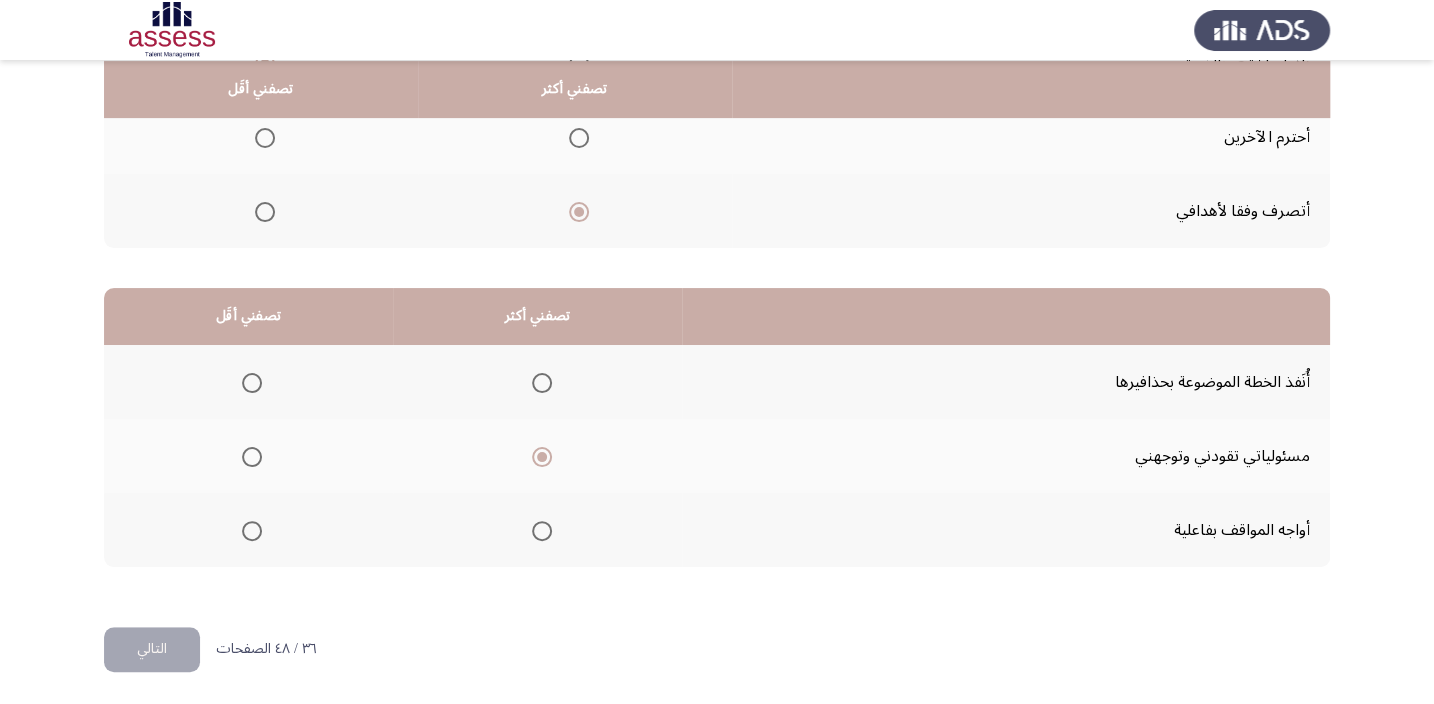 click at bounding box center [252, 531] 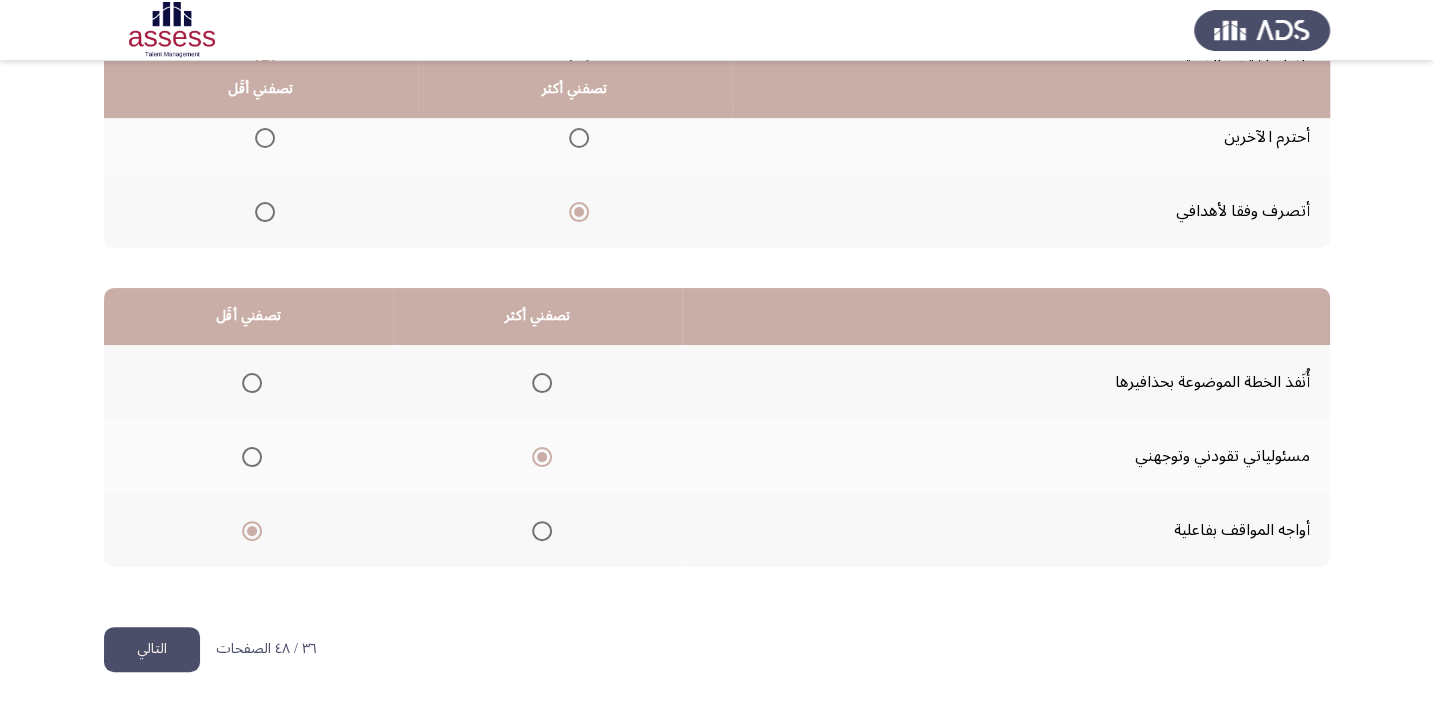 click on "التالي" 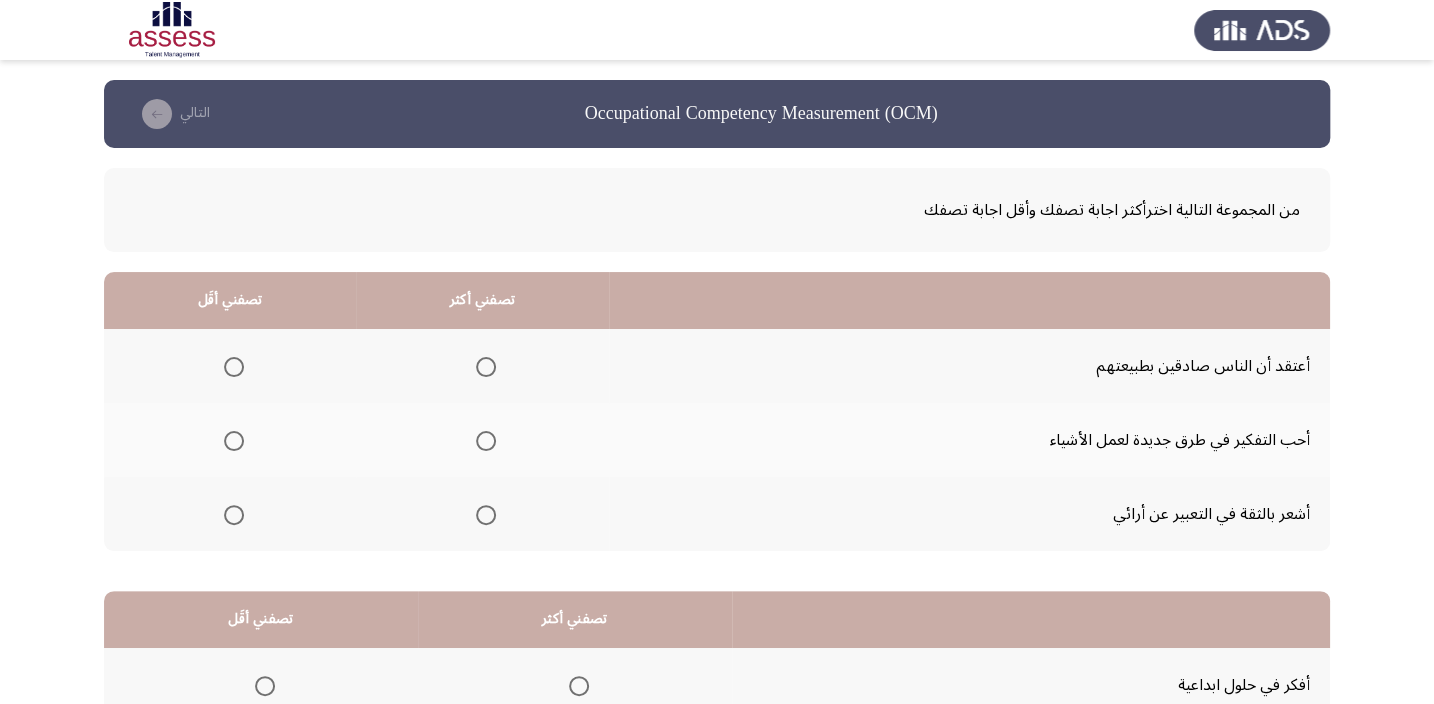 click at bounding box center [486, 515] 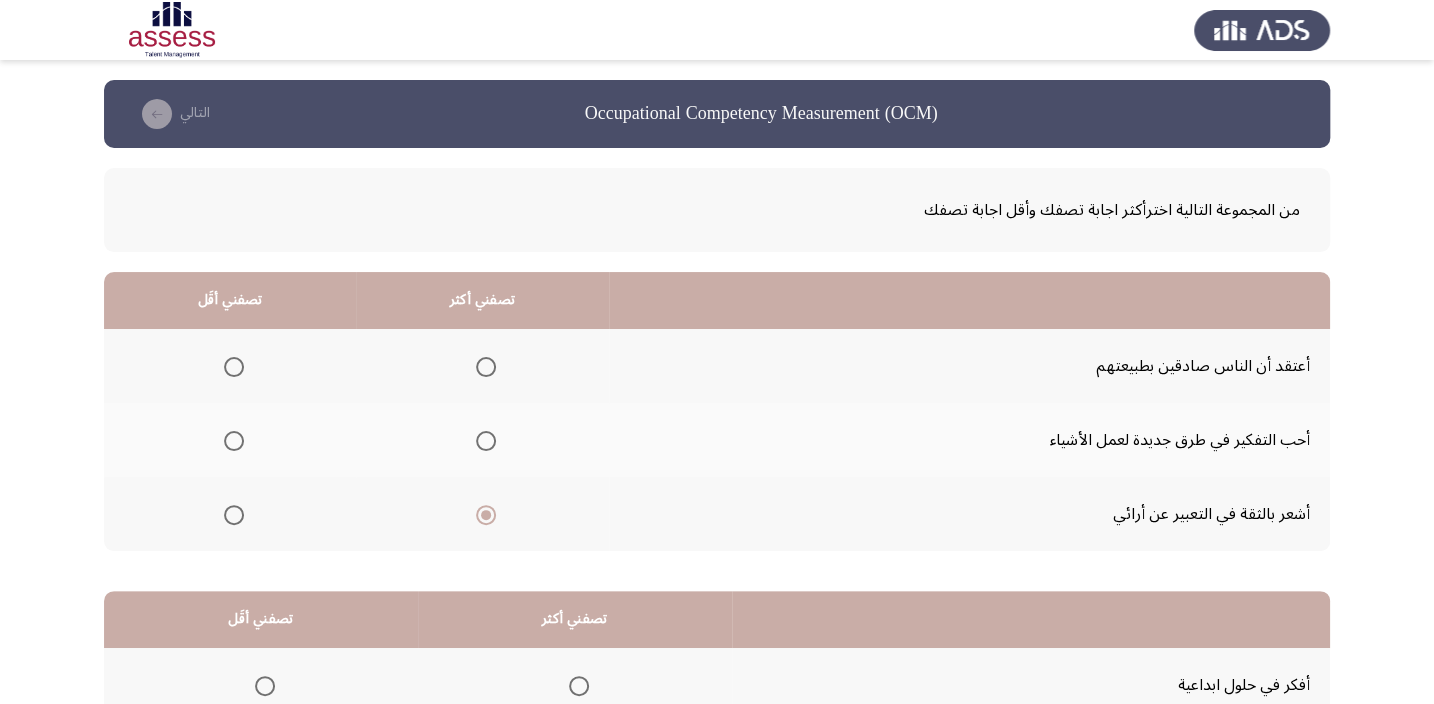 click at bounding box center [234, 367] 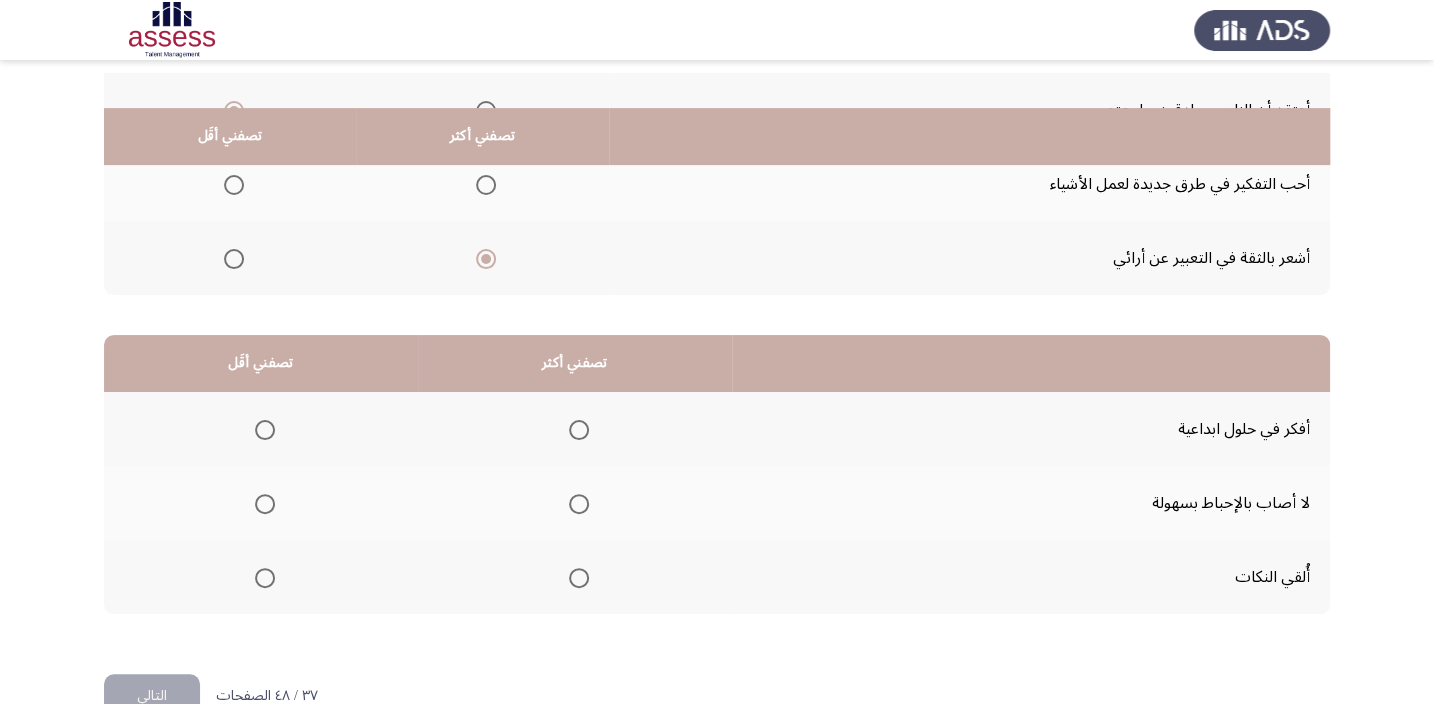 scroll, scrollTop: 303, scrollLeft: 0, axis: vertical 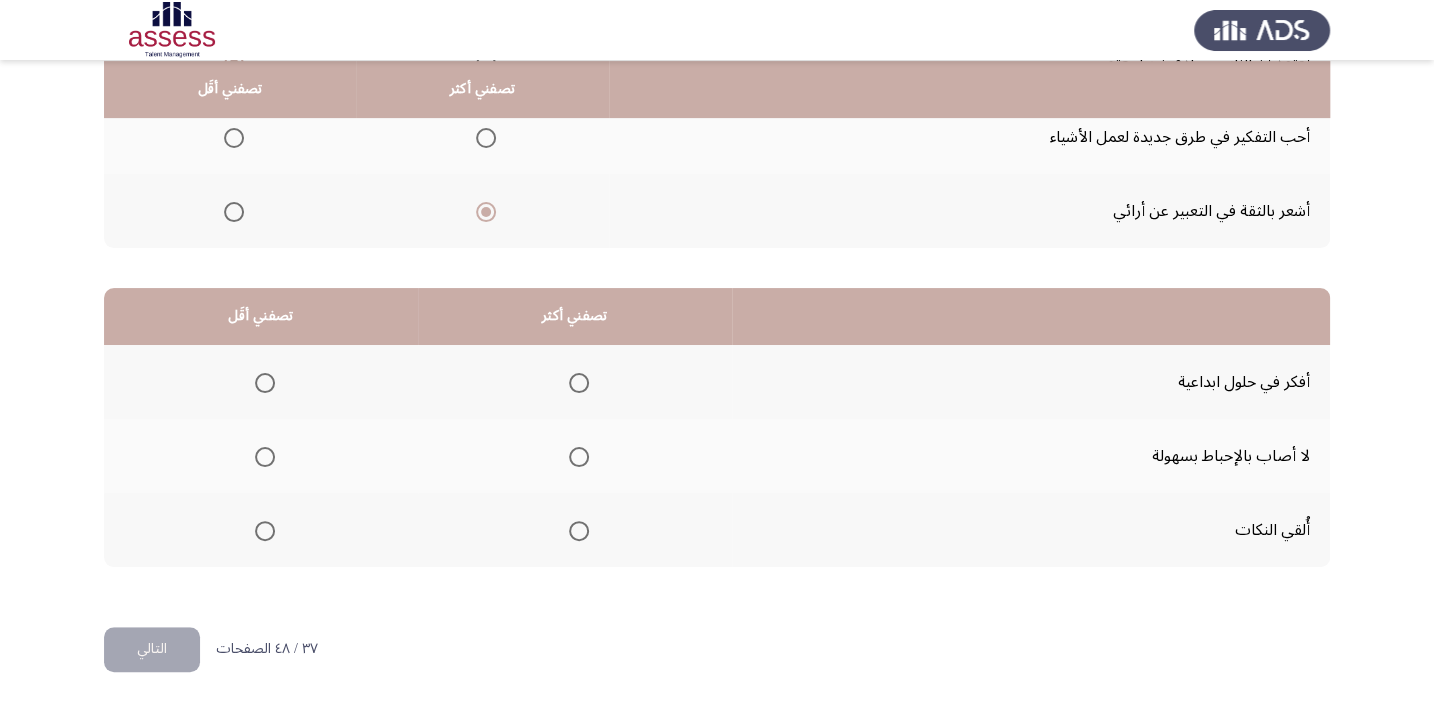 click at bounding box center (575, 531) 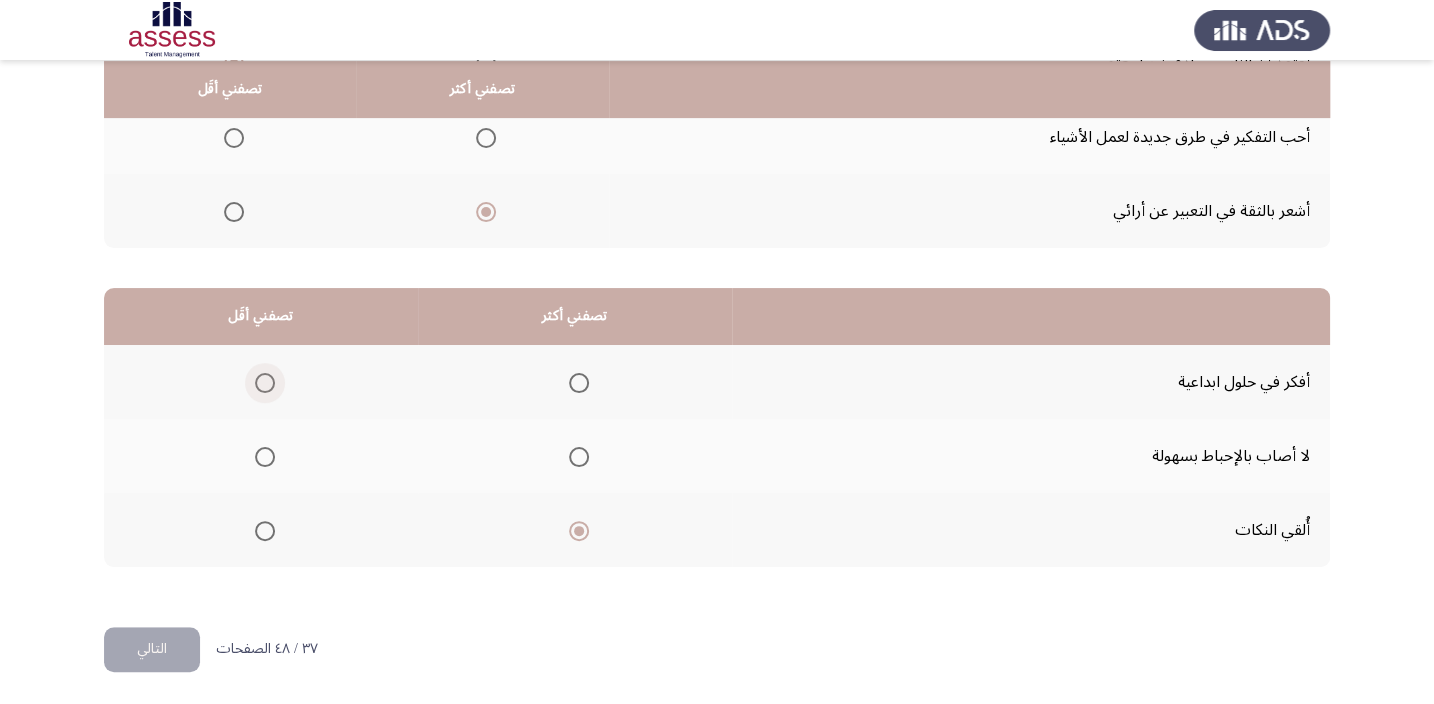 click at bounding box center [265, 383] 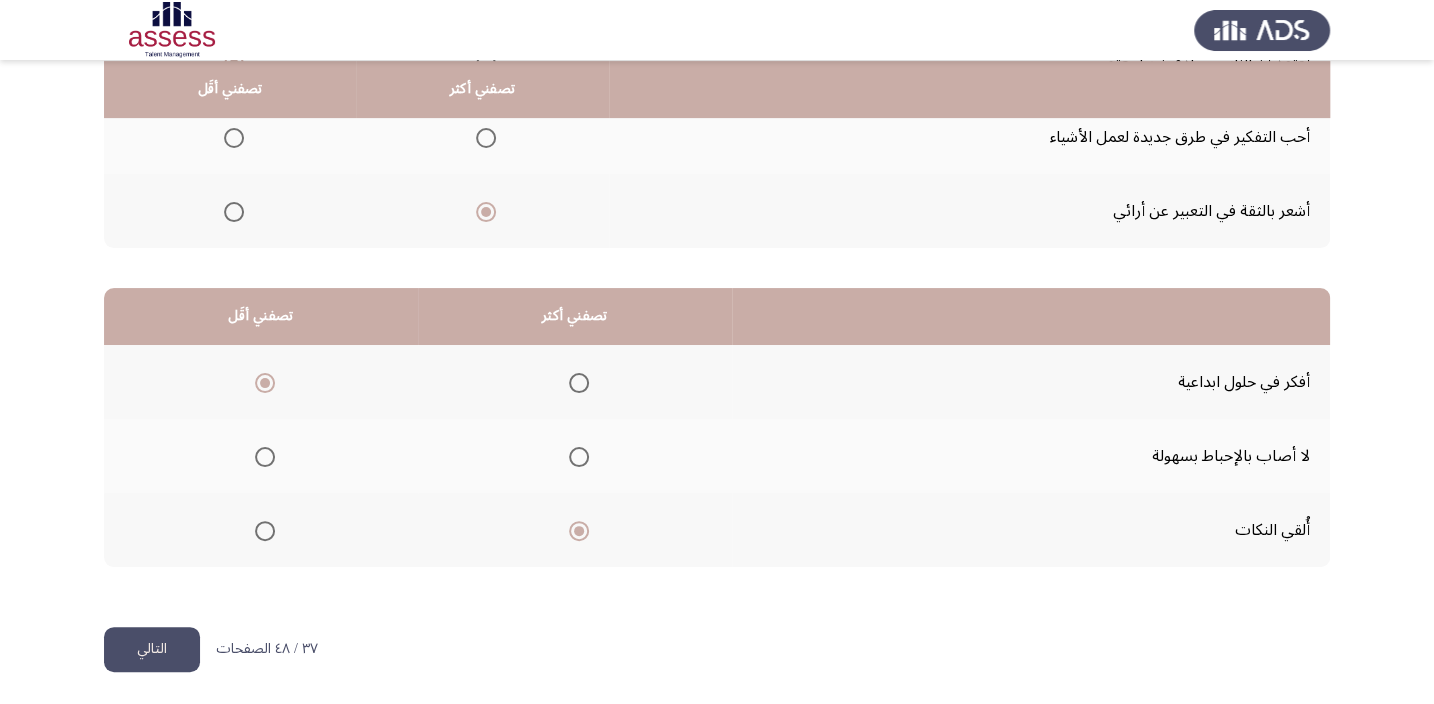 click on "التالي" 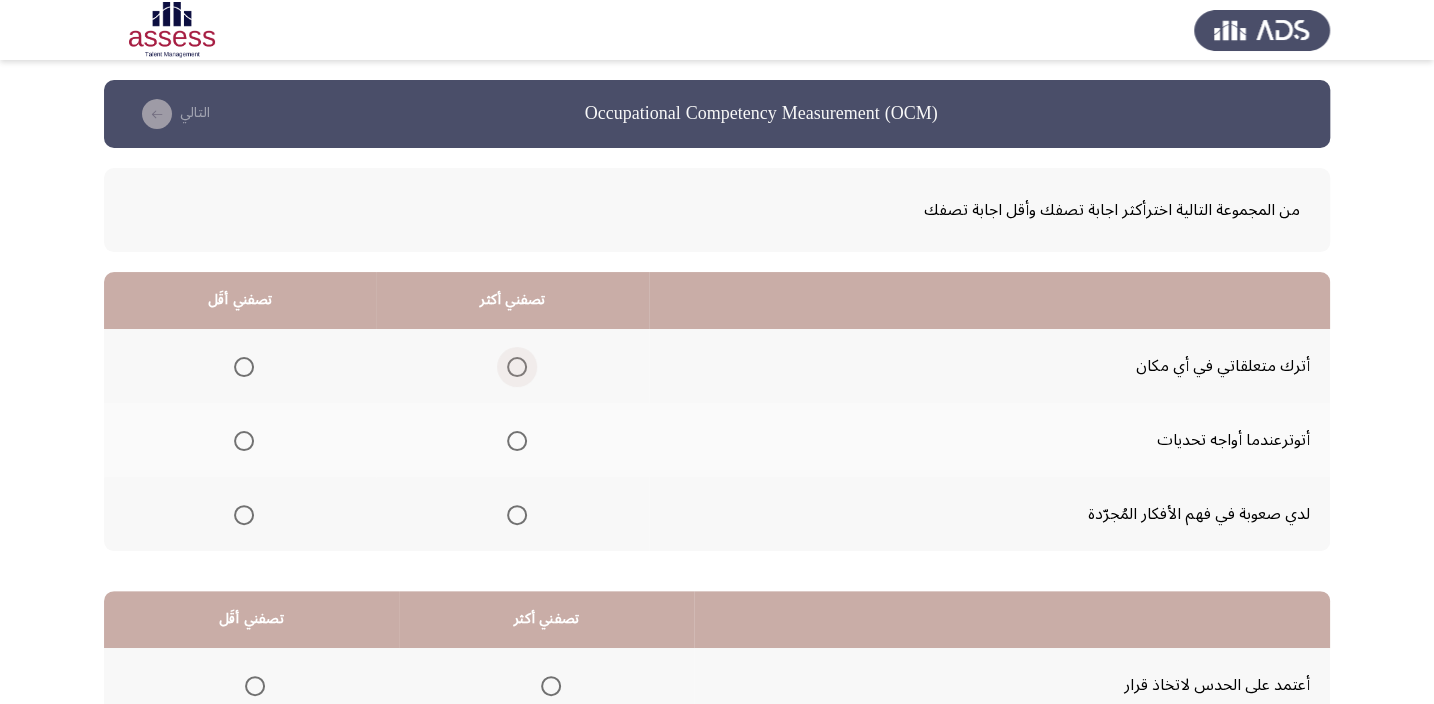 click at bounding box center [517, 367] 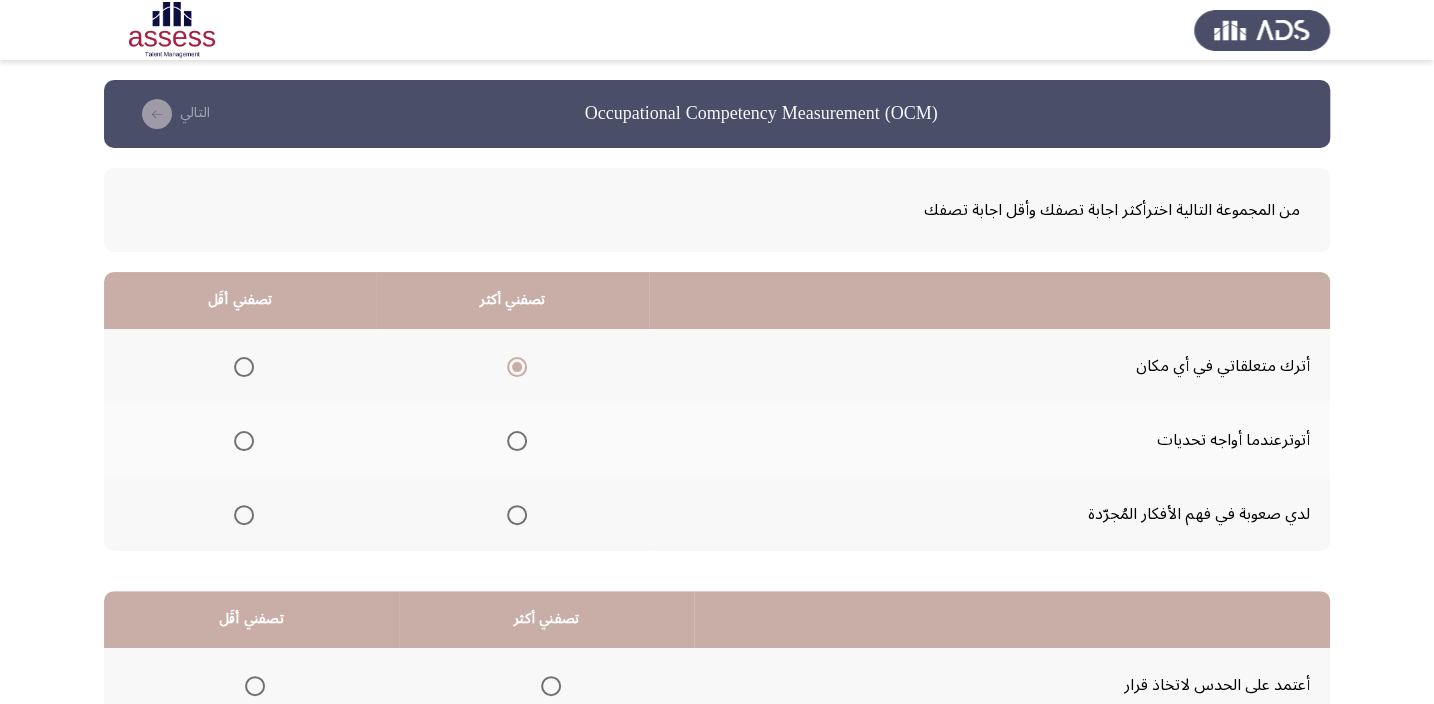 click at bounding box center [244, 441] 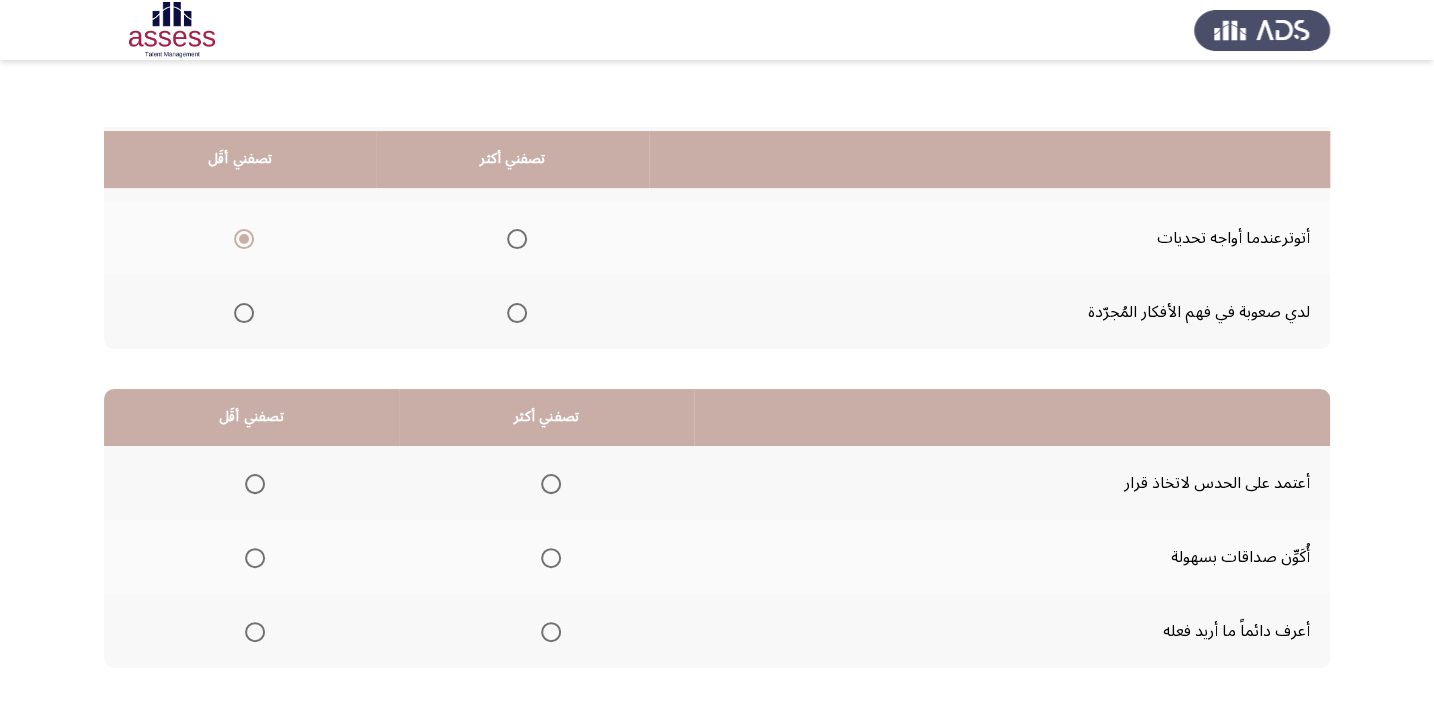 scroll, scrollTop: 272, scrollLeft: 0, axis: vertical 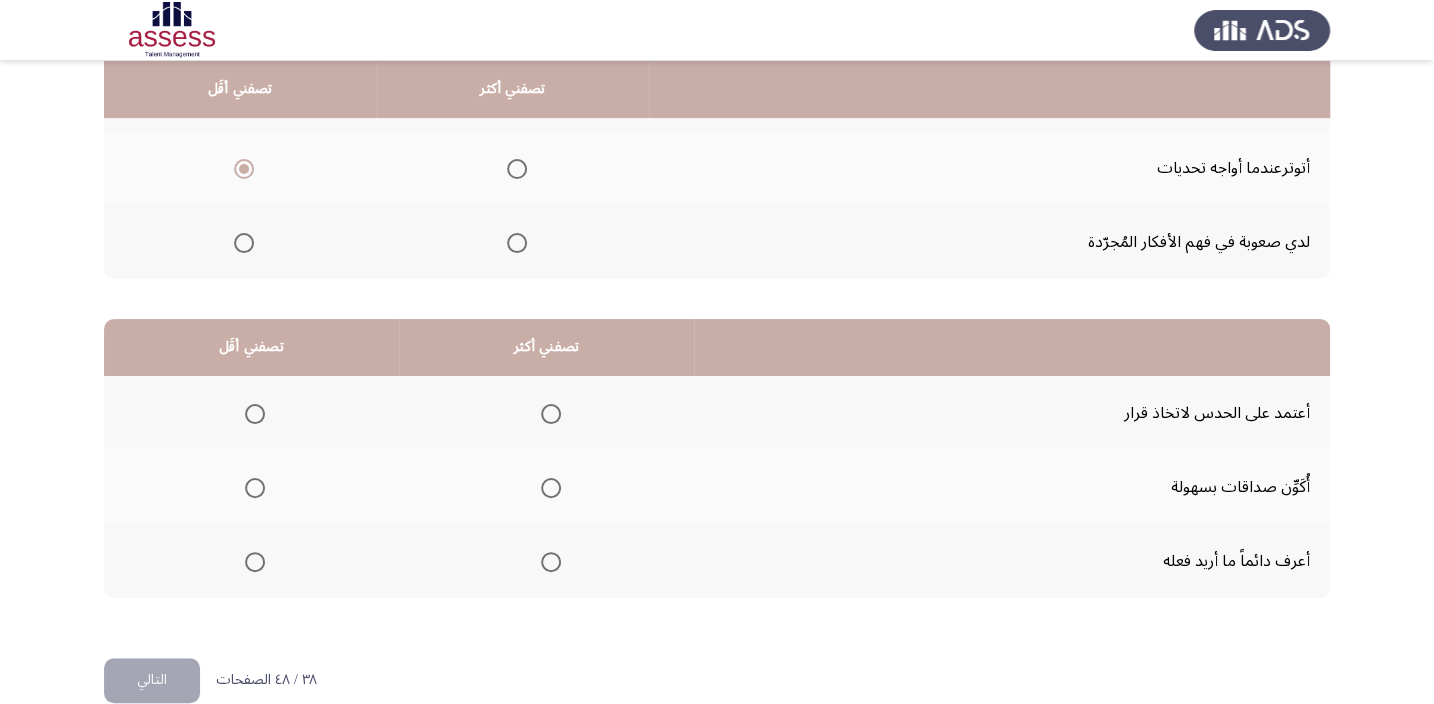 click at bounding box center (551, 488) 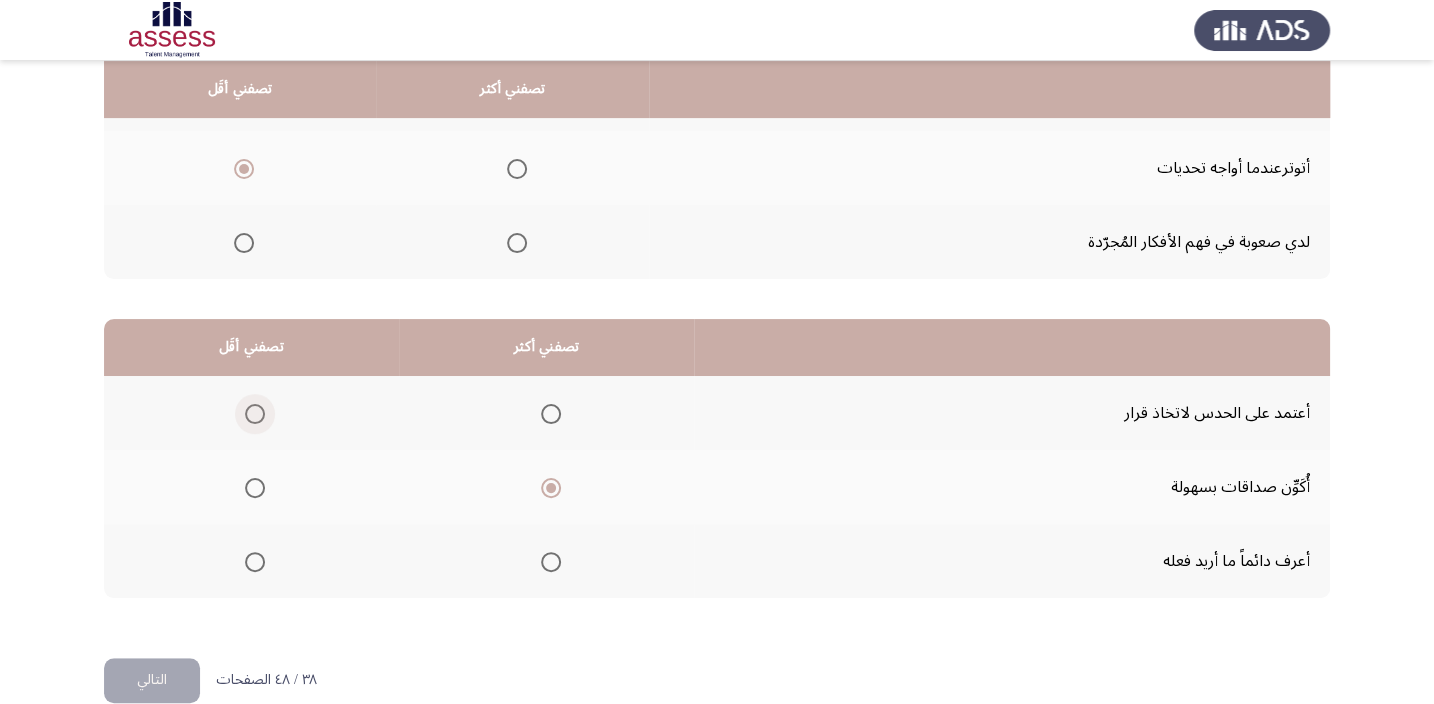 click at bounding box center [255, 414] 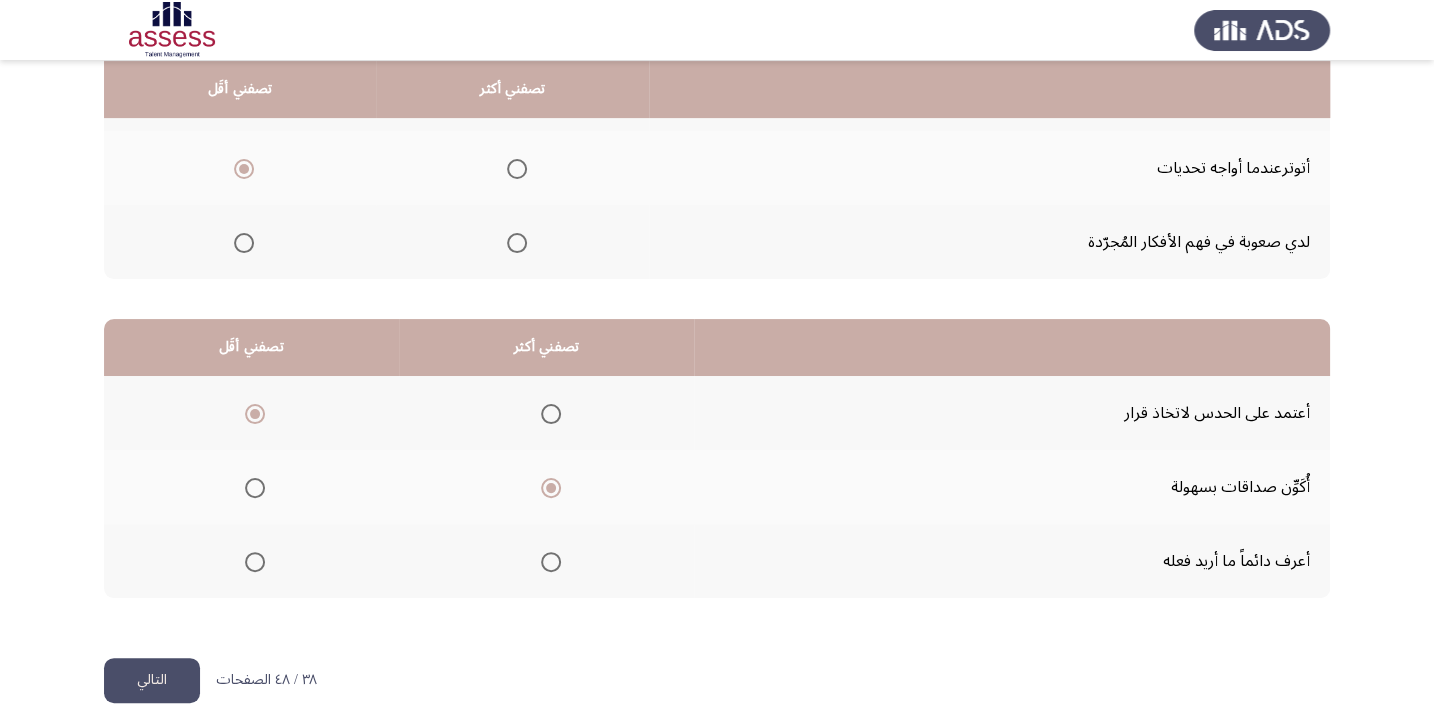 click on "التالي" 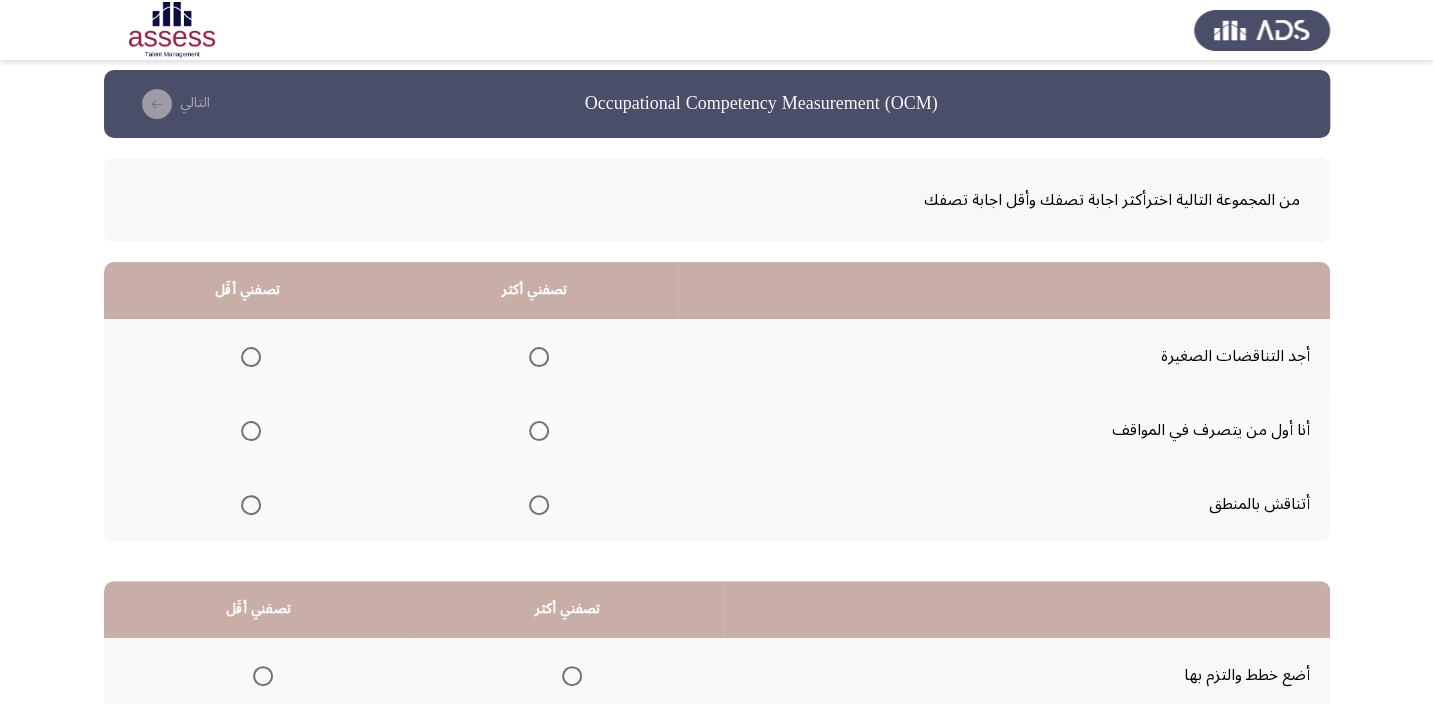 scroll, scrollTop: 0, scrollLeft: 0, axis: both 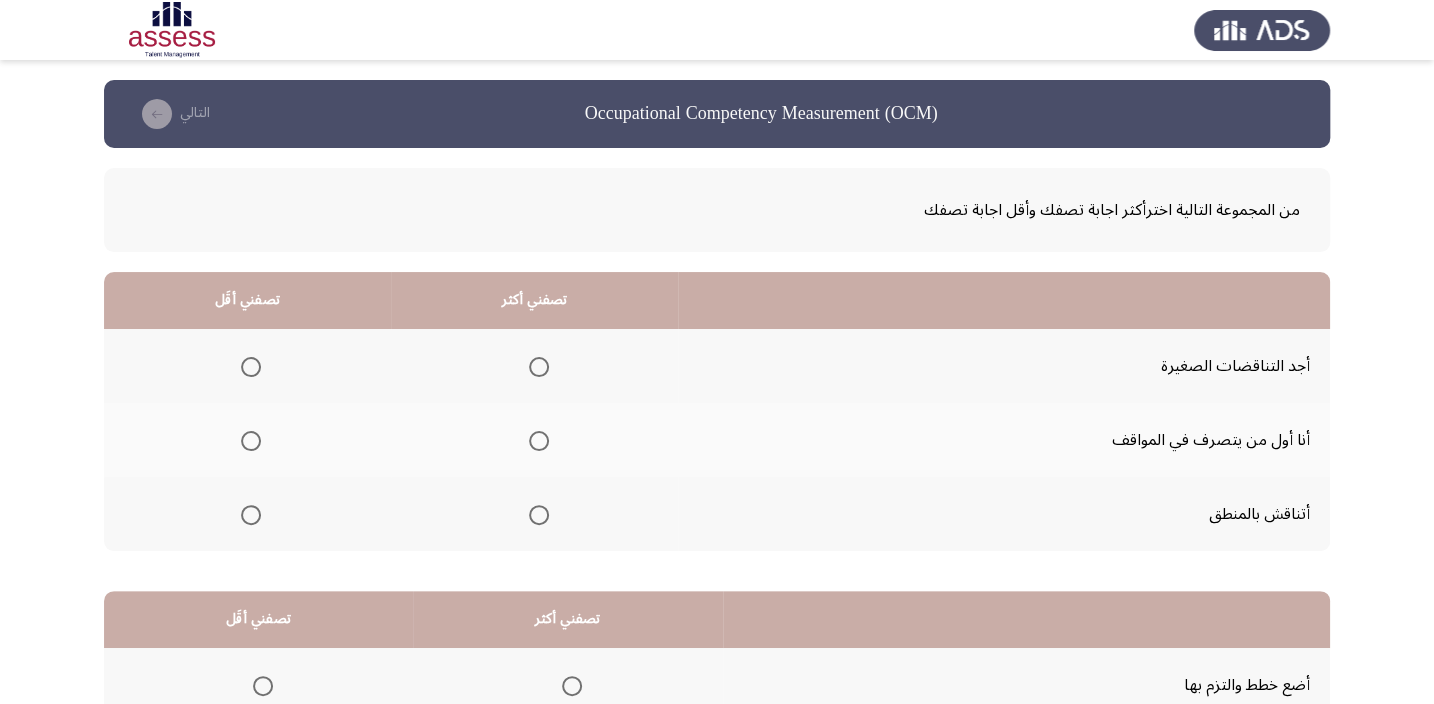 click at bounding box center (539, 367) 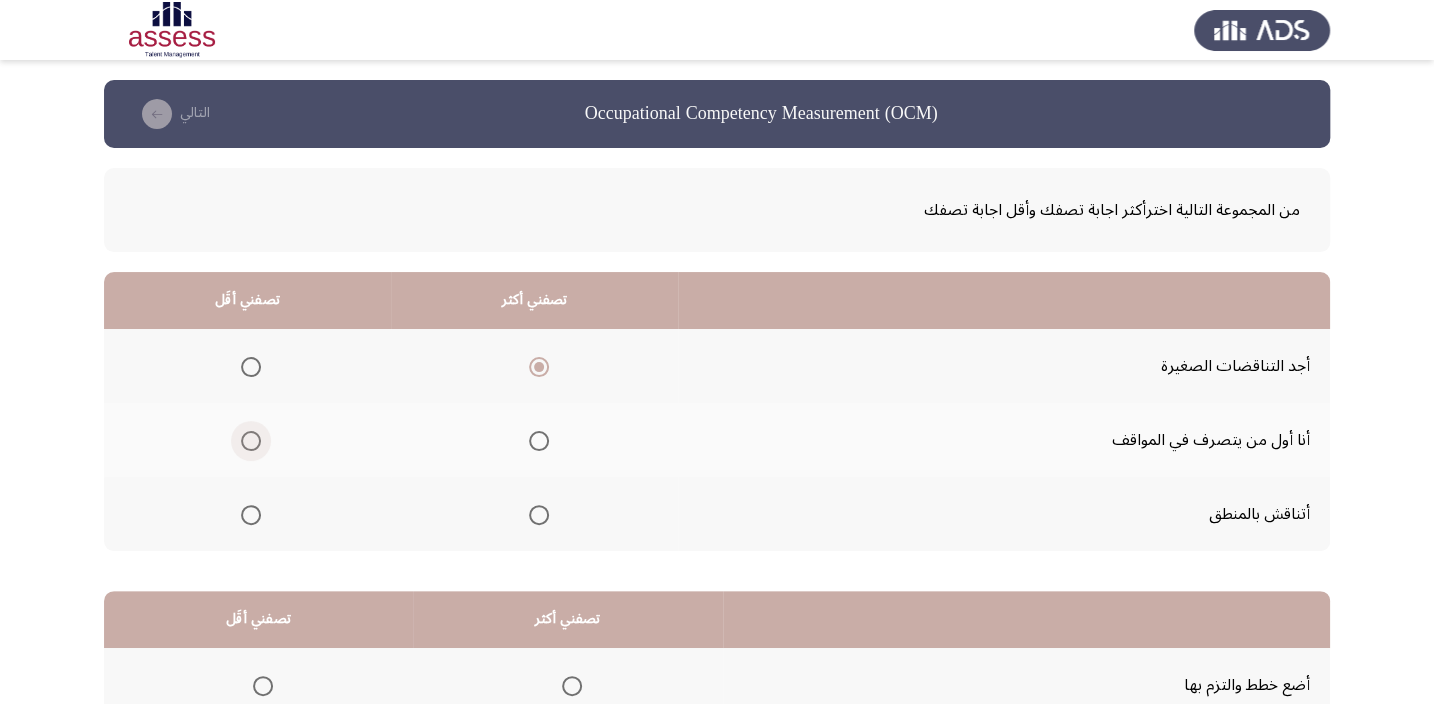 click at bounding box center [251, 441] 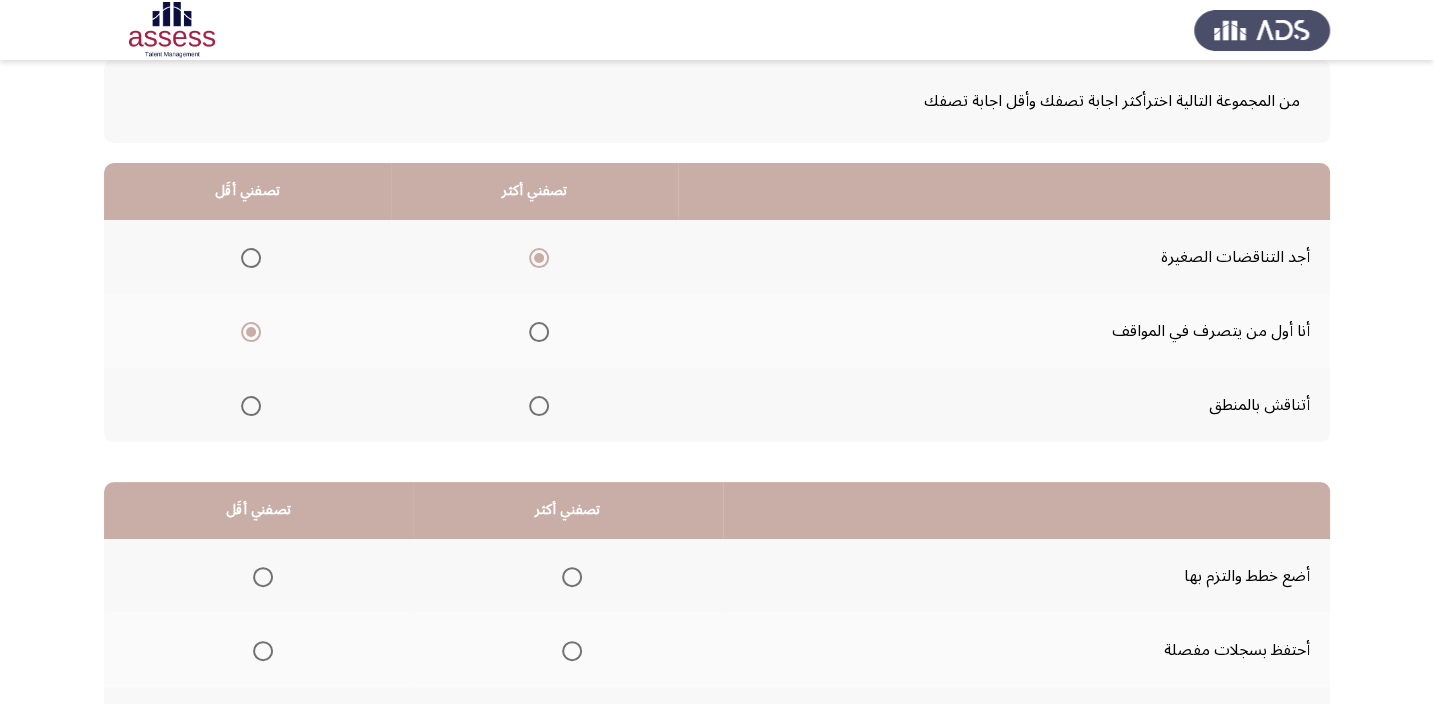 scroll, scrollTop: 272, scrollLeft: 0, axis: vertical 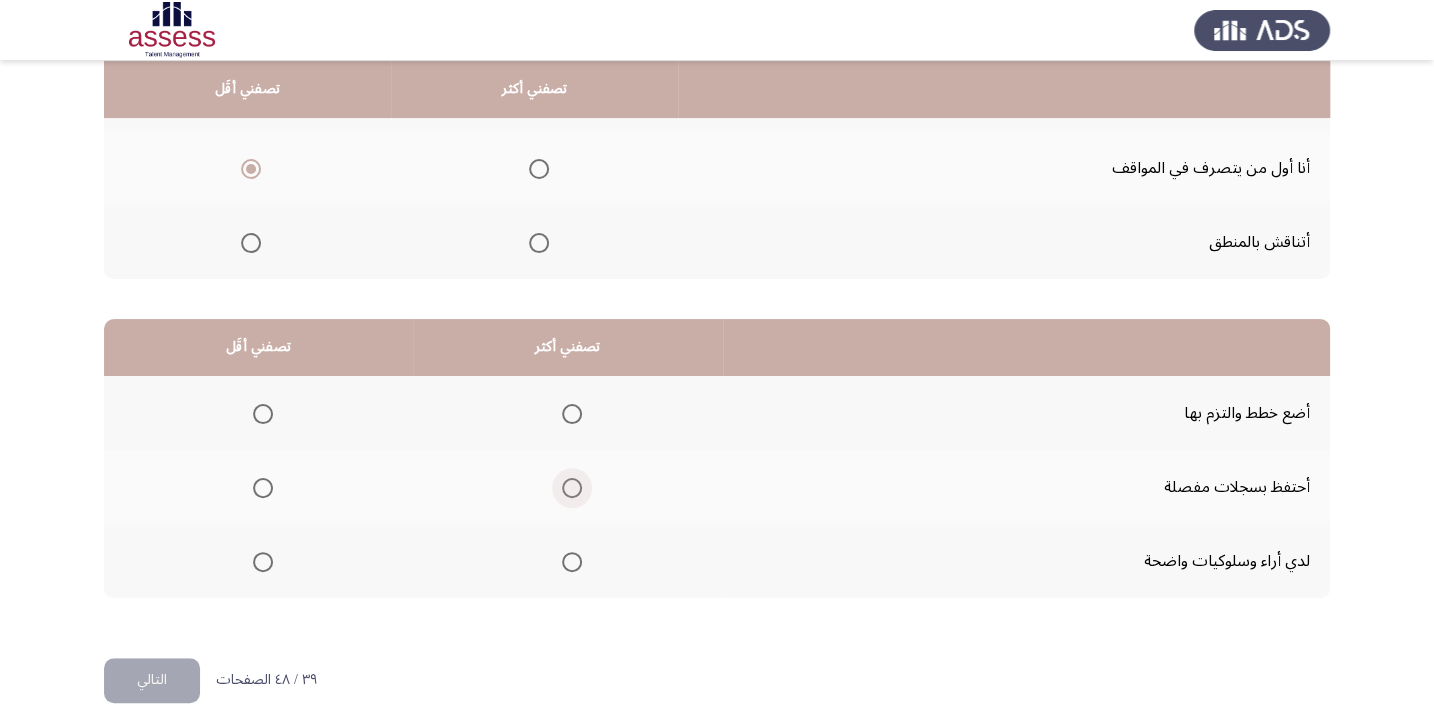 click at bounding box center (572, 488) 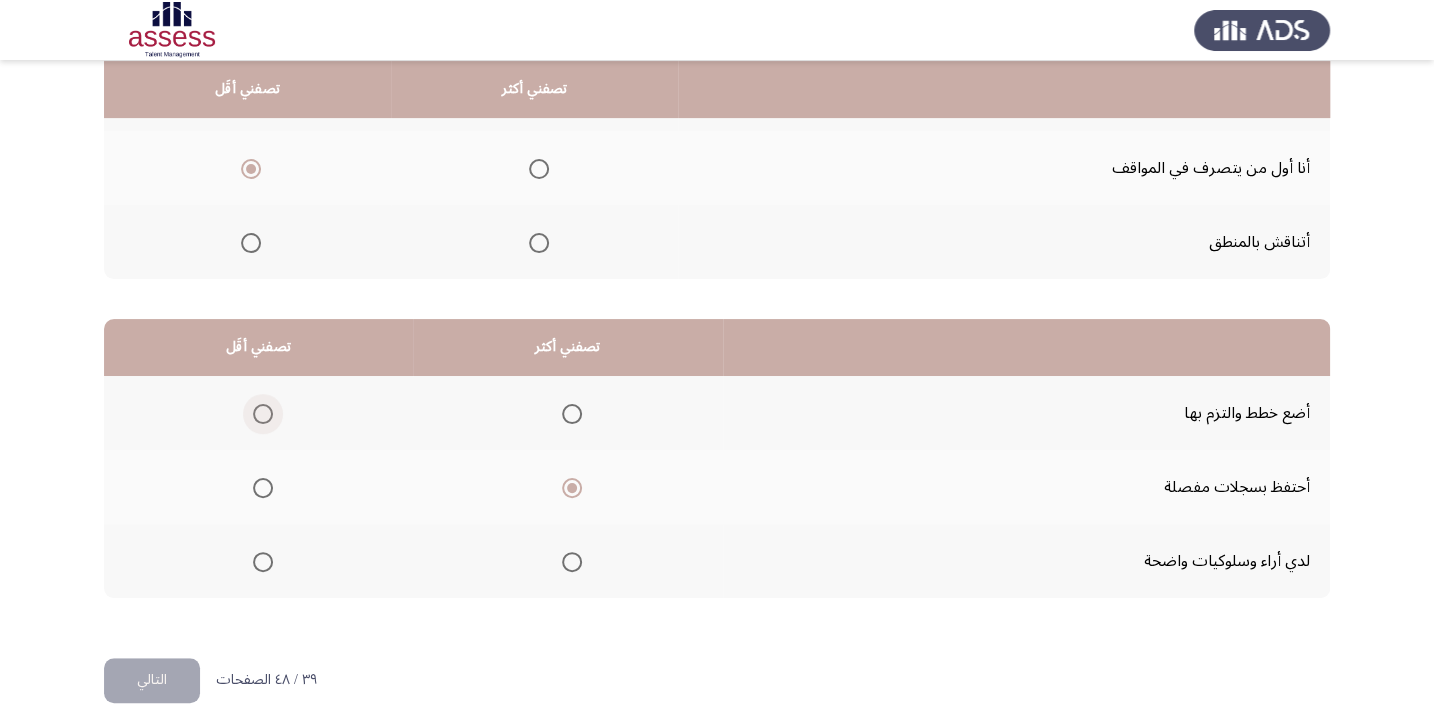 click at bounding box center [263, 414] 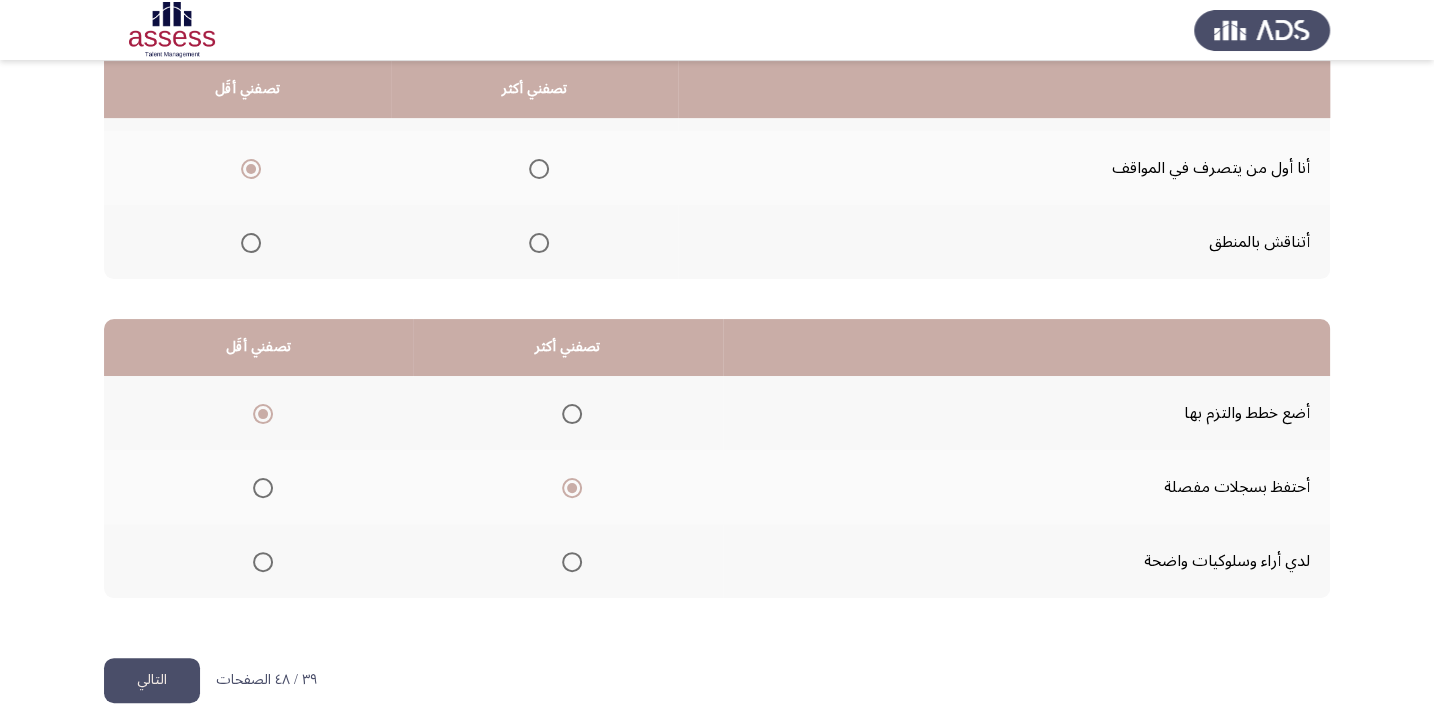 click on "التالي" 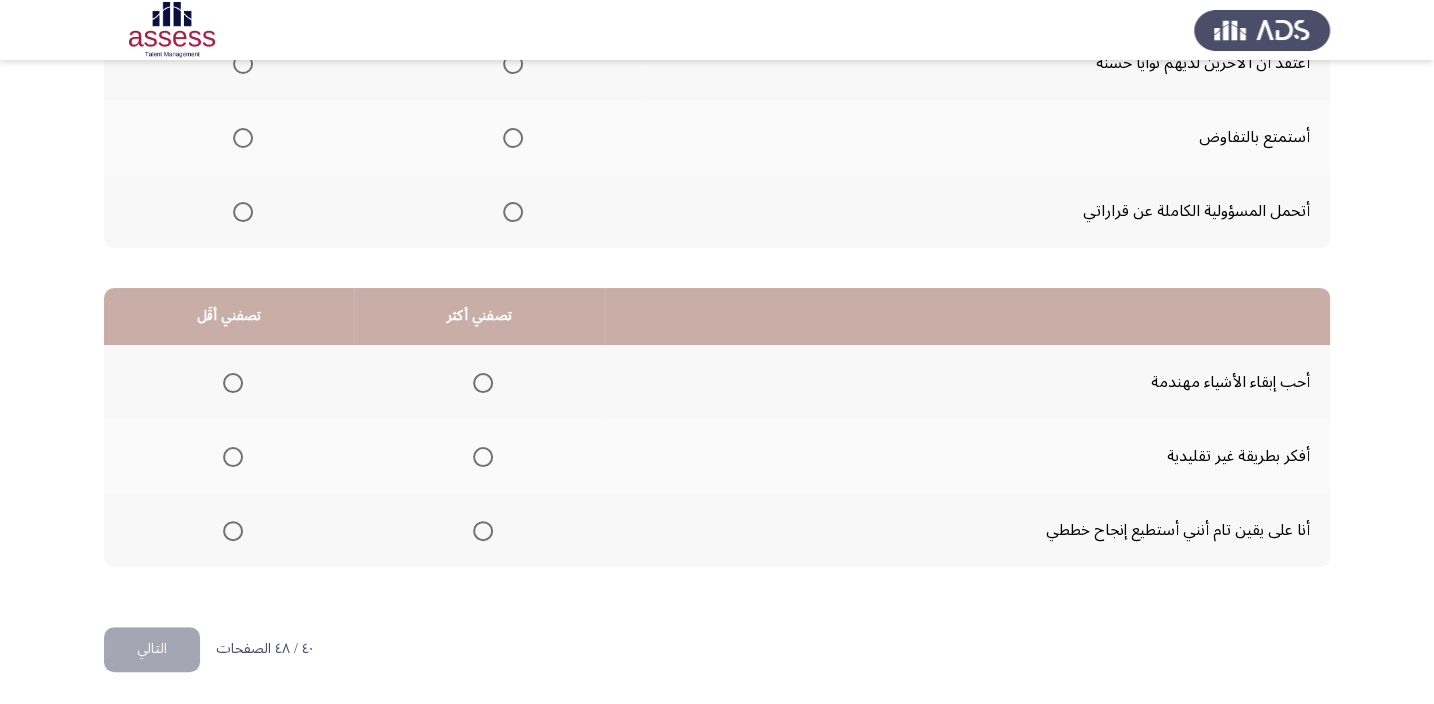 scroll, scrollTop: 121, scrollLeft: 0, axis: vertical 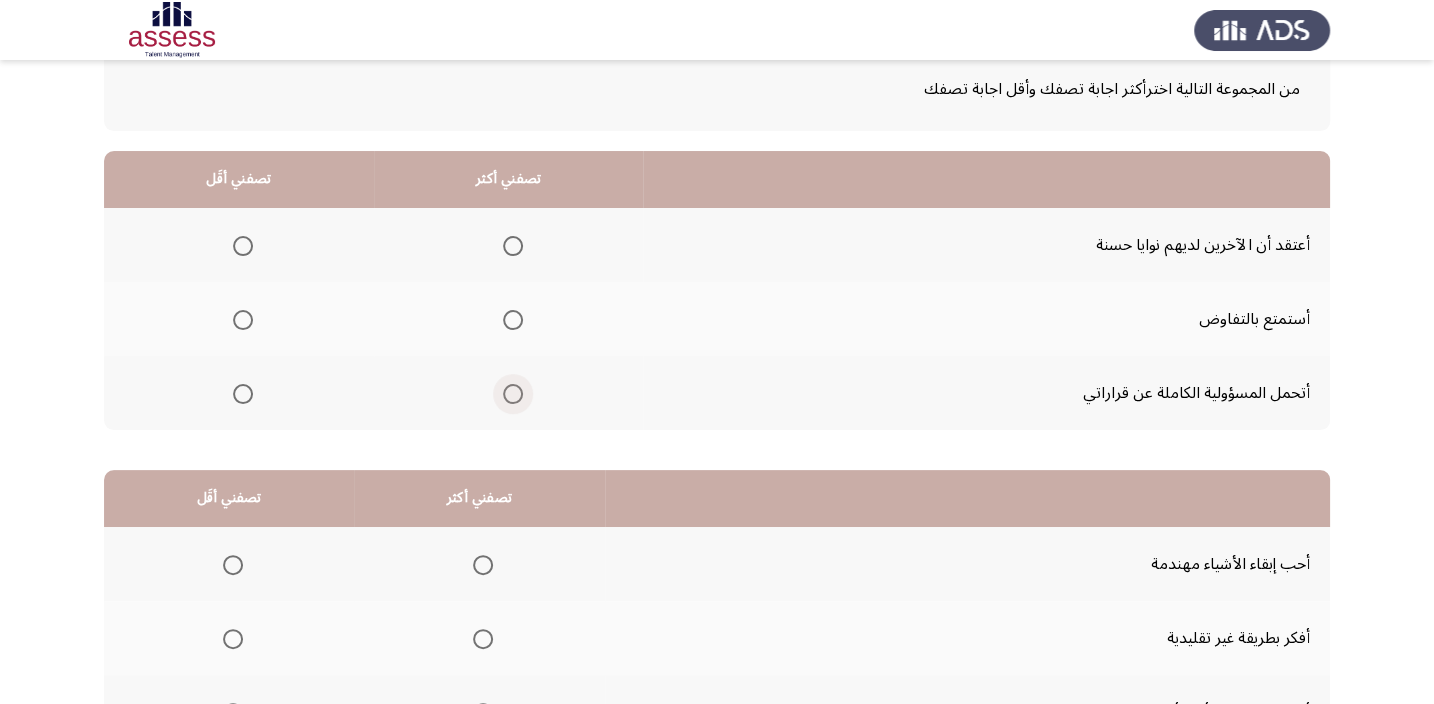 click at bounding box center [513, 394] 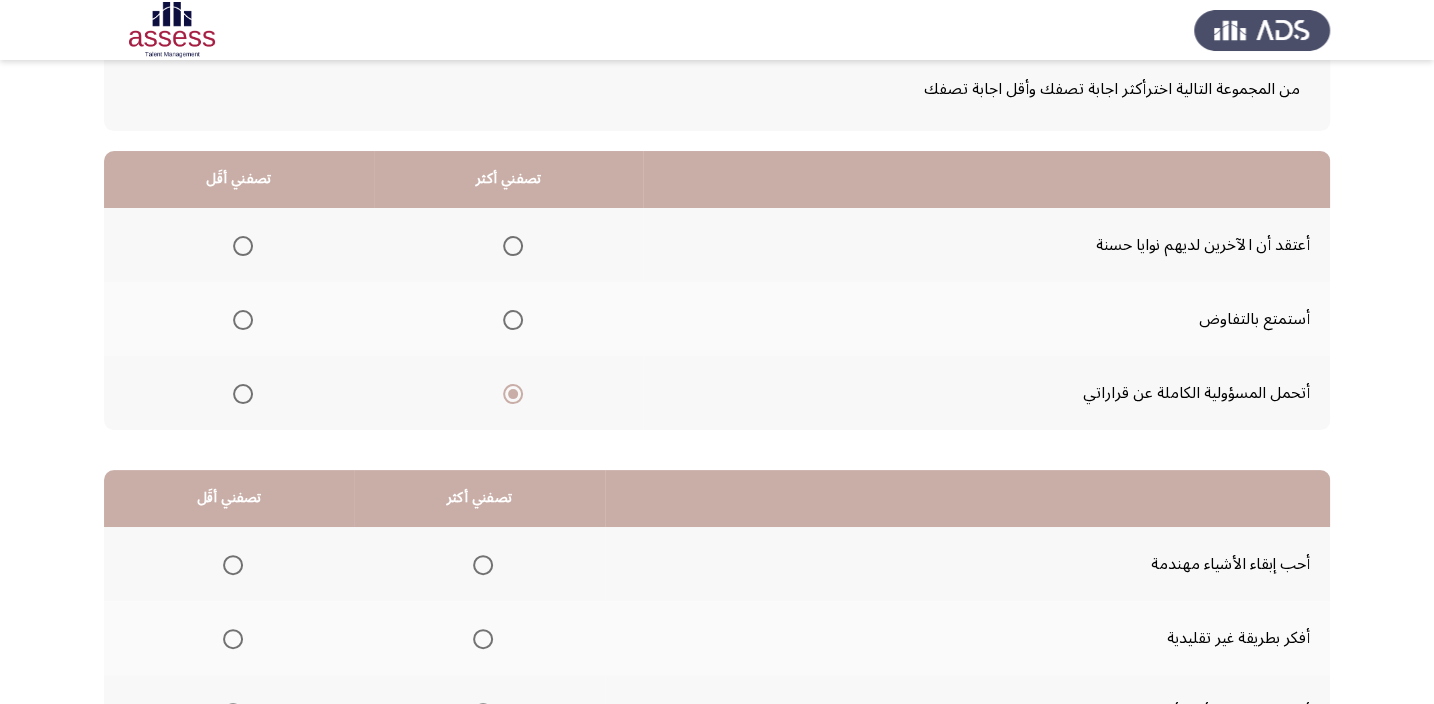 click at bounding box center [243, 246] 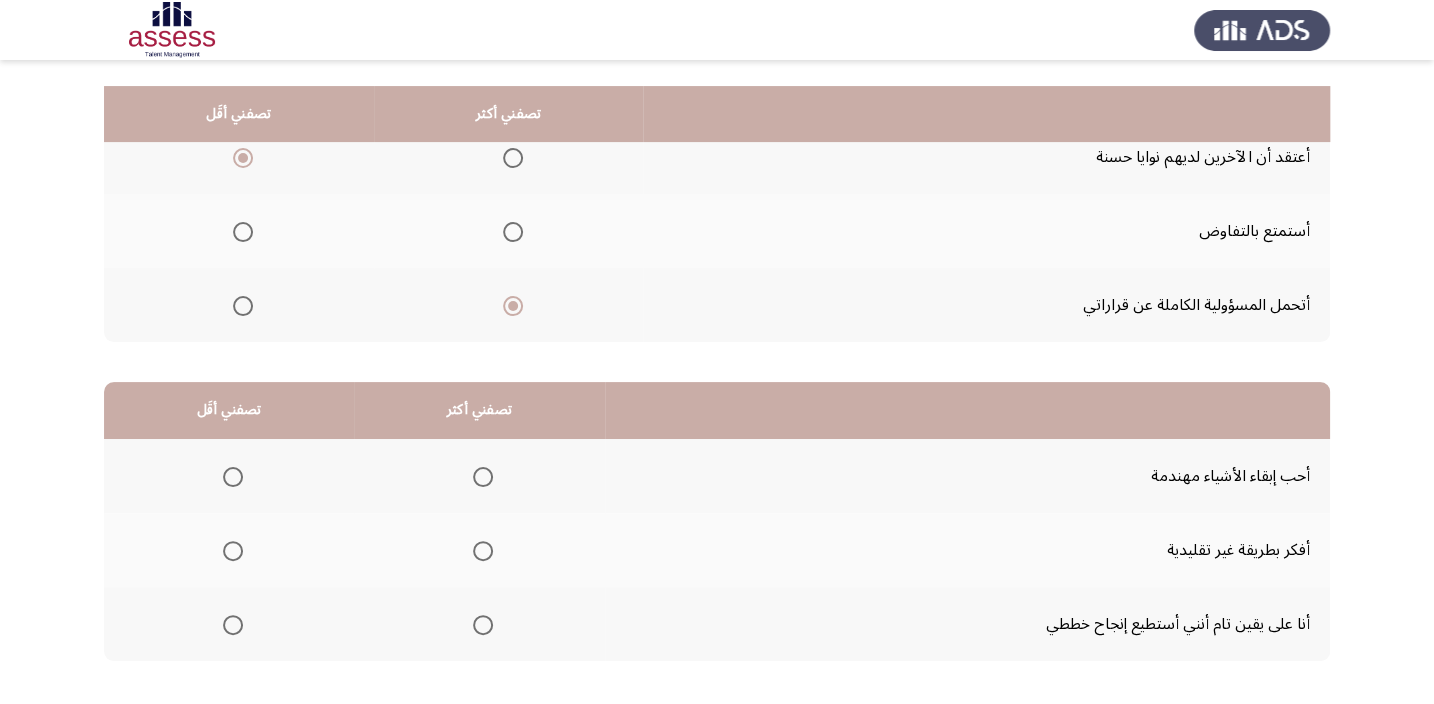 scroll, scrollTop: 303, scrollLeft: 0, axis: vertical 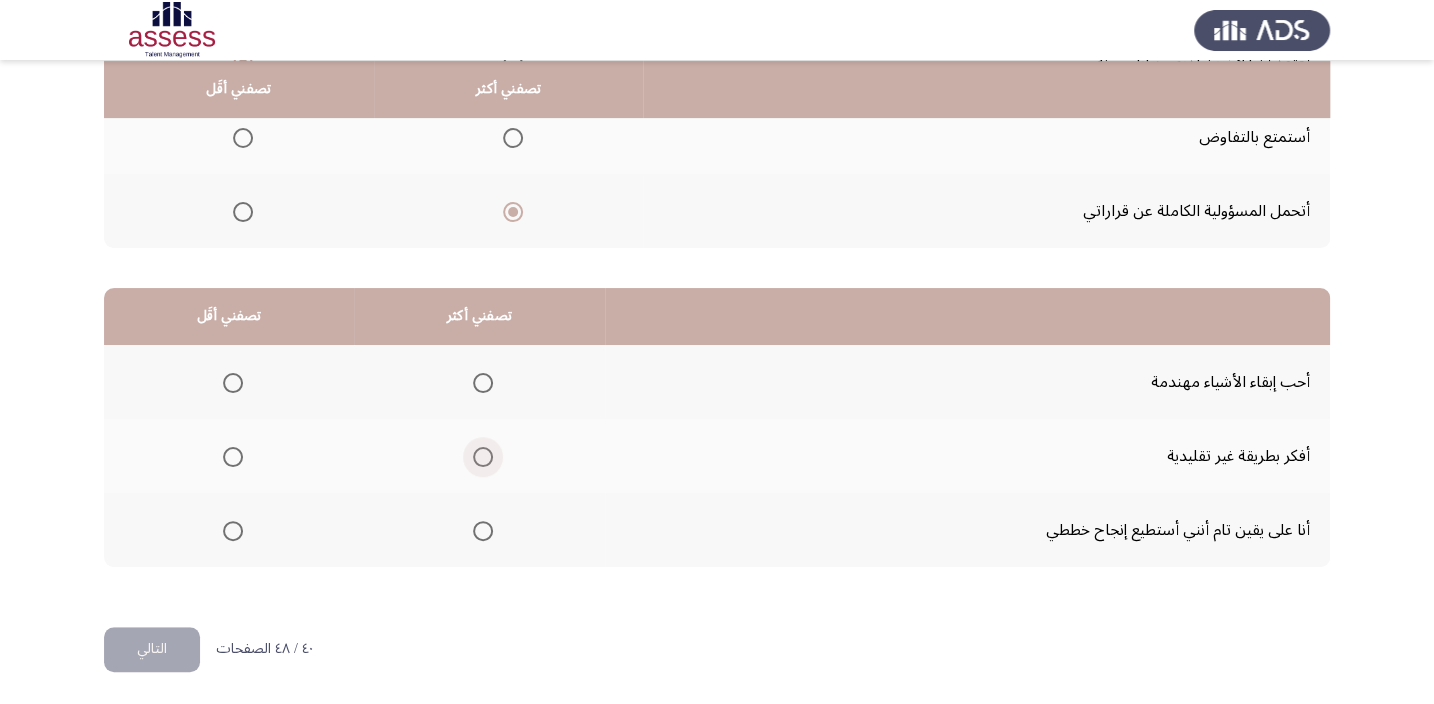 click at bounding box center (483, 457) 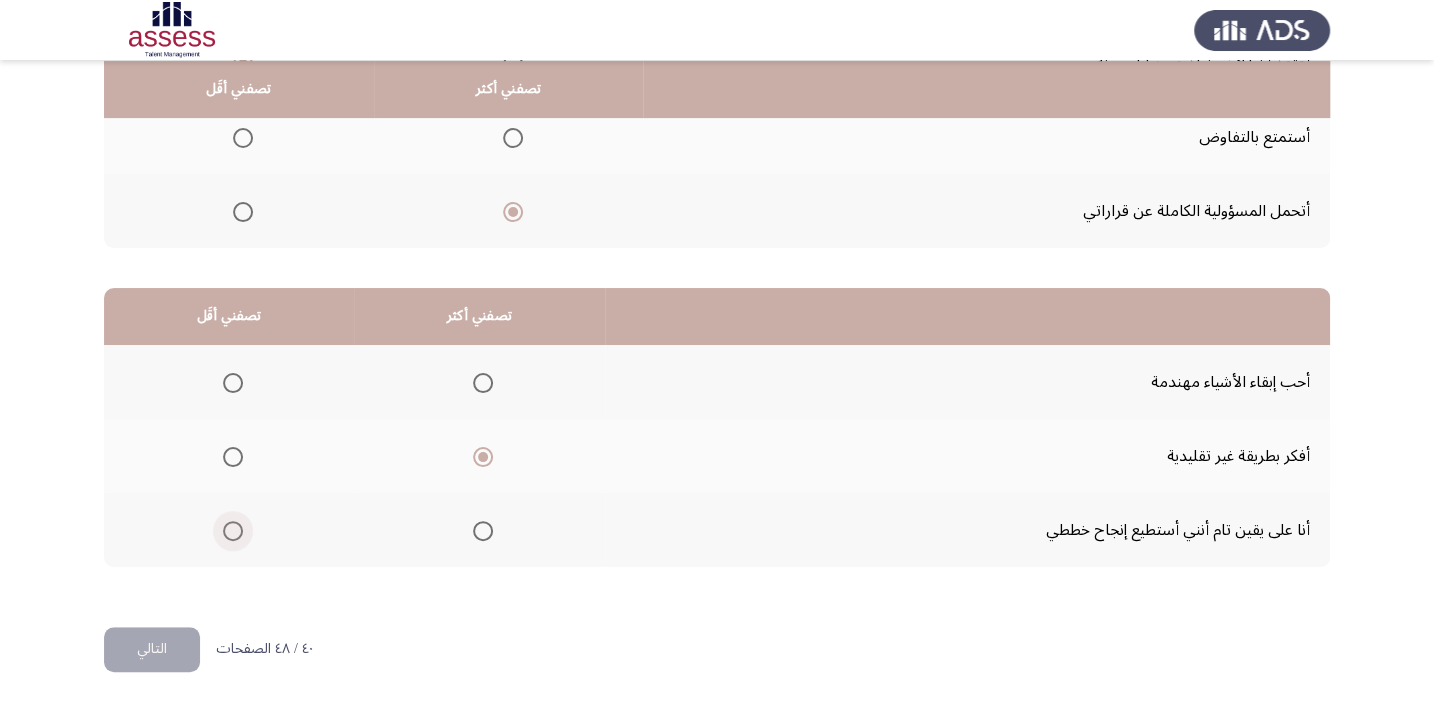 click at bounding box center [233, 531] 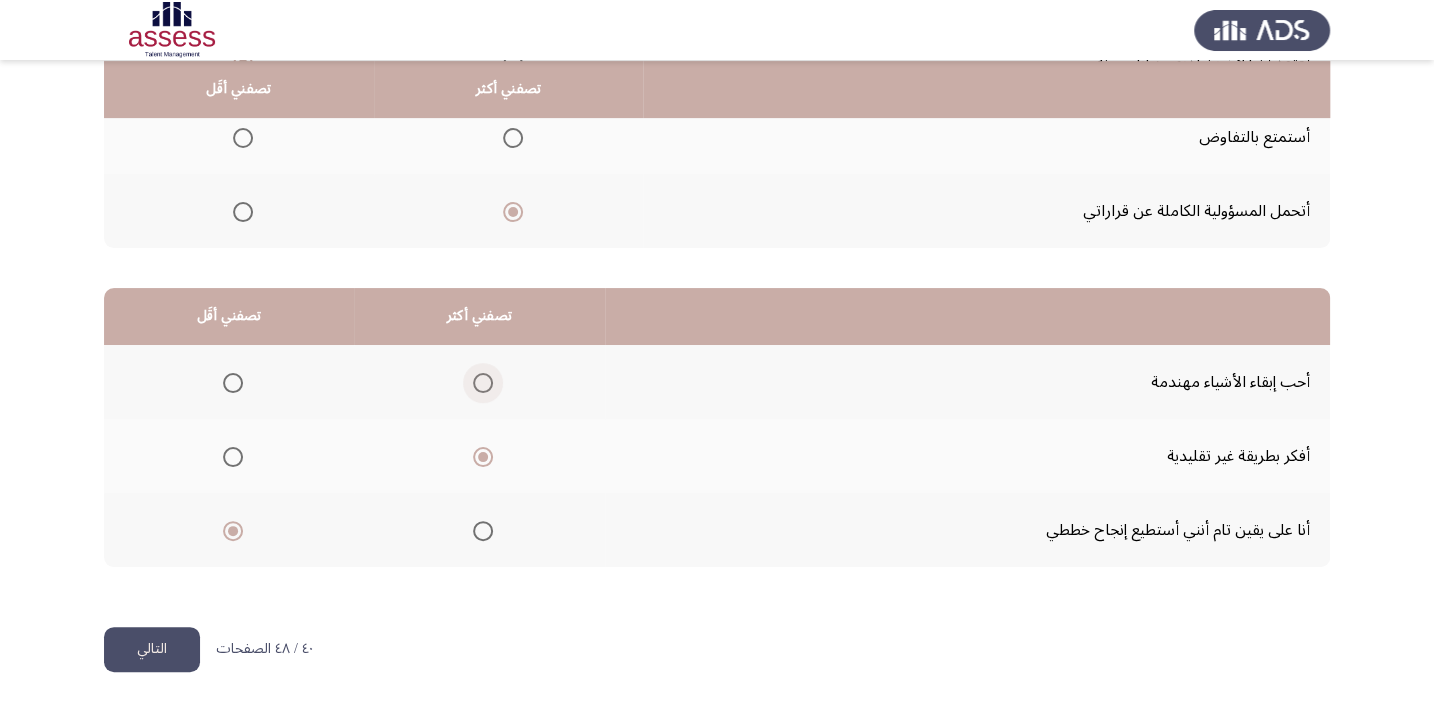 click at bounding box center [483, 383] 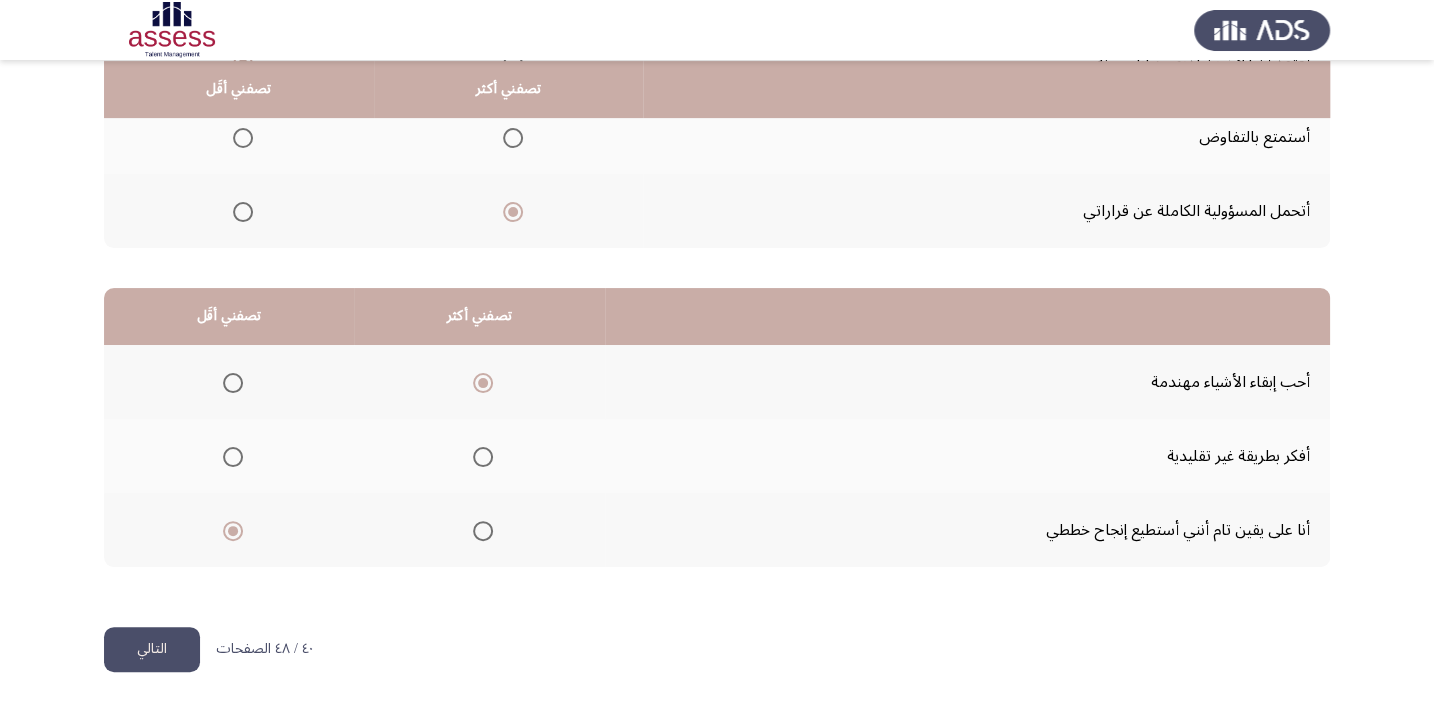 click on "التالي" 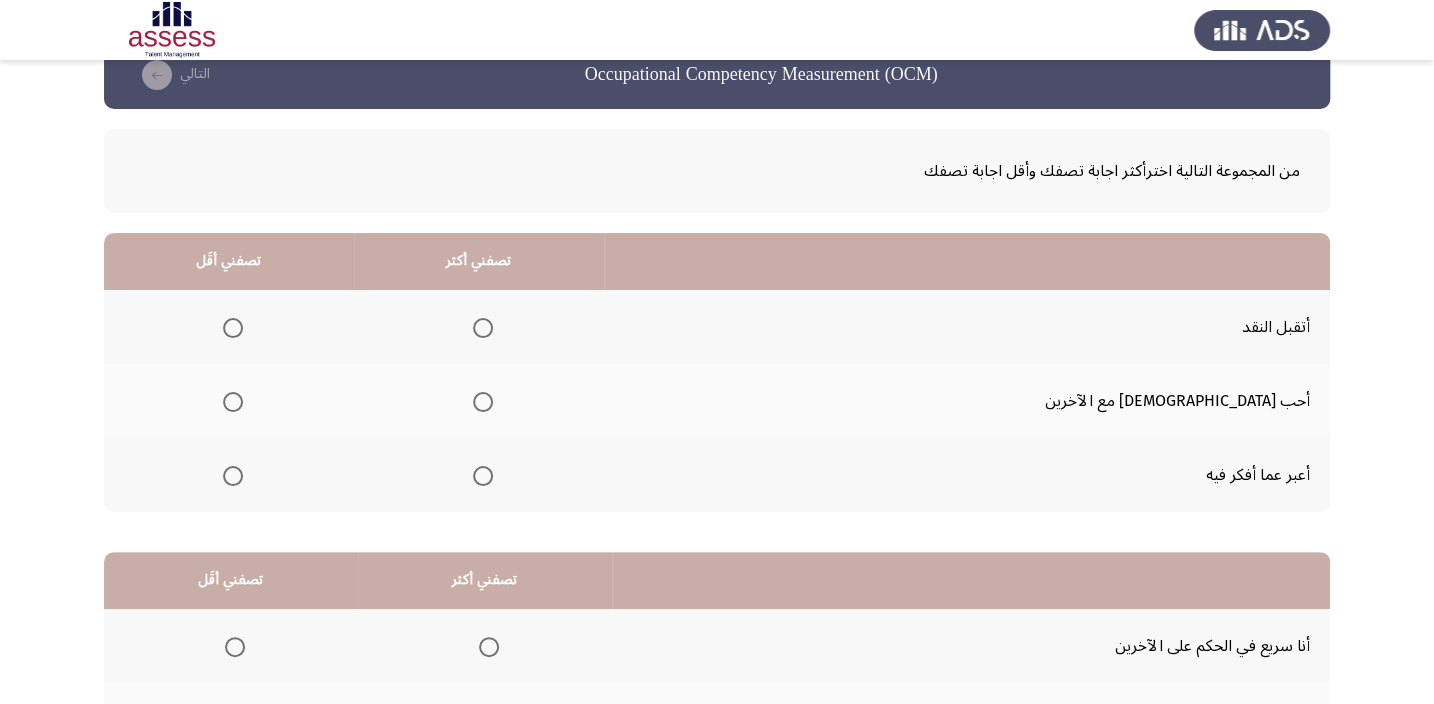 scroll, scrollTop: 0, scrollLeft: 0, axis: both 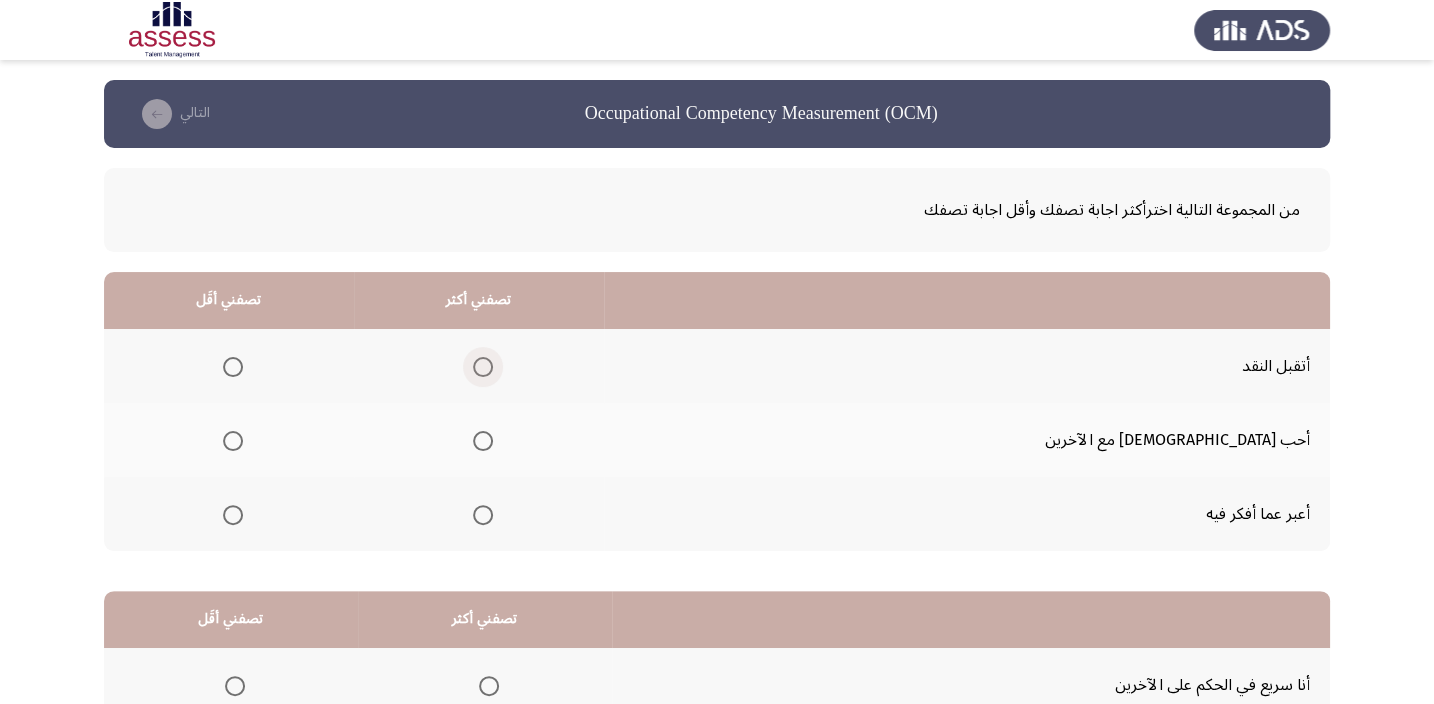 click at bounding box center (483, 367) 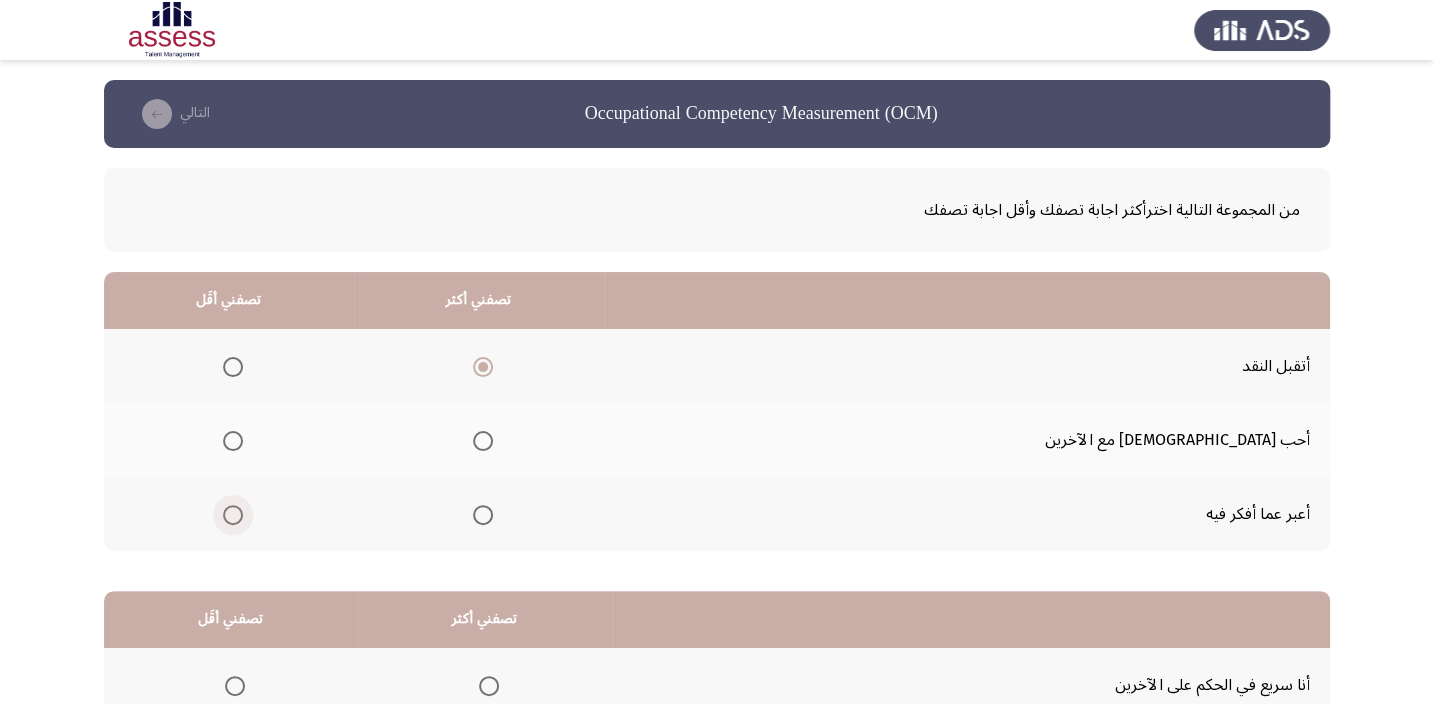 click at bounding box center [233, 515] 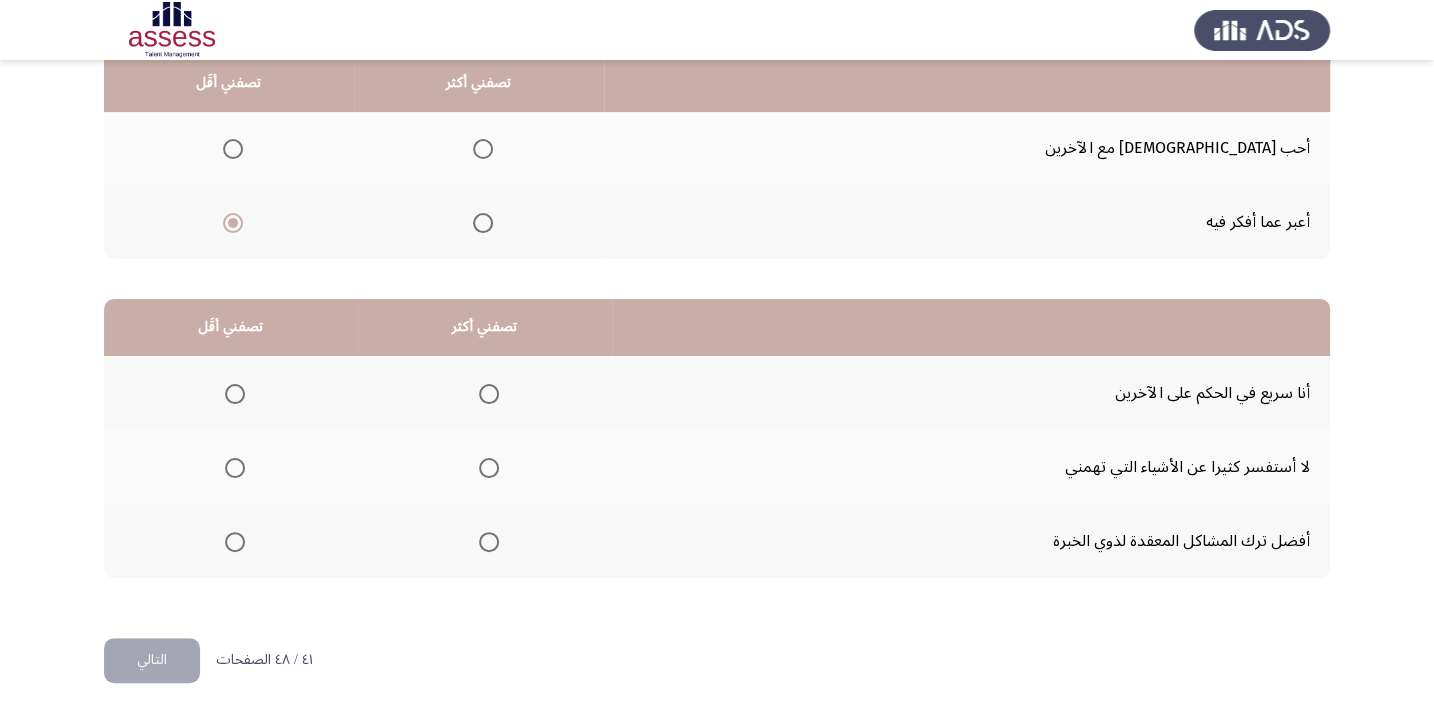 scroll, scrollTop: 303, scrollLeft: 0, axis: vertical 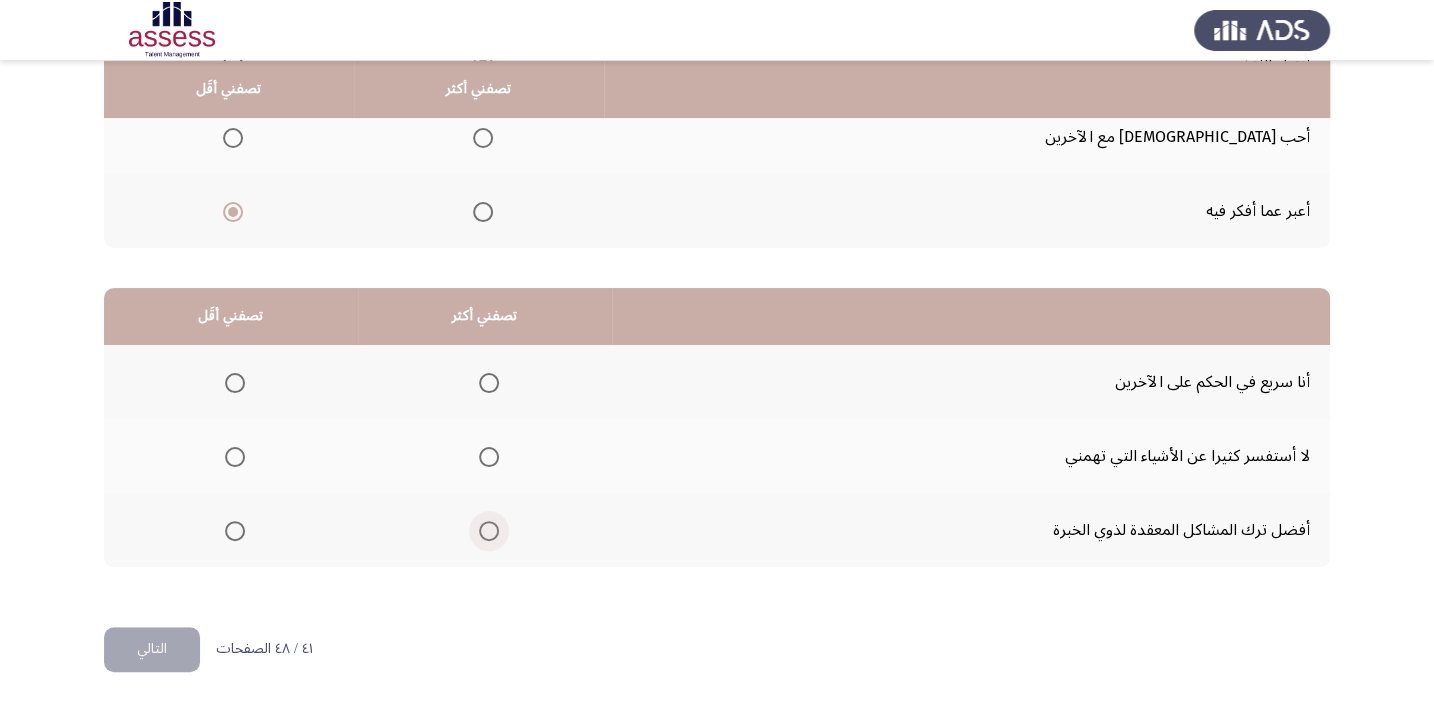 click at bounding box center (489, 531) 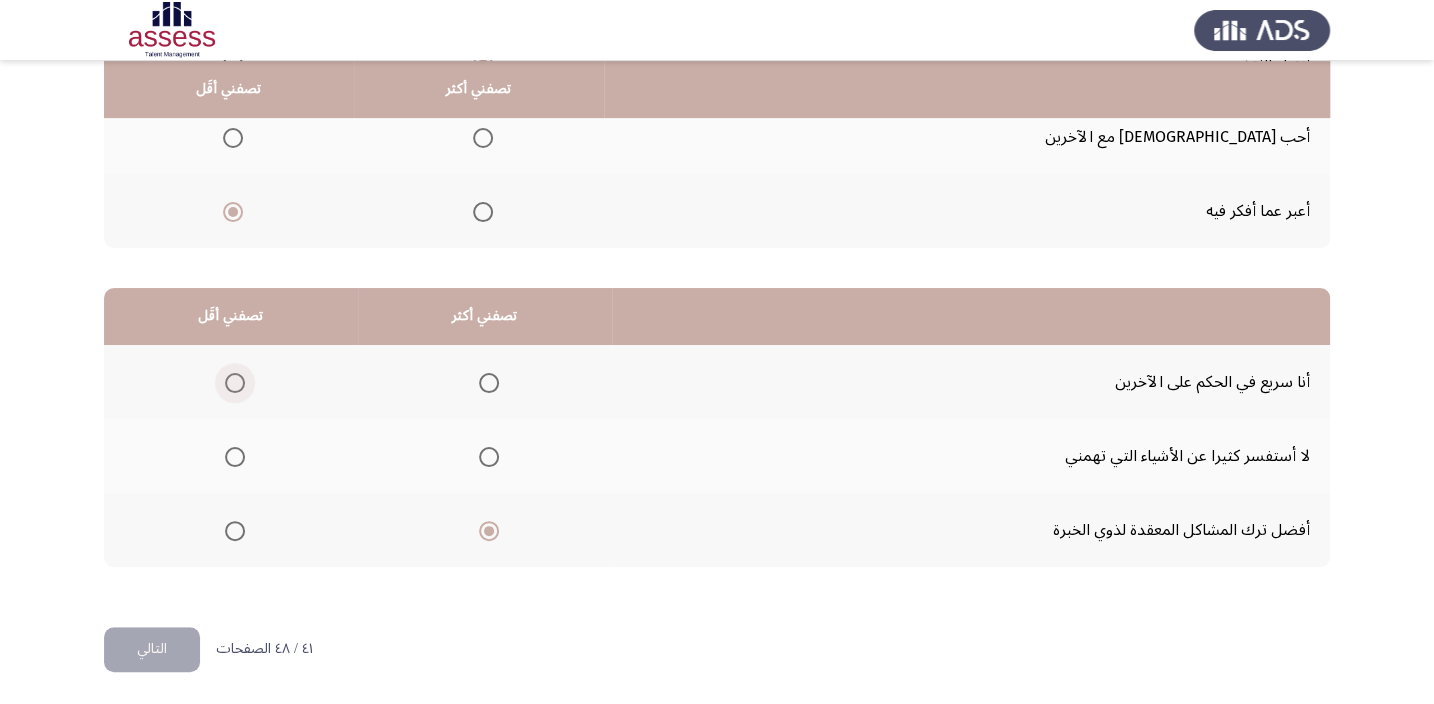 click at bounding box center (235, 383) 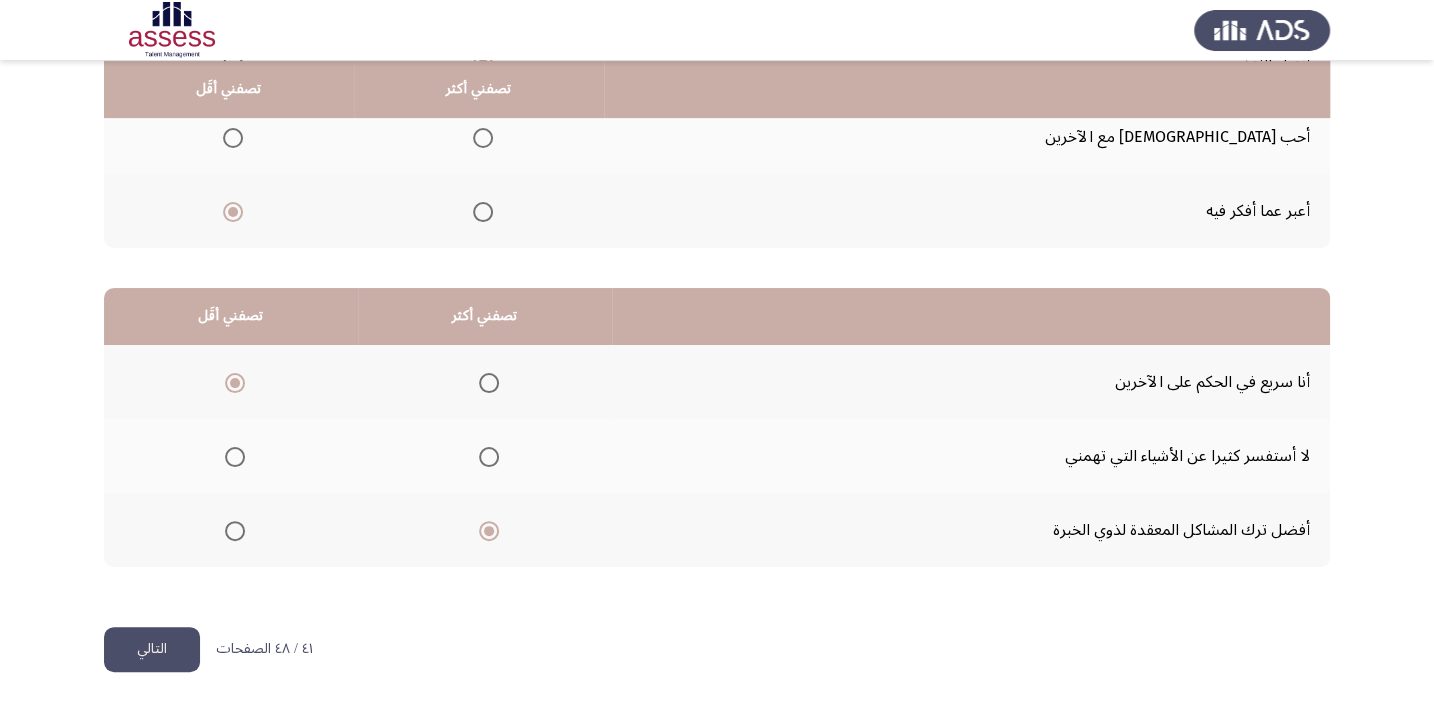 click on "التالي" 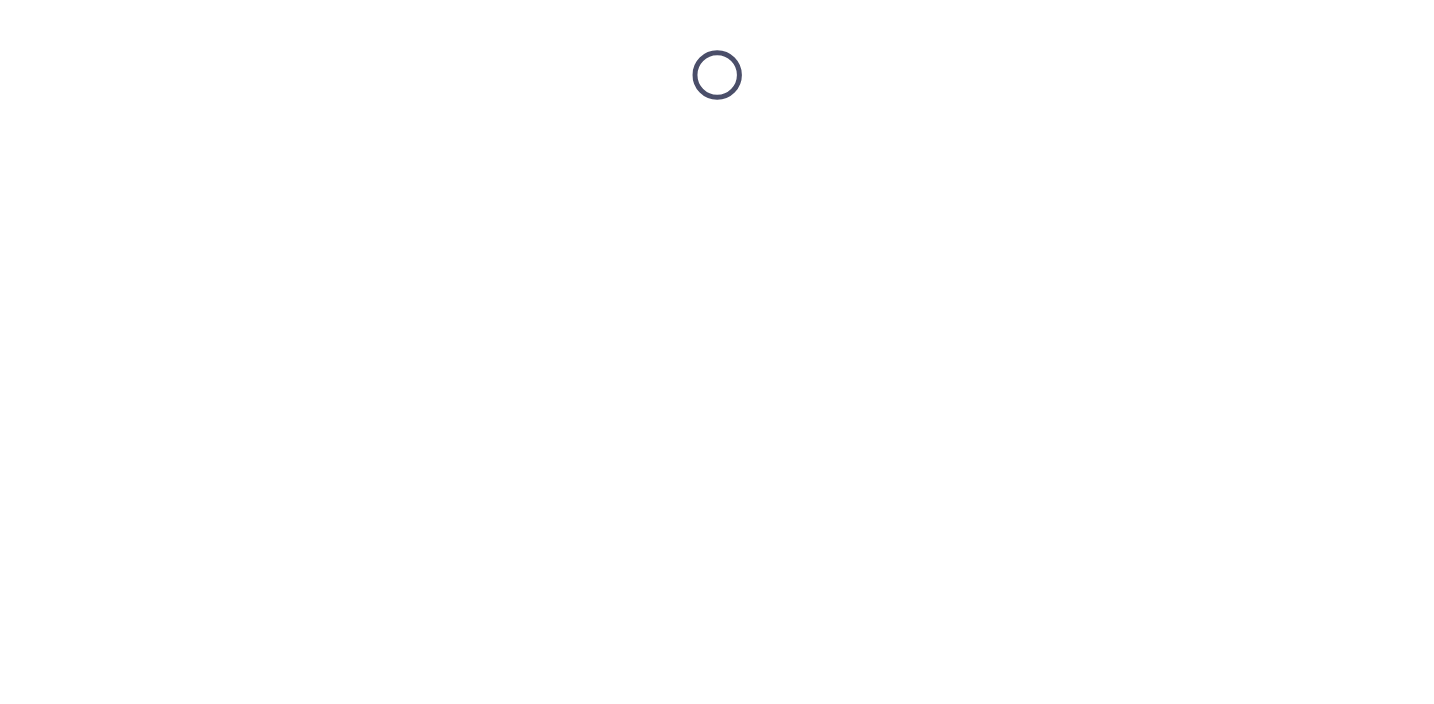 scroll, scrollTop: 0, scrollLeft: 0, axis: both 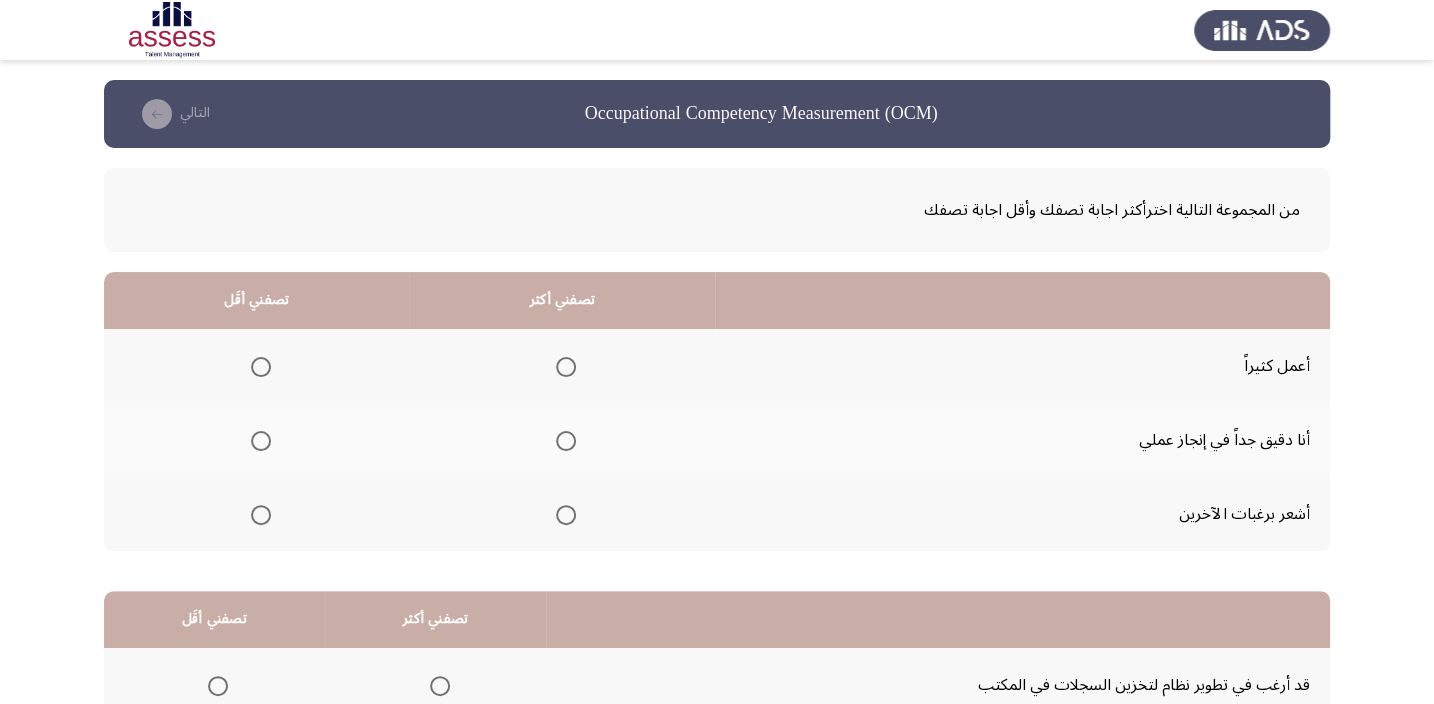 click at bounding box center (261, 515) 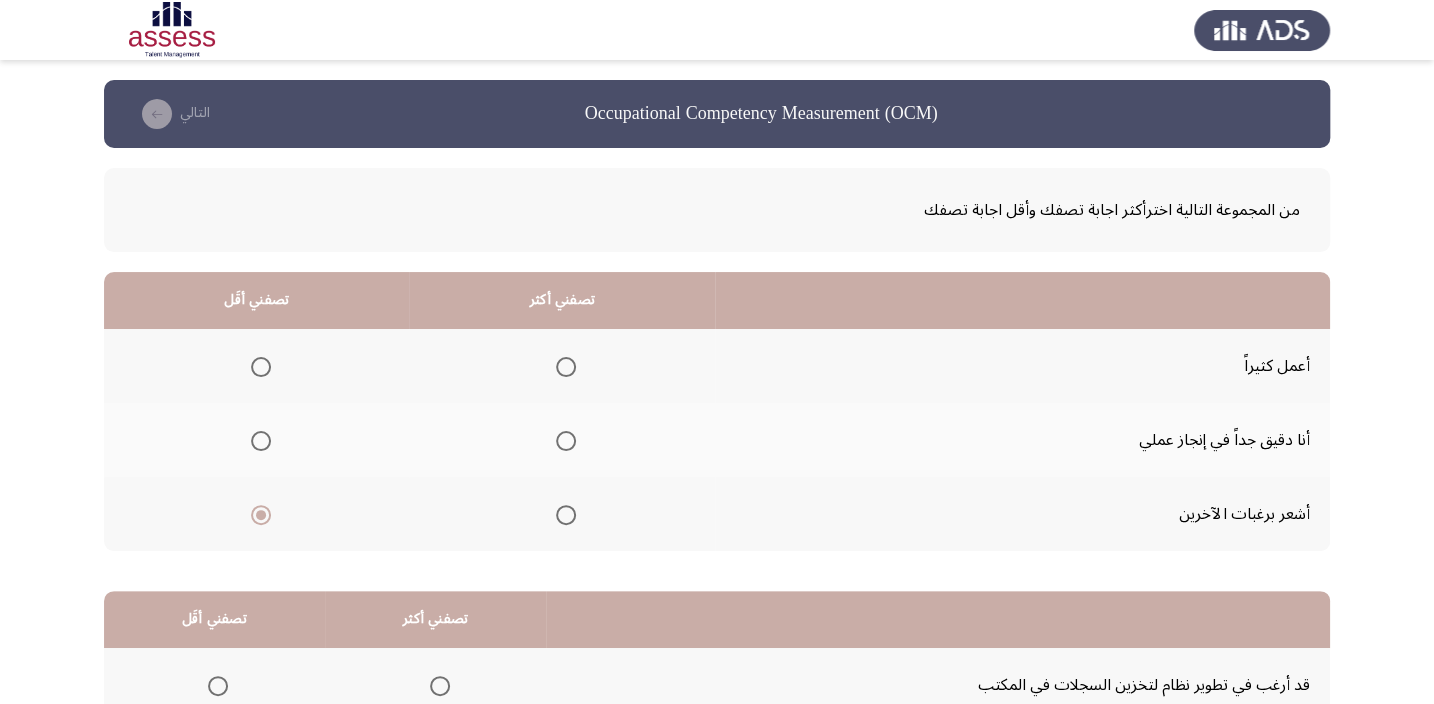 click at bounding box center (566, 515) 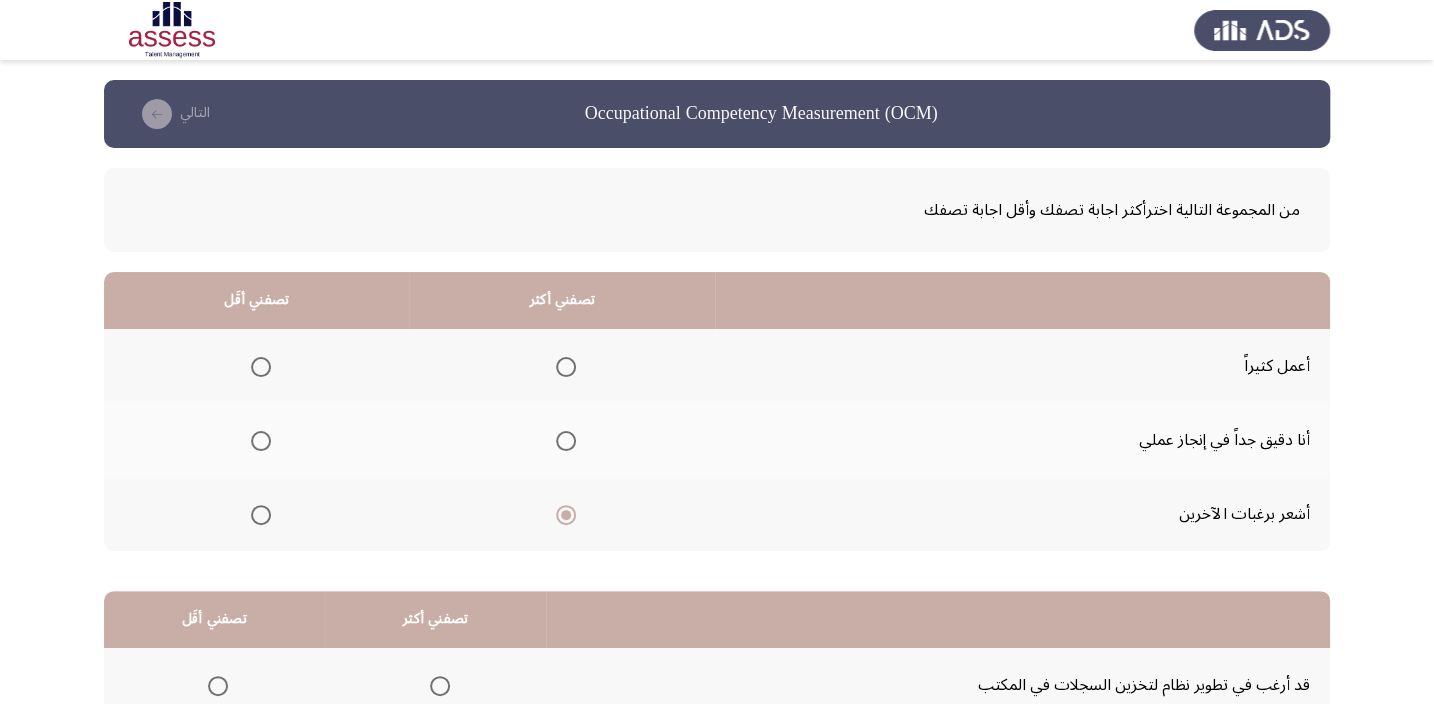 click at bounding box center [261, 367] 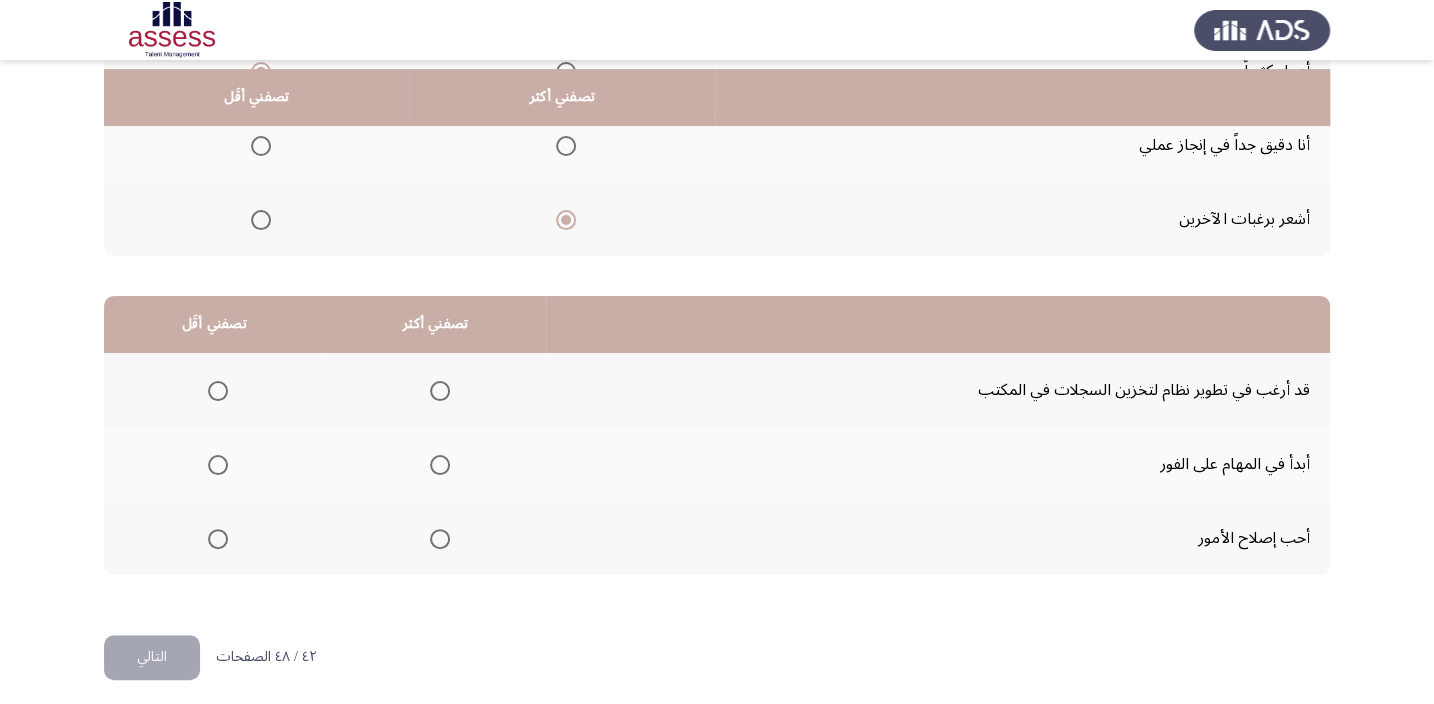 scroll, scrollTop: 303, scrollLeft: 0, axis: vertical 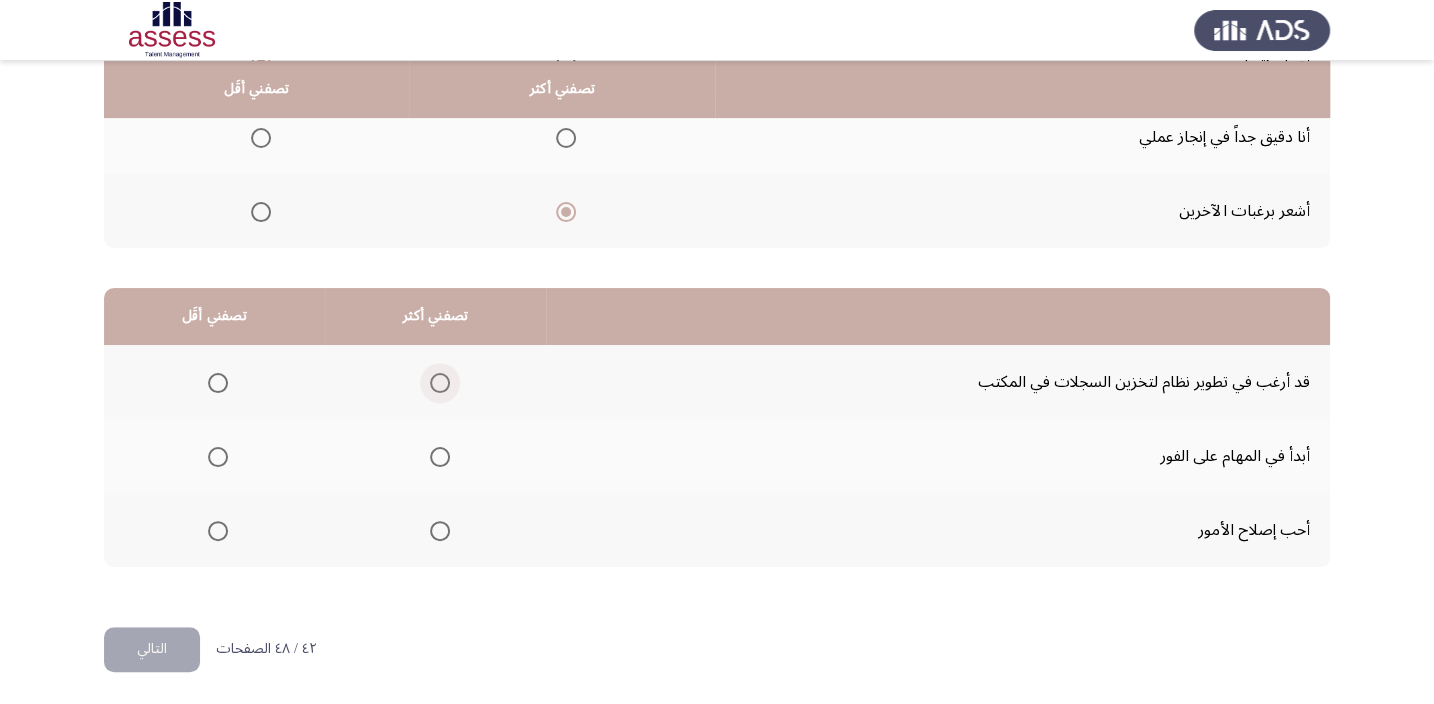 click at bounding box center [440, 383] 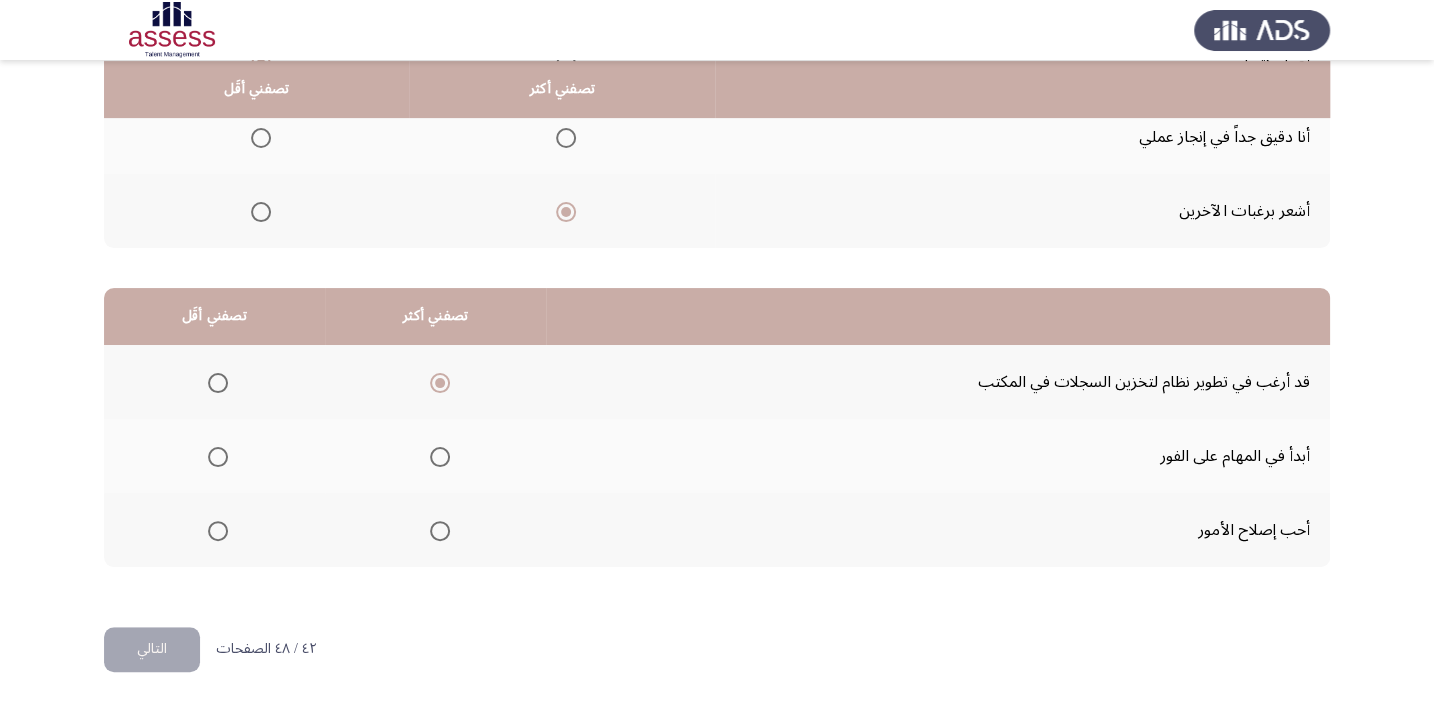 click at bounding box center (218, 457) 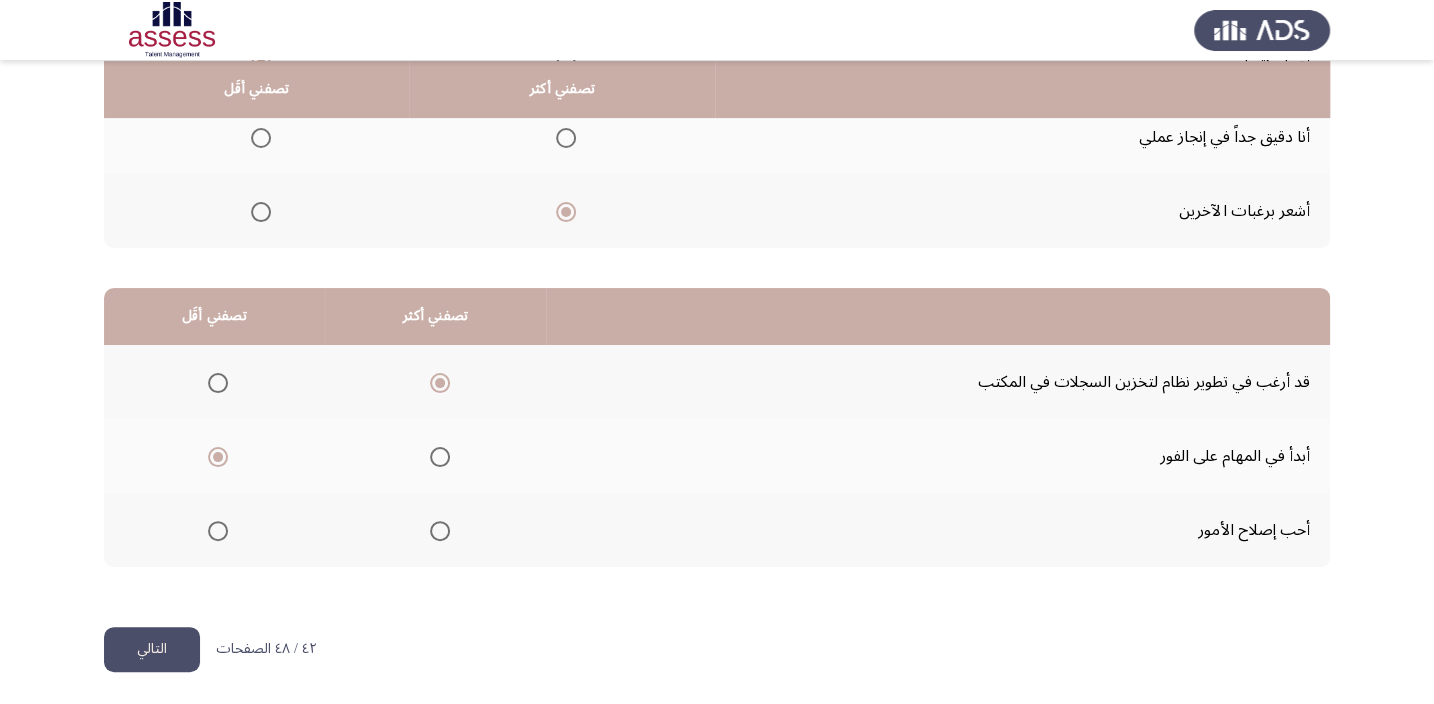 click on "التالي" 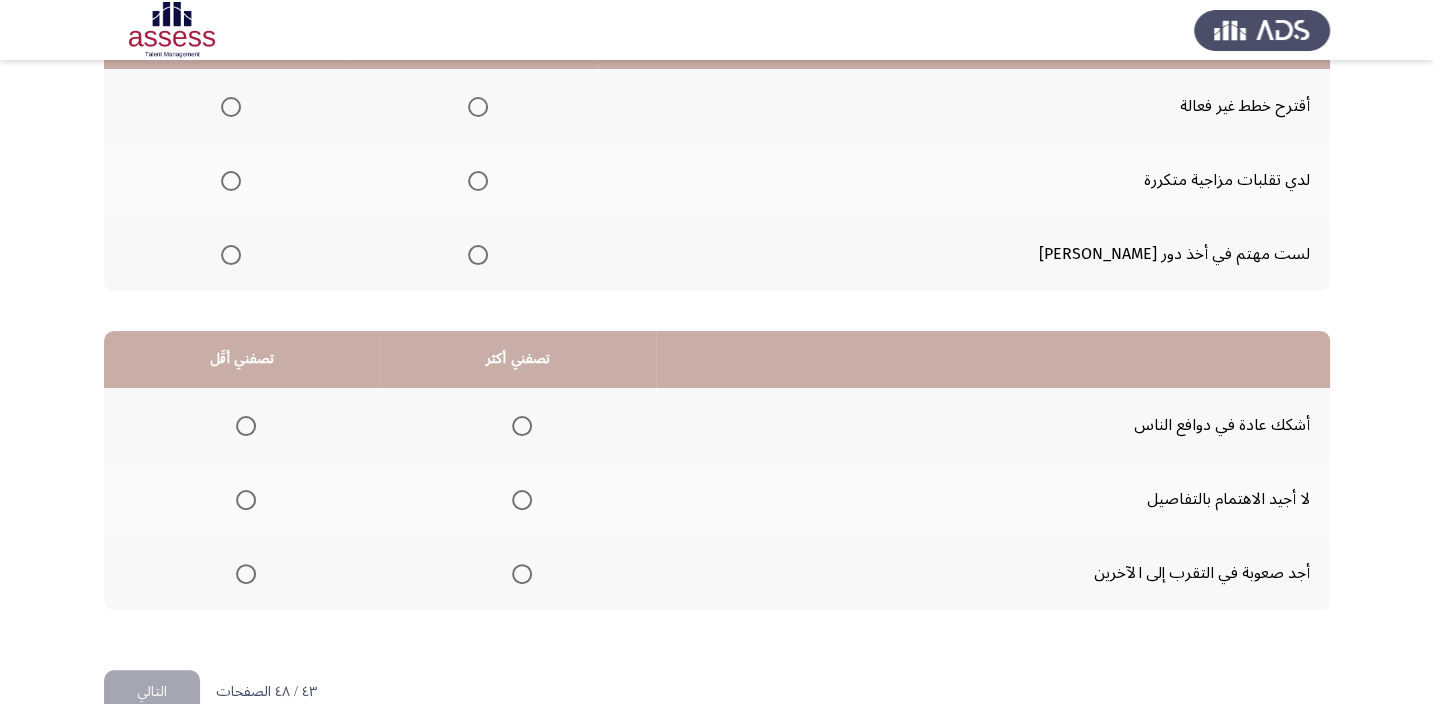 scroll, scrollTop: 303, scrollLeft: 0, axis: vertical 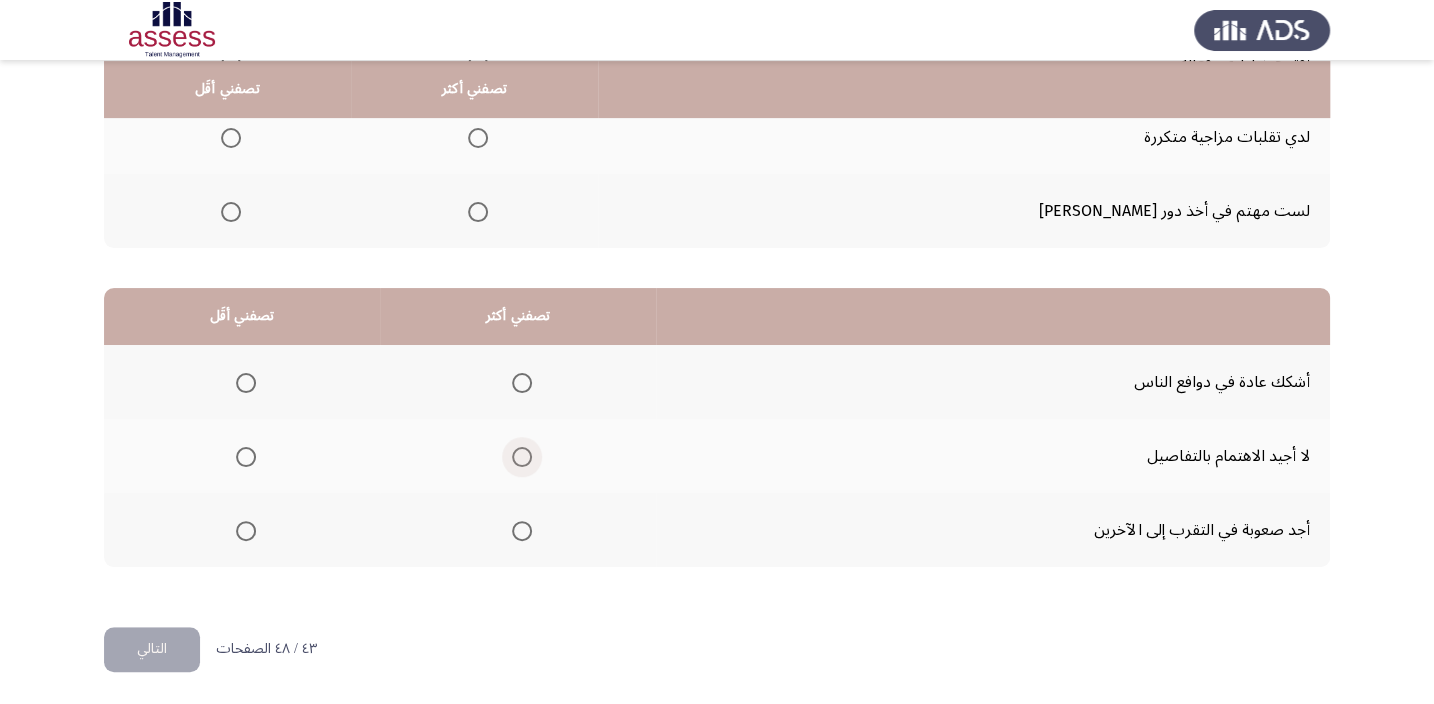 click at bounding box center (522, 457) 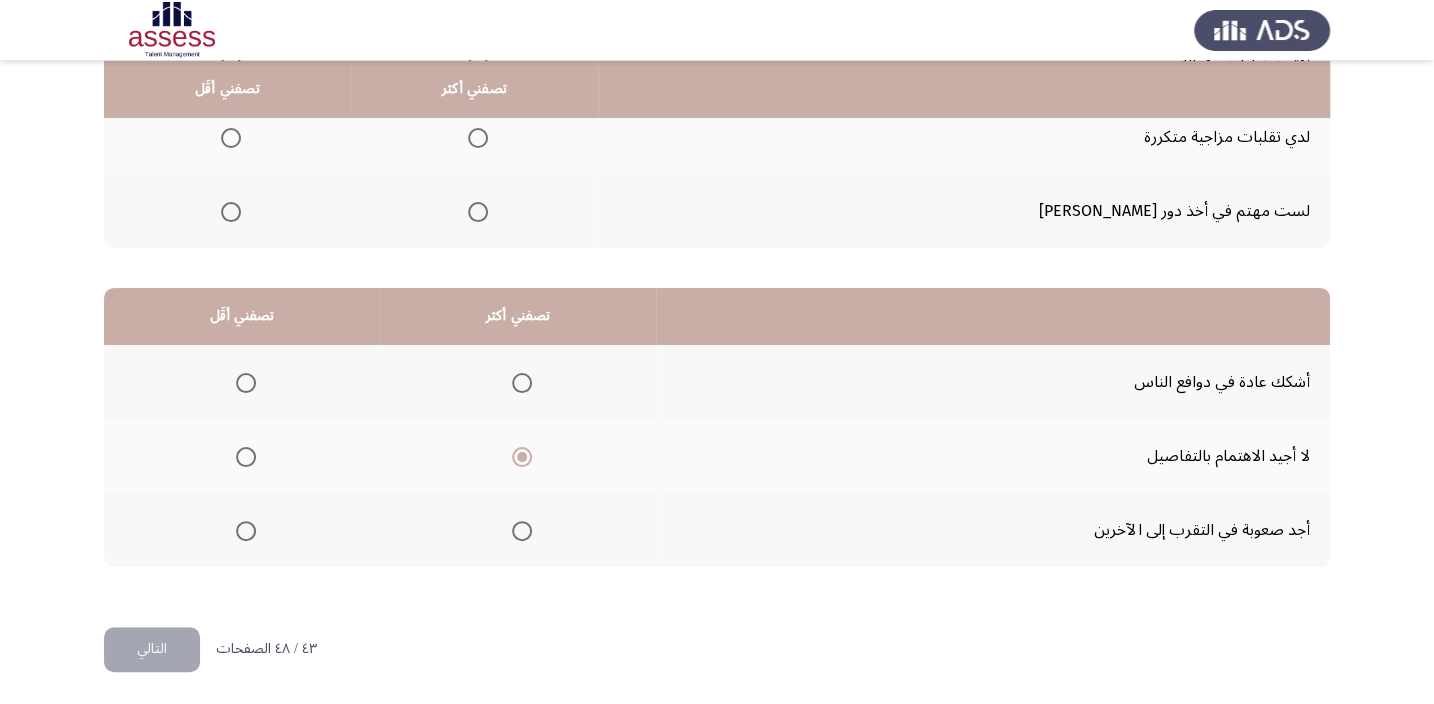click at bounding box center [246, 383] 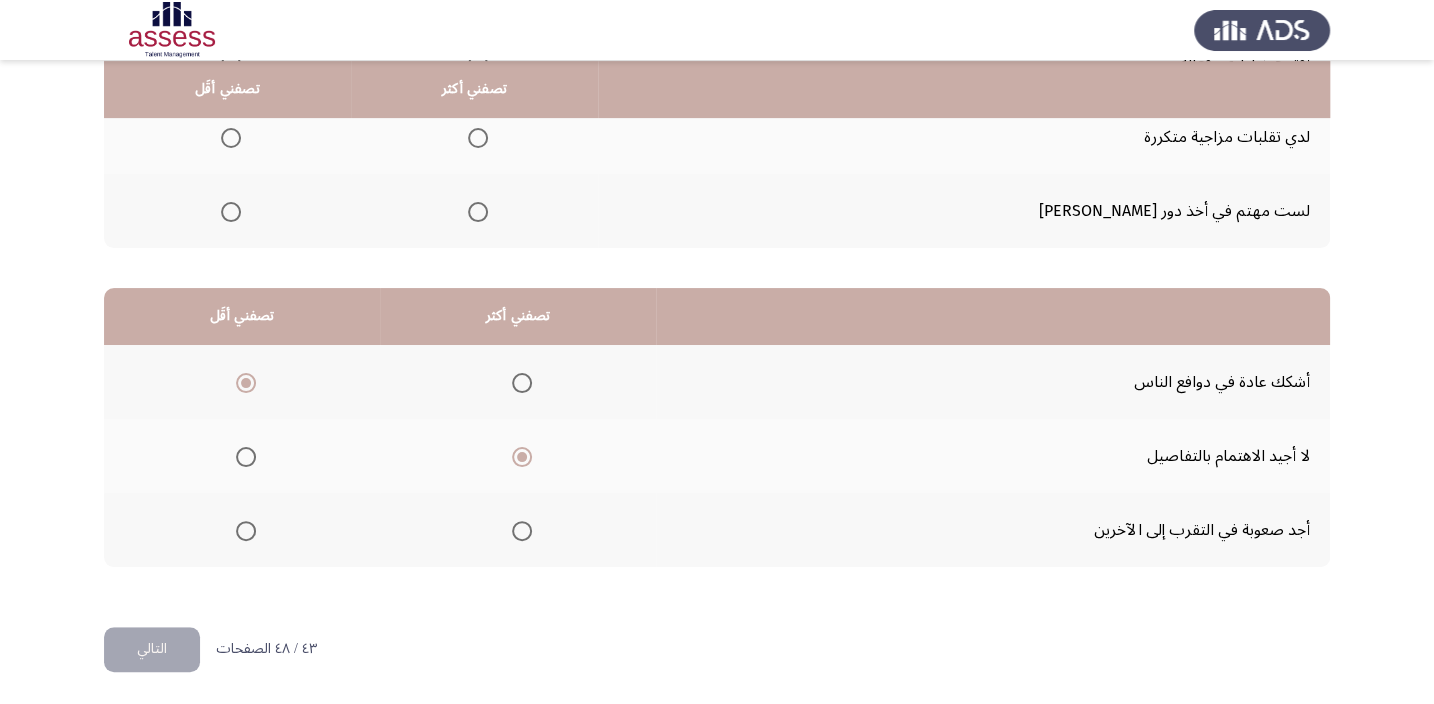 click at bounding box center (522, 457) 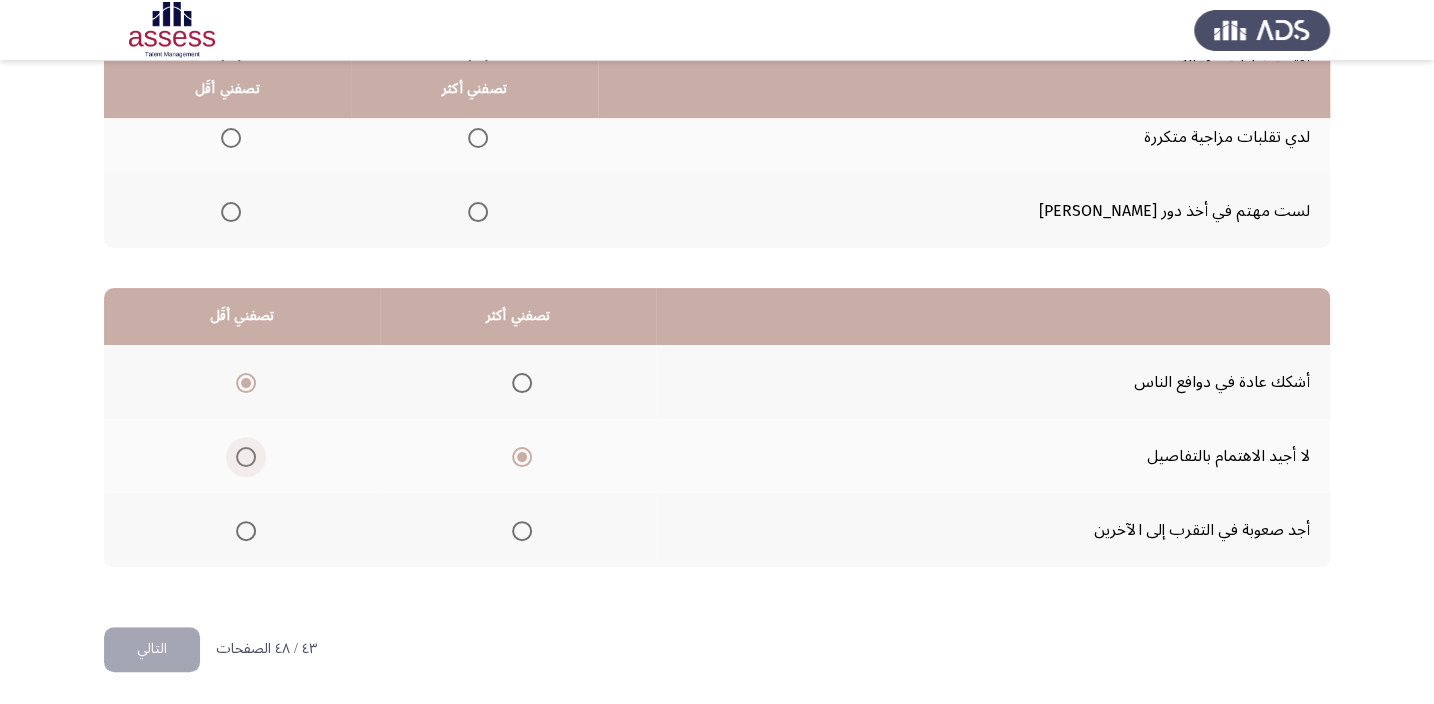 click at bounding box center [246, 457] 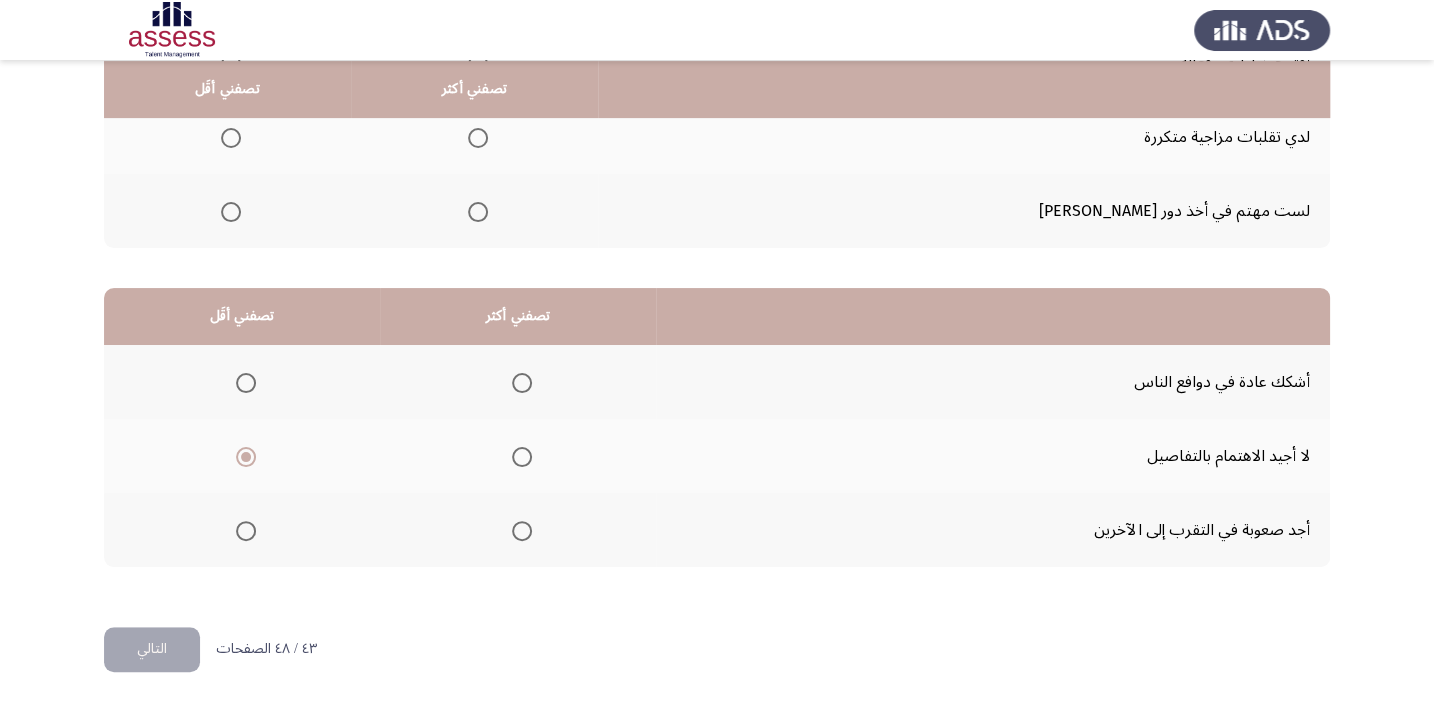 click at bounding box center [522, 383] 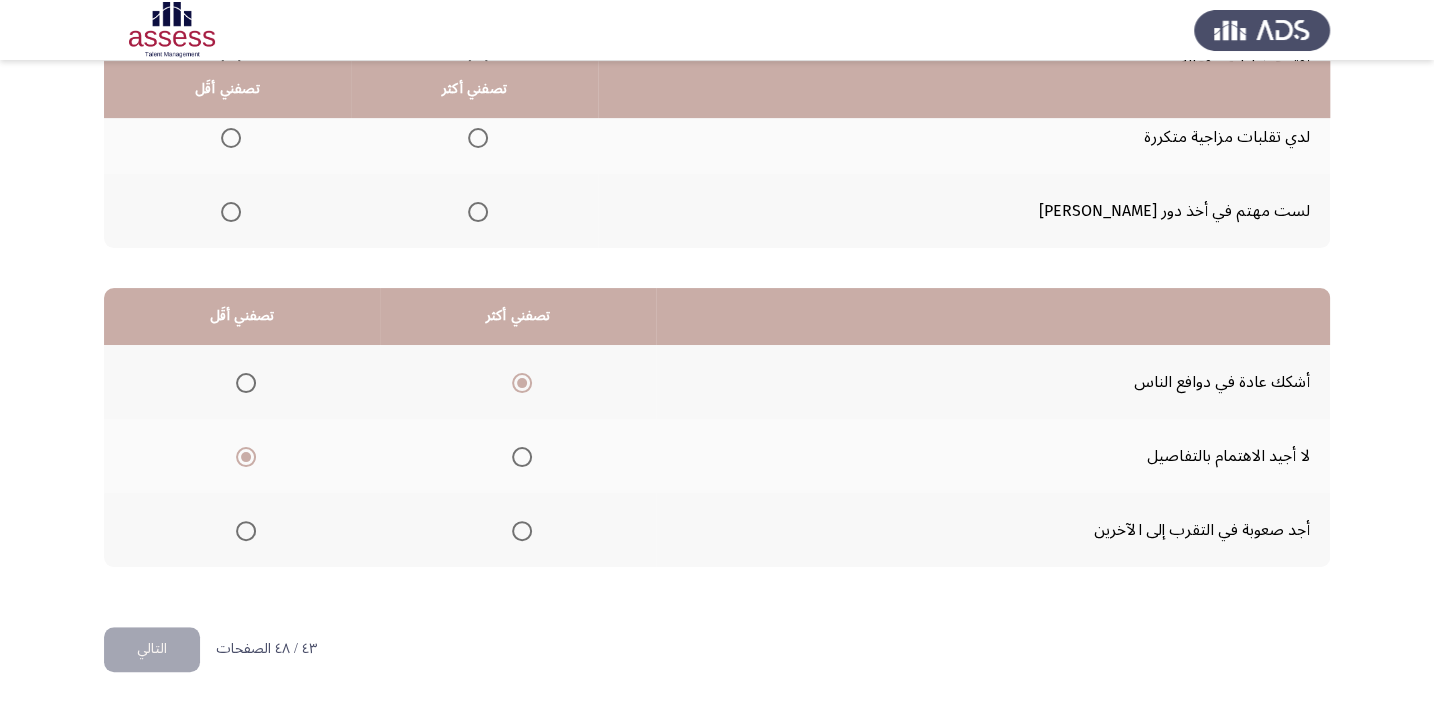 click on "التالي" 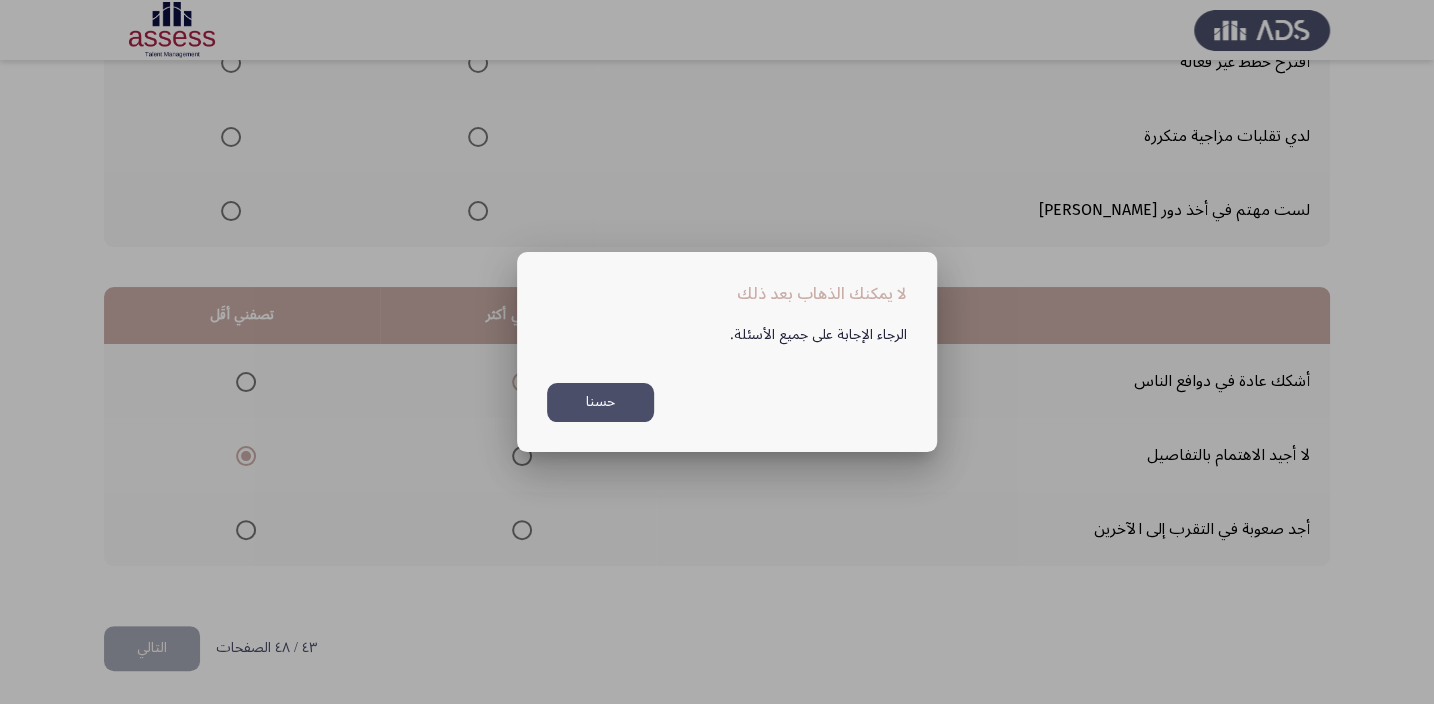 click on "حسنا" at bounding box center [600, 402] 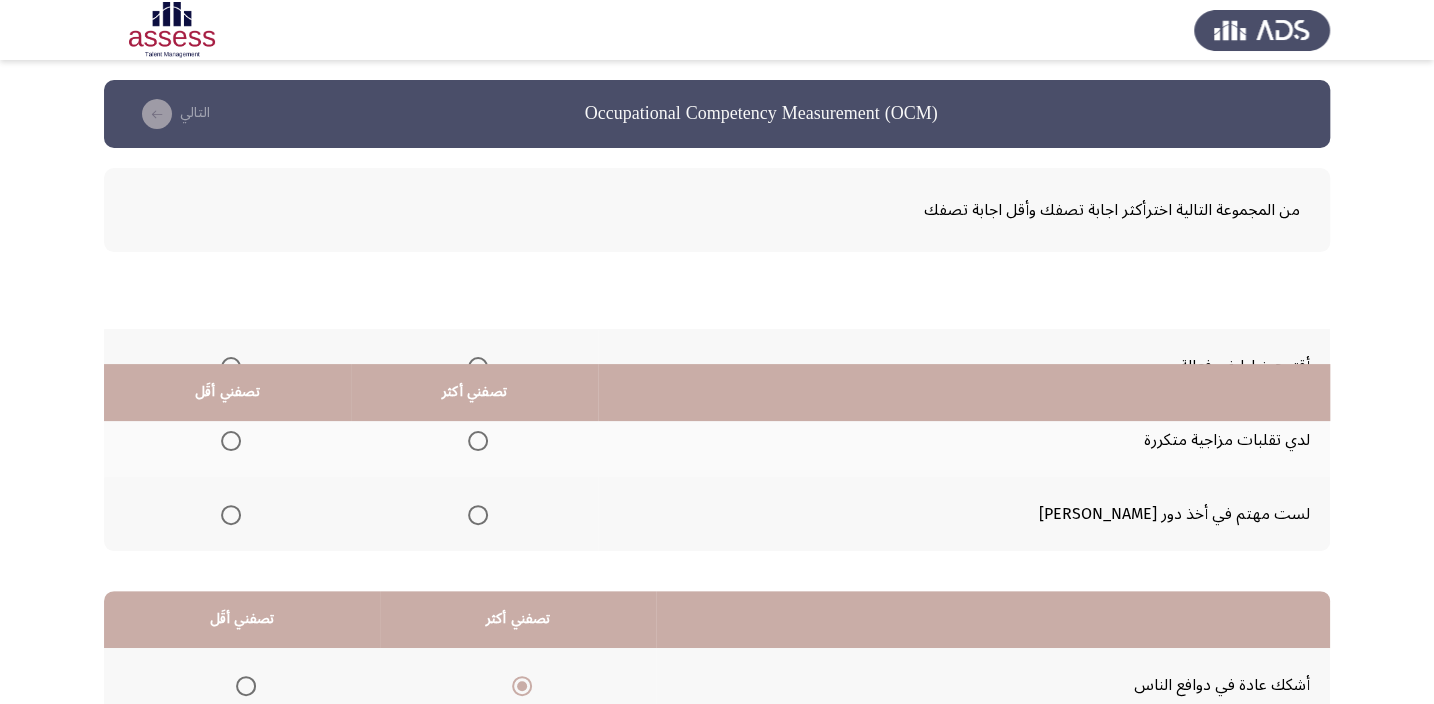 scroll, scrollTop: 303, scrollLeft: 0, axis: vertical 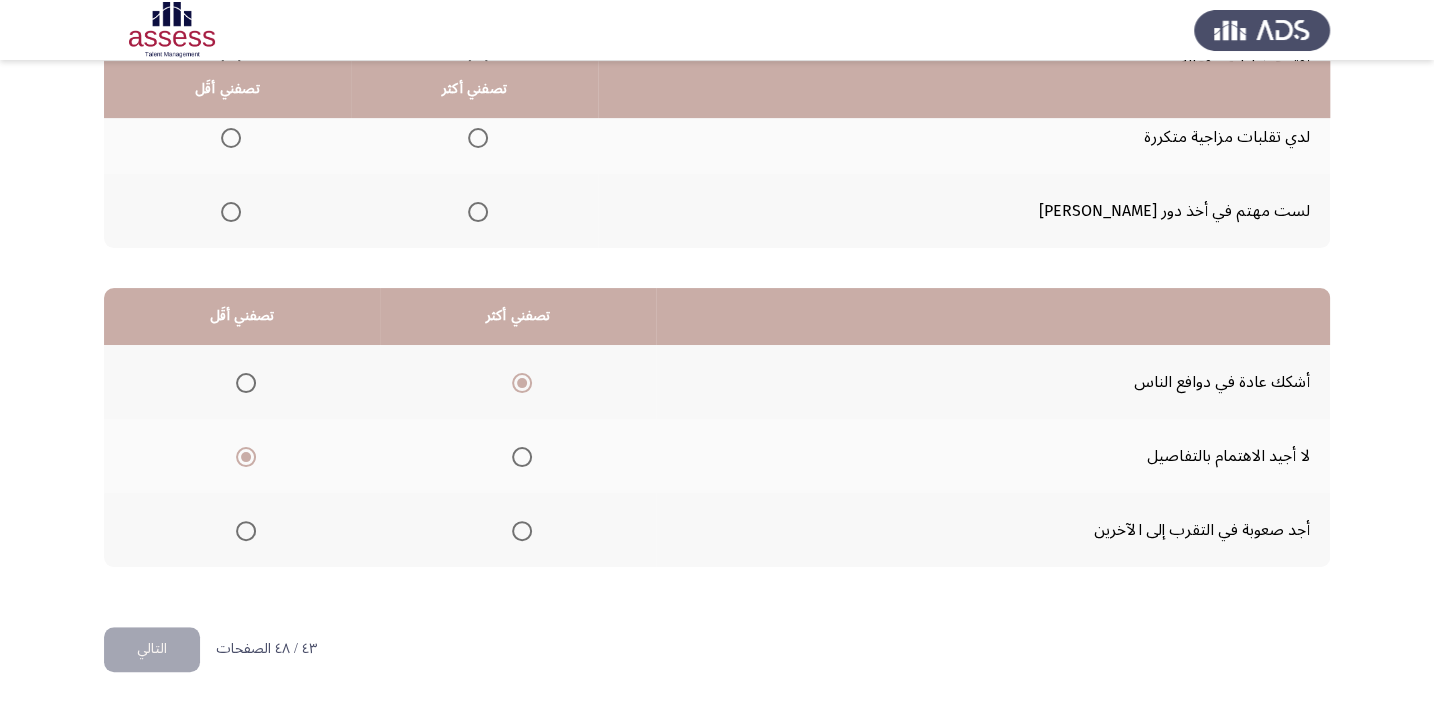 click on "التالي" 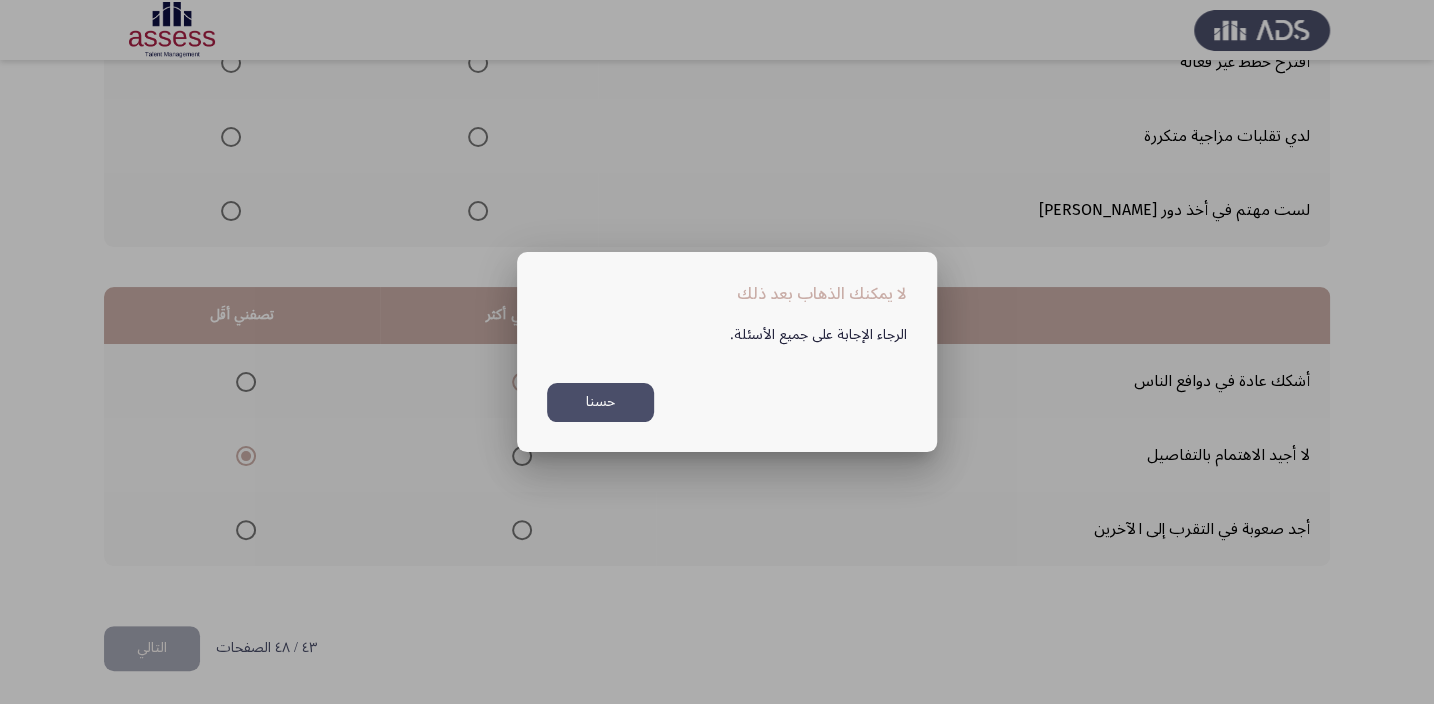 click on "حسنا" at bounding box center [600, 402] 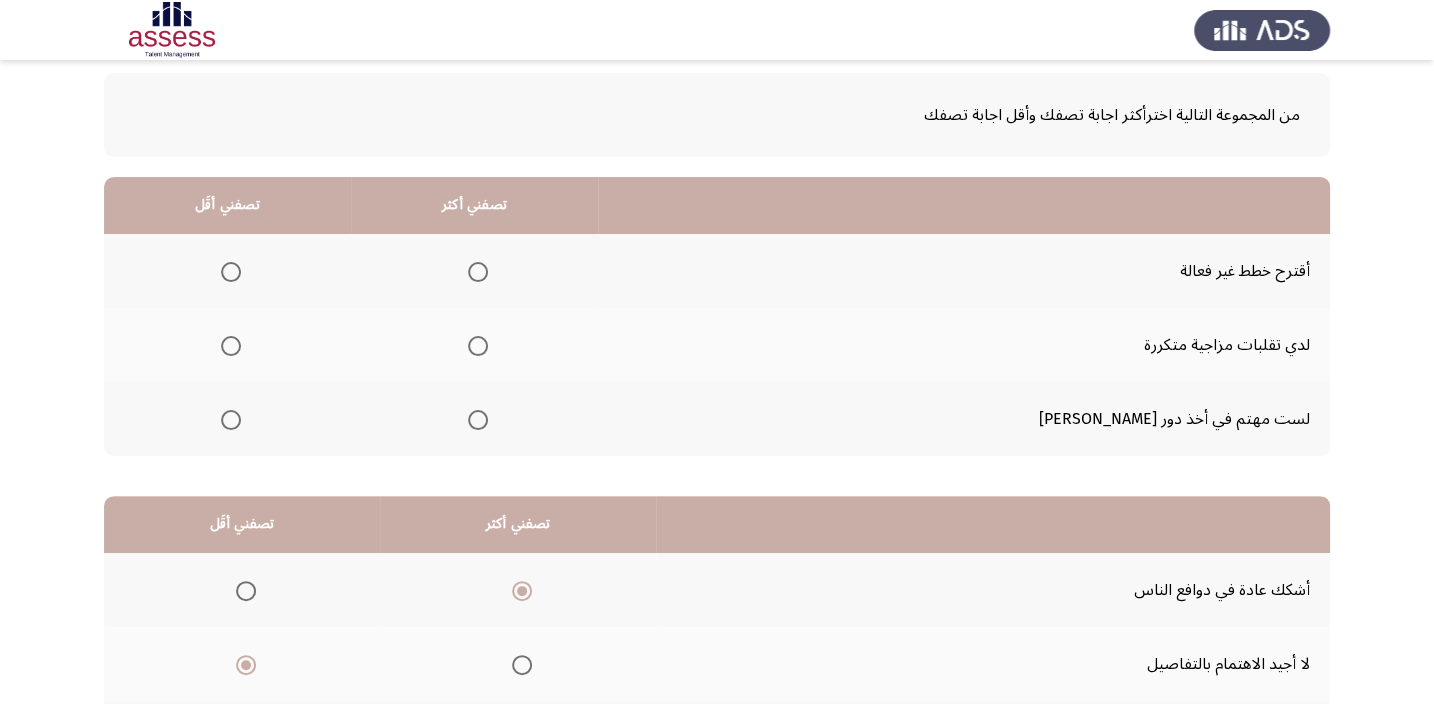 scroll, scrollTop: 0, scrollLeft: 0, axis: both 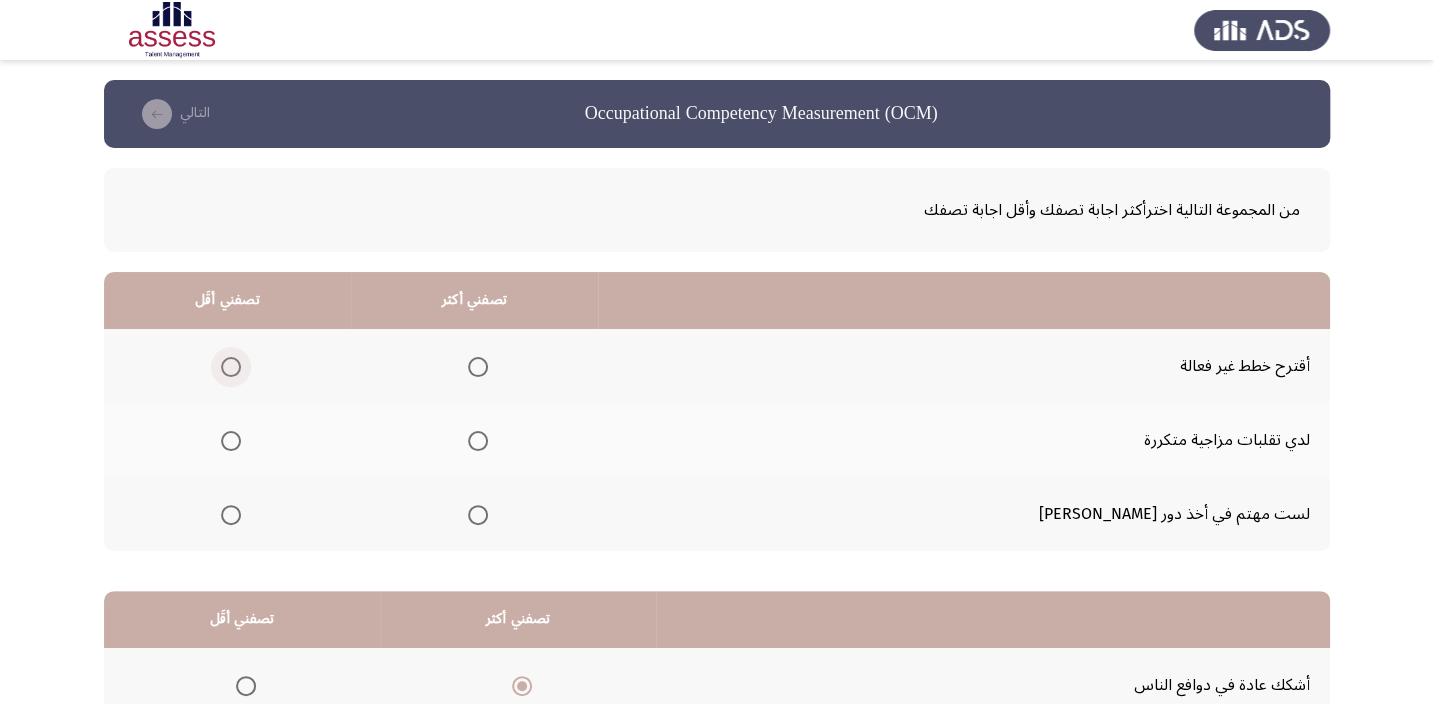 click at bounding box center (231, 367) 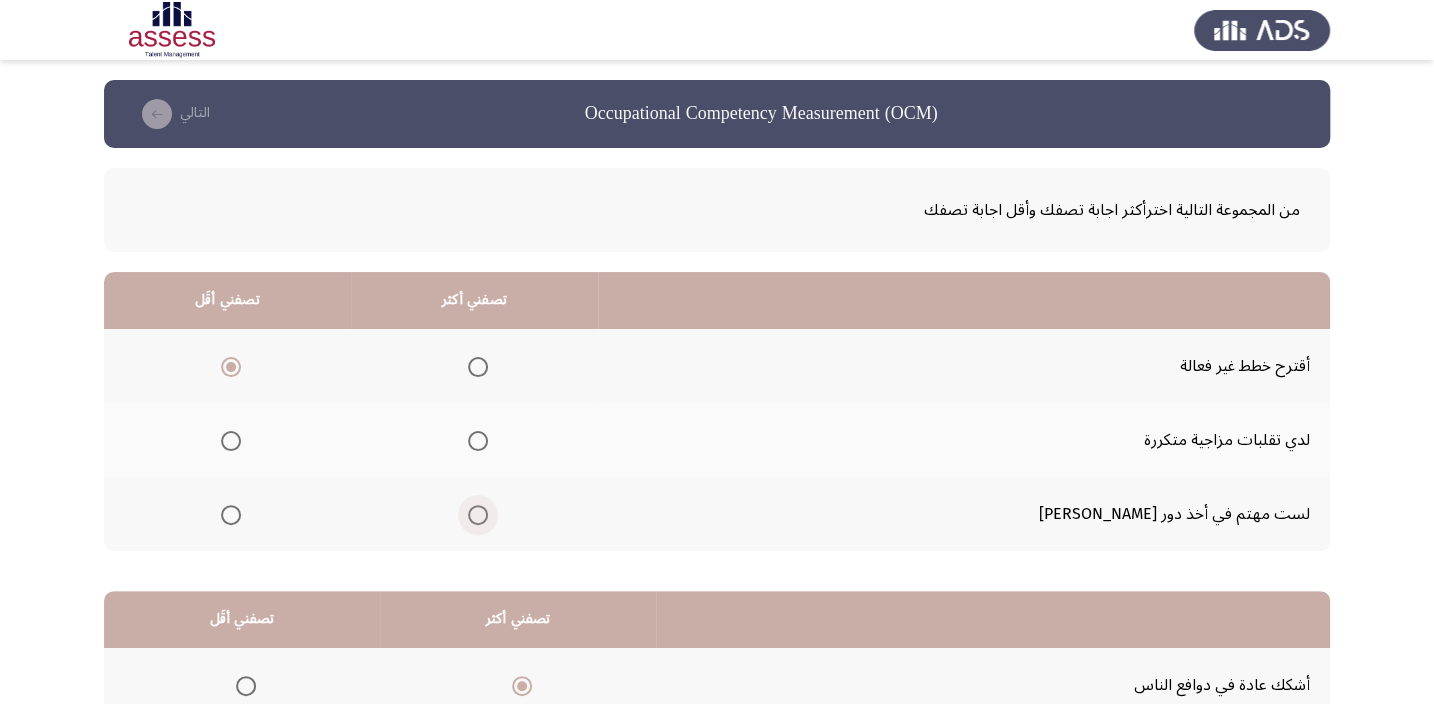 click at bounding box center [478, 515] 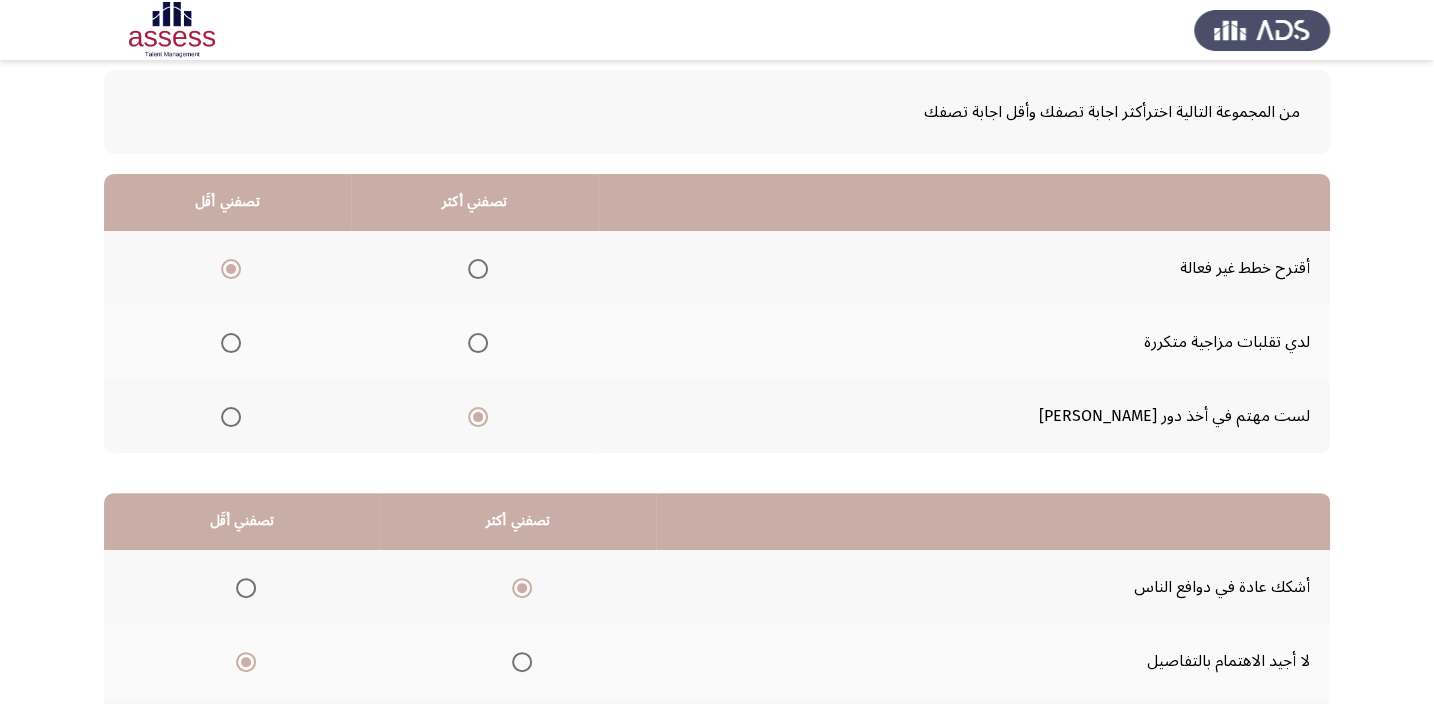 scroll, scrollTop: 303, scrollLeft: 0, axis: vertical 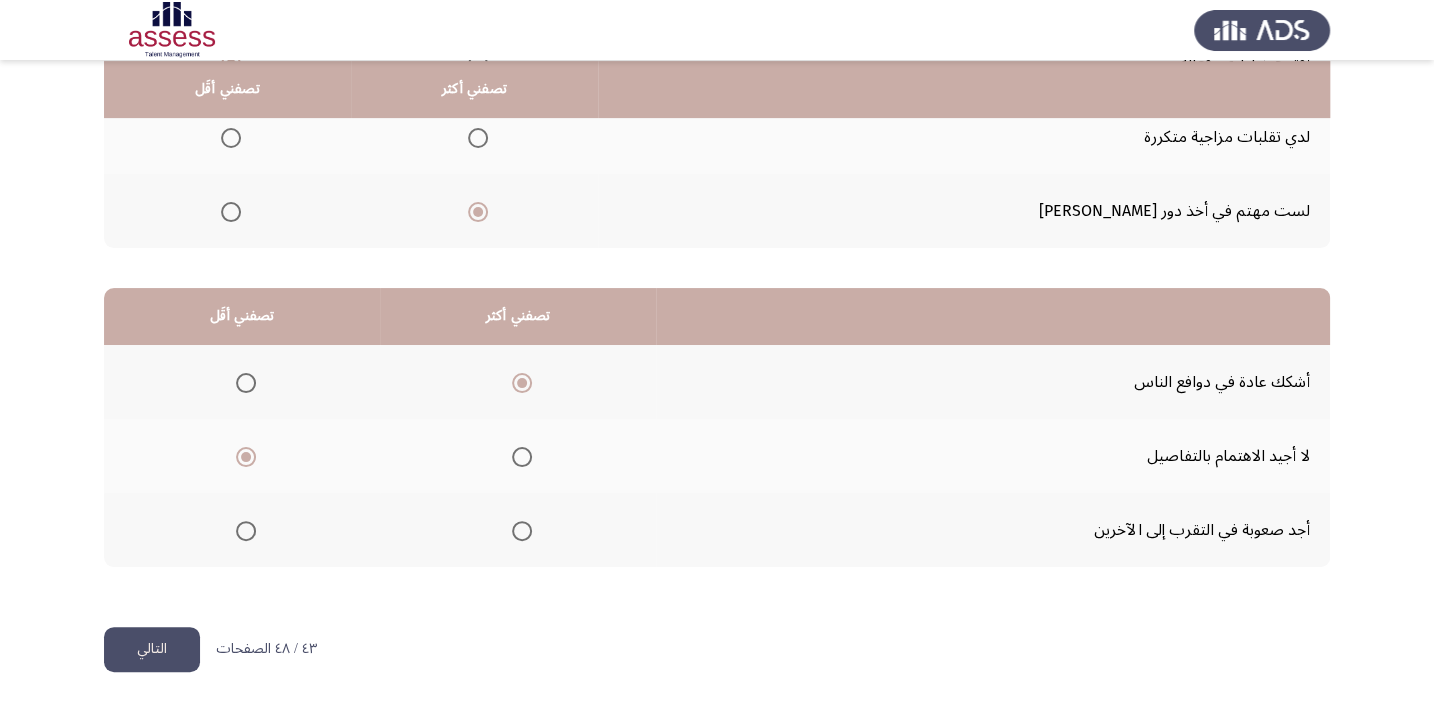 click on "التالي" 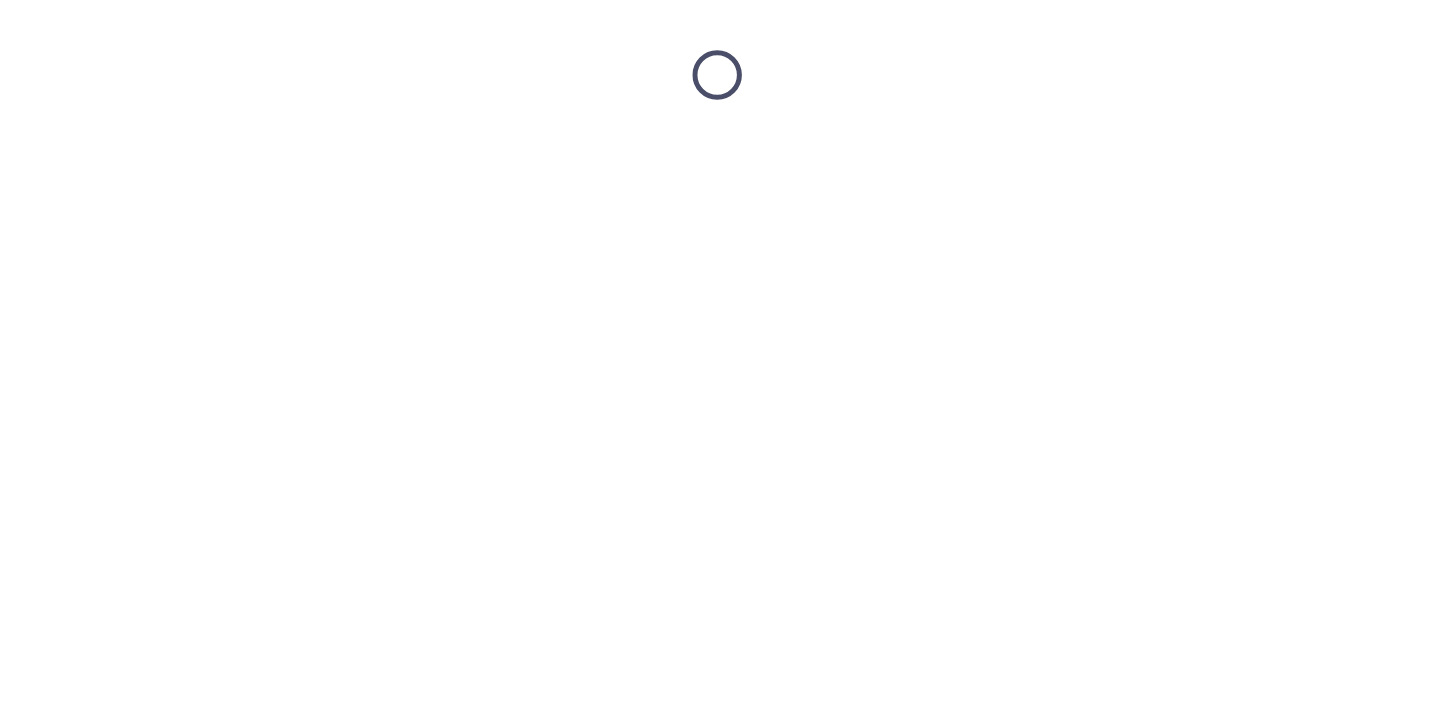 scroll, scrollTop: 0, scrollLeft: 0, axis: both 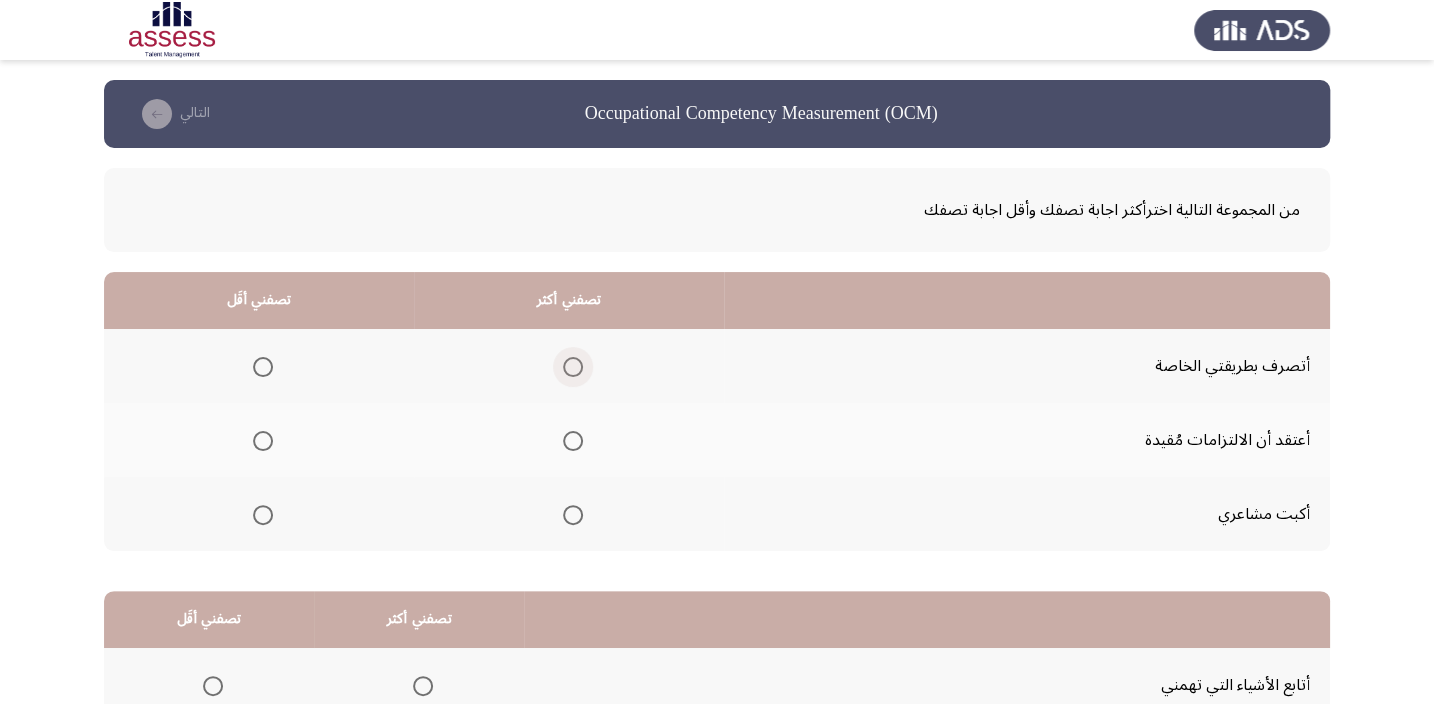 click at bounding box center (573, 367) 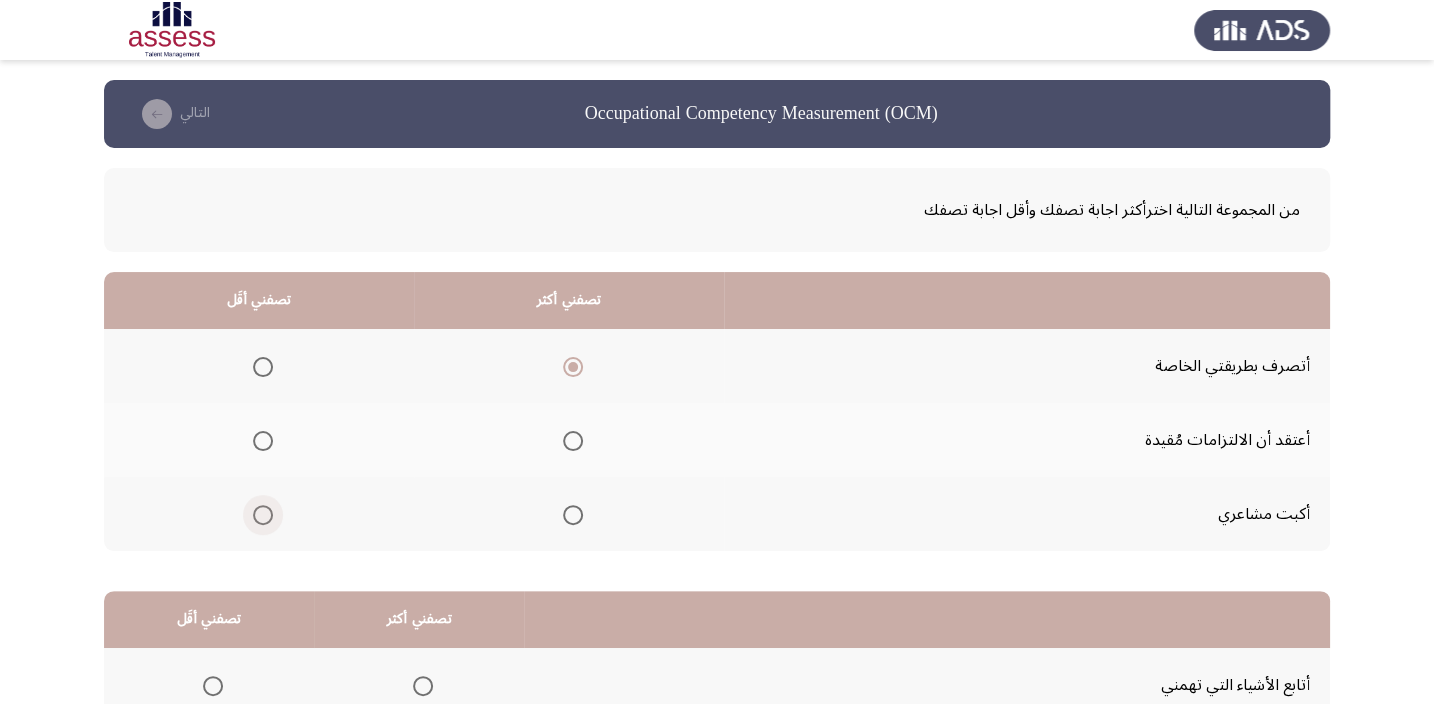 click at bounding box center (263, 515) 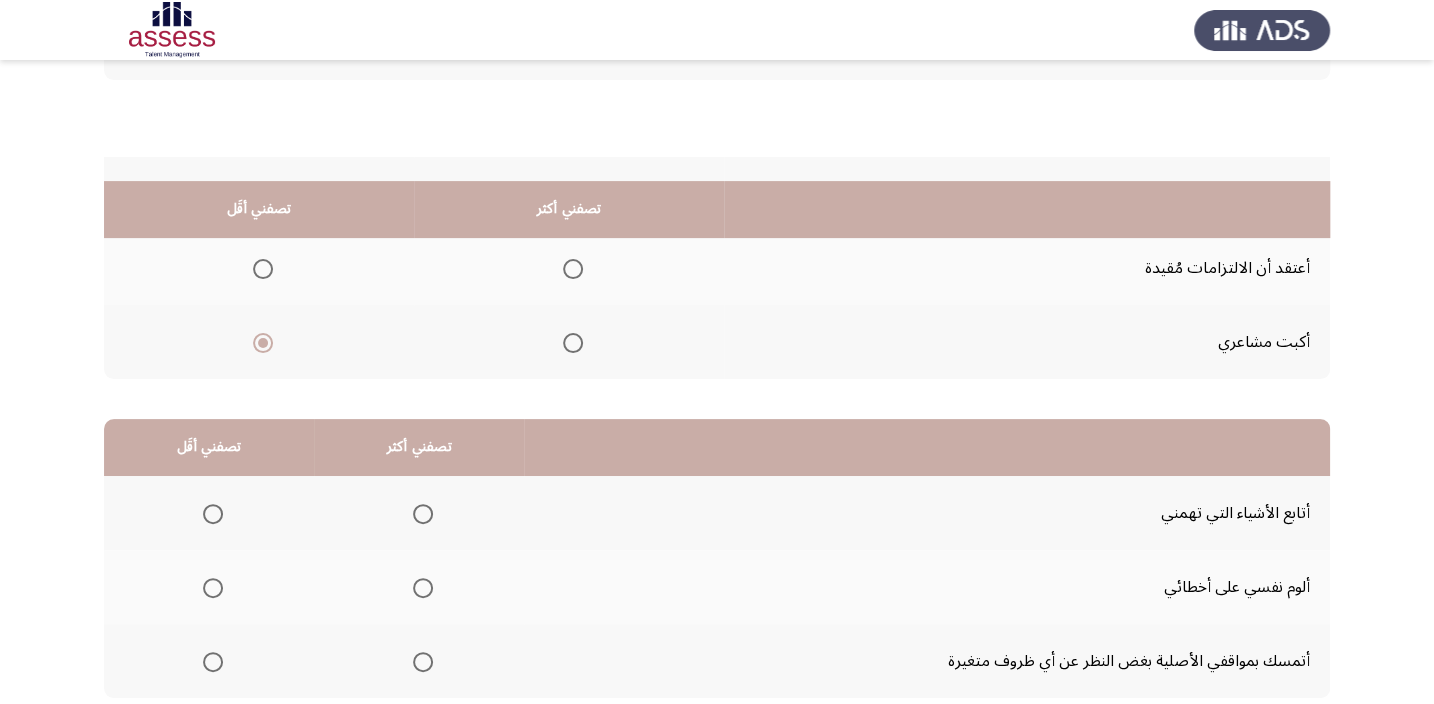 scroll, scrollTop: 303, scrollLeft: 0, axis: vertical 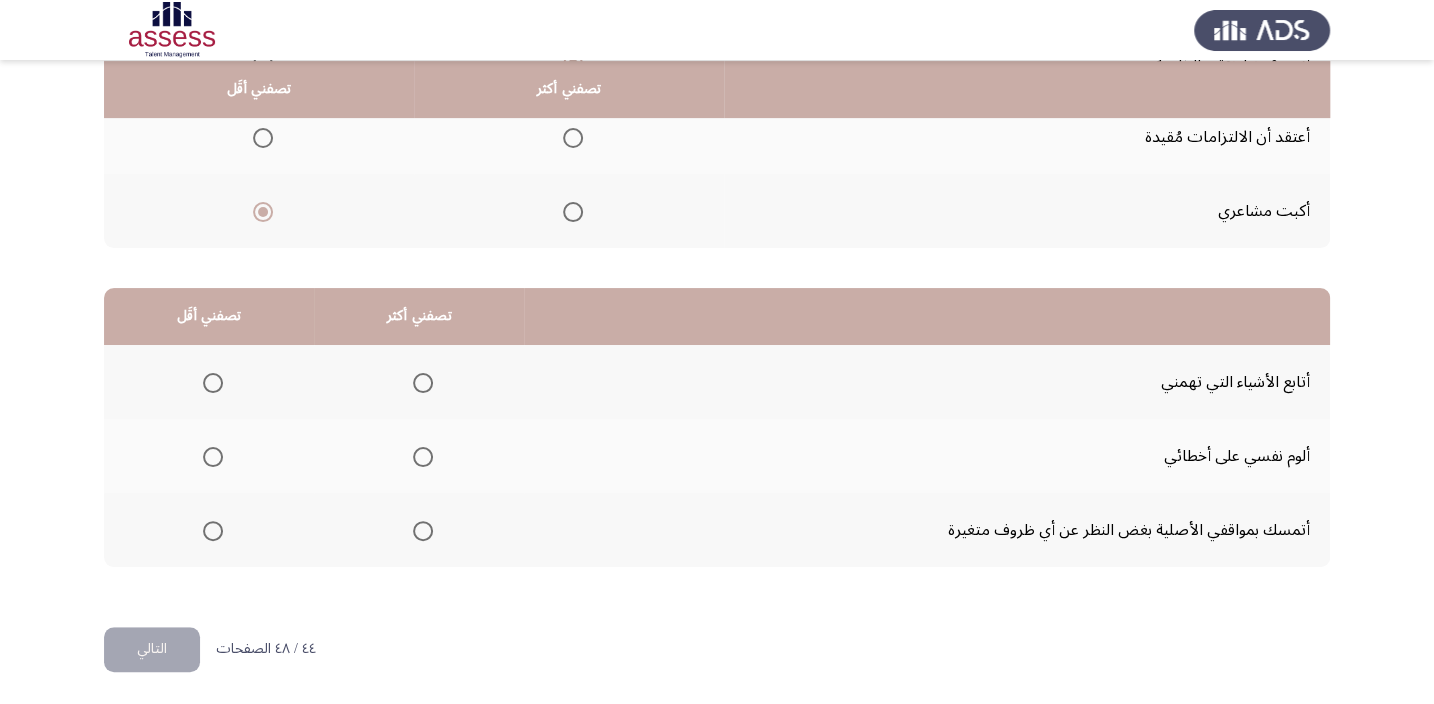 click at bounding box center (423, 531) 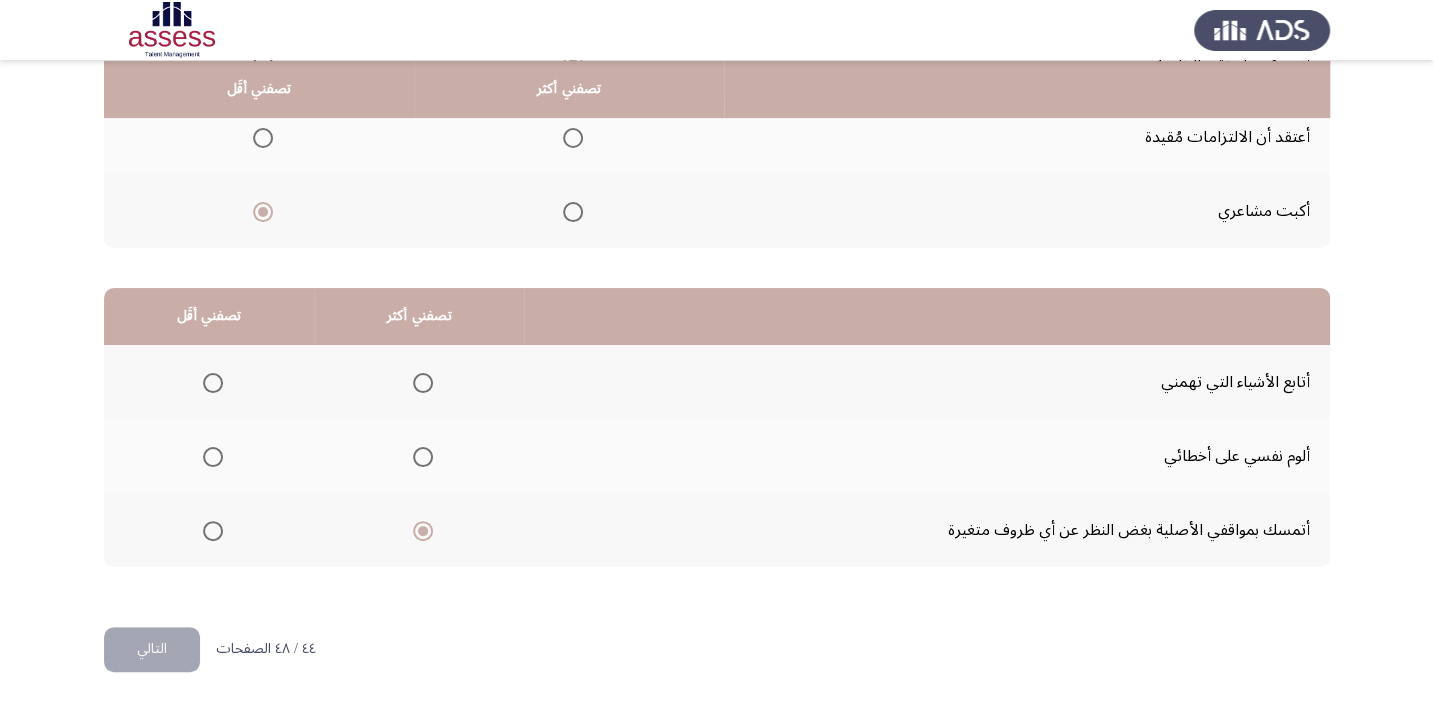 click at bounding box center [213, 457] 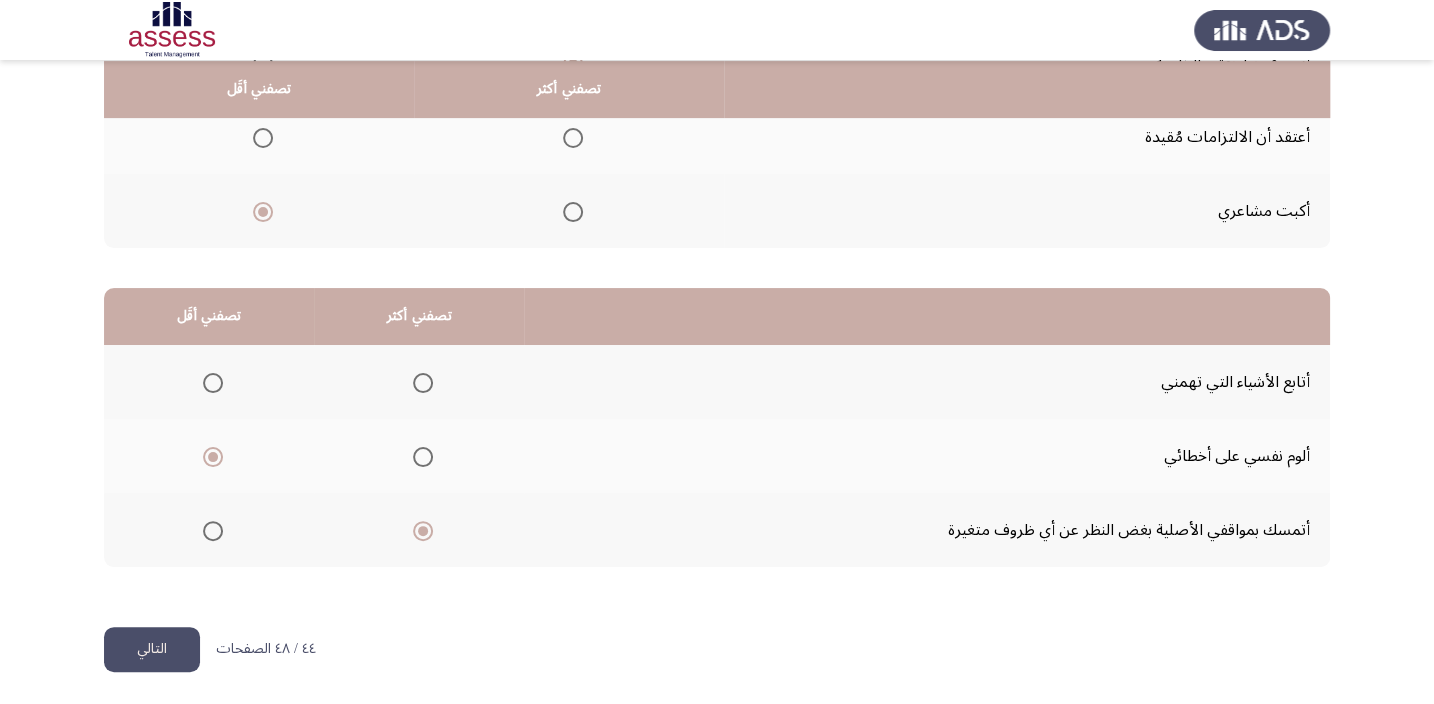 click on "التالي" 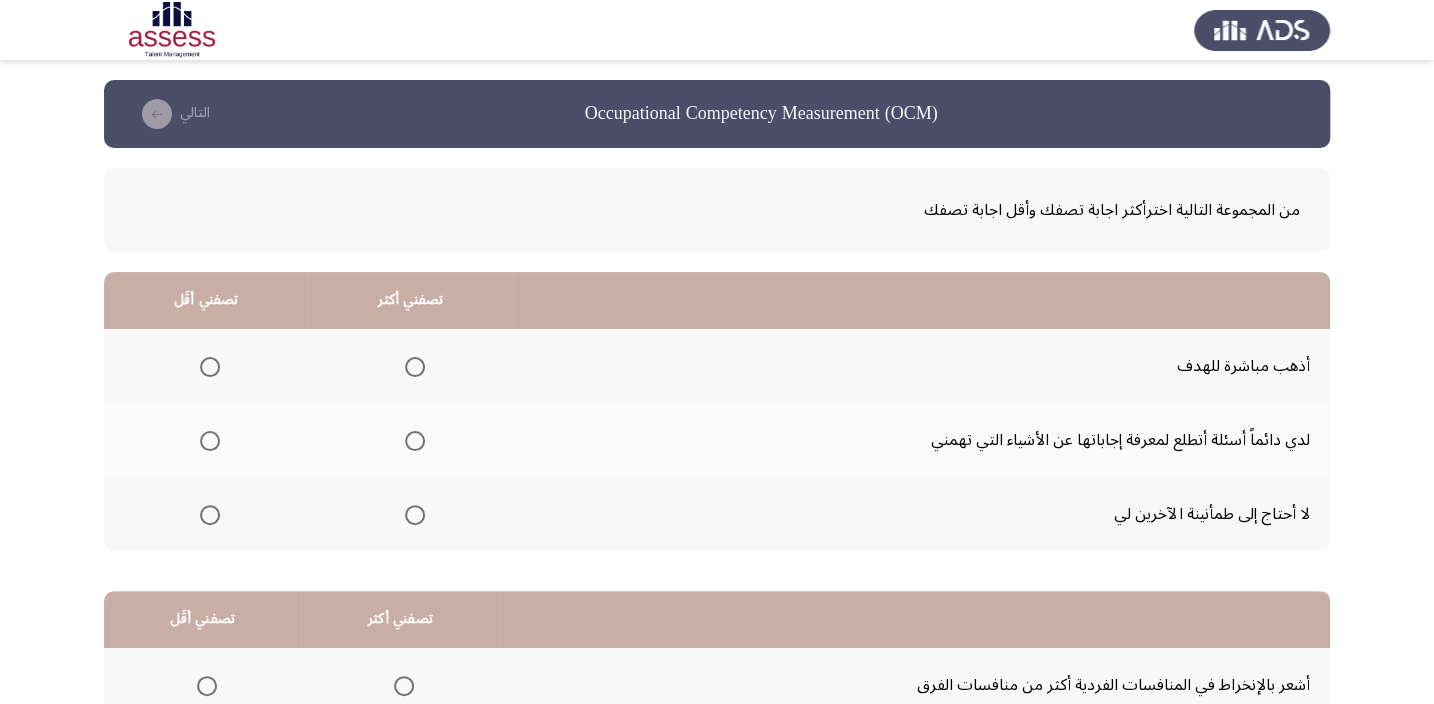 click at bounding box center [415, 515] 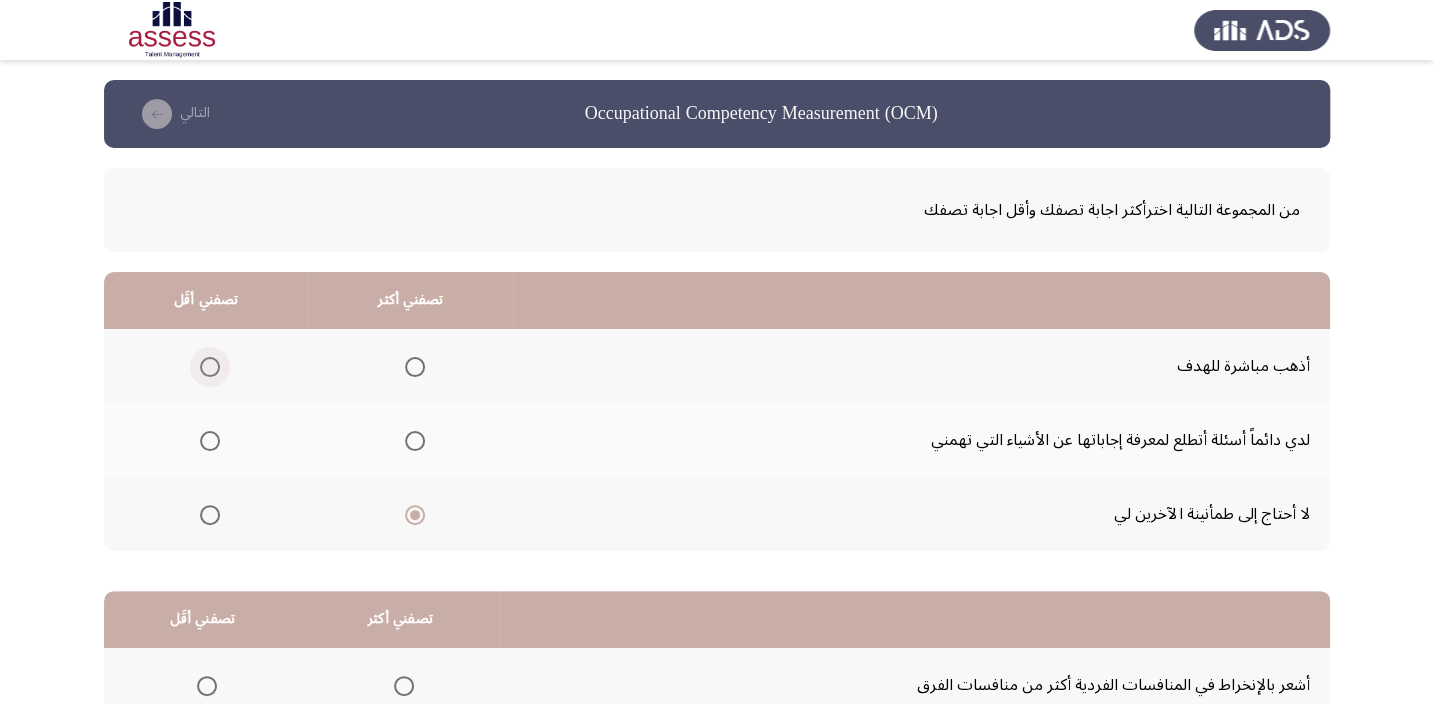 click at bounding box center (210, 367) 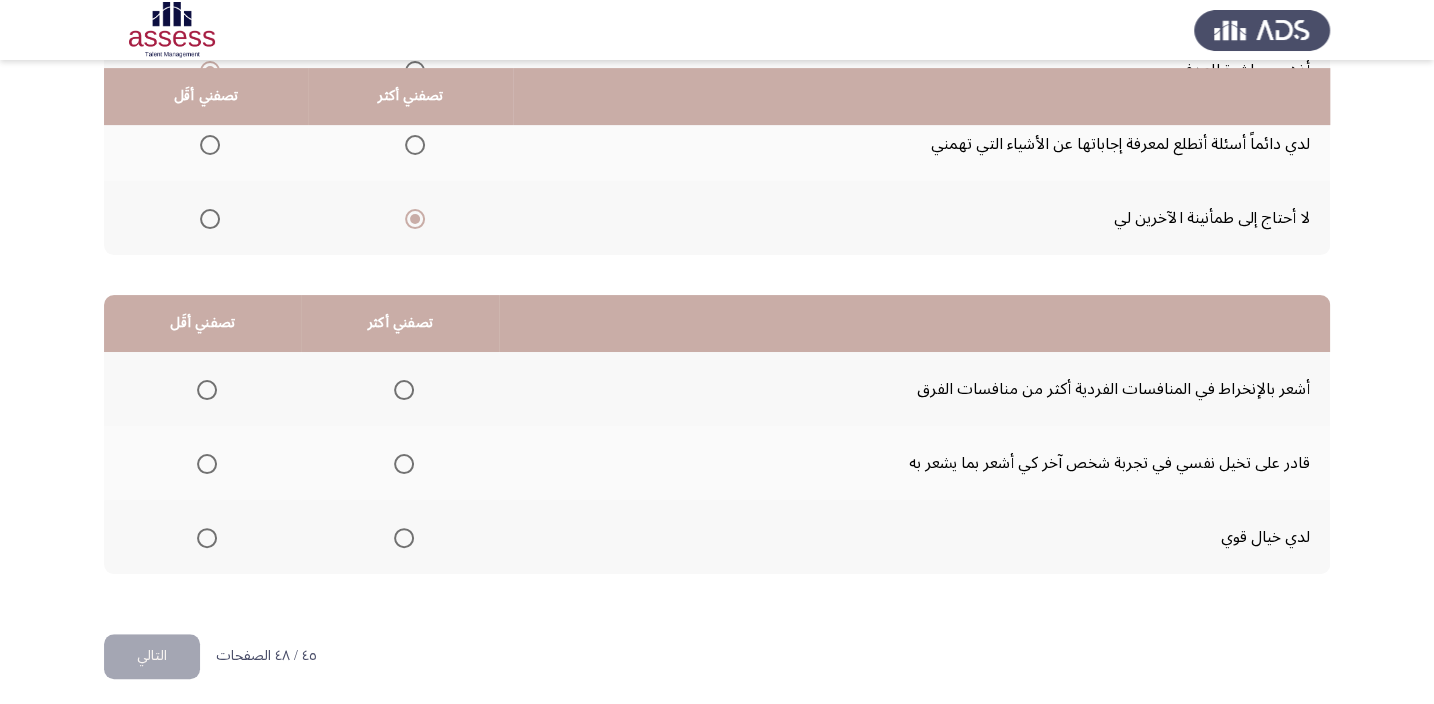 scroll, scrollTop: 303, scrollLeft: 0, axis: vertical 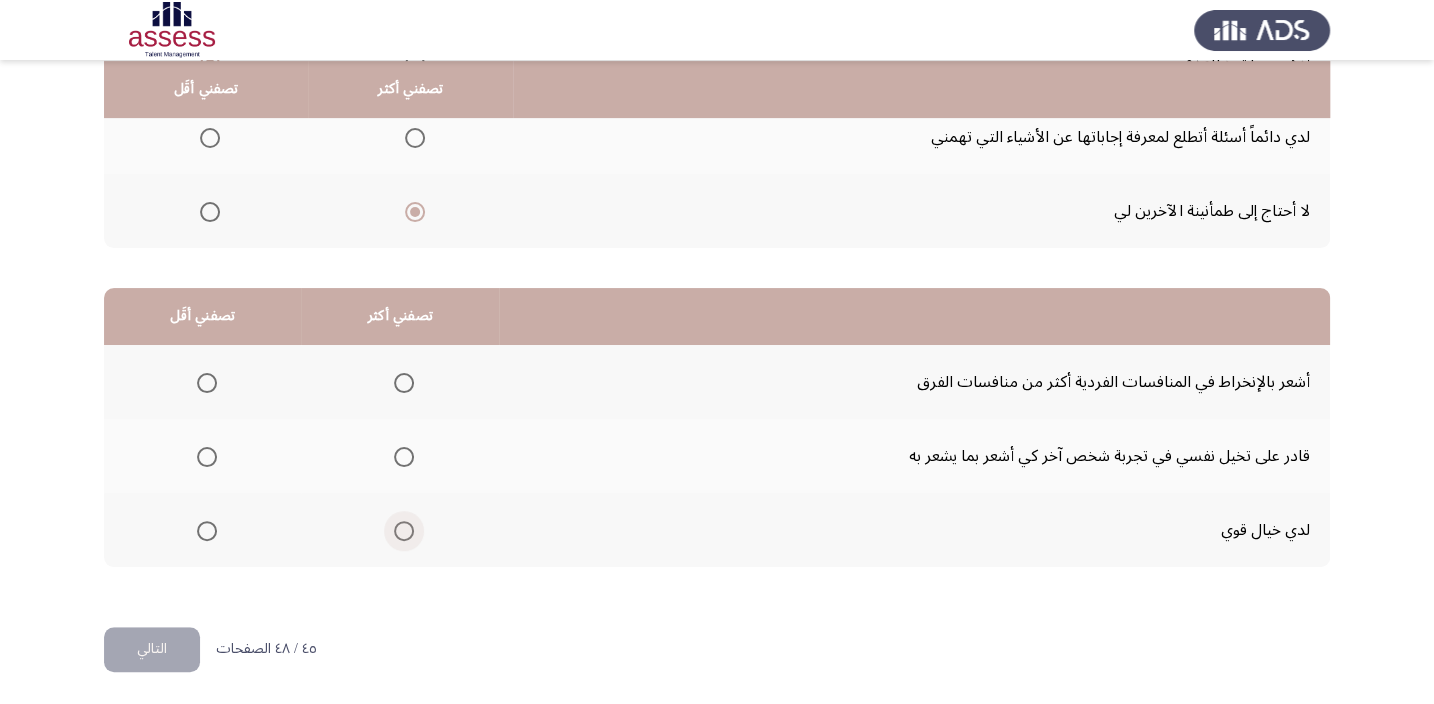 click at bounding box center [404, 531] 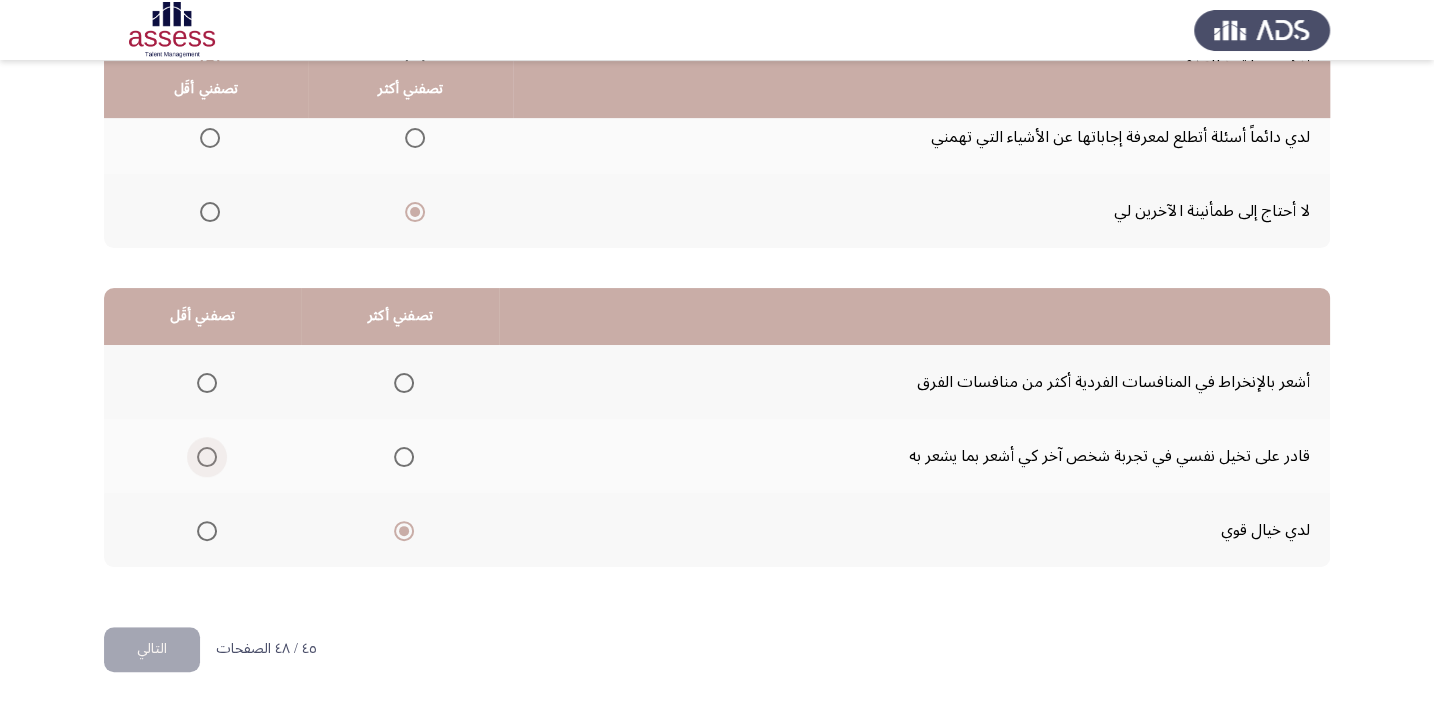 click at bounding box center [207, 457] 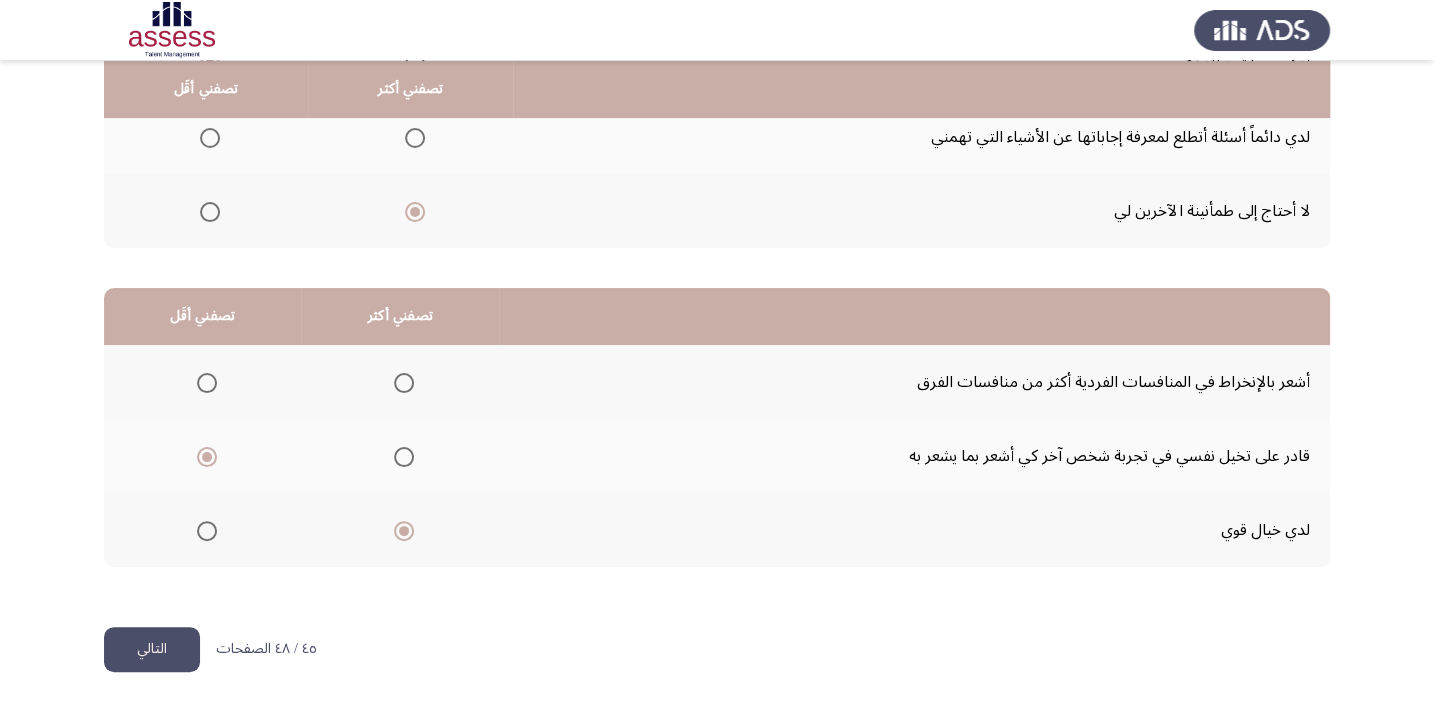 click on "التالي" 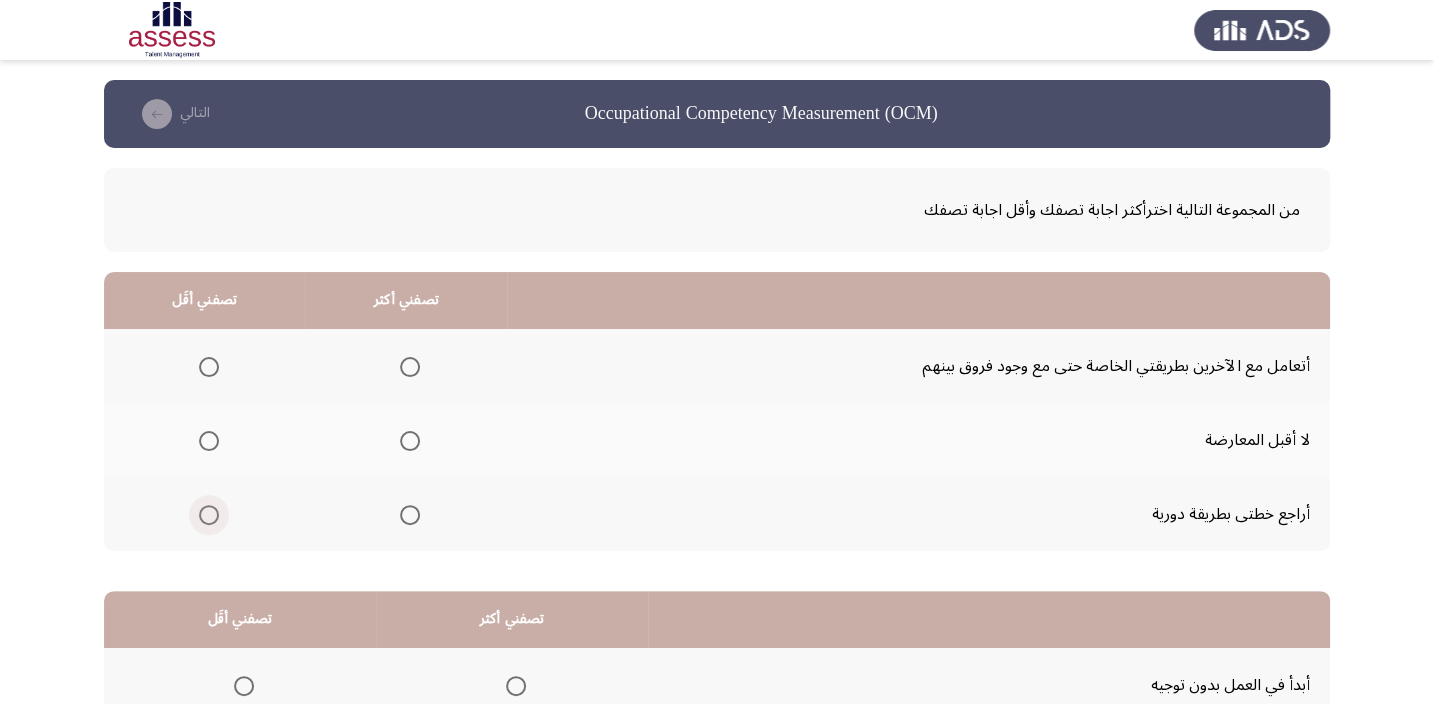 click at bounding box center (209, 515) 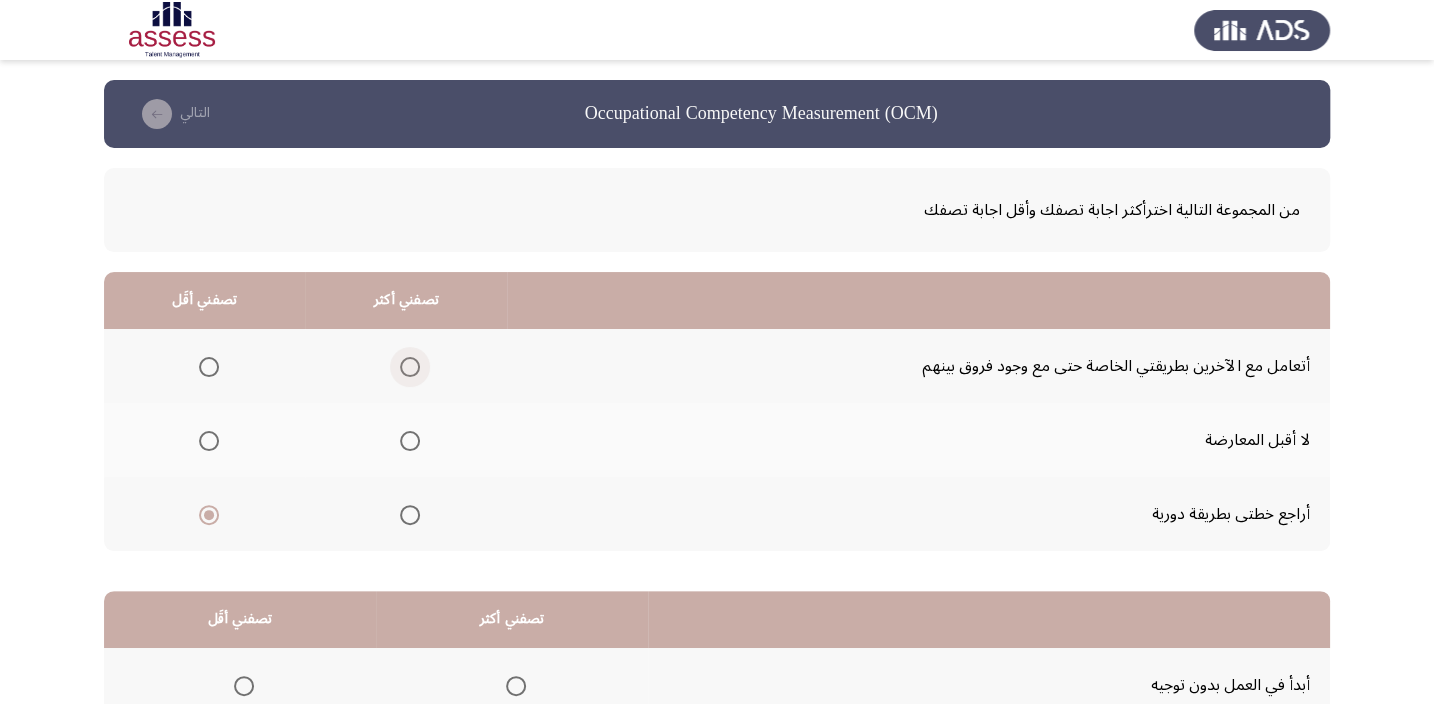 click at bounding box center (410, 367) 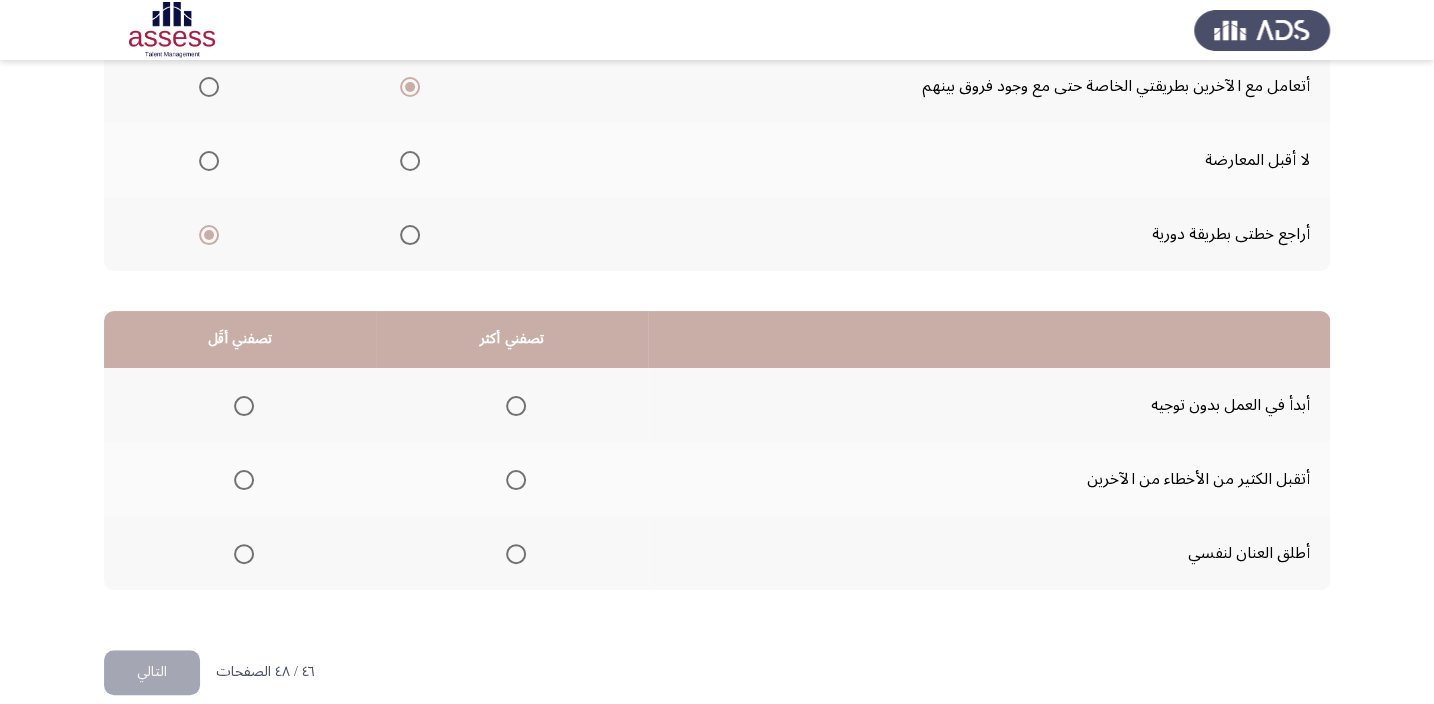 scroll, scrollTop: 303, scrollLeft: 0, axis: vertical 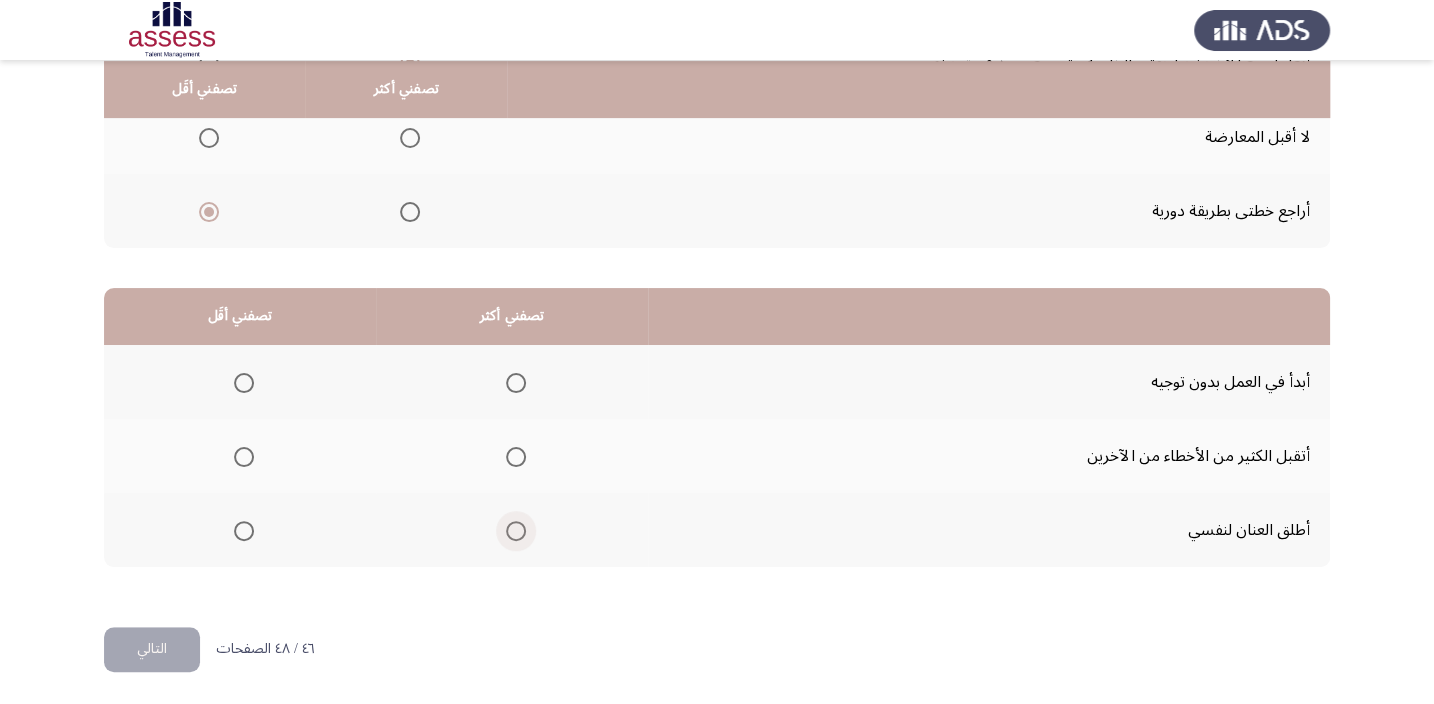 click at bounding box center [516, 531] 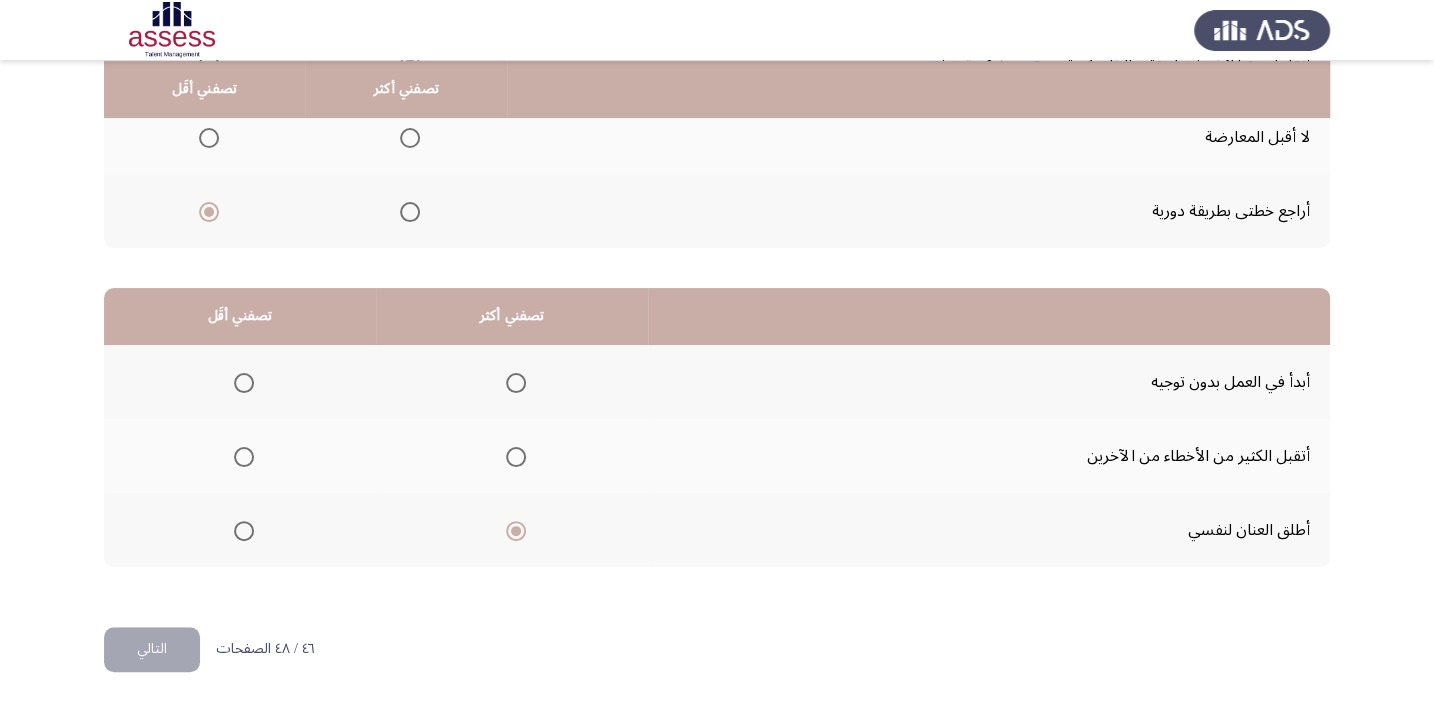 click at bounding box center [244, 383] 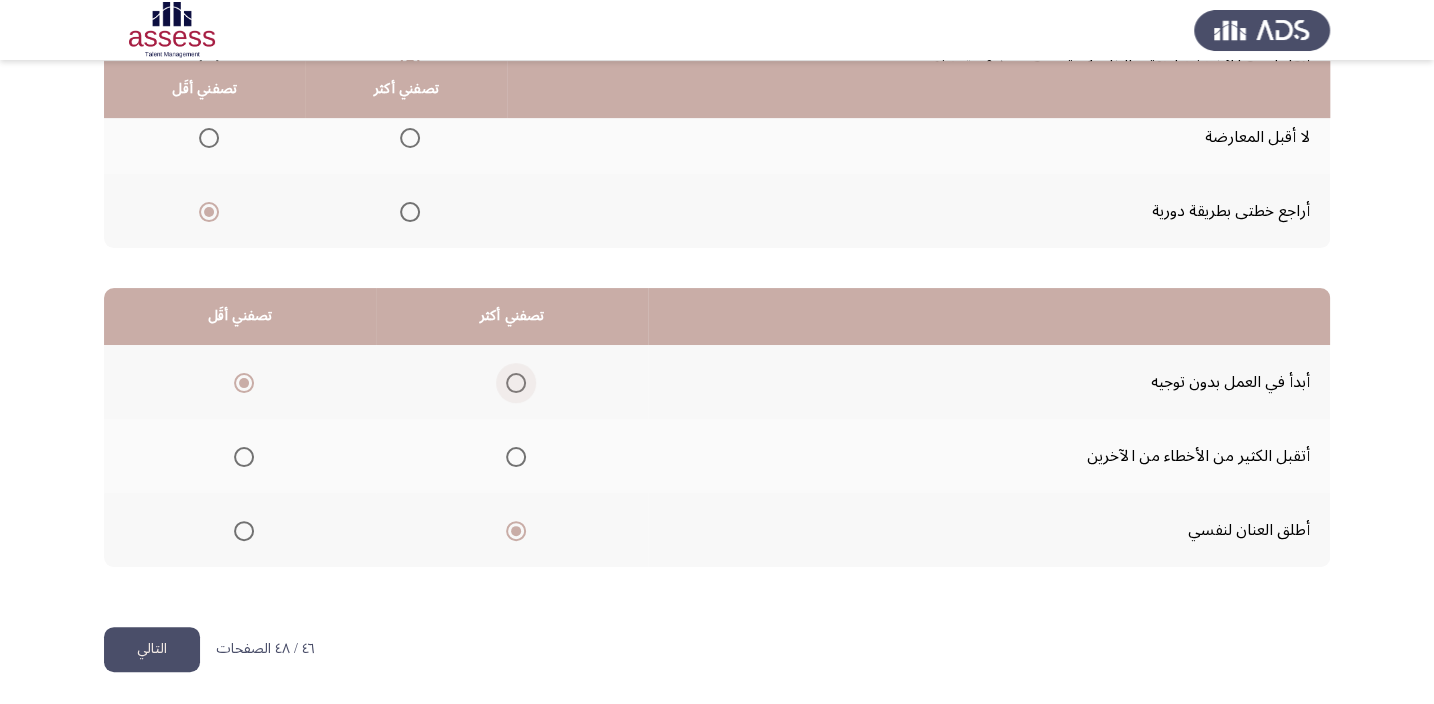 click at bounding box center (516, 383) 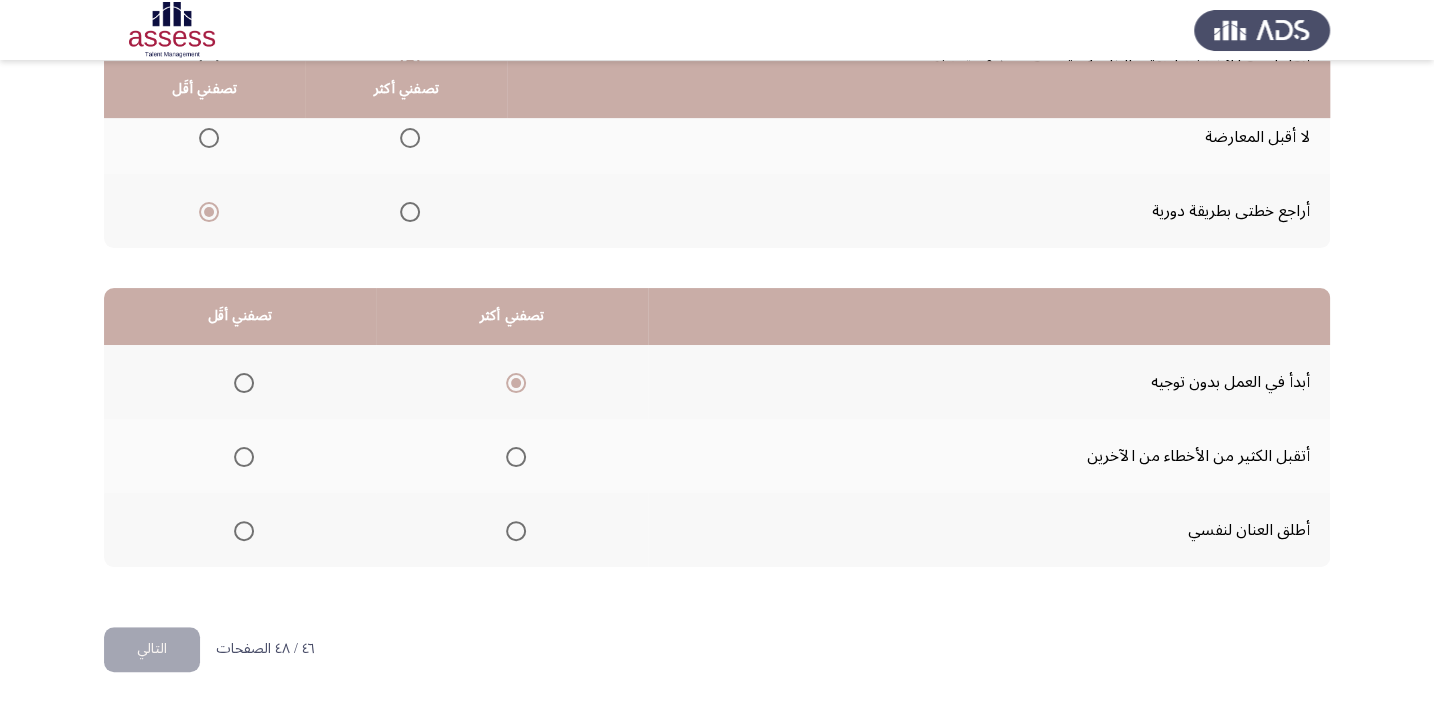 click at bounding box center (244, 457) 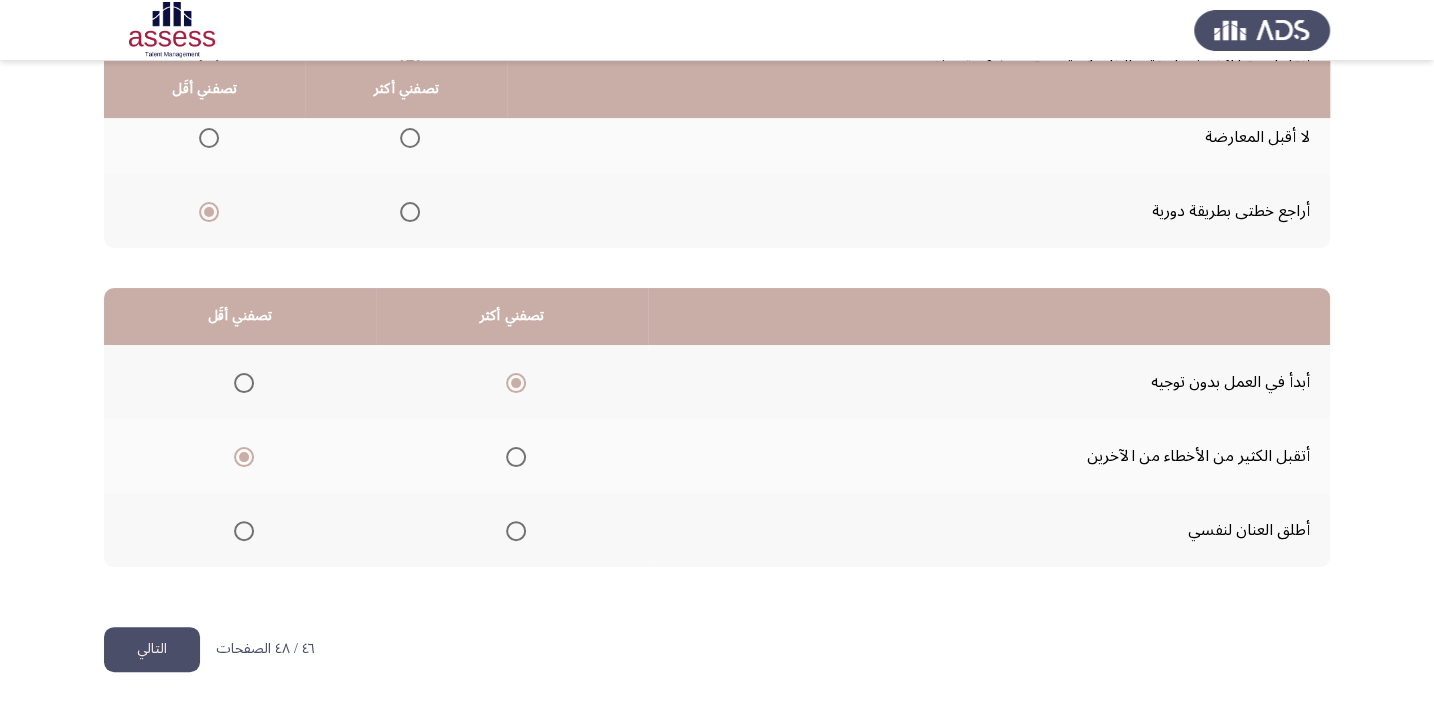click on "التالي" 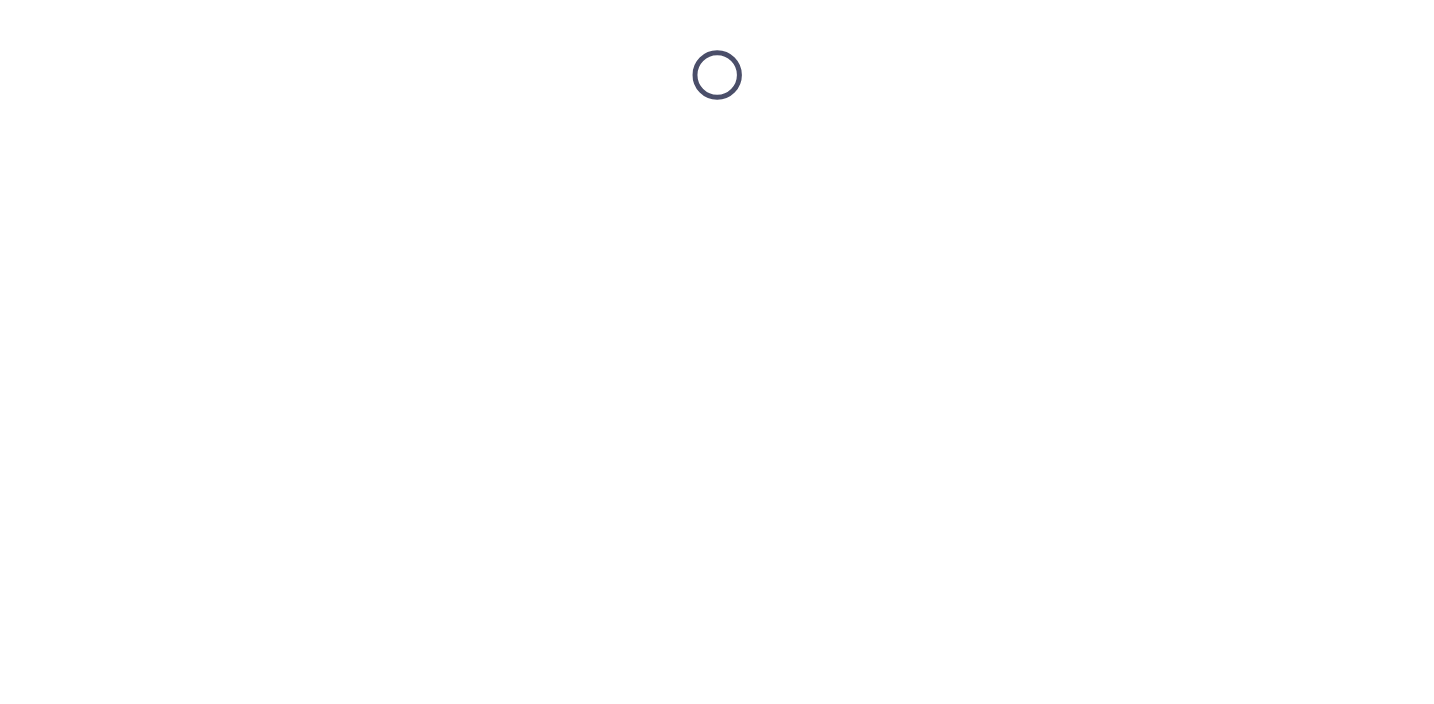 scroll, scrollTop: 0, scrollLeft: 0, axis: both 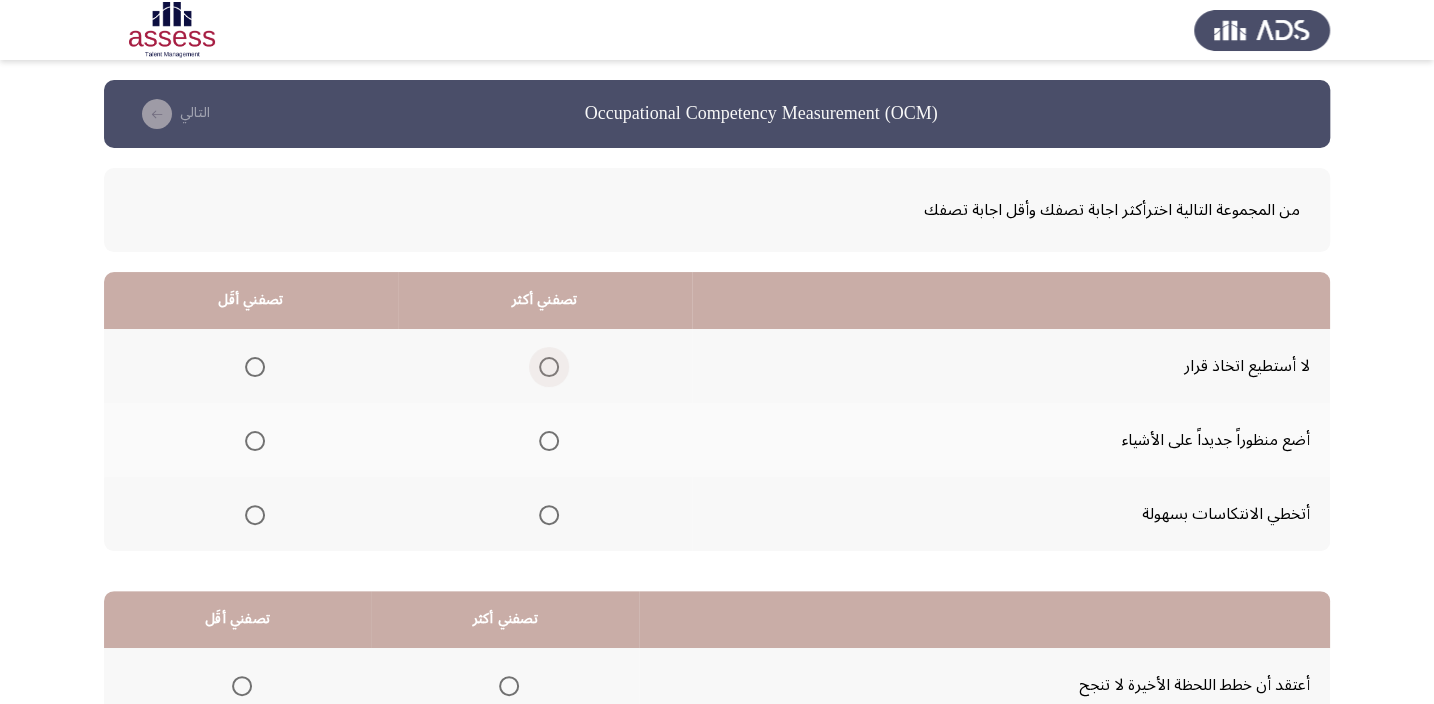 click at bounding box center [549, 367] 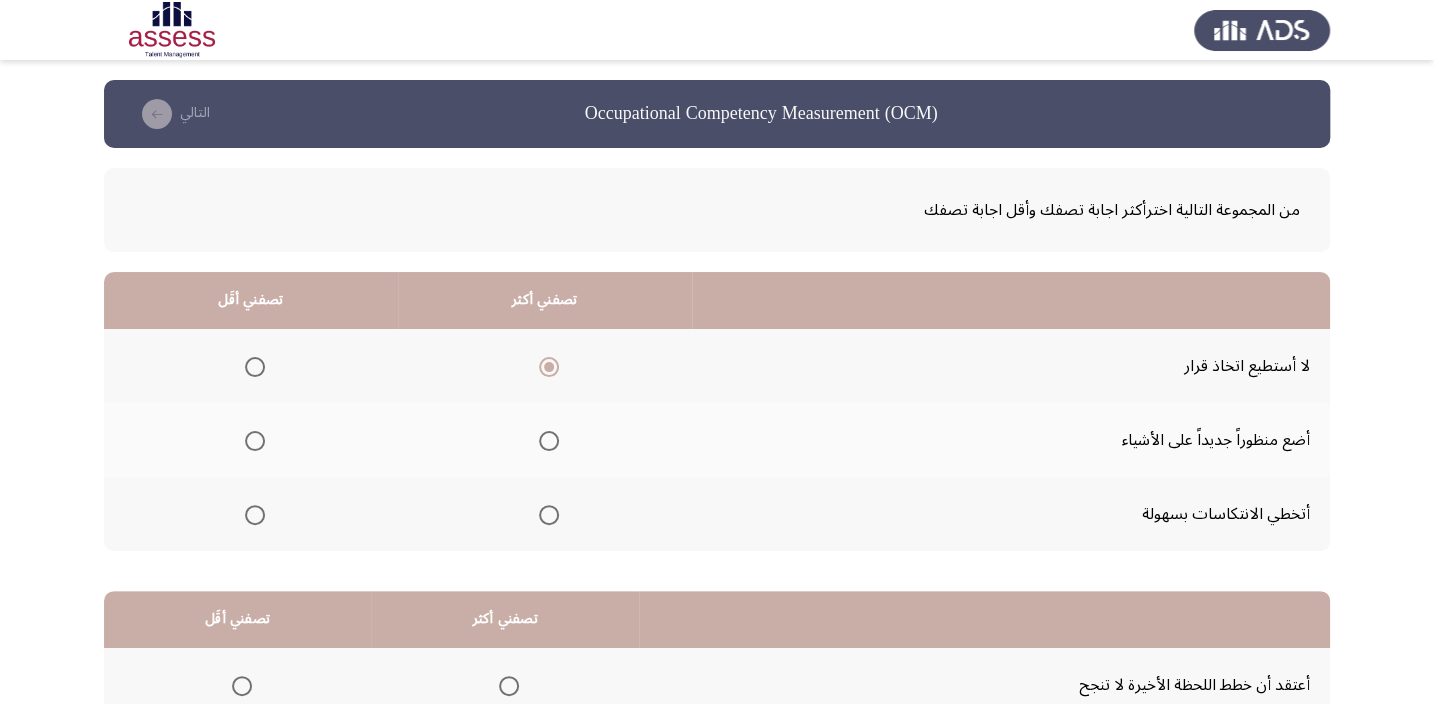 click at bounding box center (255, 441) 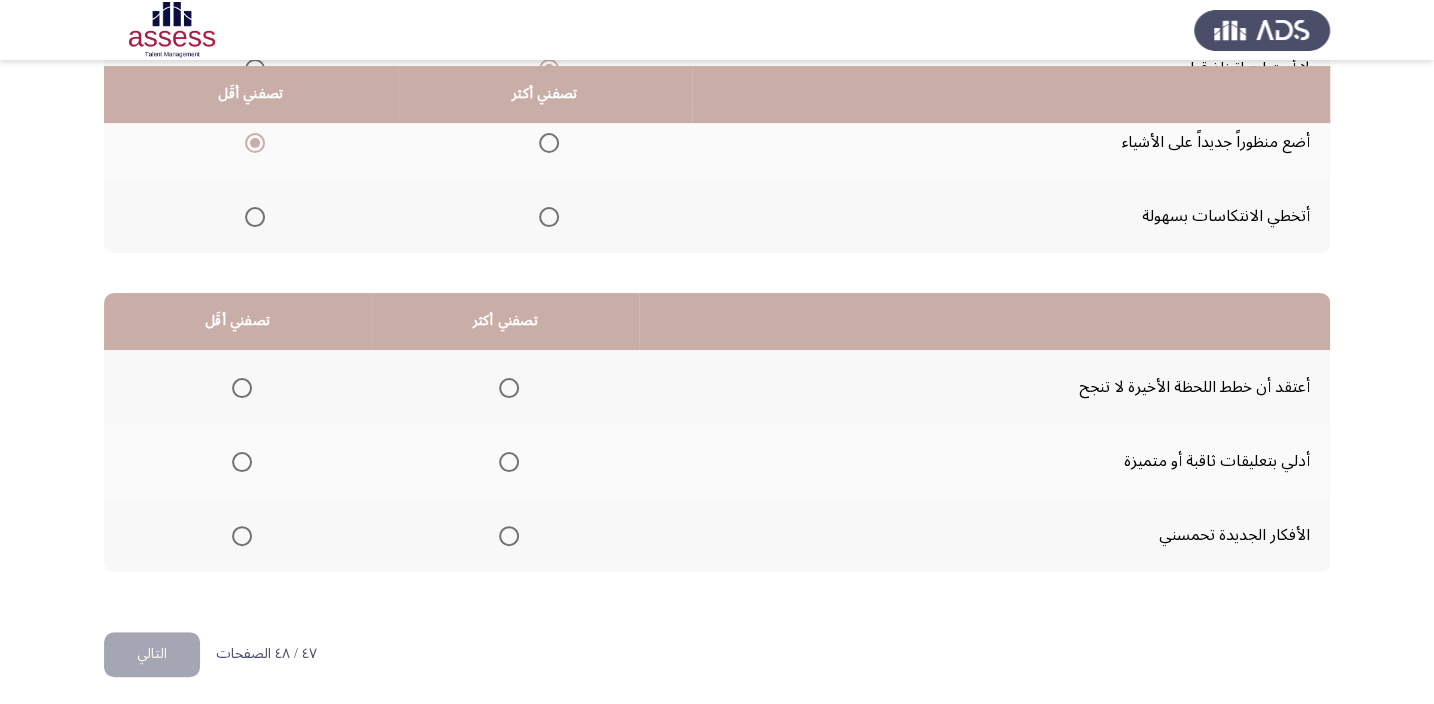 scroll, scrollTop: 303, scrollLeft: 0, axis: vertical 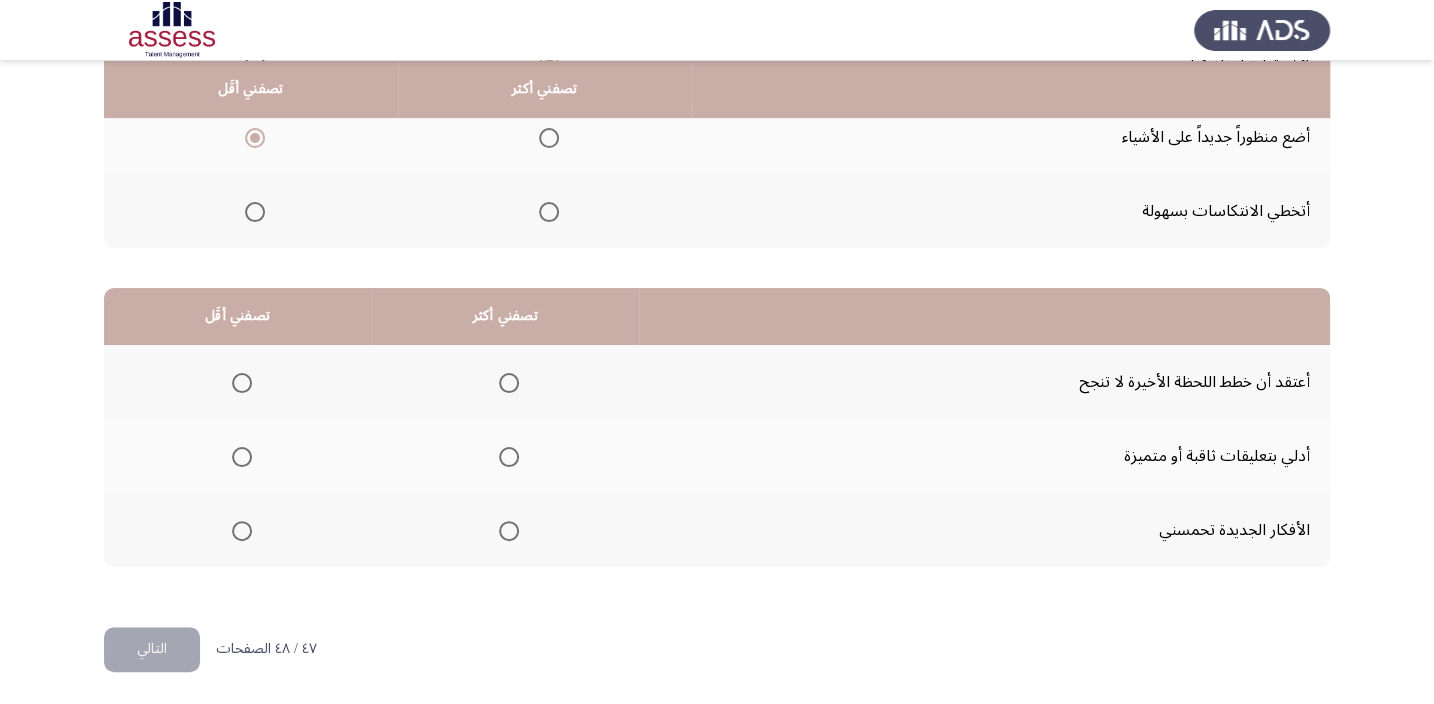 click at bounding box center [509, 383] 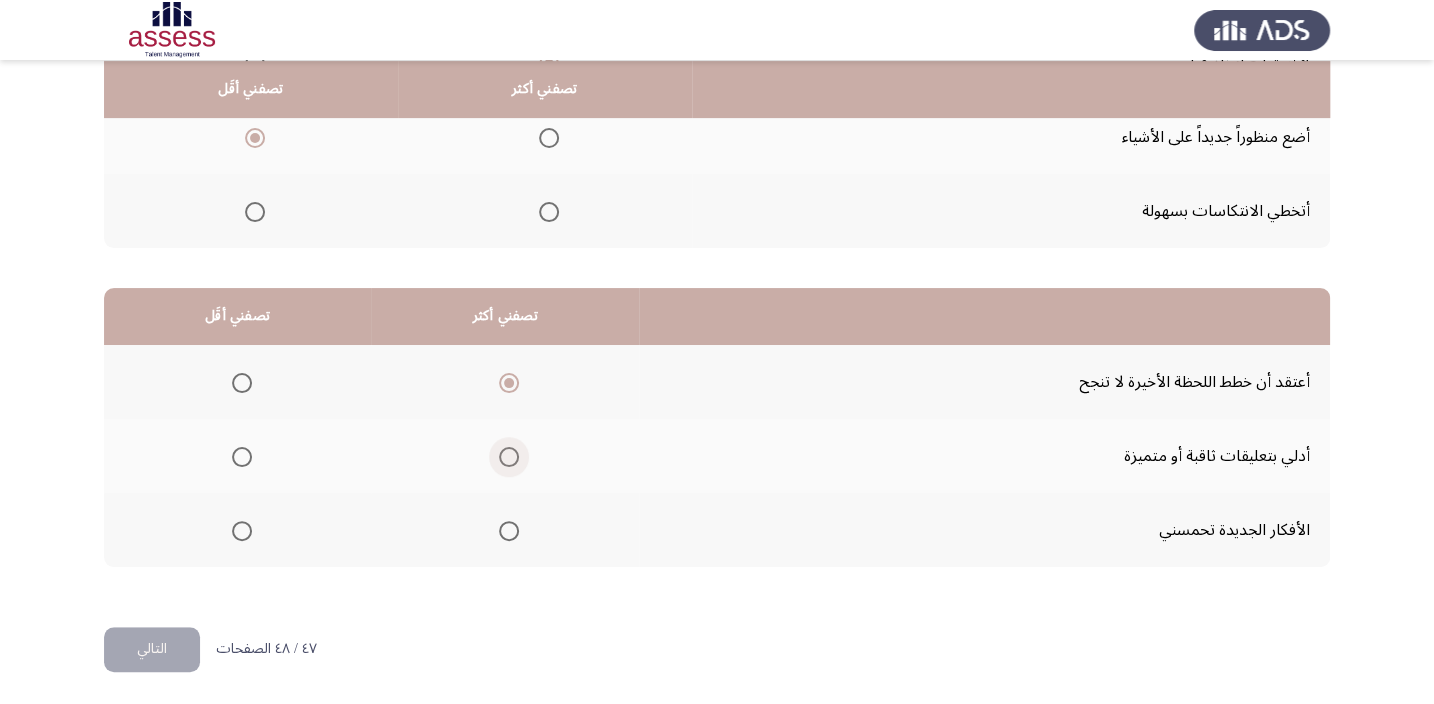 click at bounding box center (509, 457) 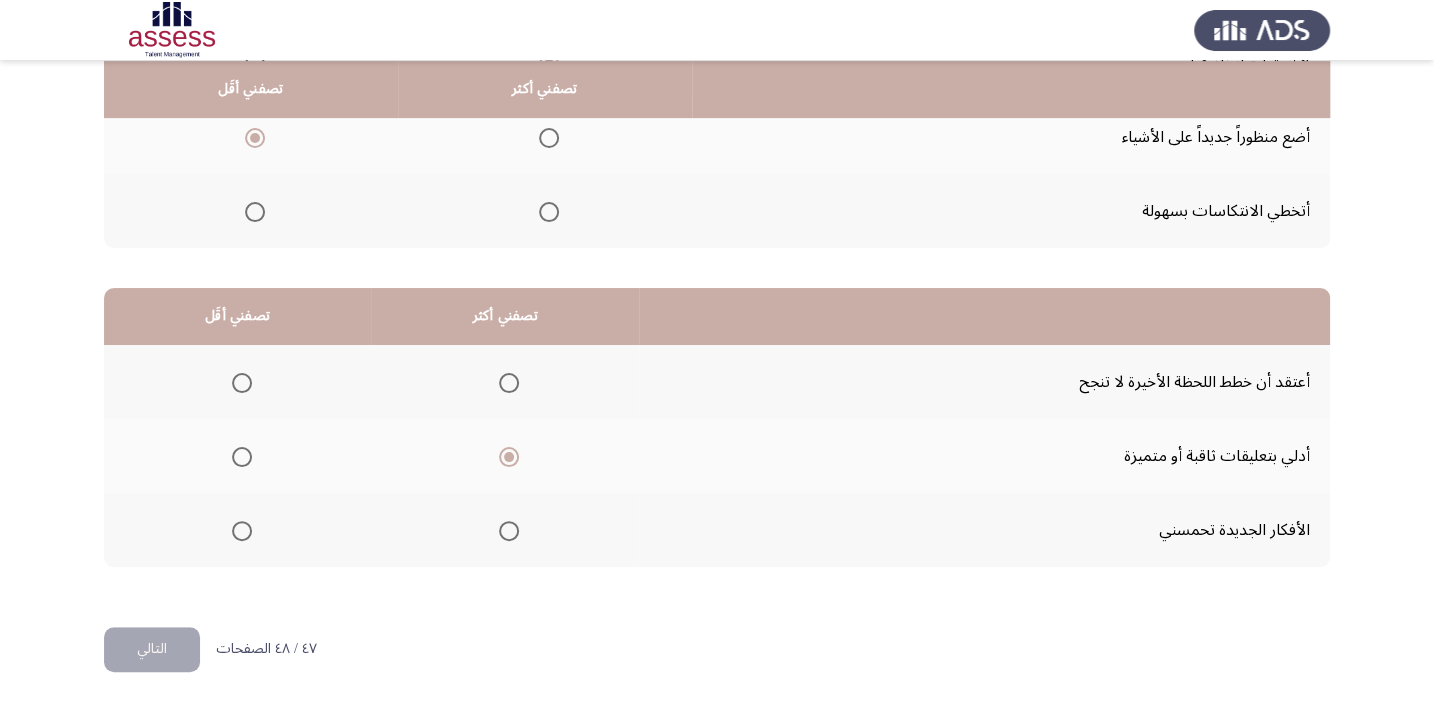 click 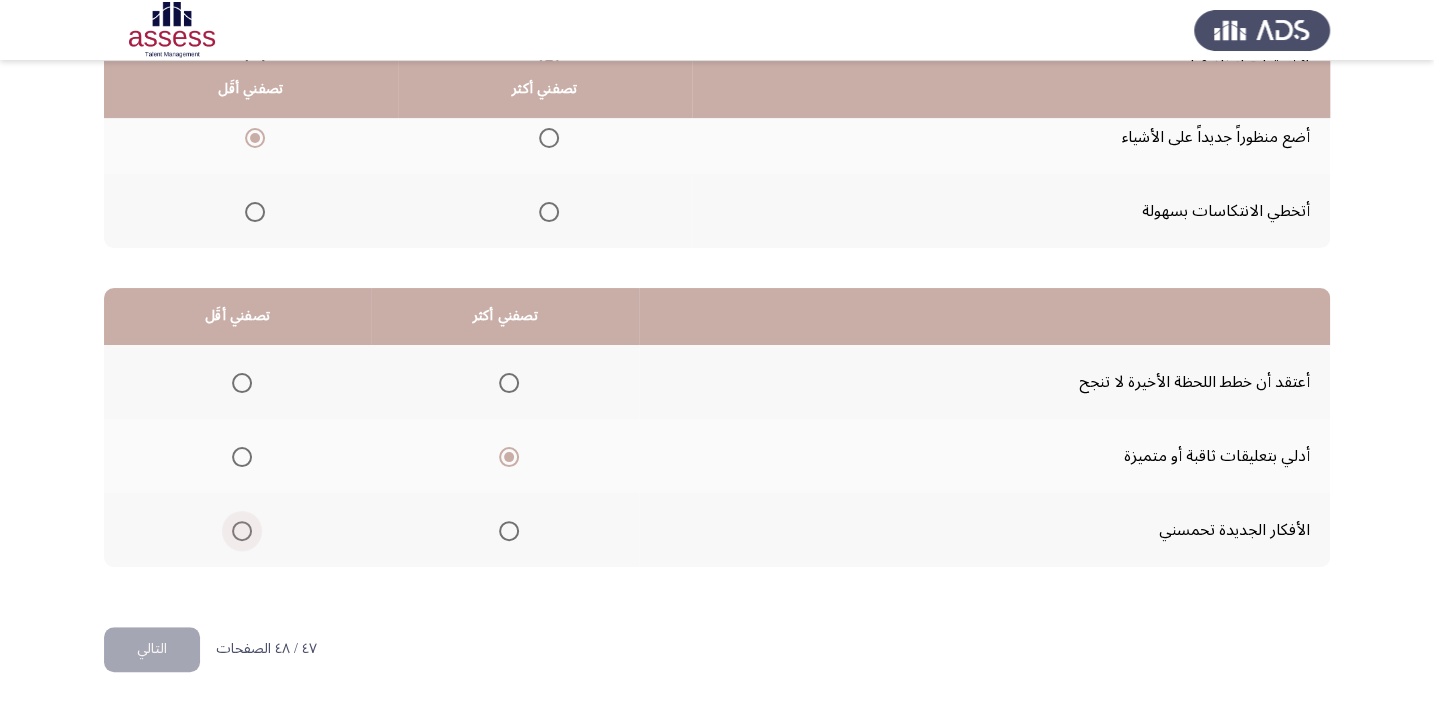 click at bounding box center [242, 531] 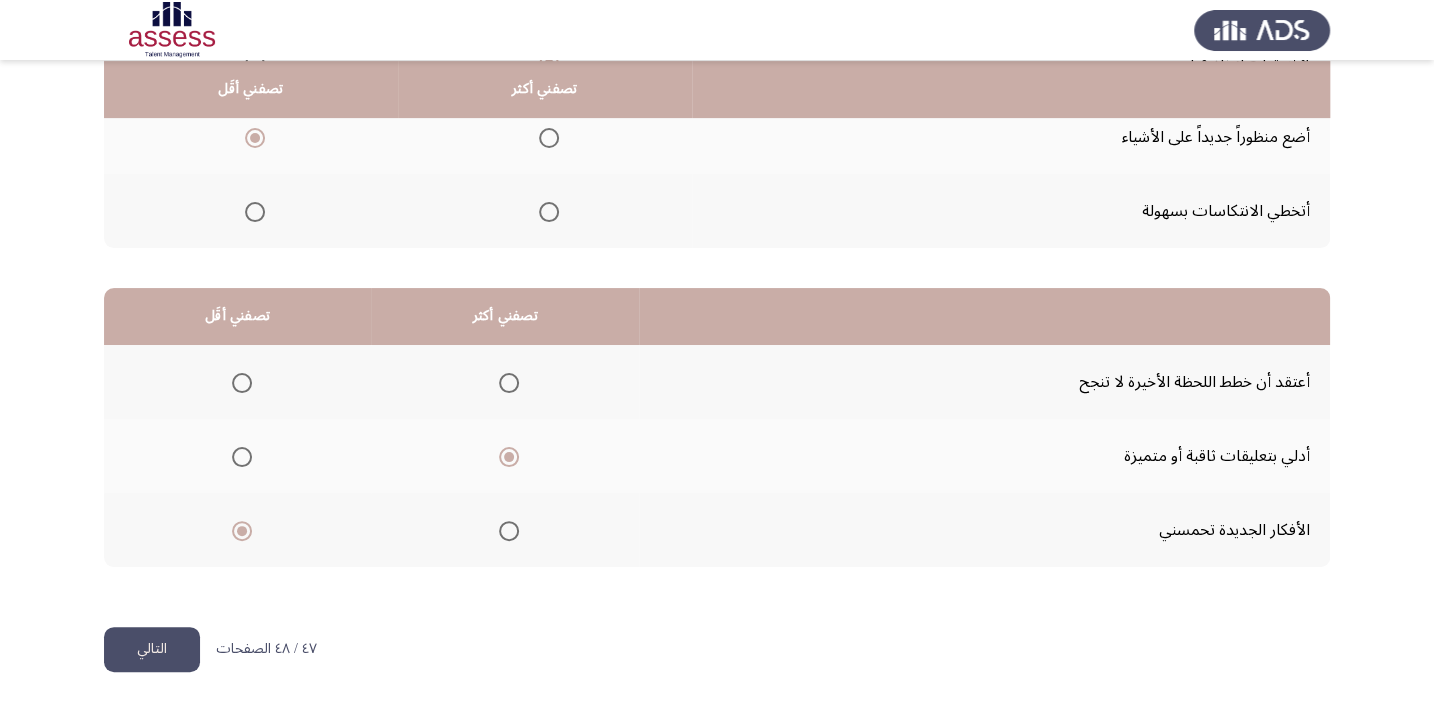 click on "التالي" 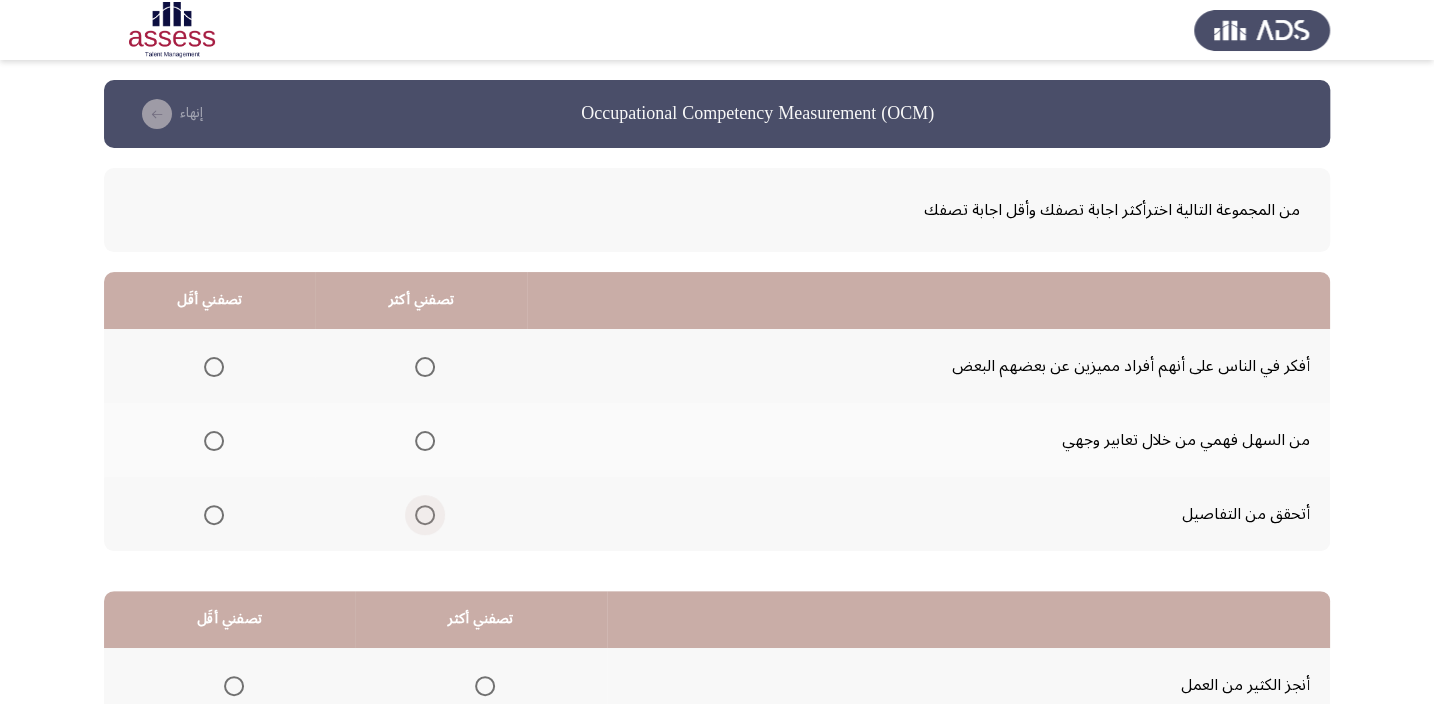 click at bounding box center [425, 515] 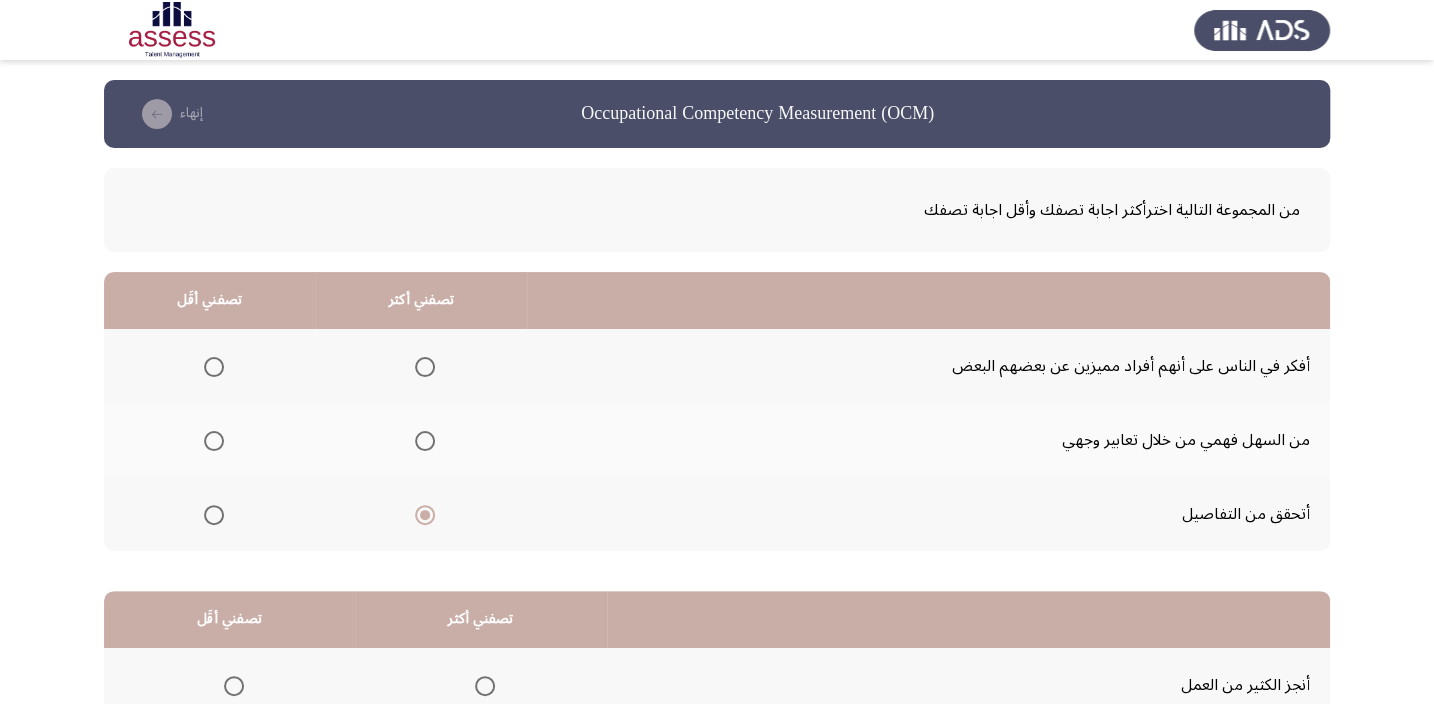 click at bounding box center [214, 367] 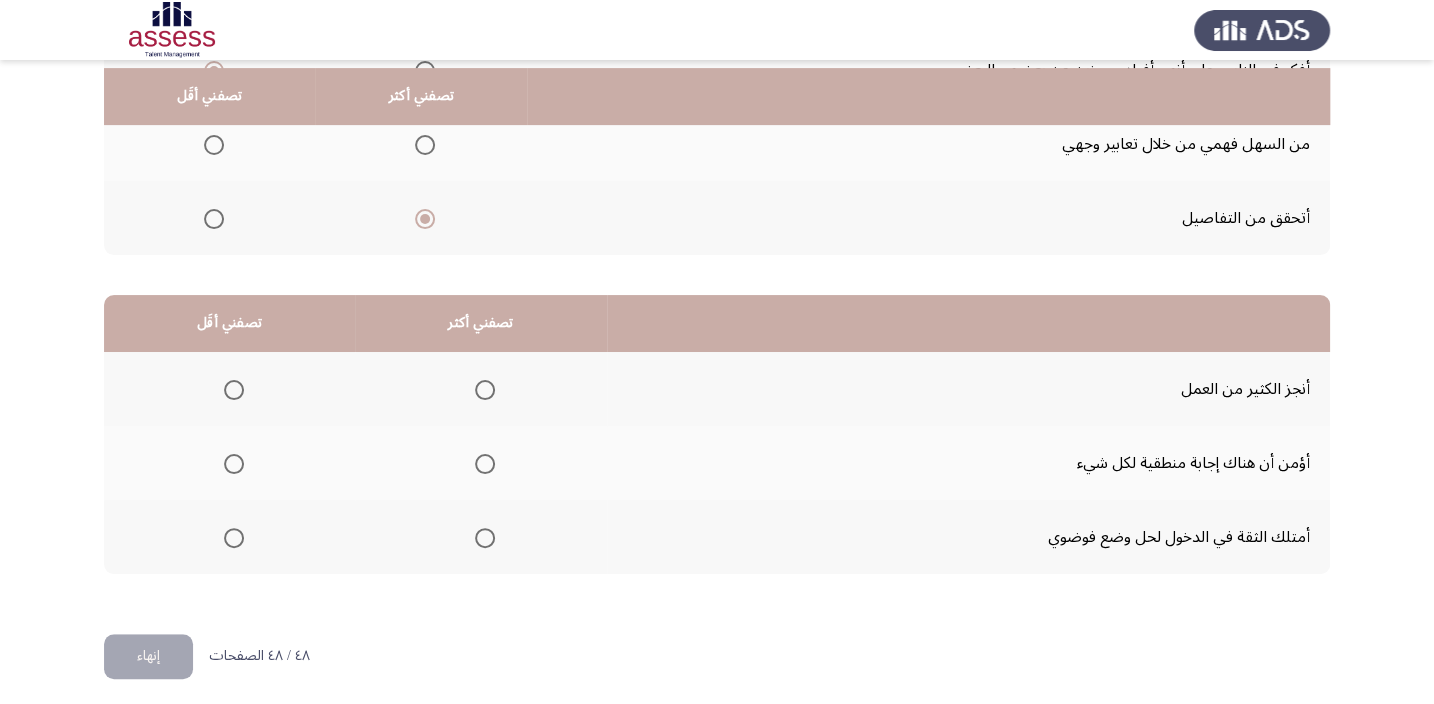 scroll, scrollTop: 303, scrollLeft: 0, axis: vertical 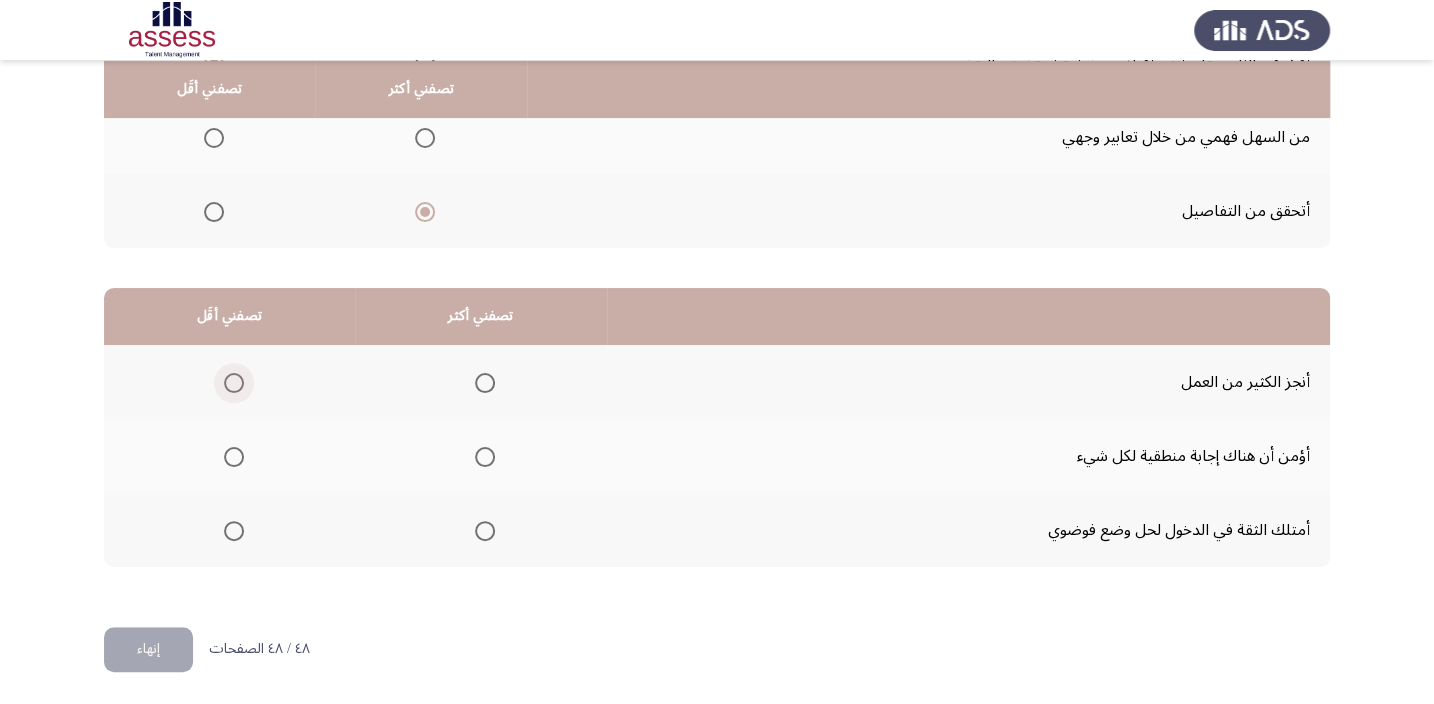 click at bounding box center [234, 383] 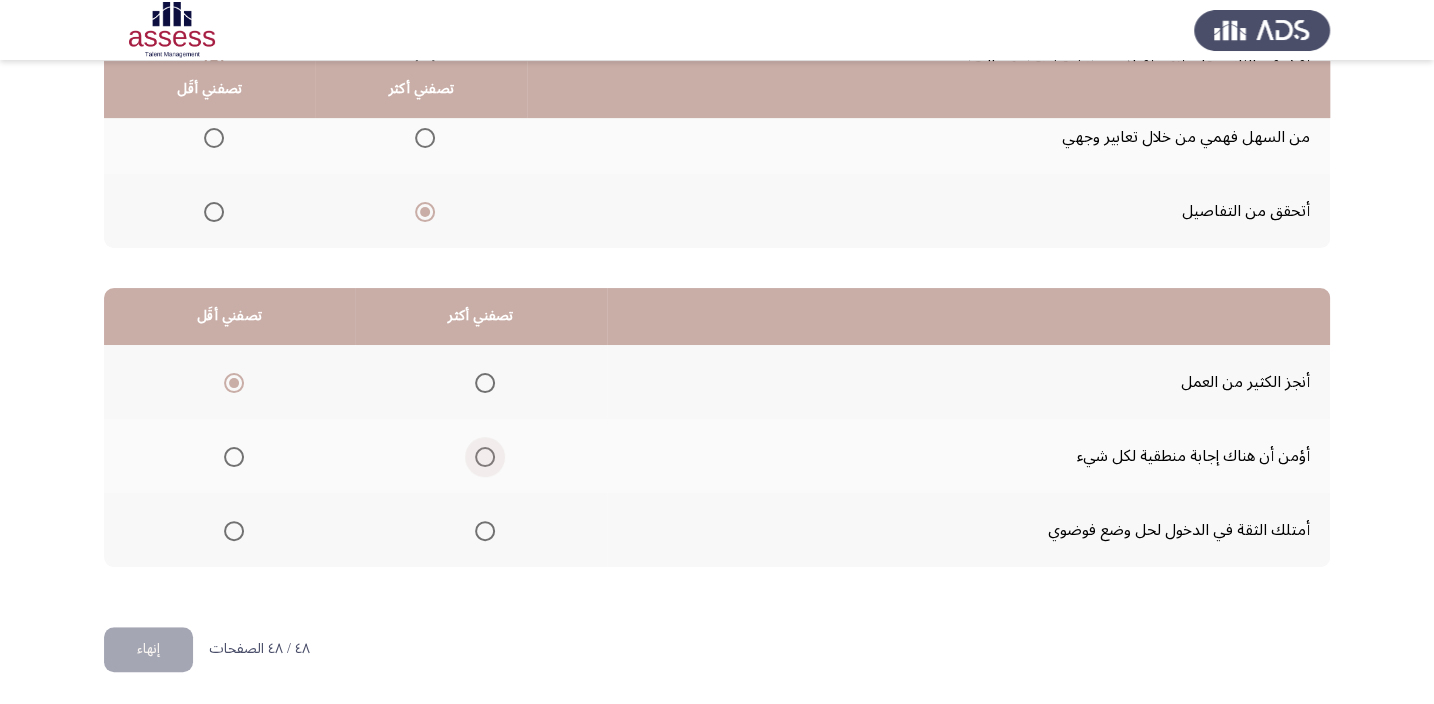 click at bounding box center (485, 457) 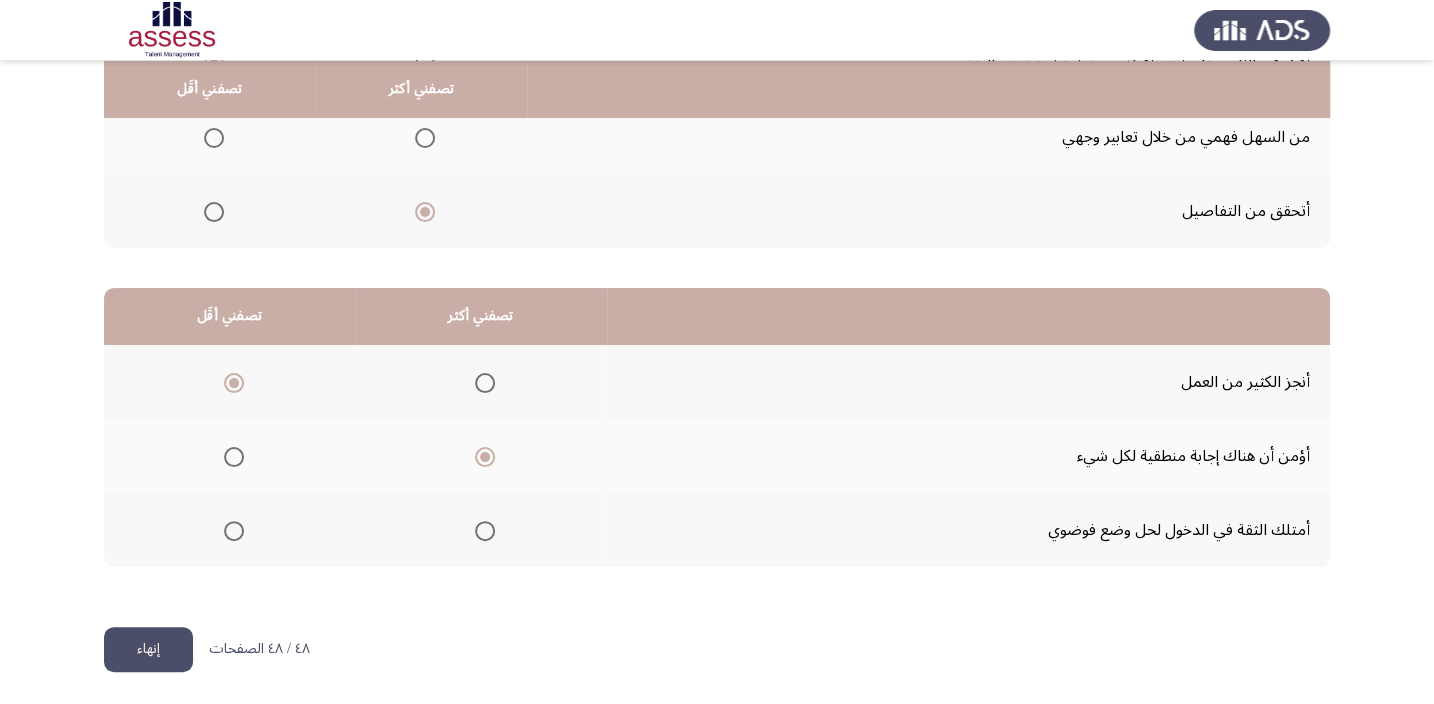 click on "إنهاء" 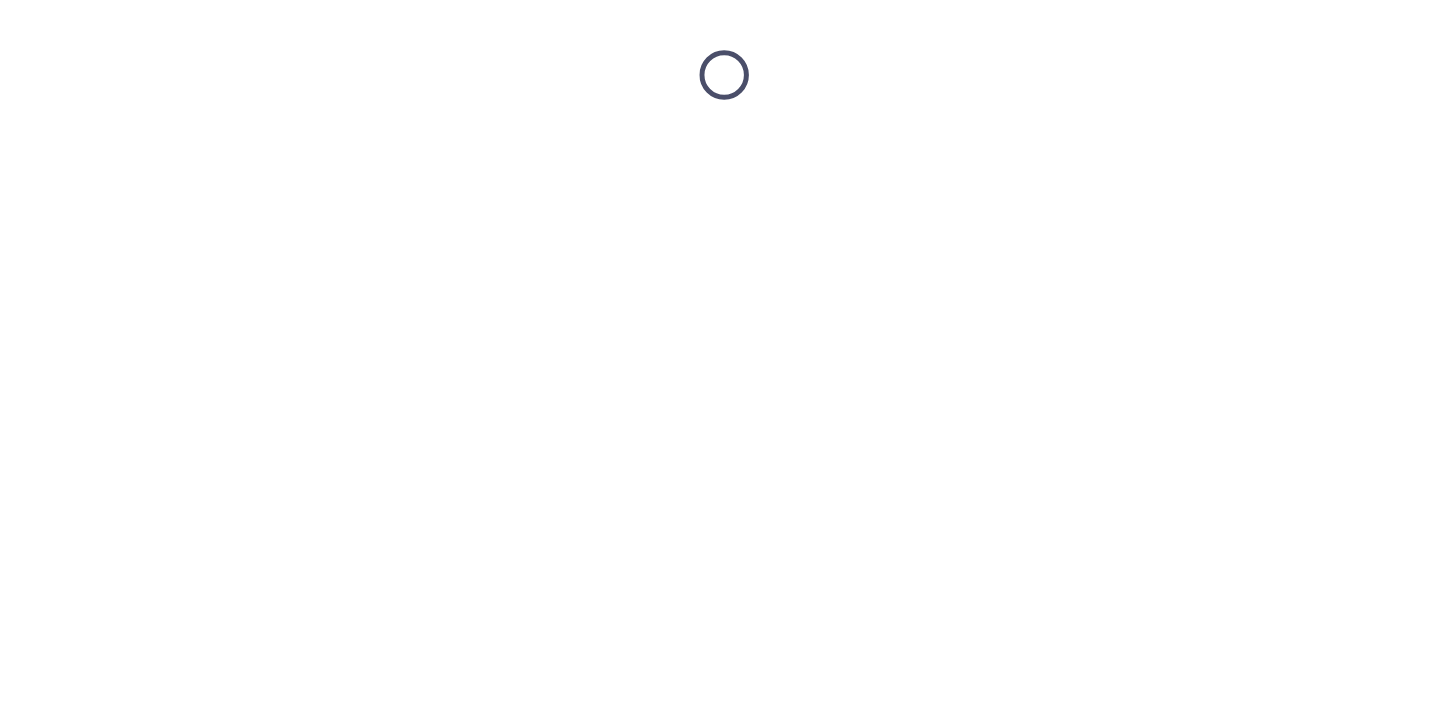 scroll, scrollTop: 0, scrollLeft: 0, axis: both 